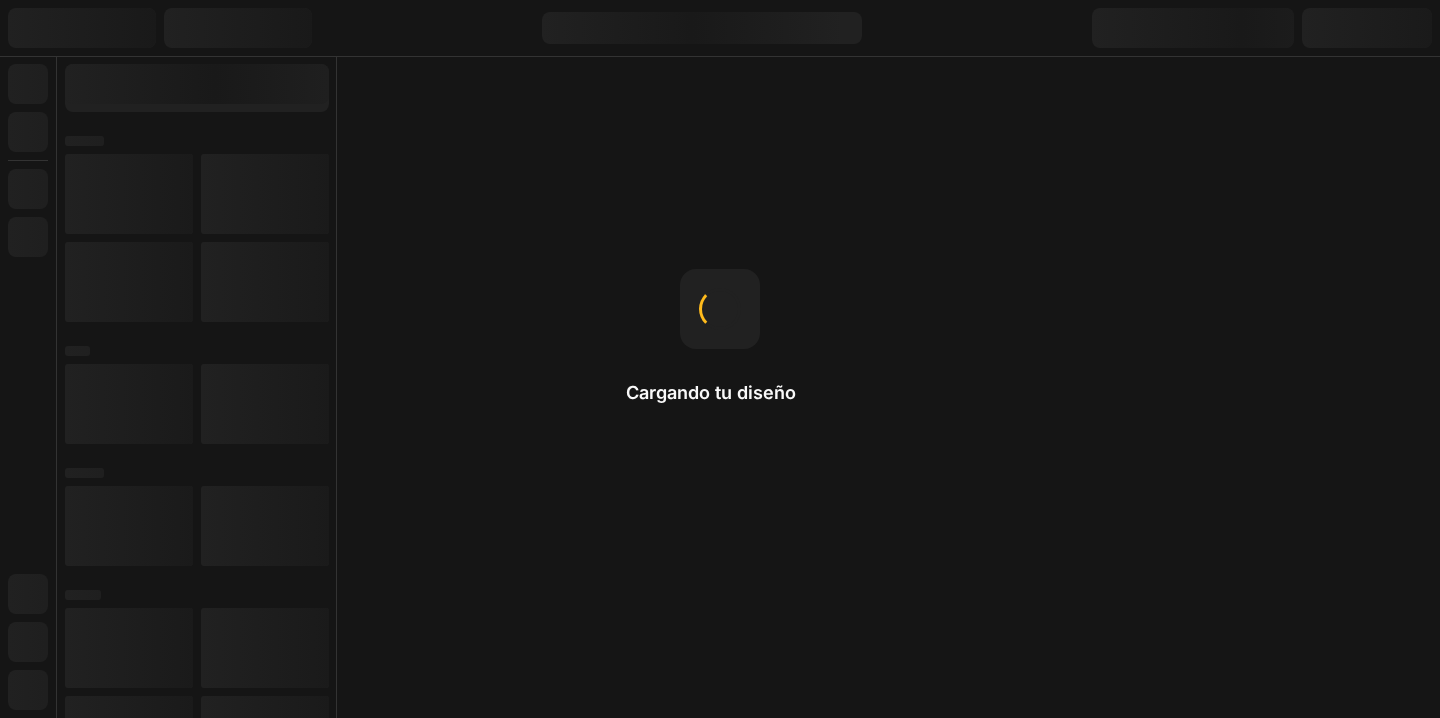 scroll, scrollTop: 0, scrollLeft: 0, axis: both 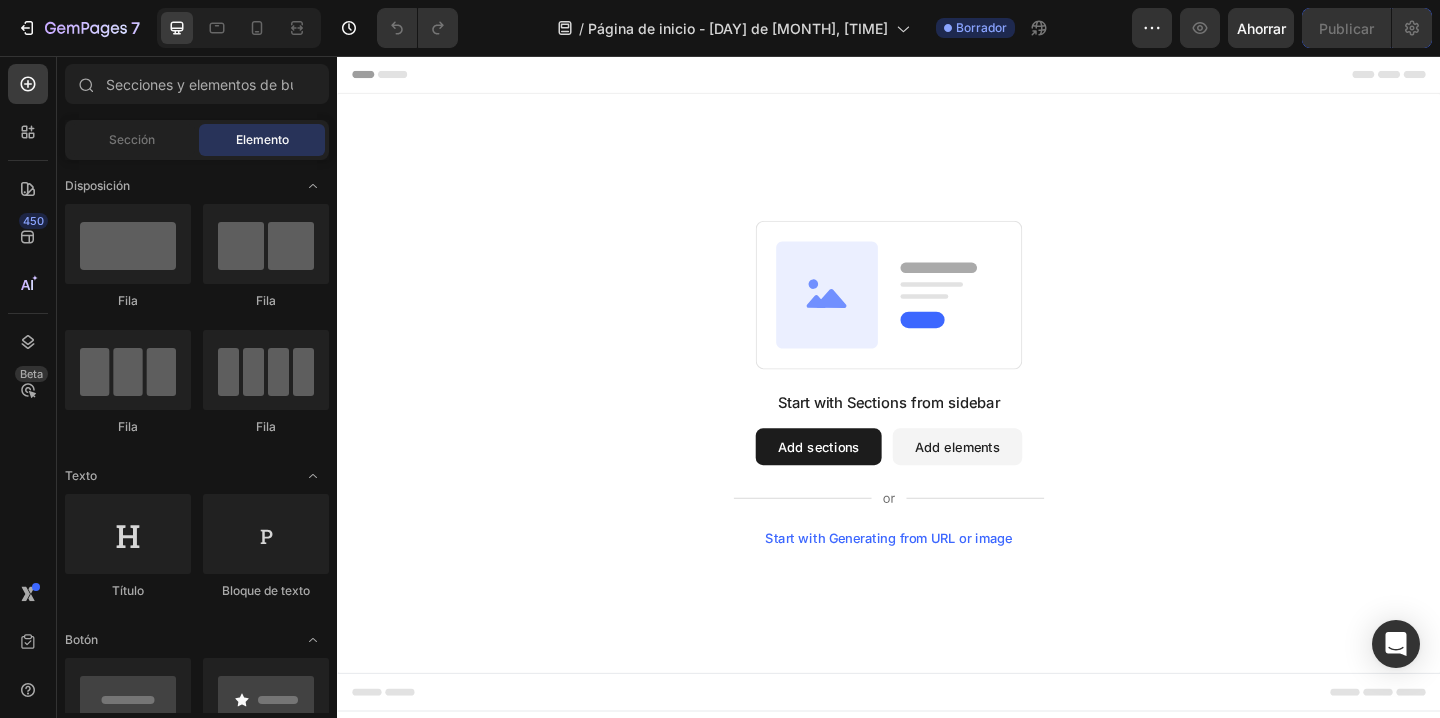click on "Start with Sections from sidebar Add sections Add elements Start with Generating from URL or image" at bounding box center (937, 412) 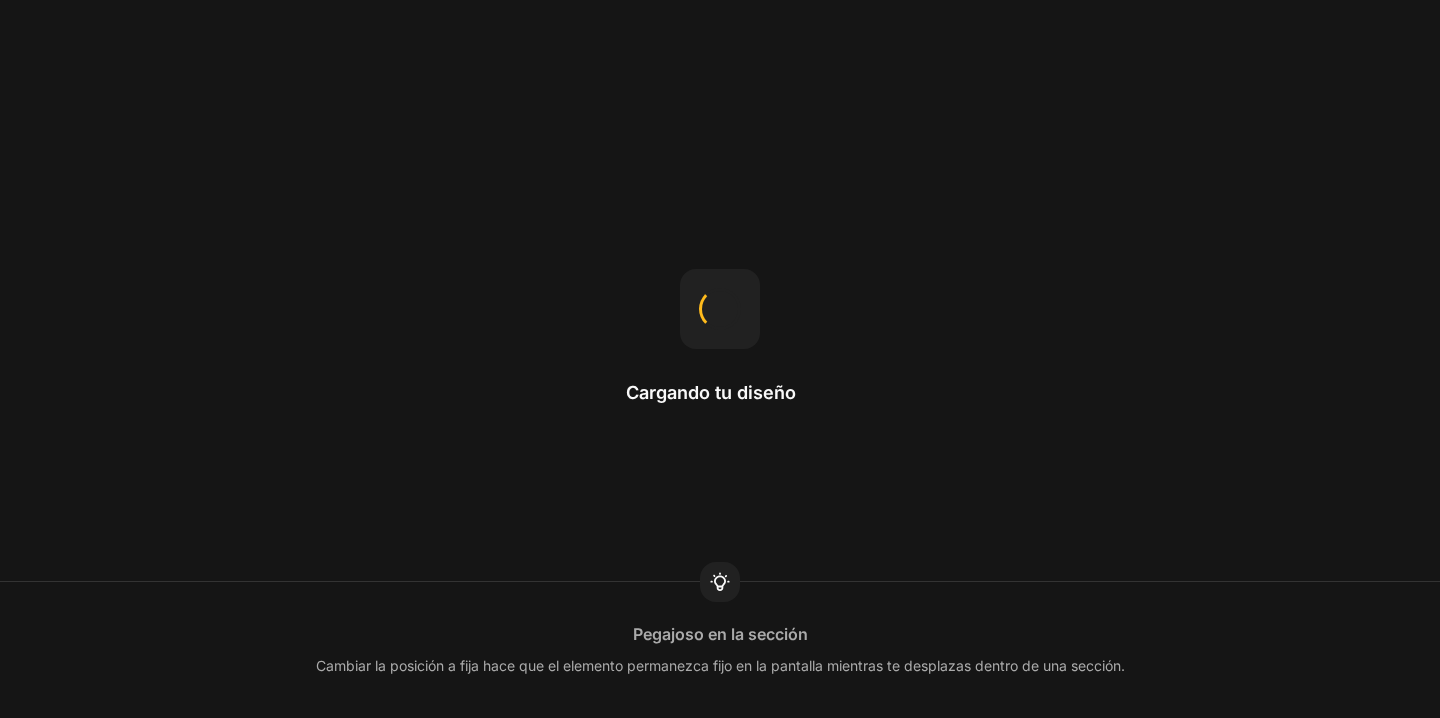 scroll, scrollTop: 0, scrollLeft: 0, axis: both 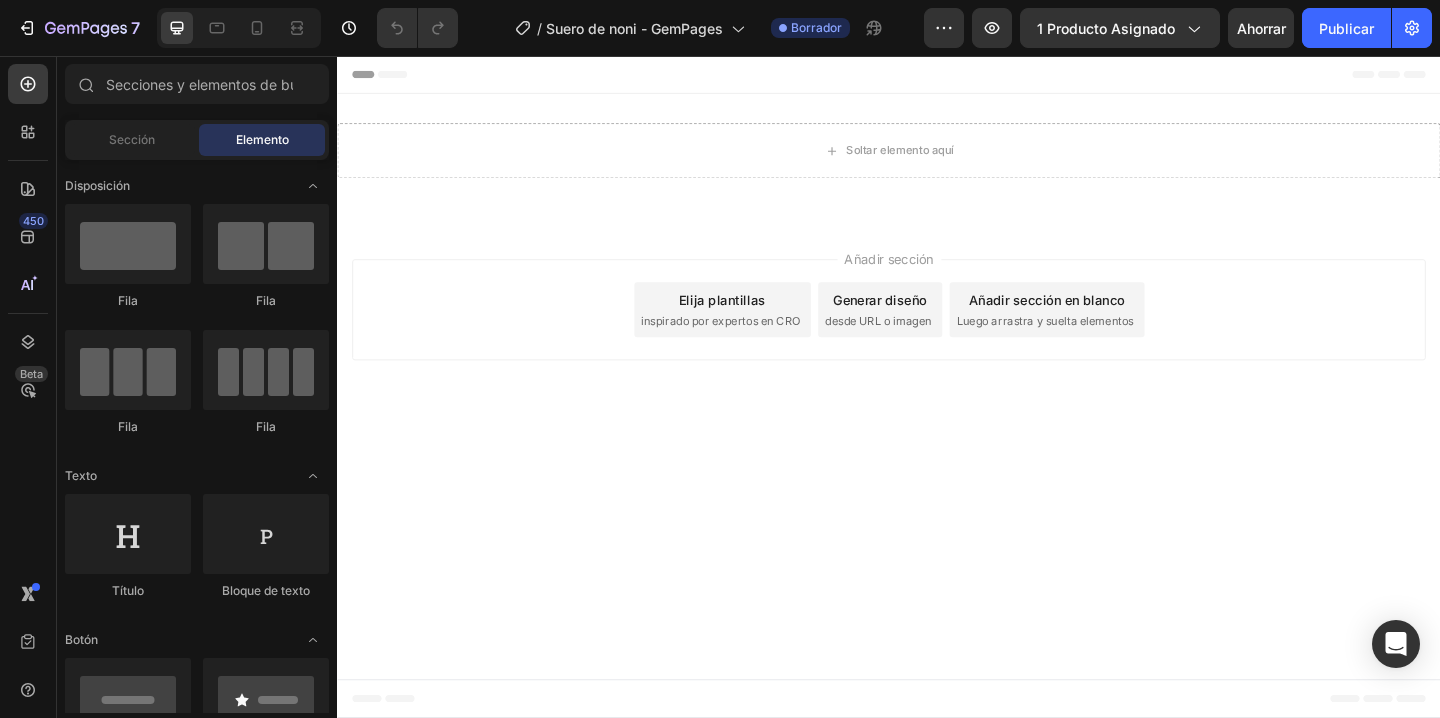 click on "Añadir sección Elija plantillas inspirado por expertos en CRO Generar diseño desde URL o imagen Añadir sección en blanco Luego arrastra y suelta elementos" at bounding box center [937, 336] 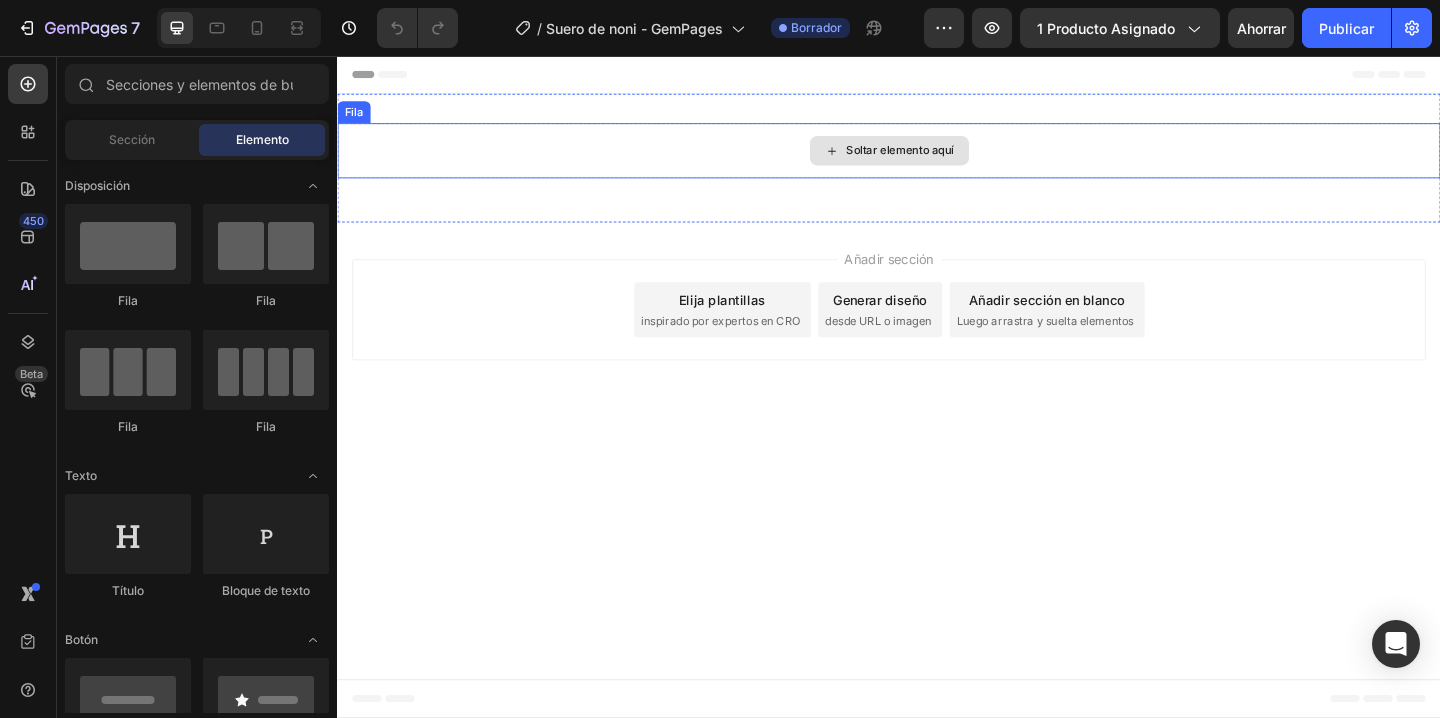 click on "Soltar elemento aquí" at bounding box center [937, 159] 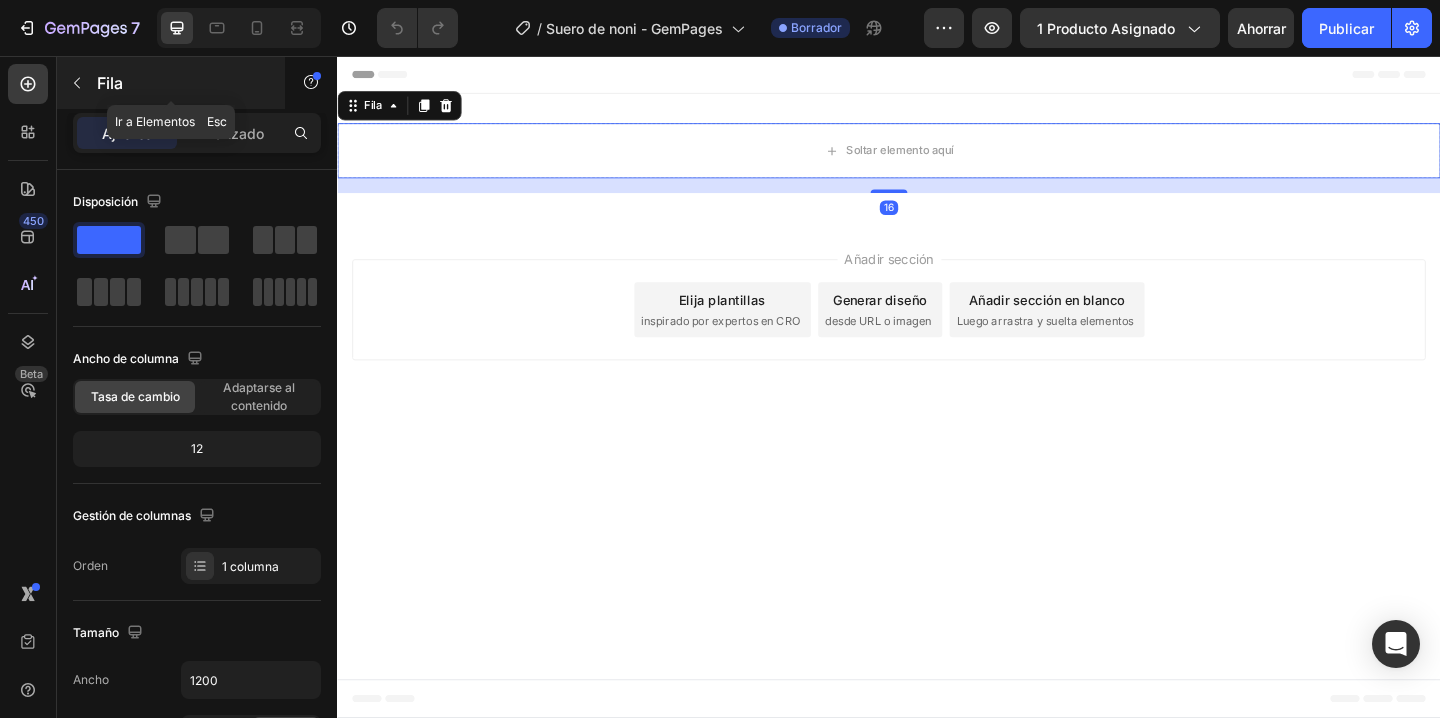 click at bounding box center (77, 83) 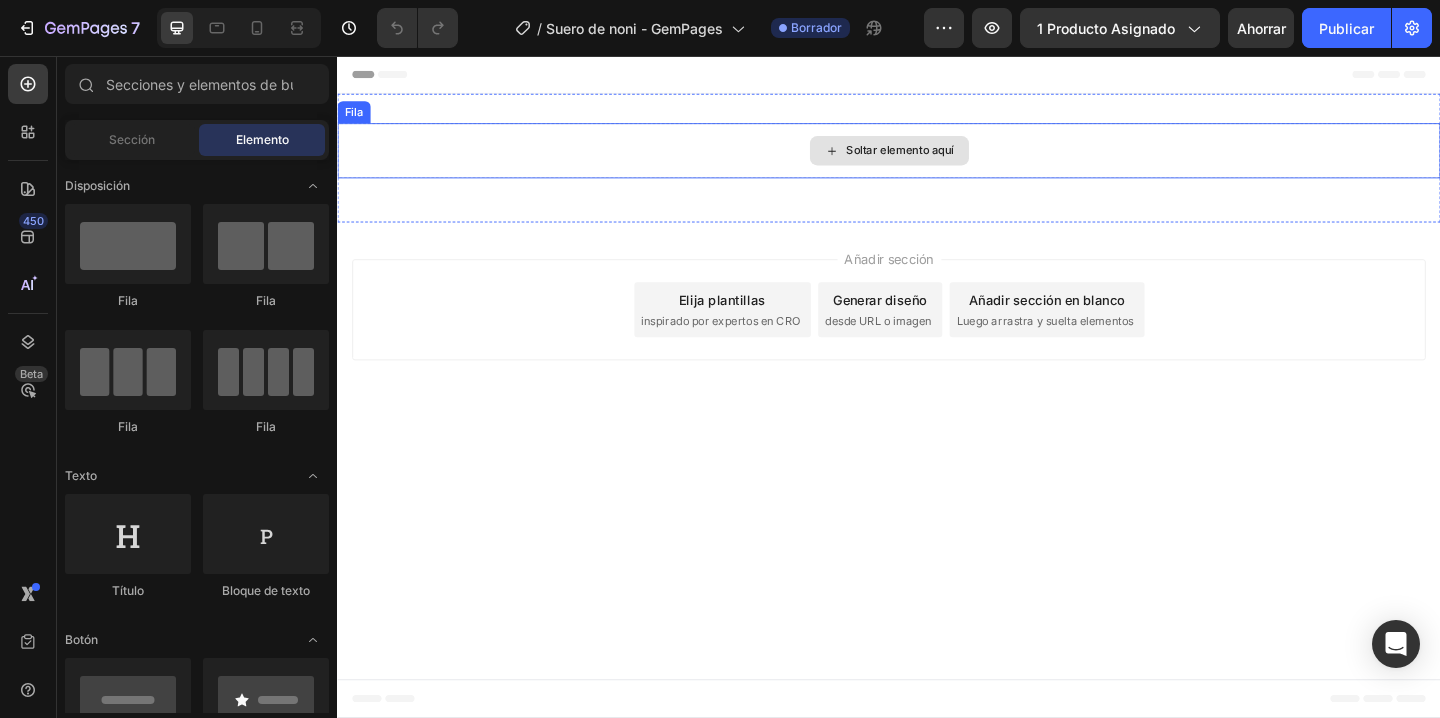 click on "Soltar elemento aquí" at bounding box center (937, 159) 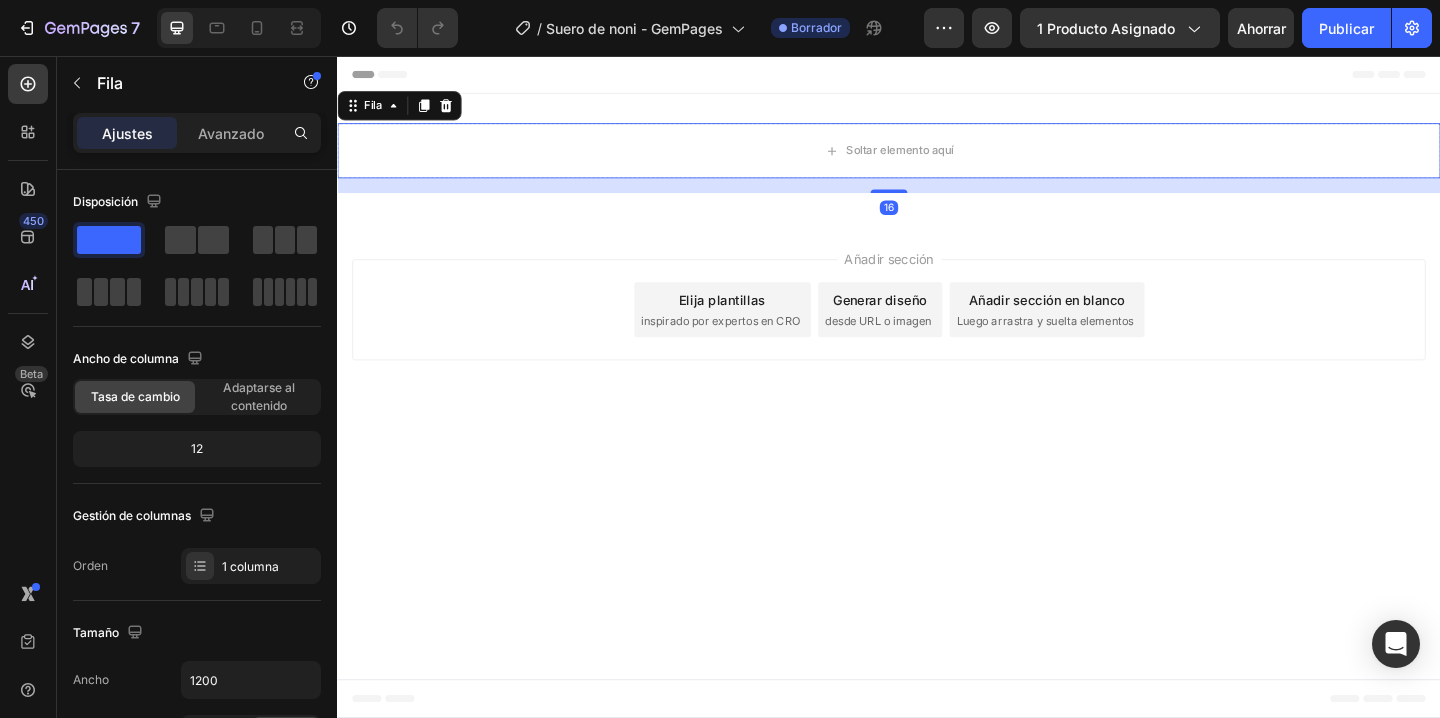 click on "Ajustes Avanzado" at bounding box center [197, 133] 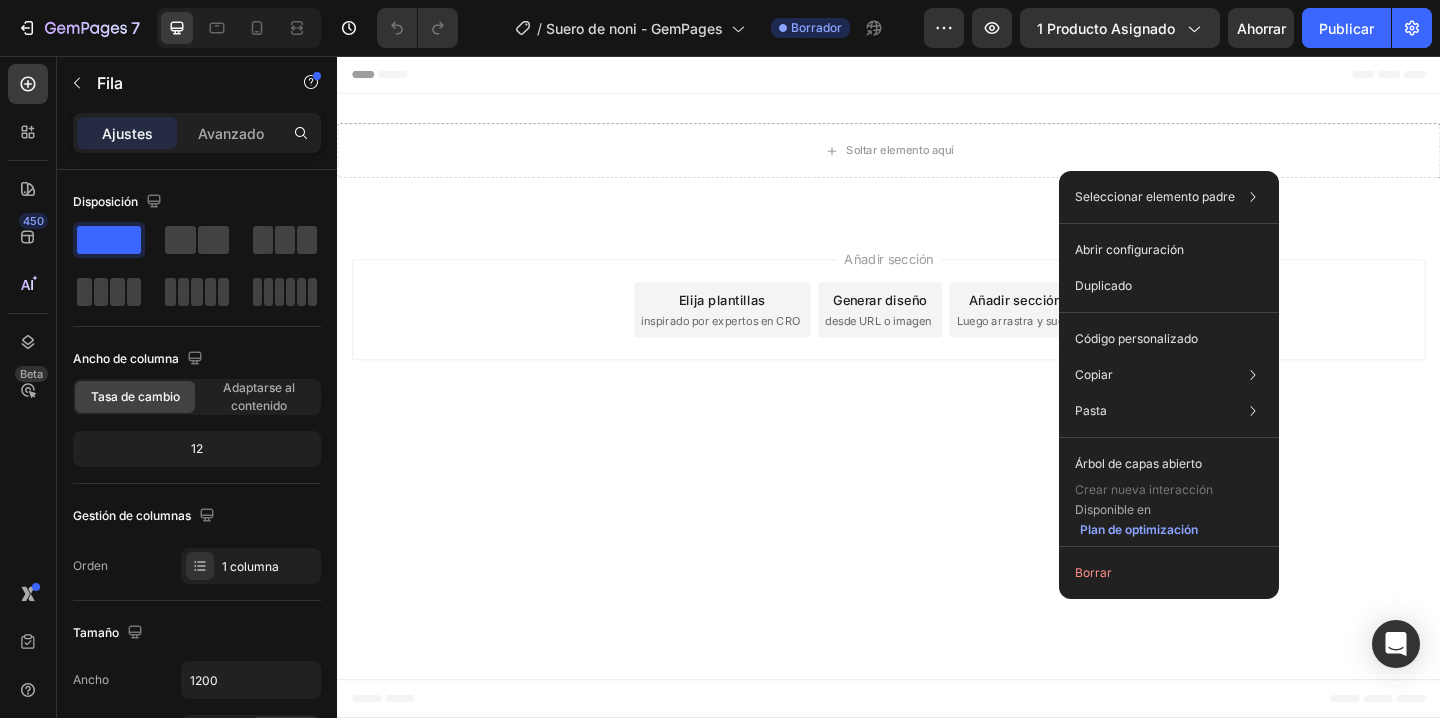 click on "Añadir sección Elija plantillas inspirado por expertos en CRO Generar diseño desde URL o imagen Añadir sección en blanco Luego arrastra y suelta elementos" at bounding box center (937, 336) 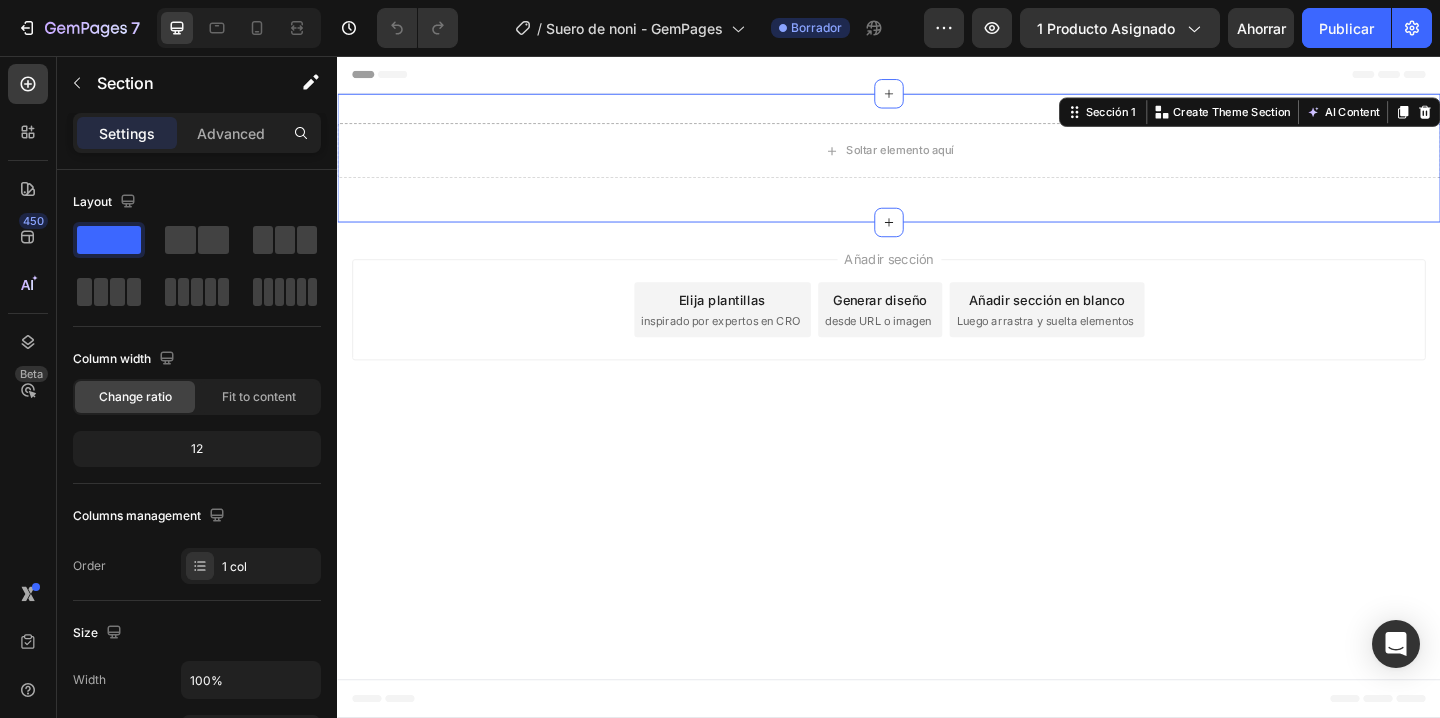 click on "Soltar elemento aquí Fila Sección 1   You can create reusable sections Create Theme Section AI Content Write with GemAI What would you like to describe here? Tone and Voice Persuasive Product Getting products... Show more Generate" at bounding box center (937, 167) 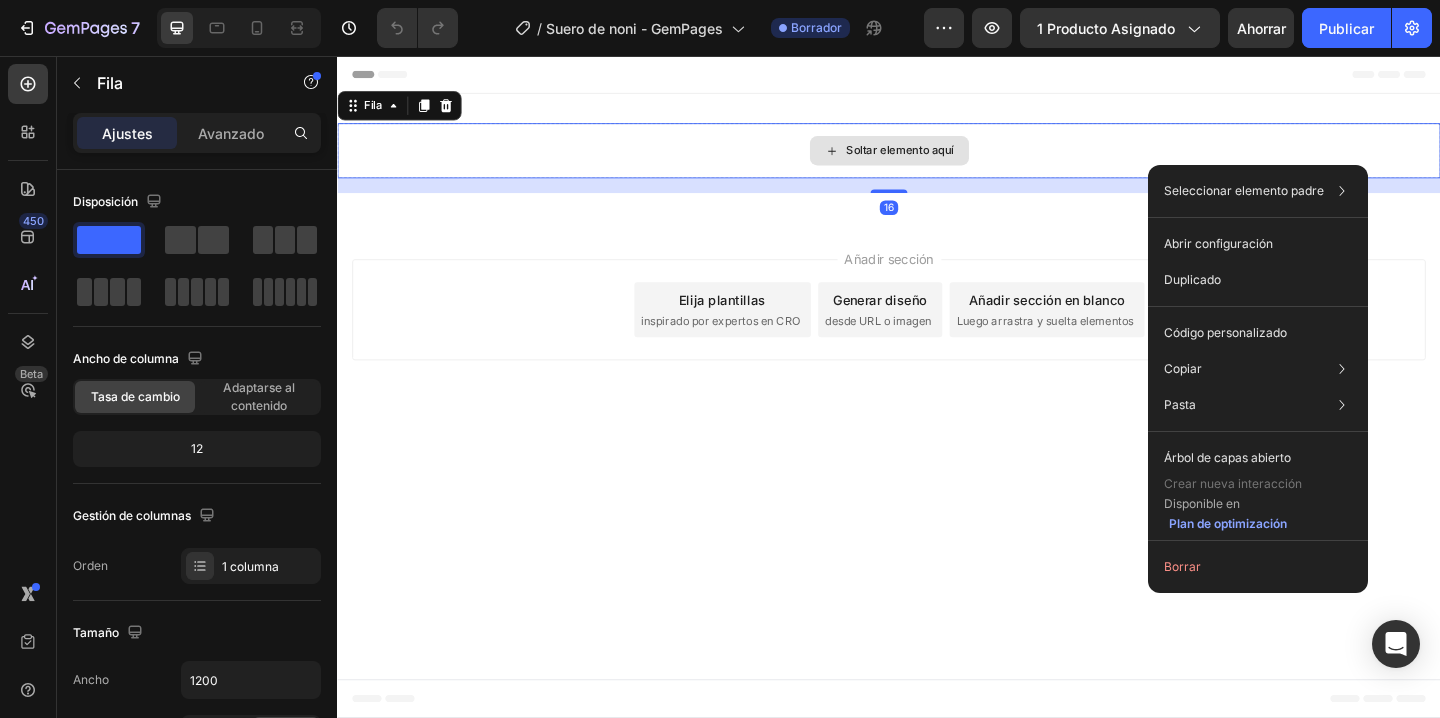 click on "Soltar elemento aquí" at bounding box center [937, 159] 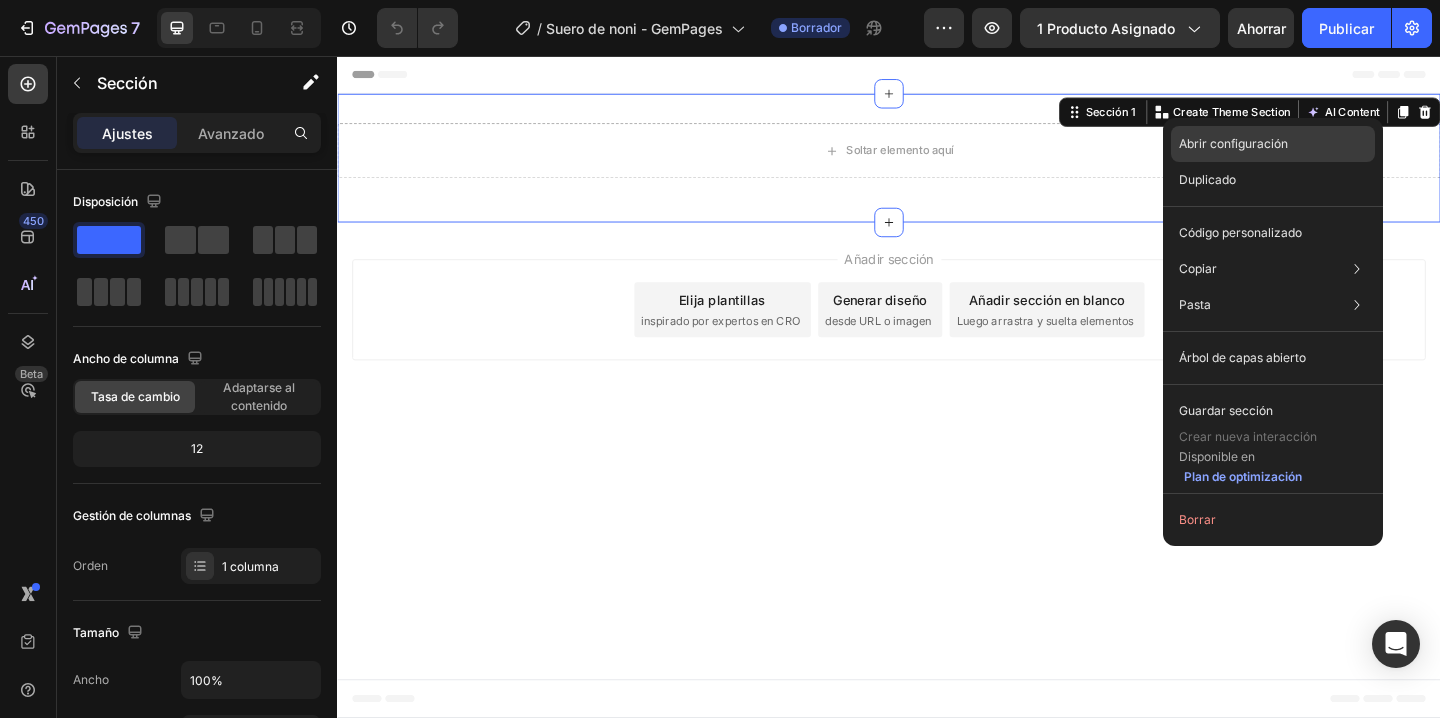 click on "Abrir configuración" at bounding box center [1233, 143] 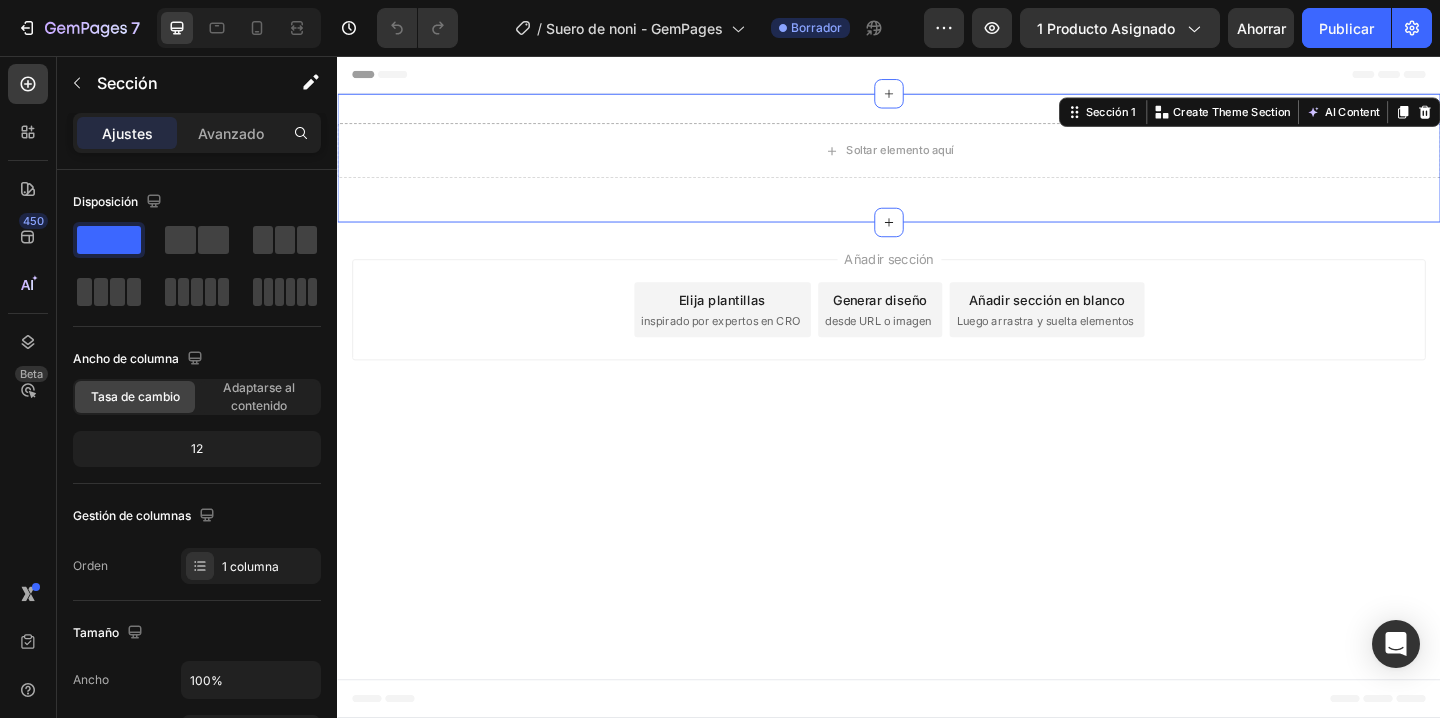 click on "Soltar elemento aquí Fila Sección 1   You can create reusable sections Create Theme Section AI Content Write with GemAI What would you like to describe here? Tone and Voice Persuasive Product SERUM LUX®️ - Crece cejas y pestañas gampage Show more Generate" at bounding box center [937, 167] 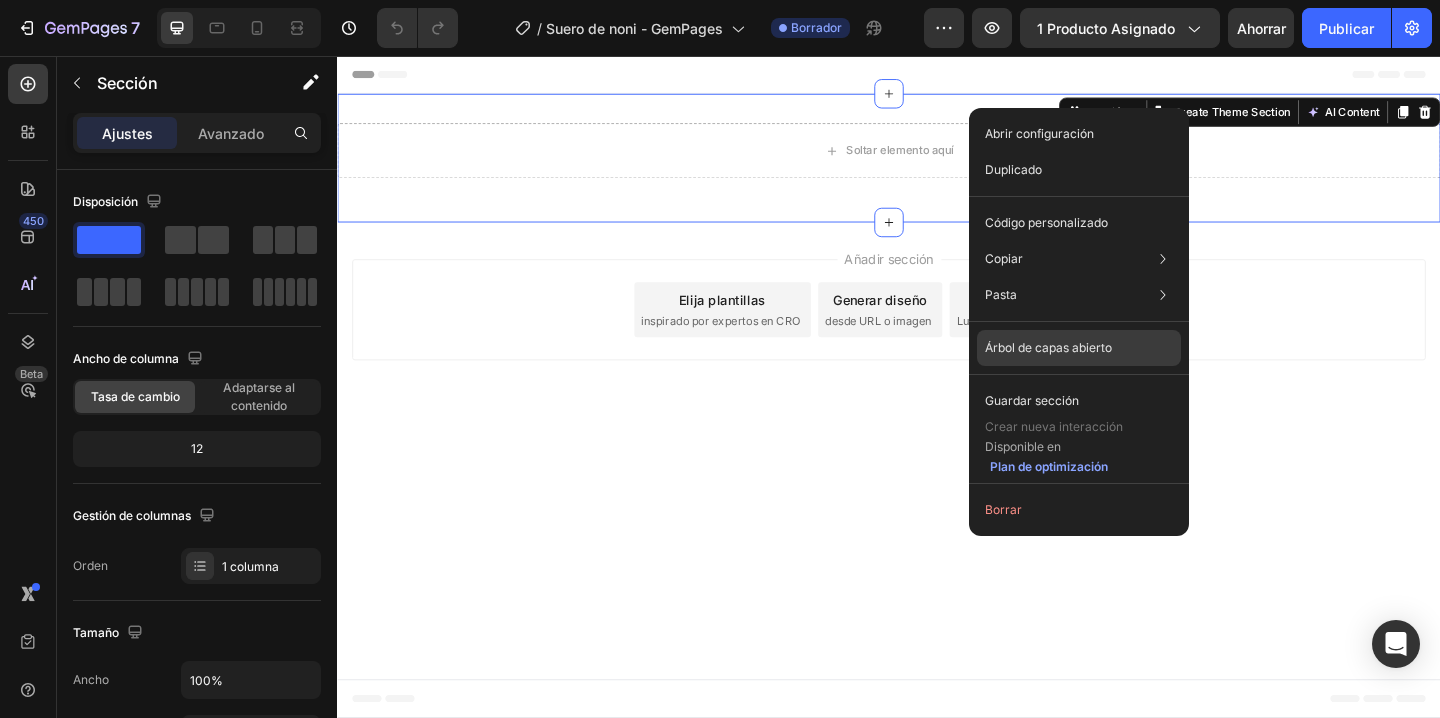 click on "Árbol de capas abierto" at bounding box center (1048, 347) 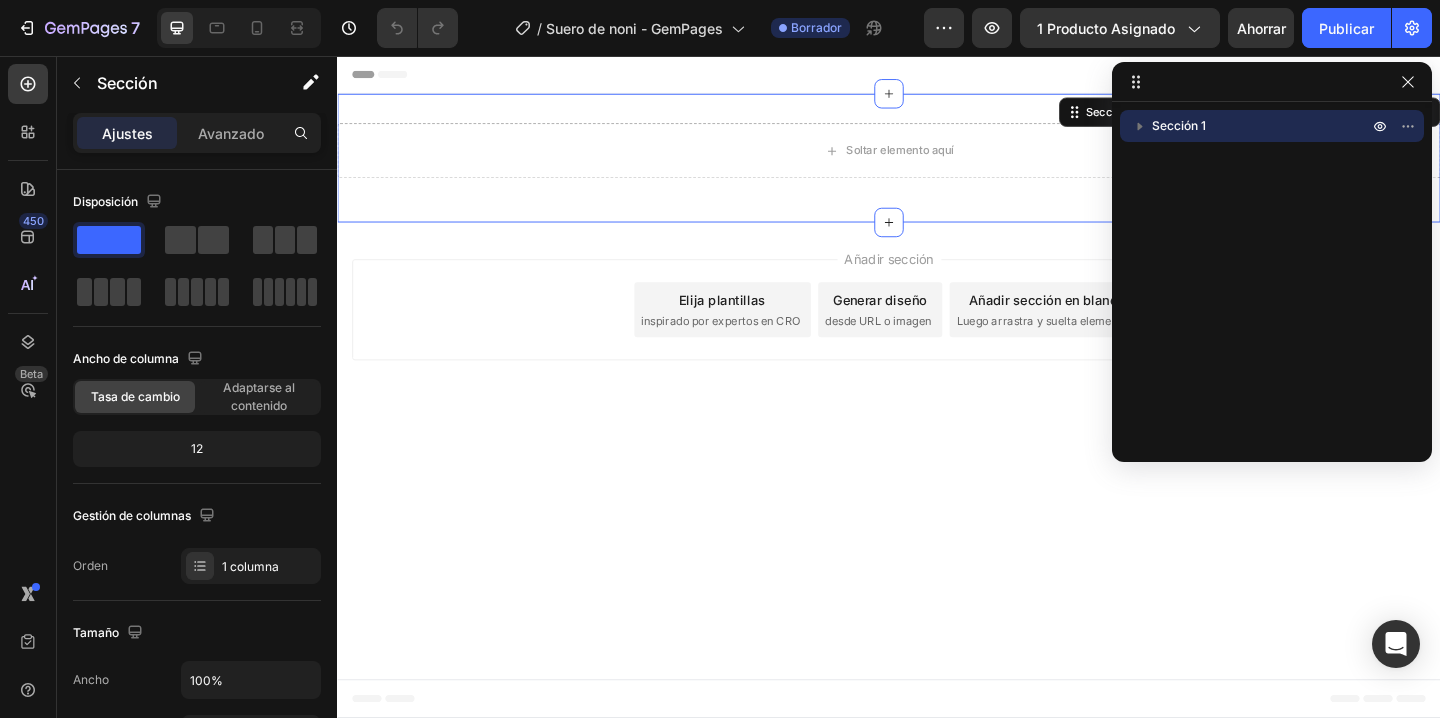 click 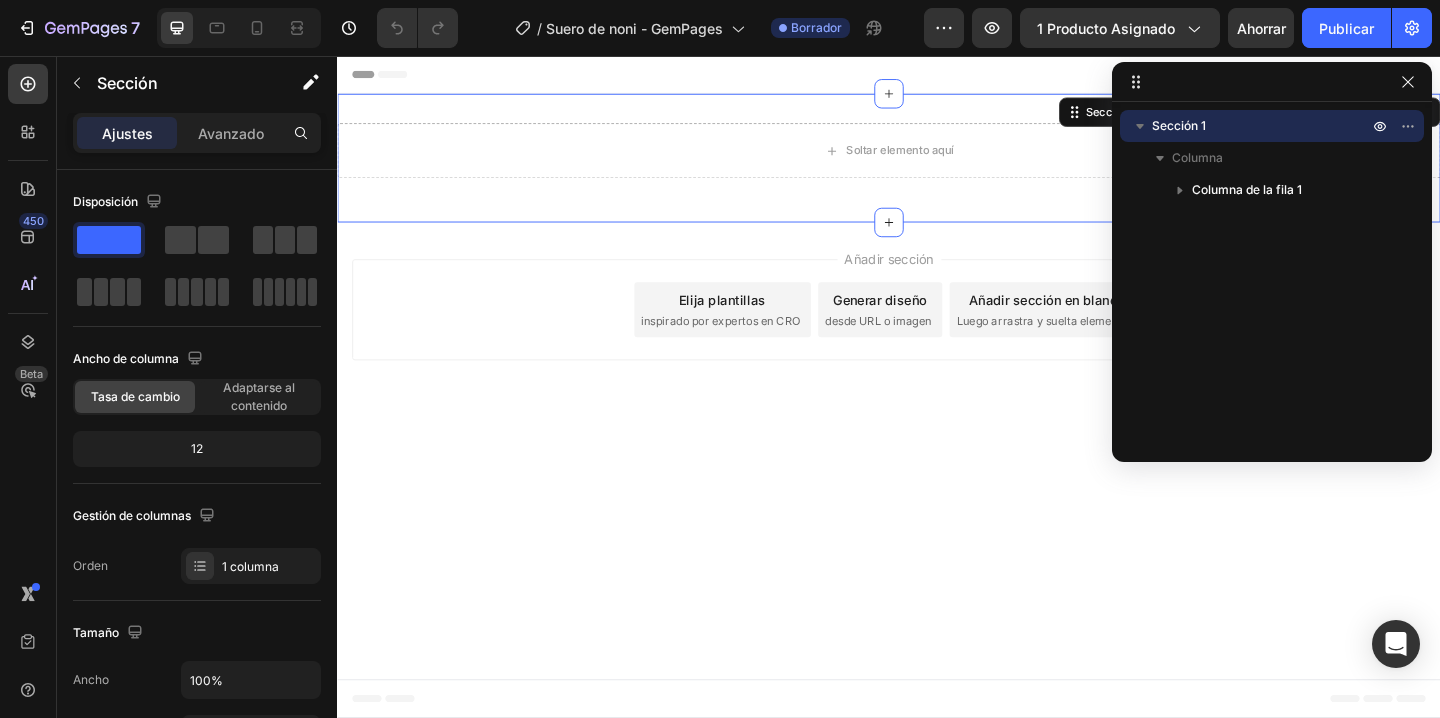 click on "Sección 1 Columna Columna de la fila 1" at bounding box center (1272, 275) 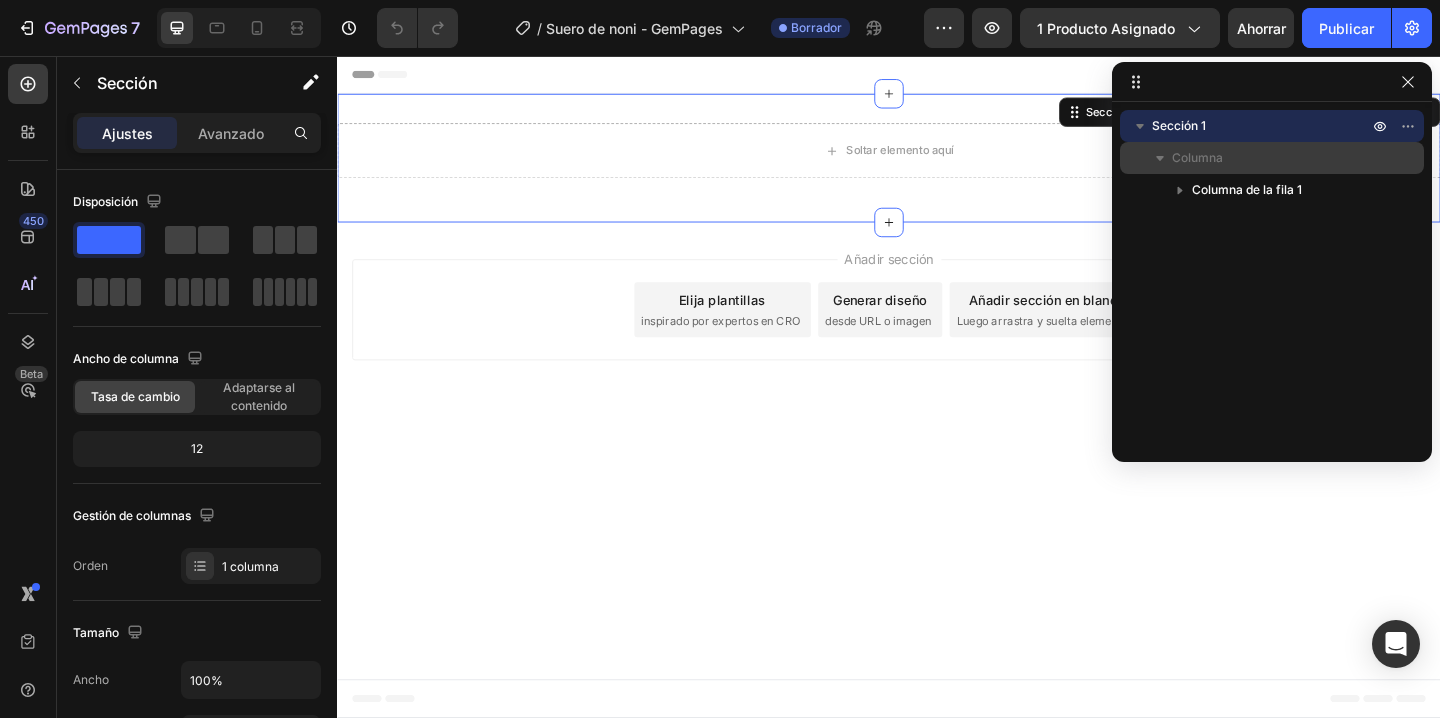 click 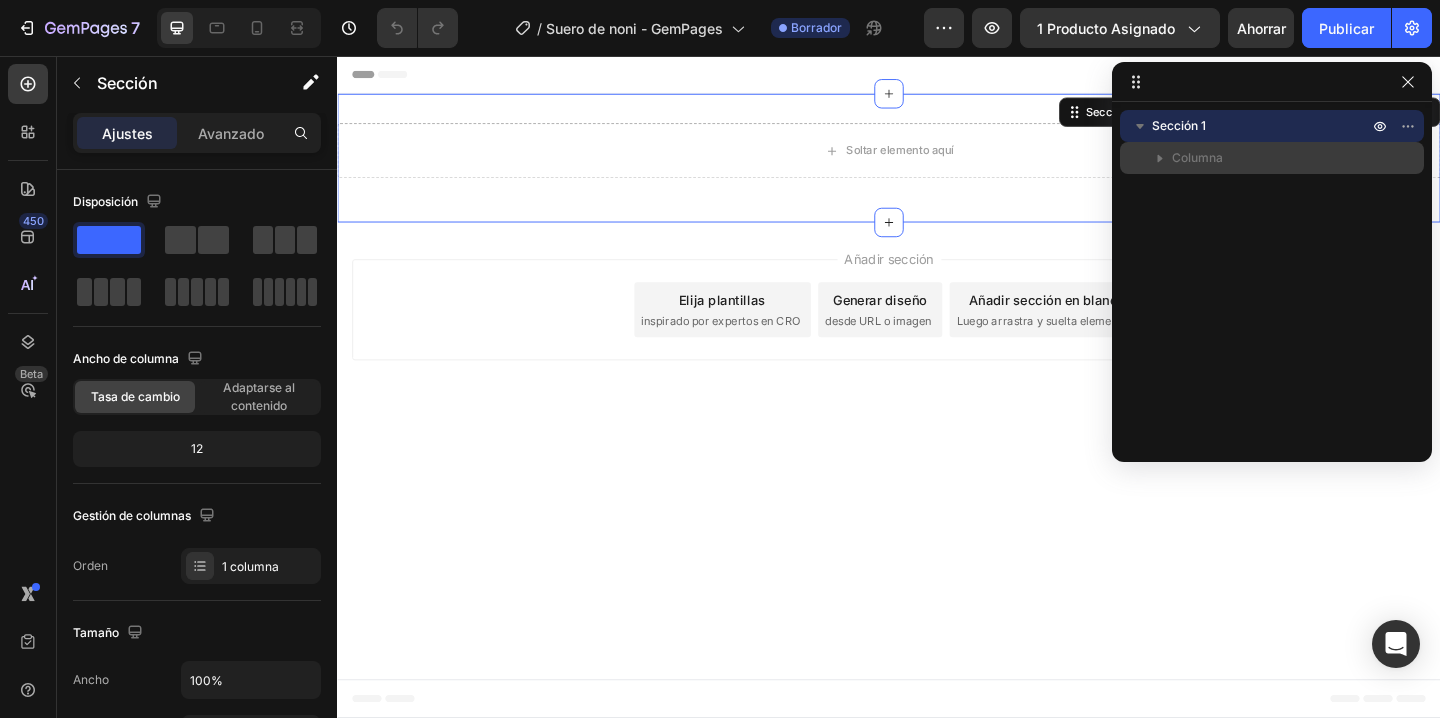 click 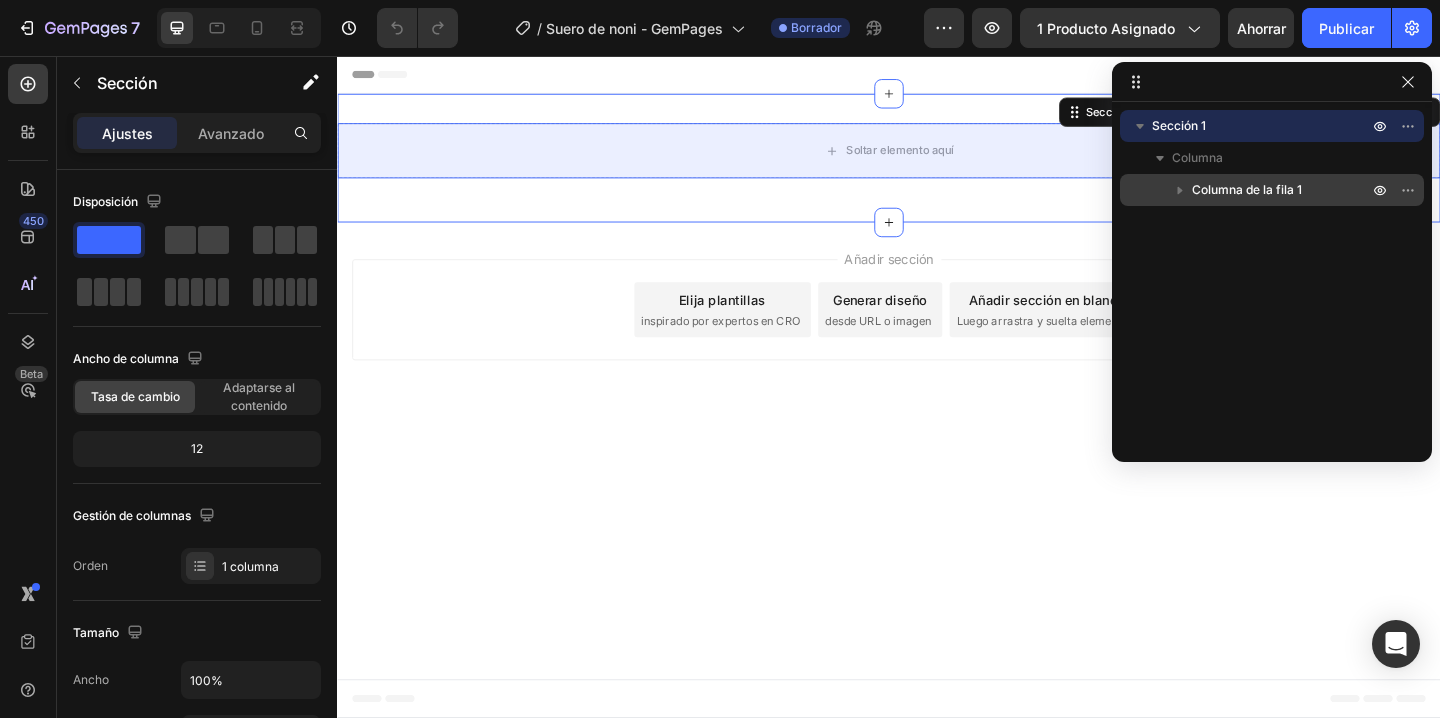 click 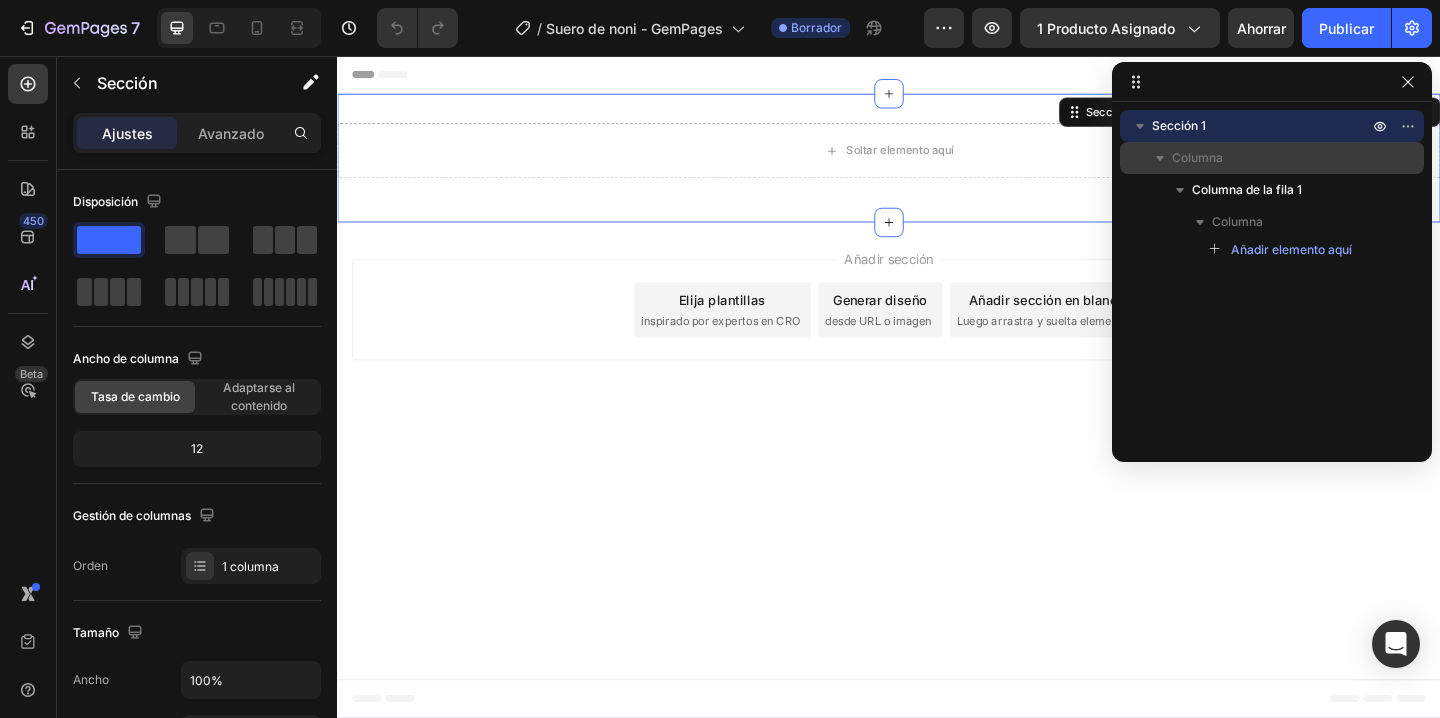 click at bounding box center (1160, 158) 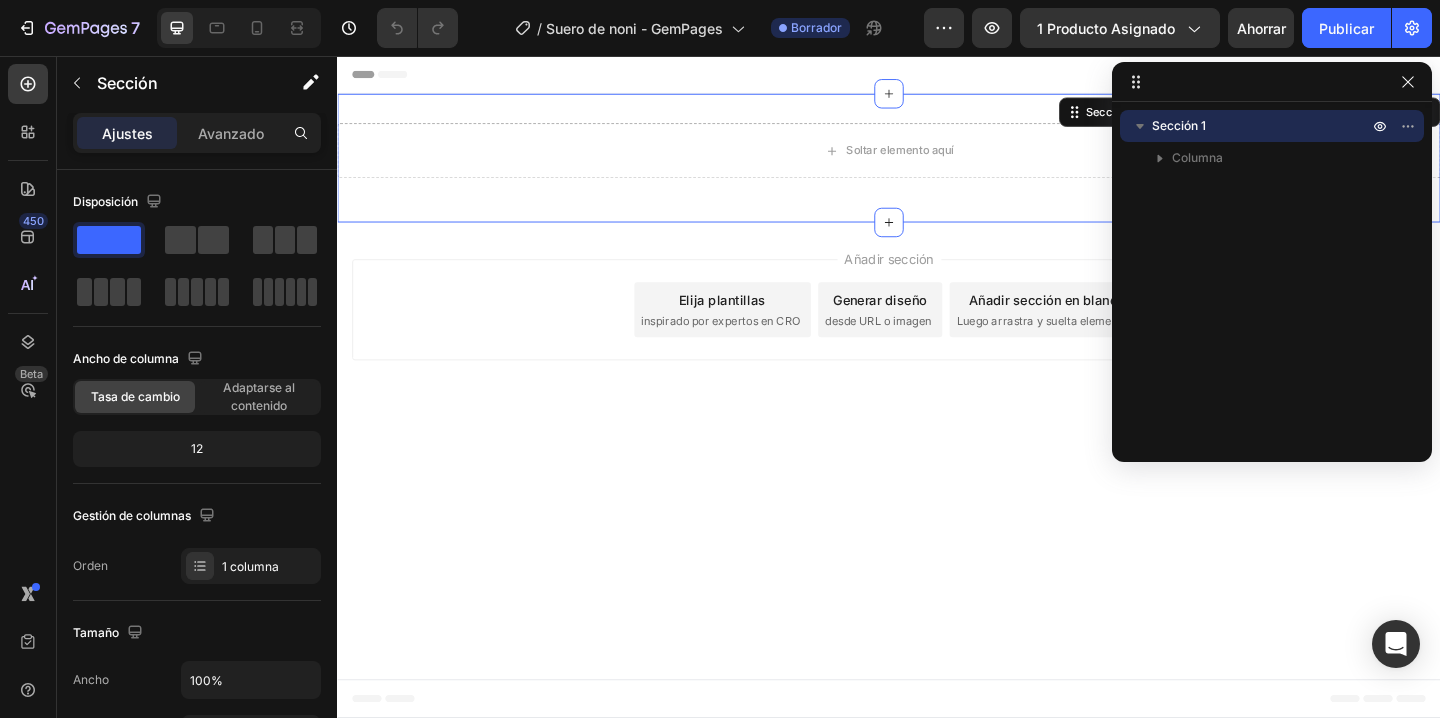 click on "Sección 1" at bounding box center [1179, 125] 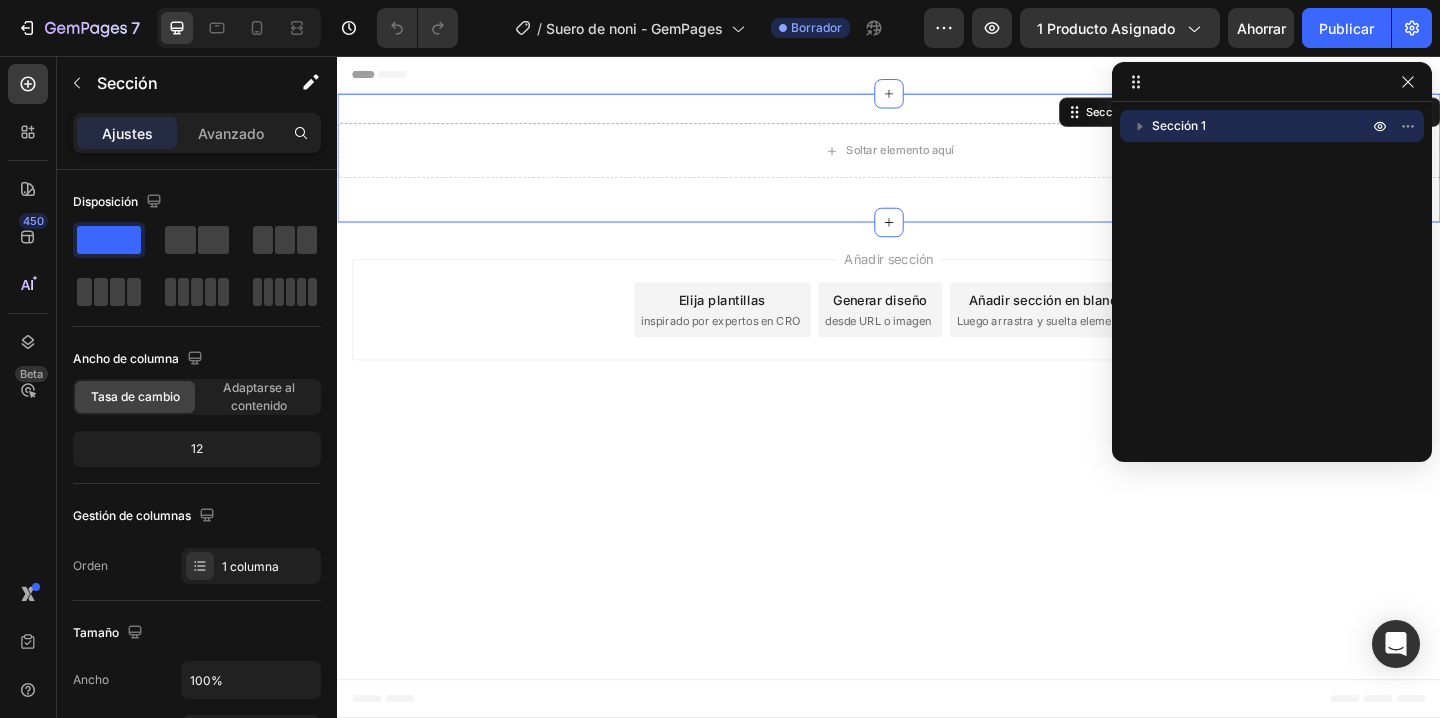 click on "Sección 1" at bounding box center (1179, 125) 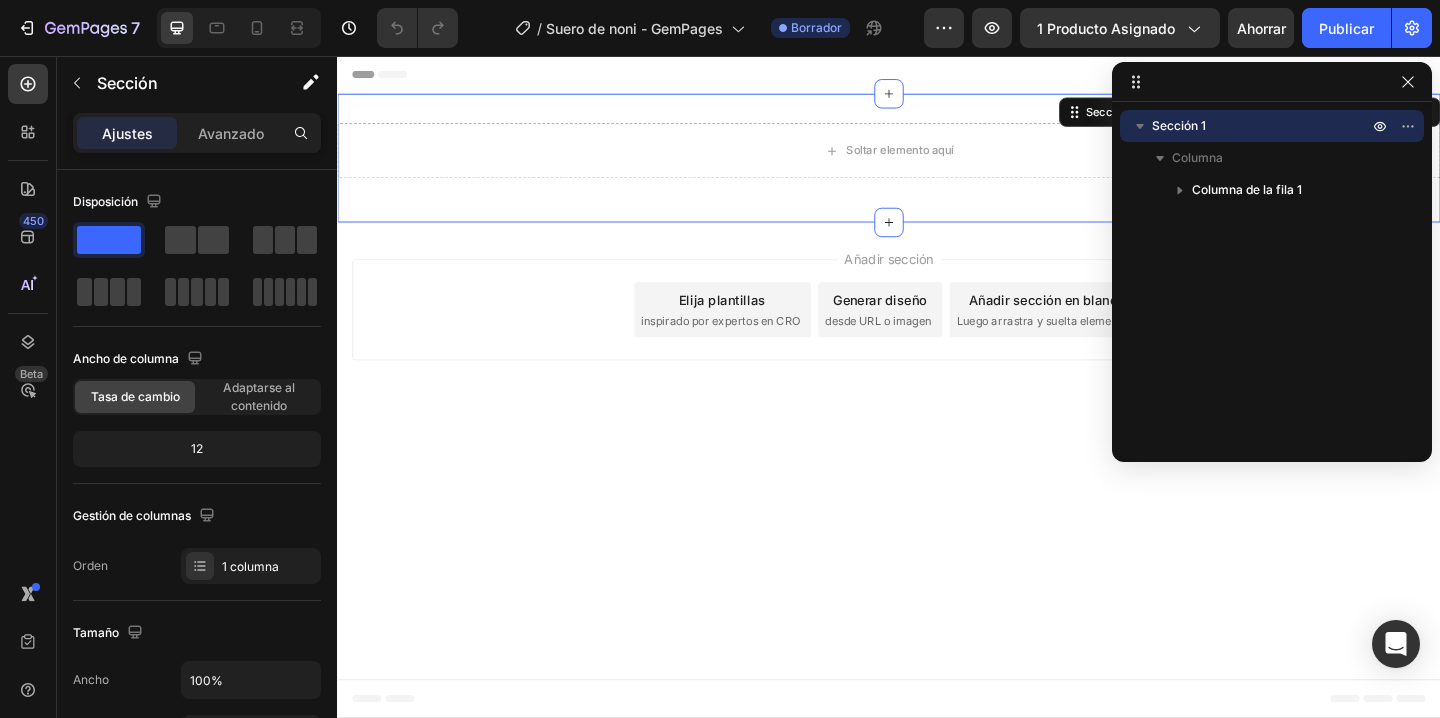 click on "Soltar elemento aquí Fila Sección 1   You can create reusable sections Create Theme Section AI Content Write with GemAI What would you like to describe here? Tone and Voice Persuasive Product SERUM LUX®️ - Crece cejas y pestañas gampage Show more Generate" at bounding box center (937, 167) 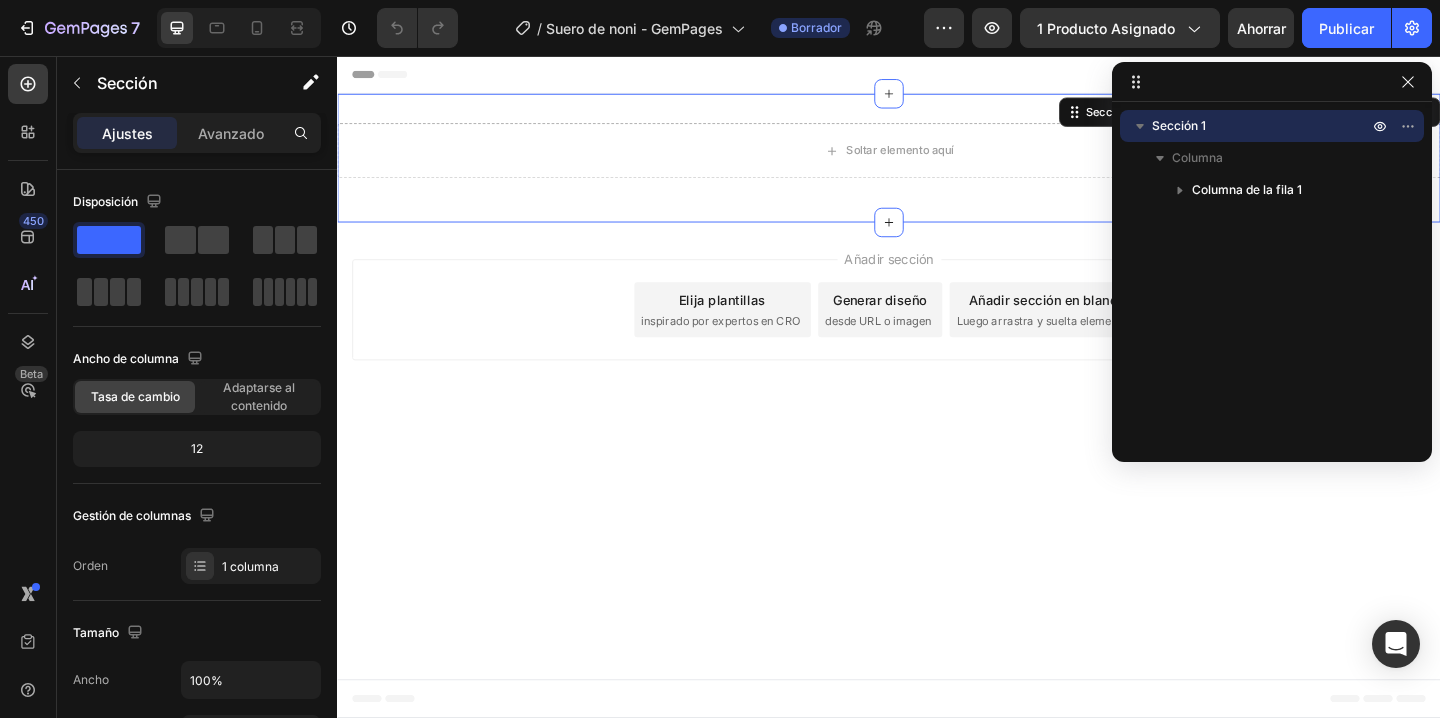 click on "Añadir sección Elija plantillas inspirado por expertos en CRO Generar diseño desde URL o imagen Añadir sección en blanco Luego arrastra y suelta elementos" at bounding box center [937, 332] 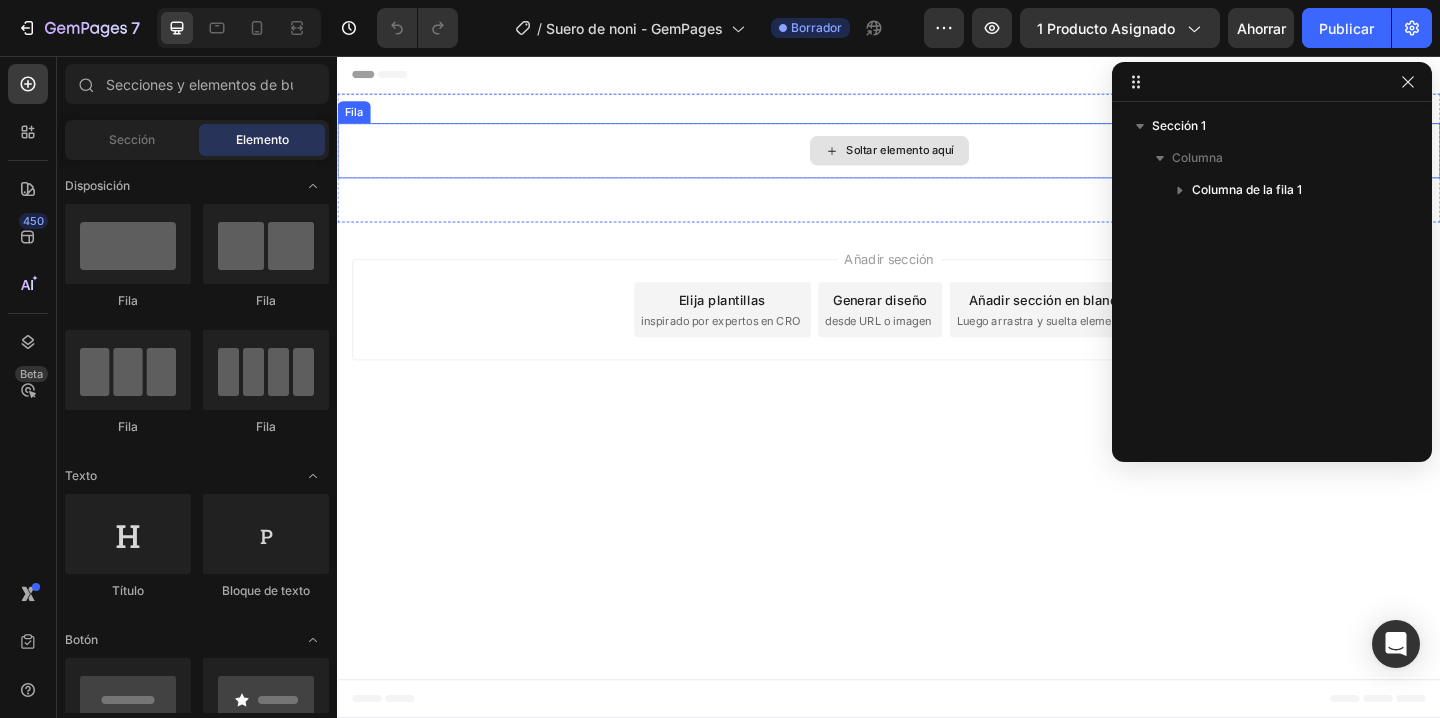 click on "Soltar elemento aquí" at bounding box center (937, 159) 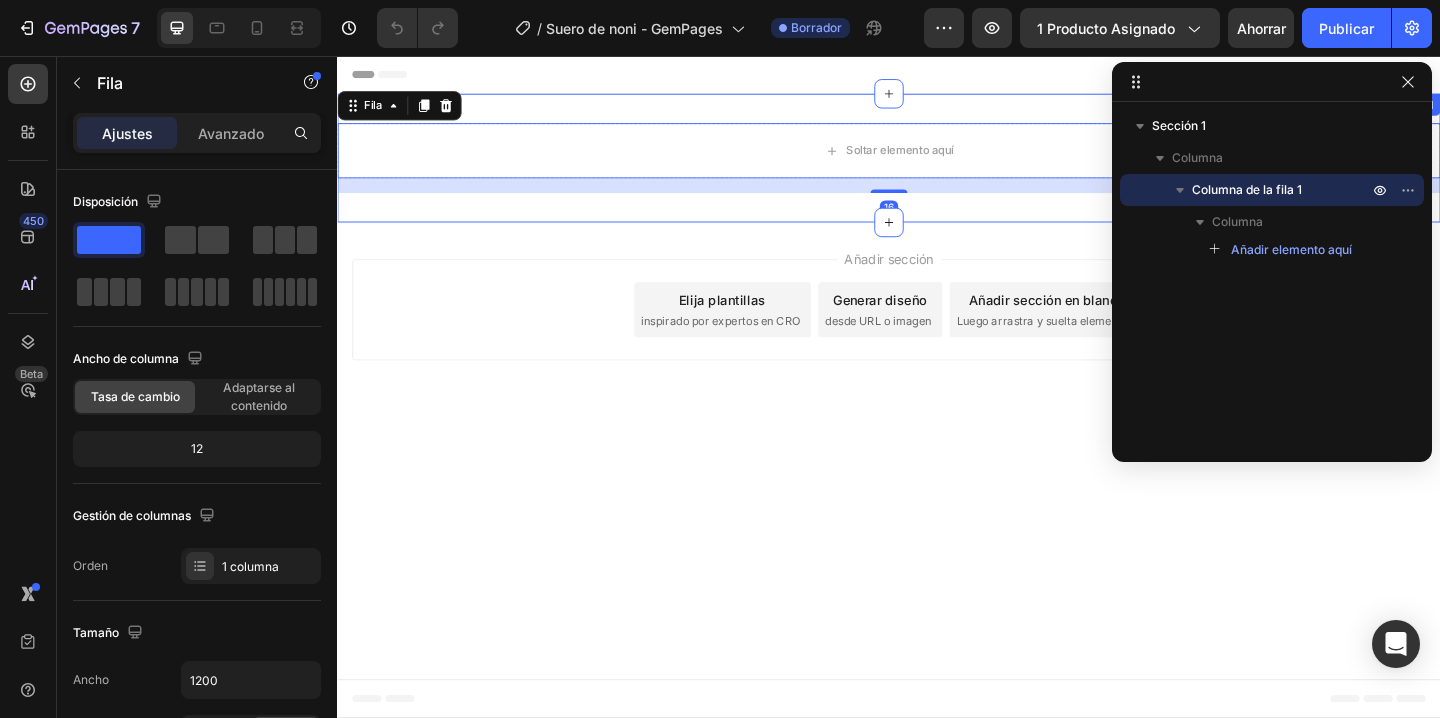 click on "Soltar elemento aquí Fila   16 Sección 1" at bounding box center (937, 167) 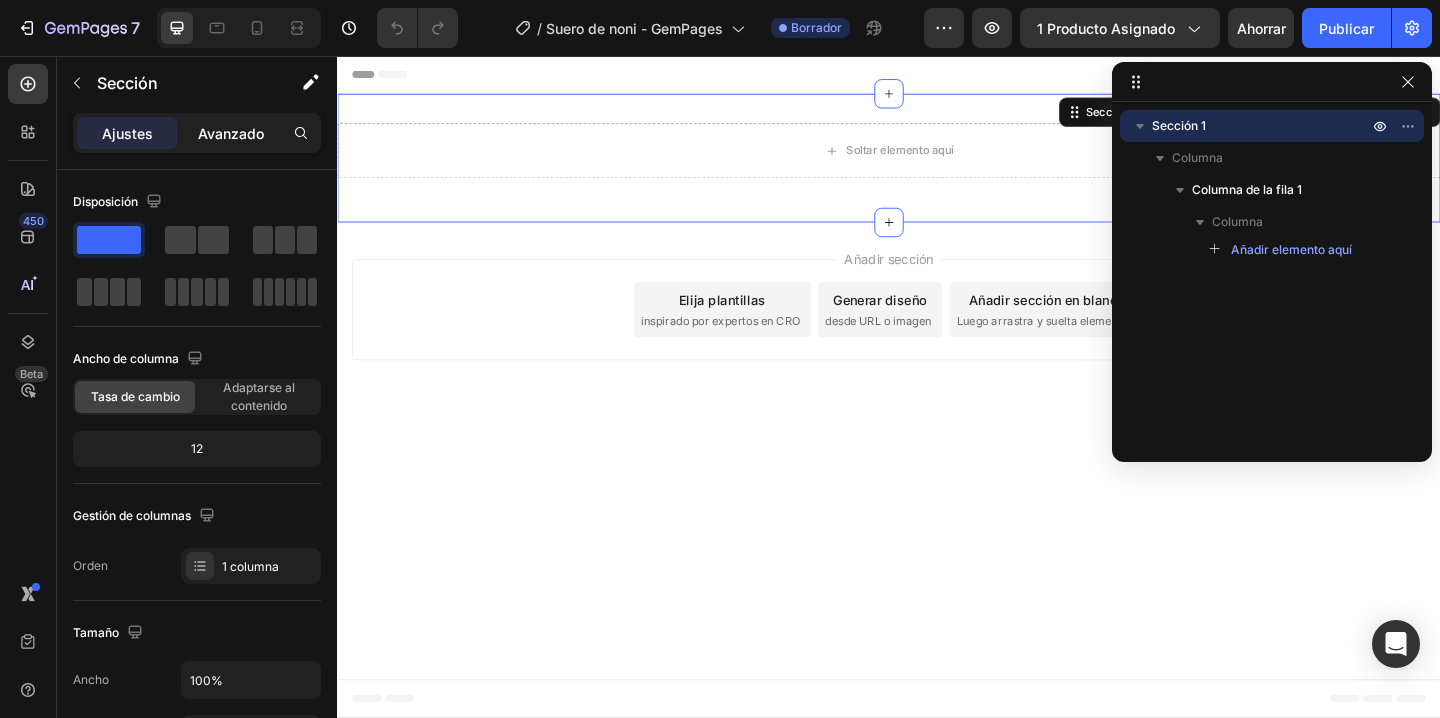 click on "Avanzado" at bounding box center (231, 133) 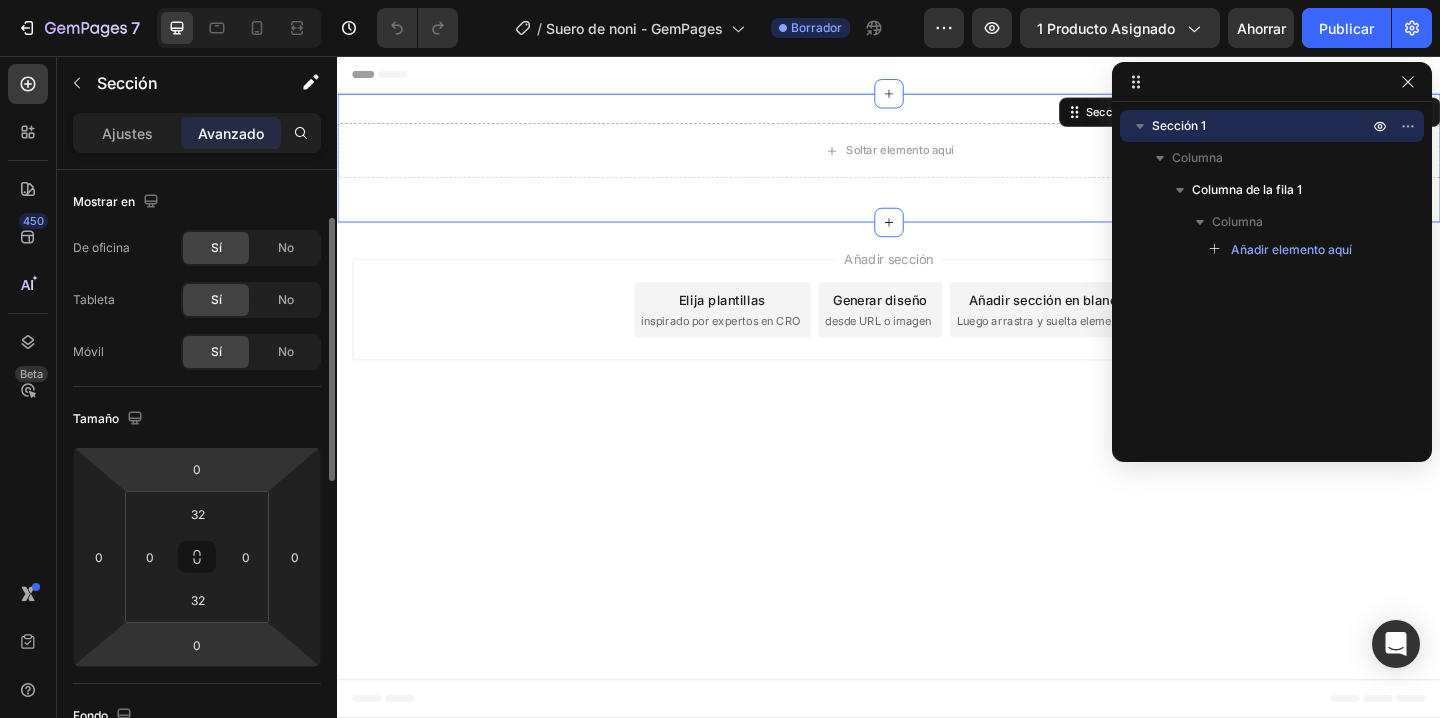 scroll, scrollTop: 34, scrollLeft: 0, axis: vertical 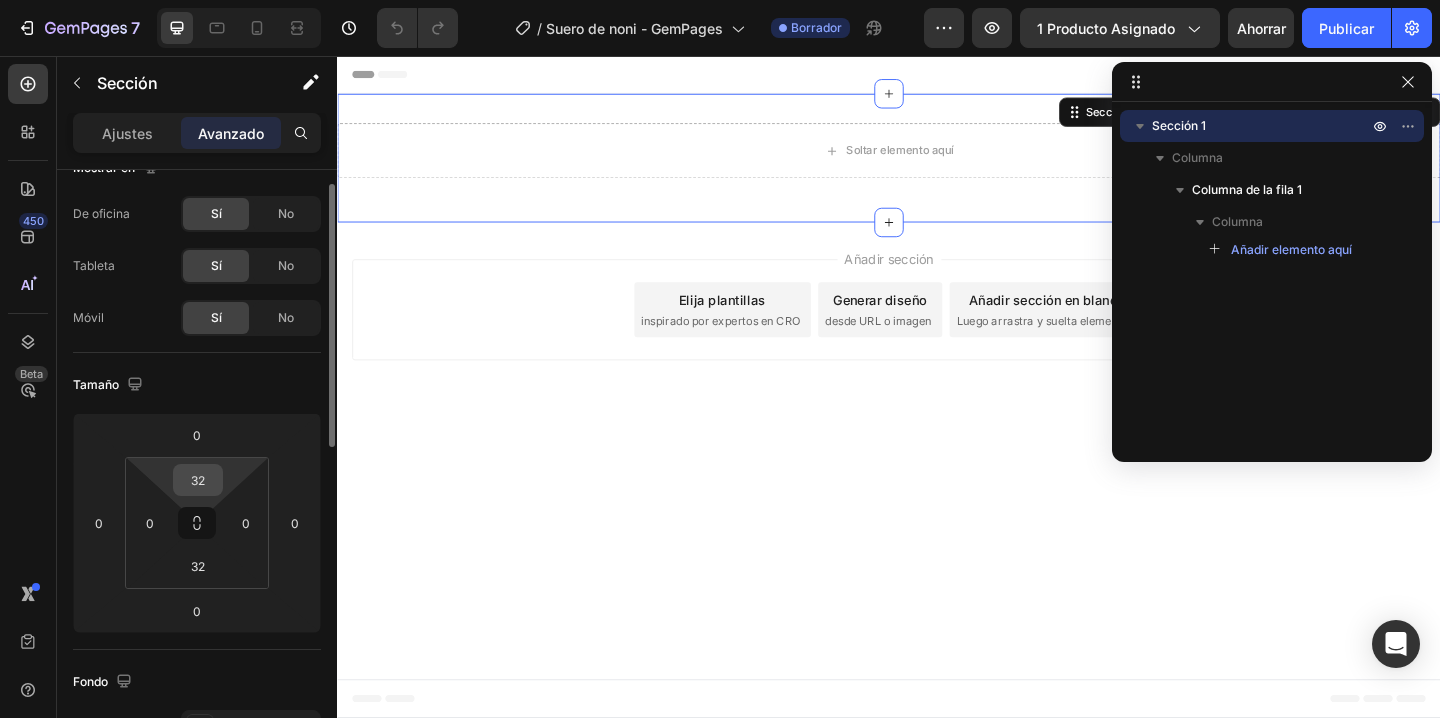 click on "32" at bounding box center (198, 480) 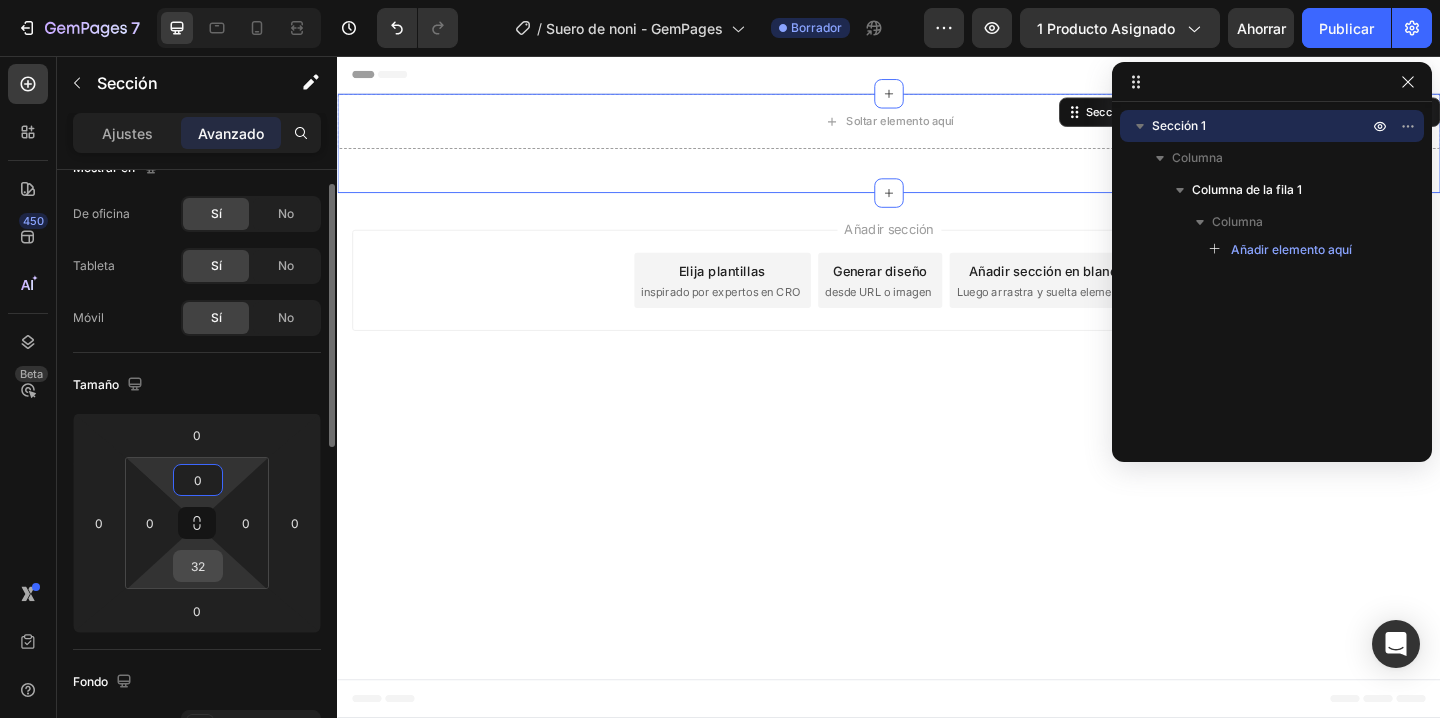 type on "0" 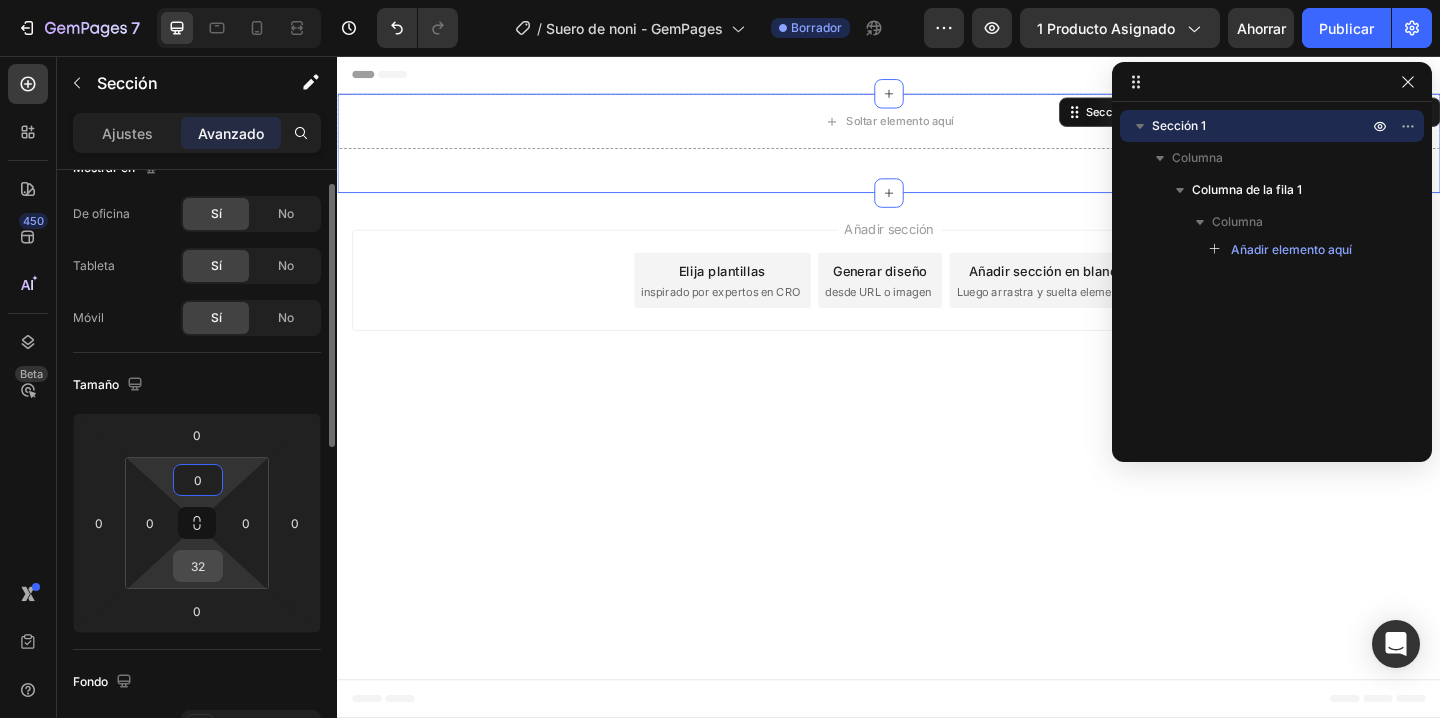 click on "32" at bounding box center (198, 566) 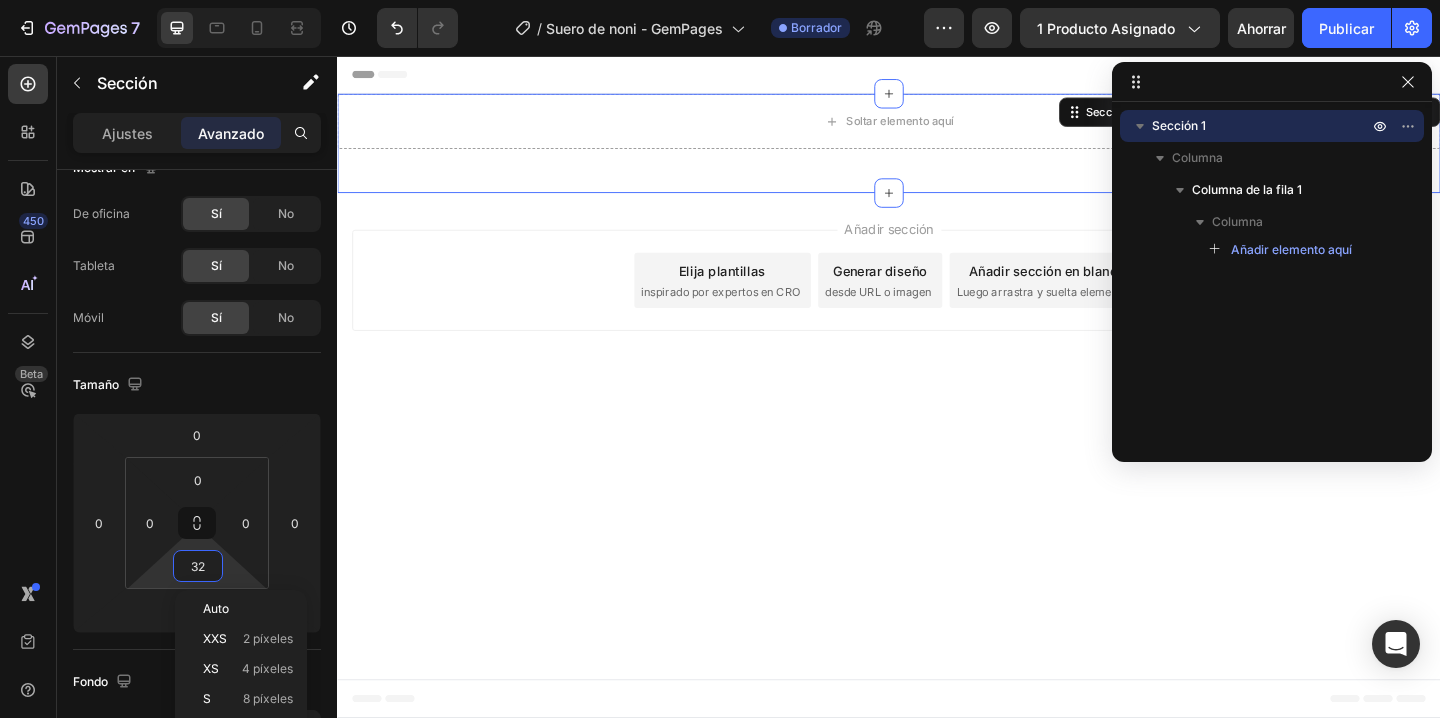 type on "0" 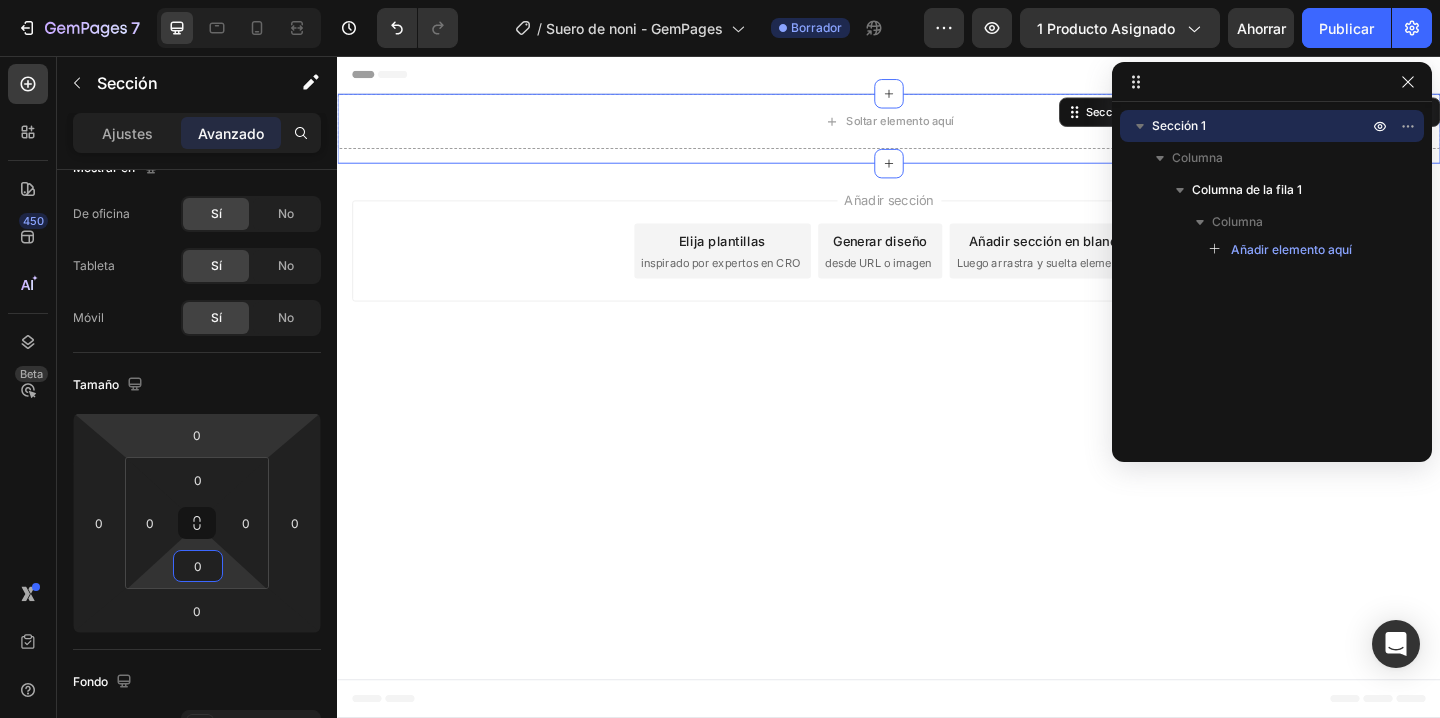 click on "Encabezamiento
Soltar elemento aquí Fila Sección 1   You can create reusable sections Create Theme Section AI Content Write with GemAI What would you like to describe here? Tone and Voice Persuasive Product SERUM LUX®️ - Crece cejas y pestañas gampage Show more Generate Raíz Comience con las secciones de la barra lateral Agregar secciones Añadir elementos Comience generando desde URL o imagen Añadir sección Elija plantillas inspirado por expertos en CRO Generar diseño desde URL o imagen Añadir sección en blanco Luego arrastra y suelta elementos Pie de página" at bounding box center [937, 416] 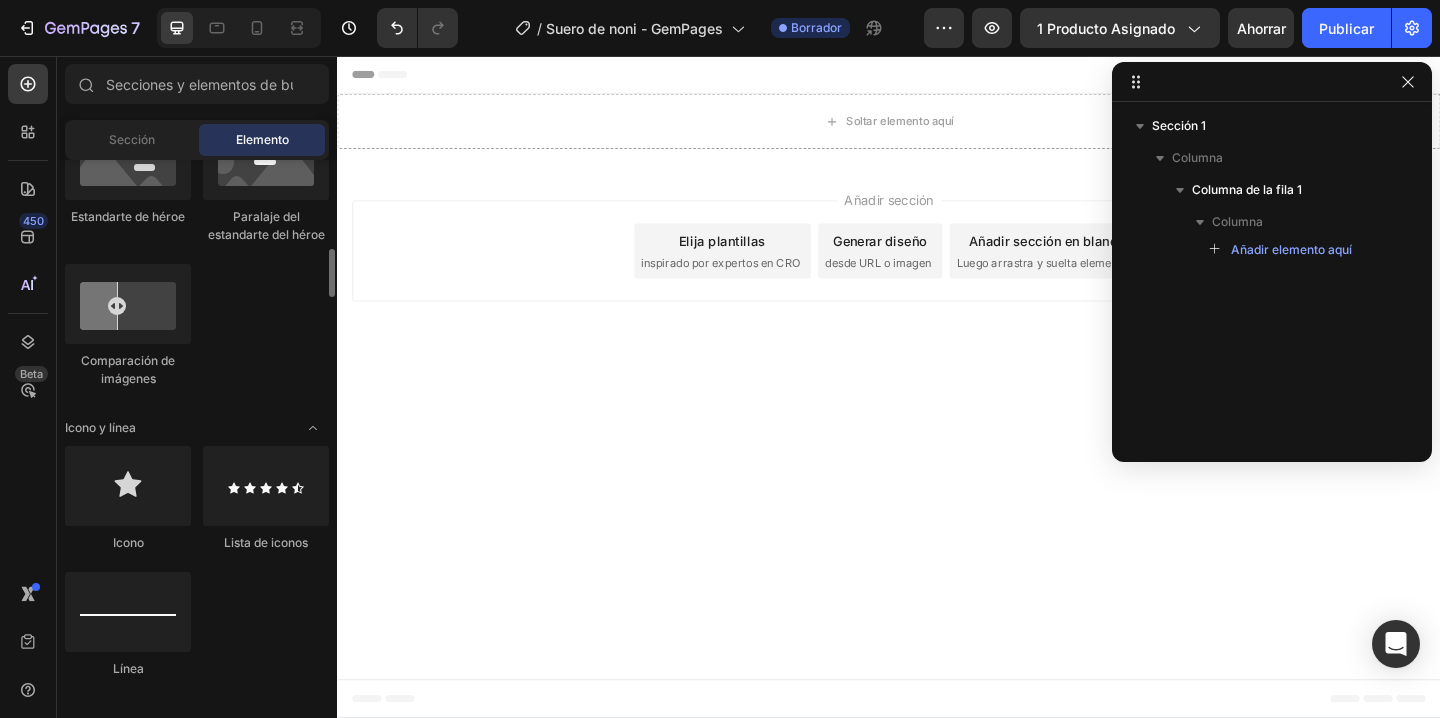 scroll, scrollTop: 0, scrollLeft: 0, axis: both 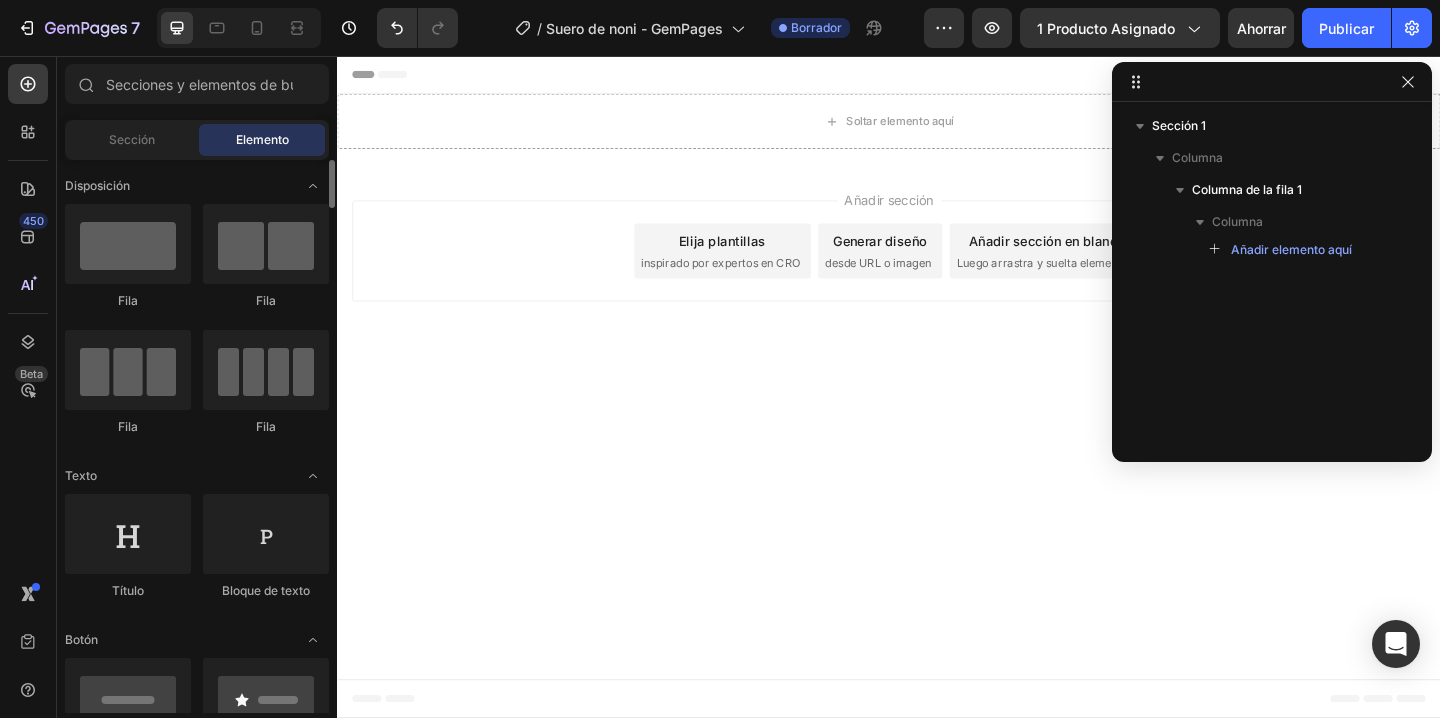 click on "Añadir sección Elija plantillas inspirado por expertos en CRO Generar diseño desde URL o imagen Añadir sección en blanco Luego arrastra y suelta elementos" at bounding box center (937, 272) 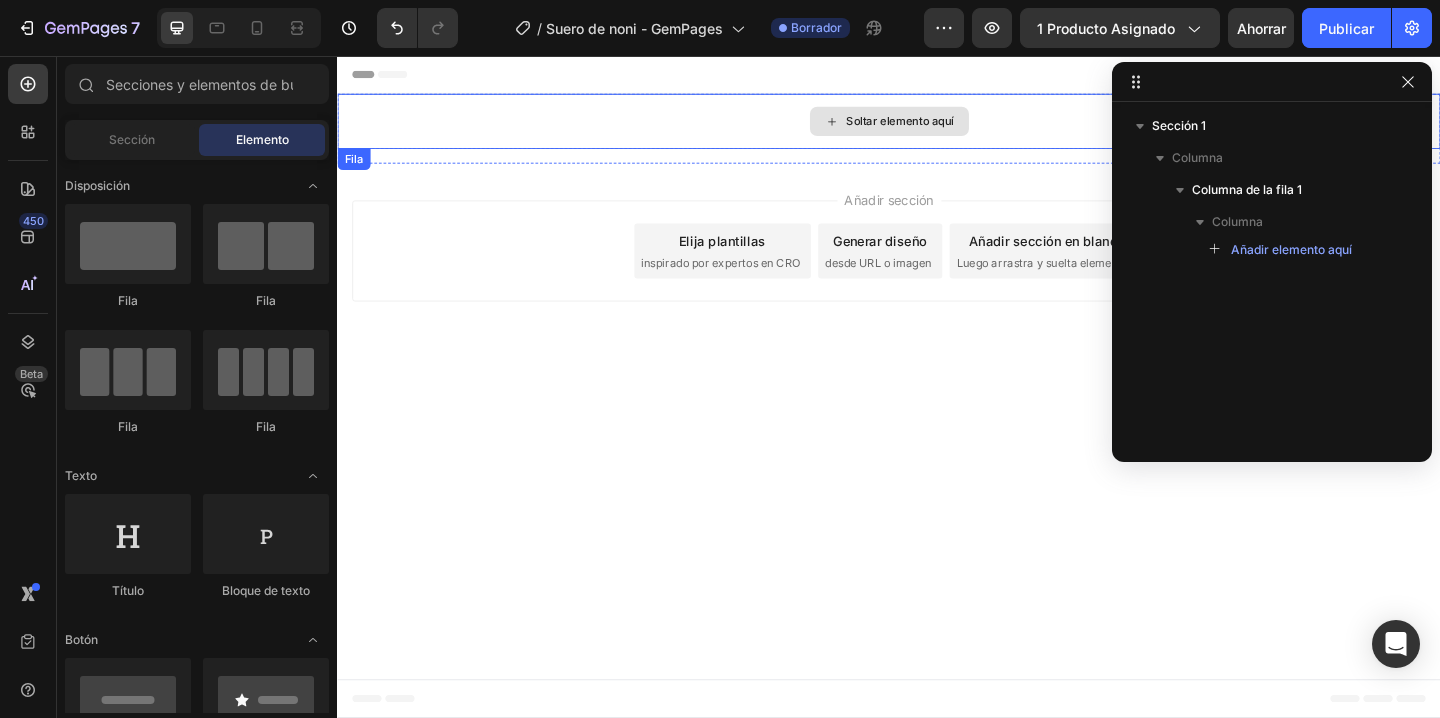click on "Soltar elemento aquí" at bounding box center (937, 127) 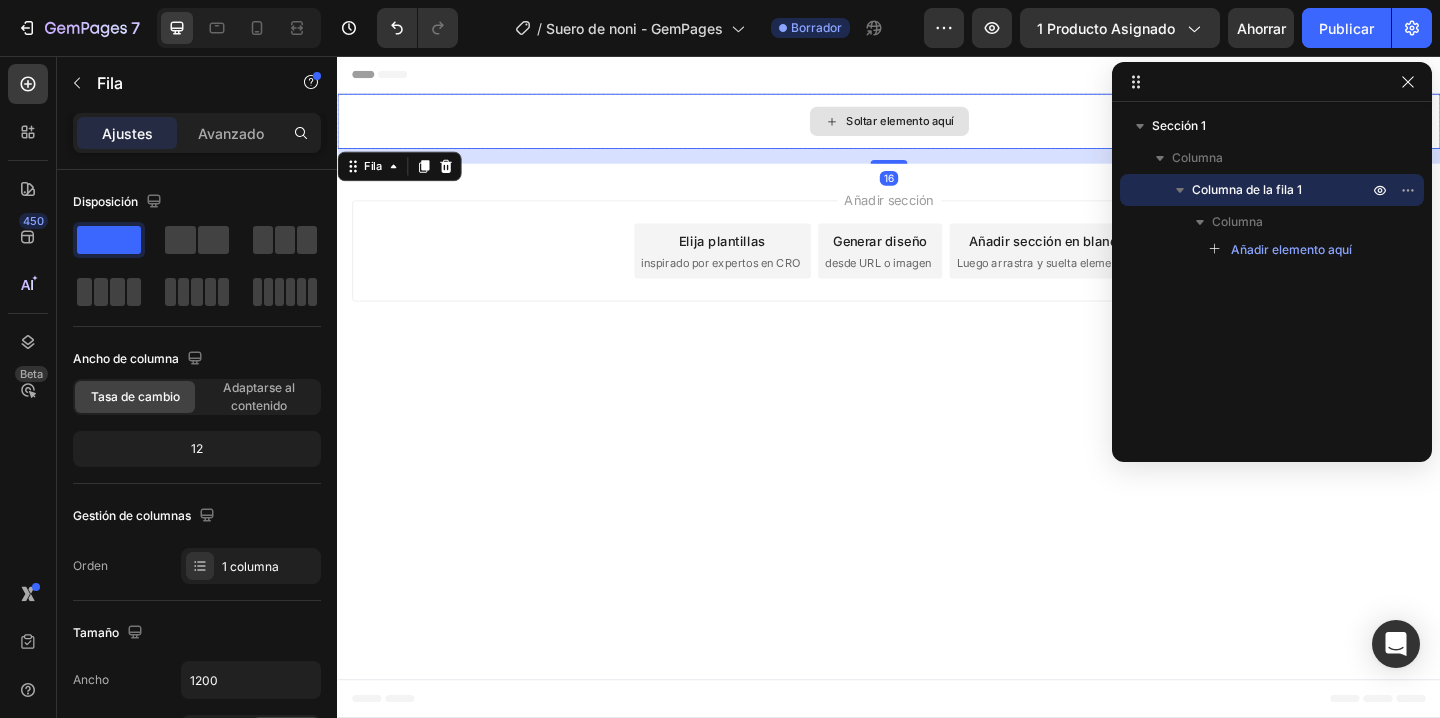 click on "Soltar elemento aquí" at bounding box center [937, 127] 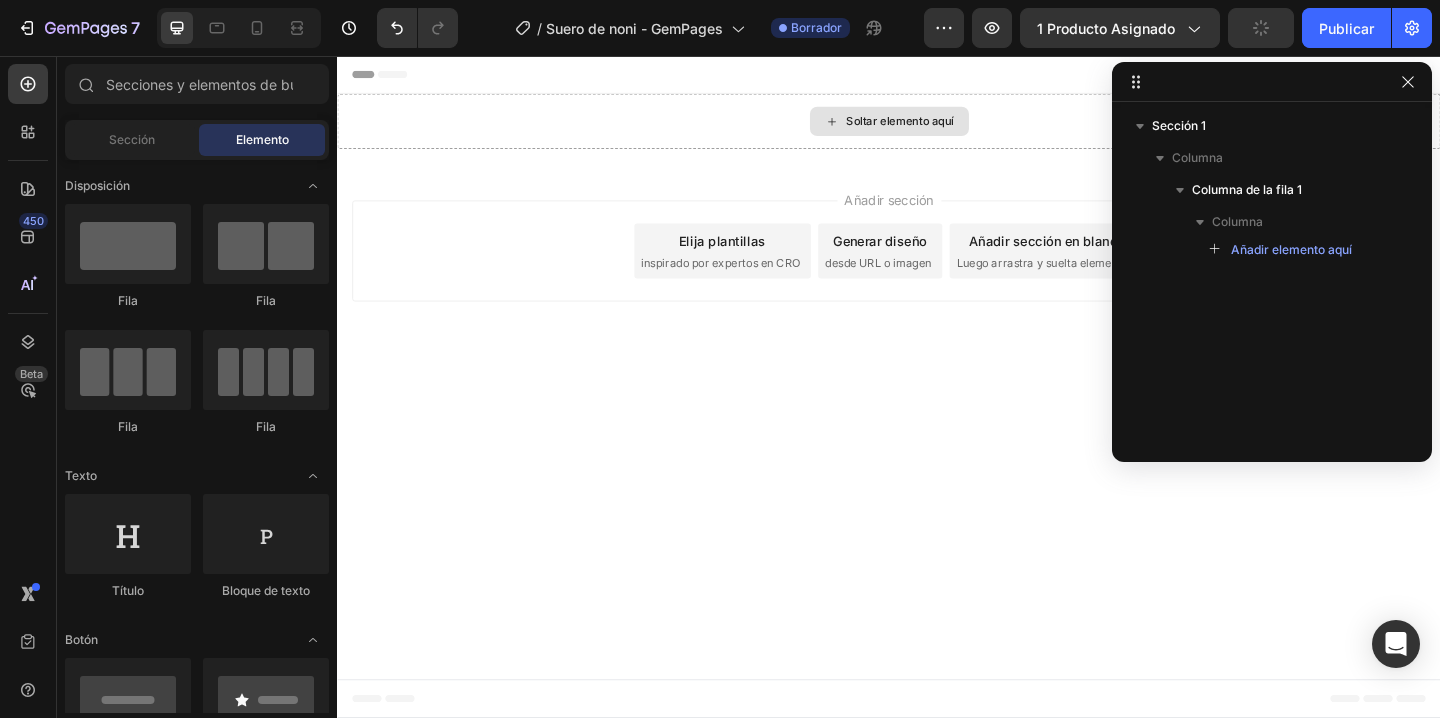 click on "Soltar elemento aquí" at bounding box center [949, 126] 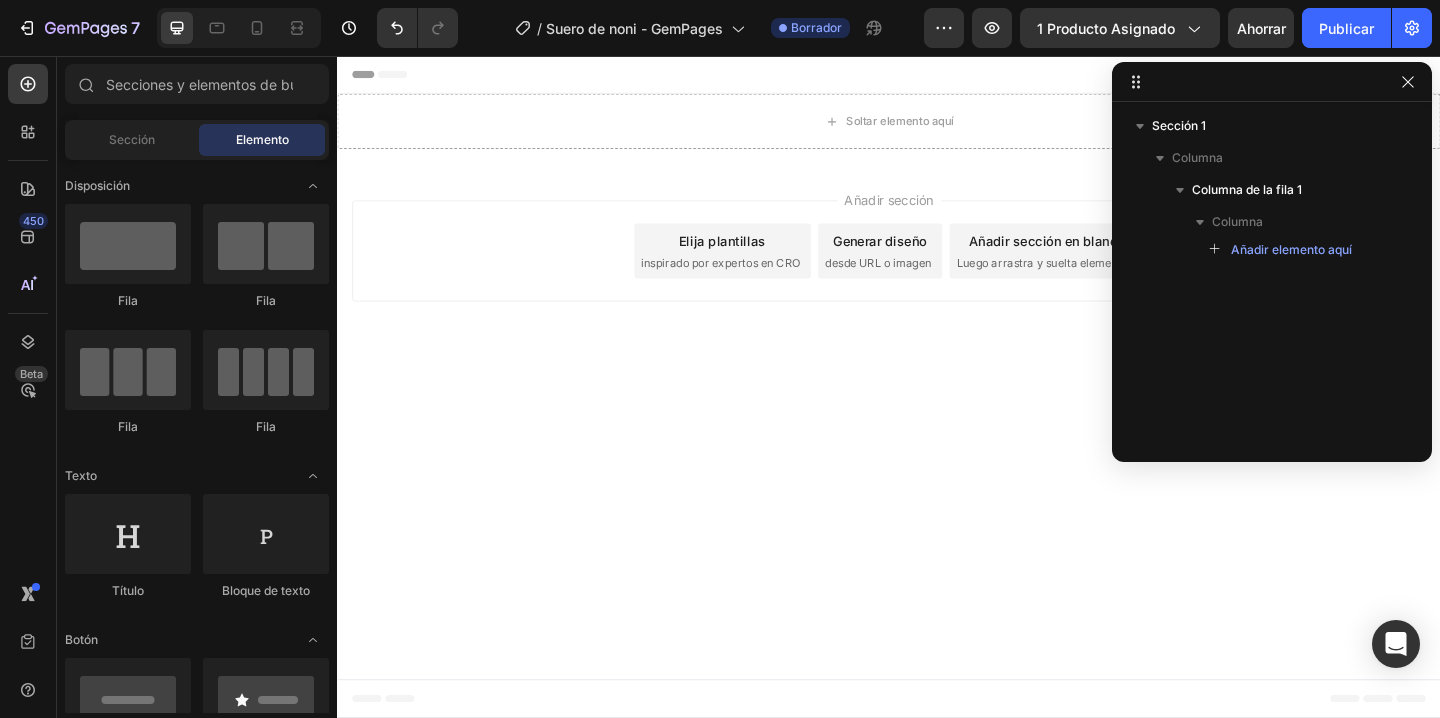 click on "Avance 1 producto asignado Ahorrar Publicar" at bounding box center (1178, 28) 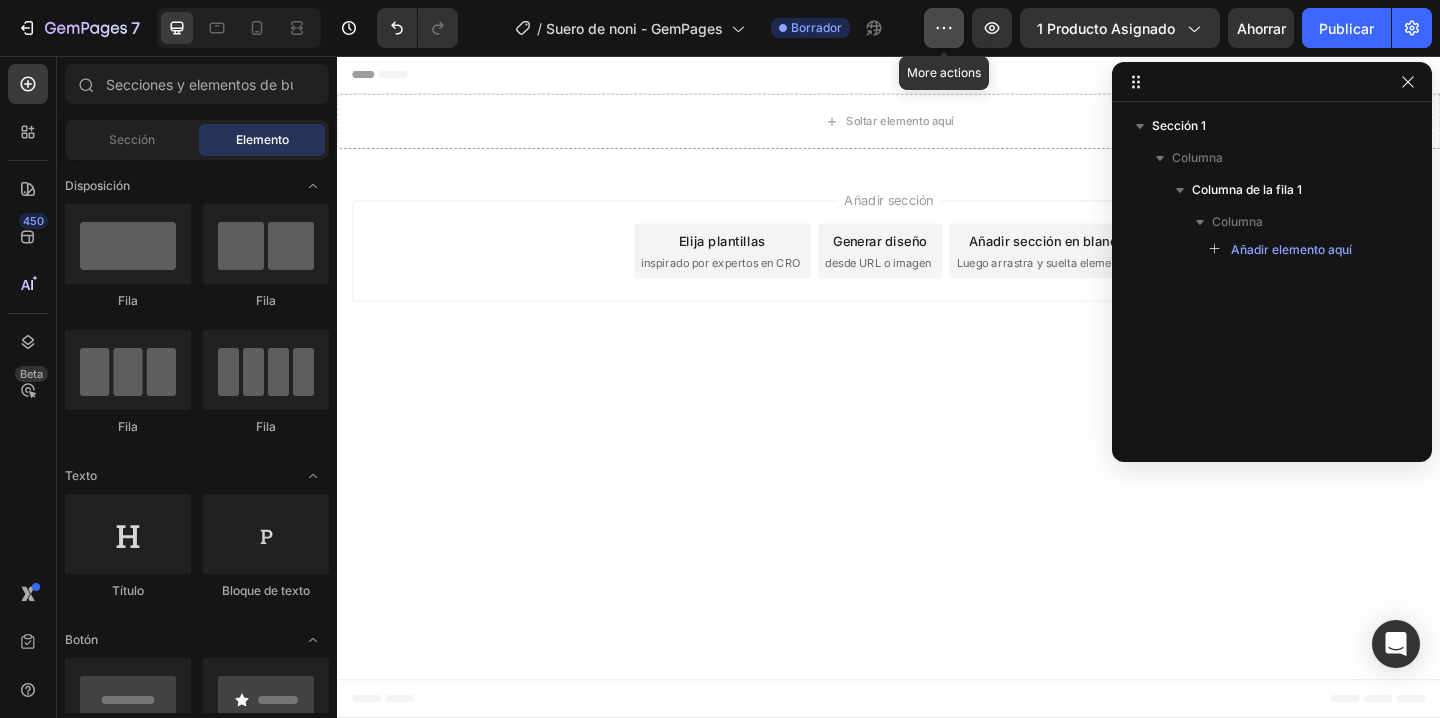 click 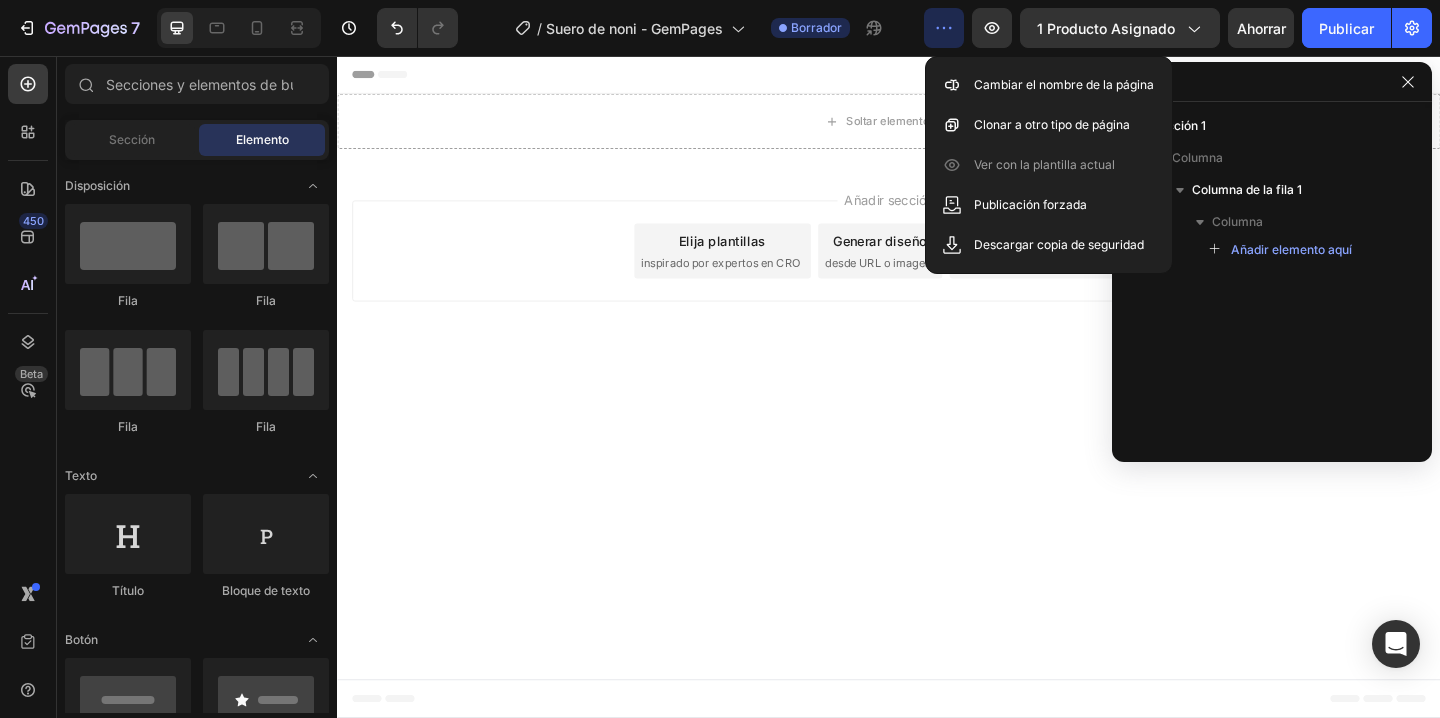click 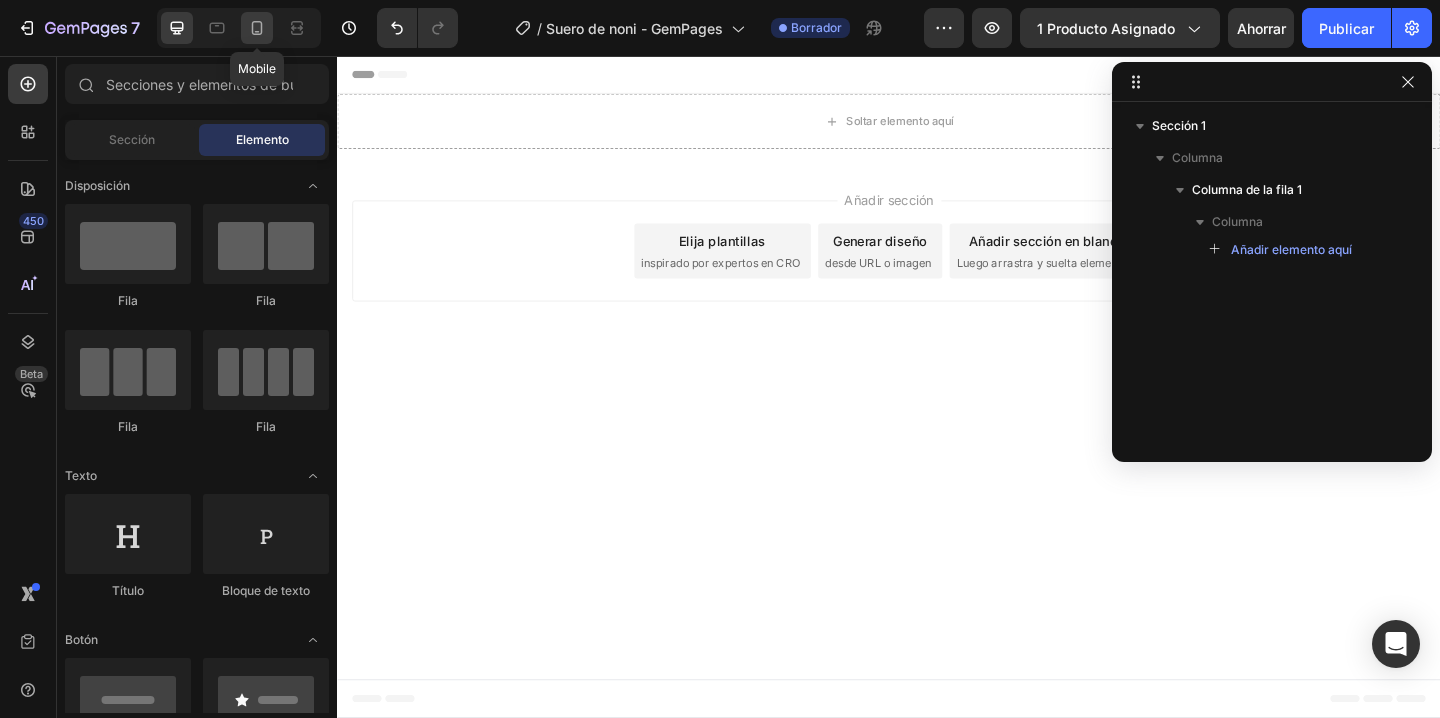 click 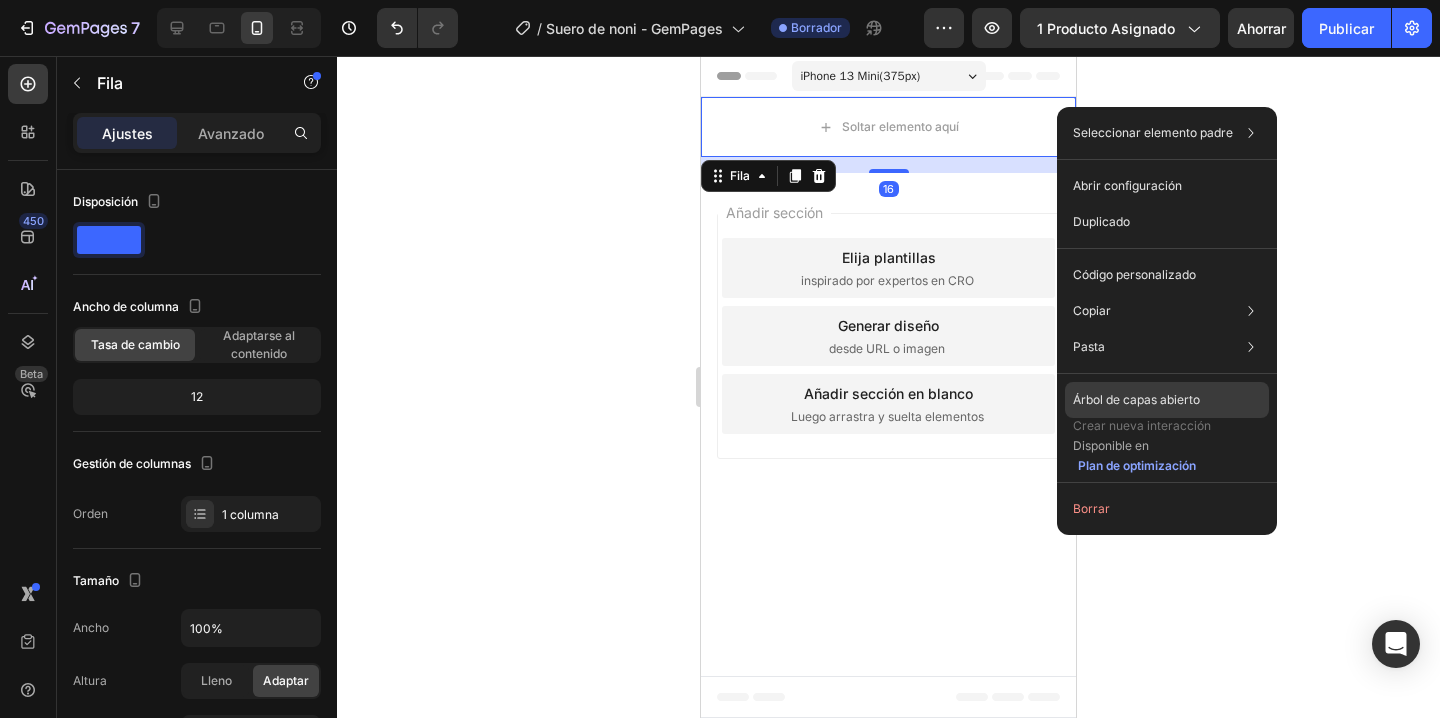 click on "Árbol de capas abierto" 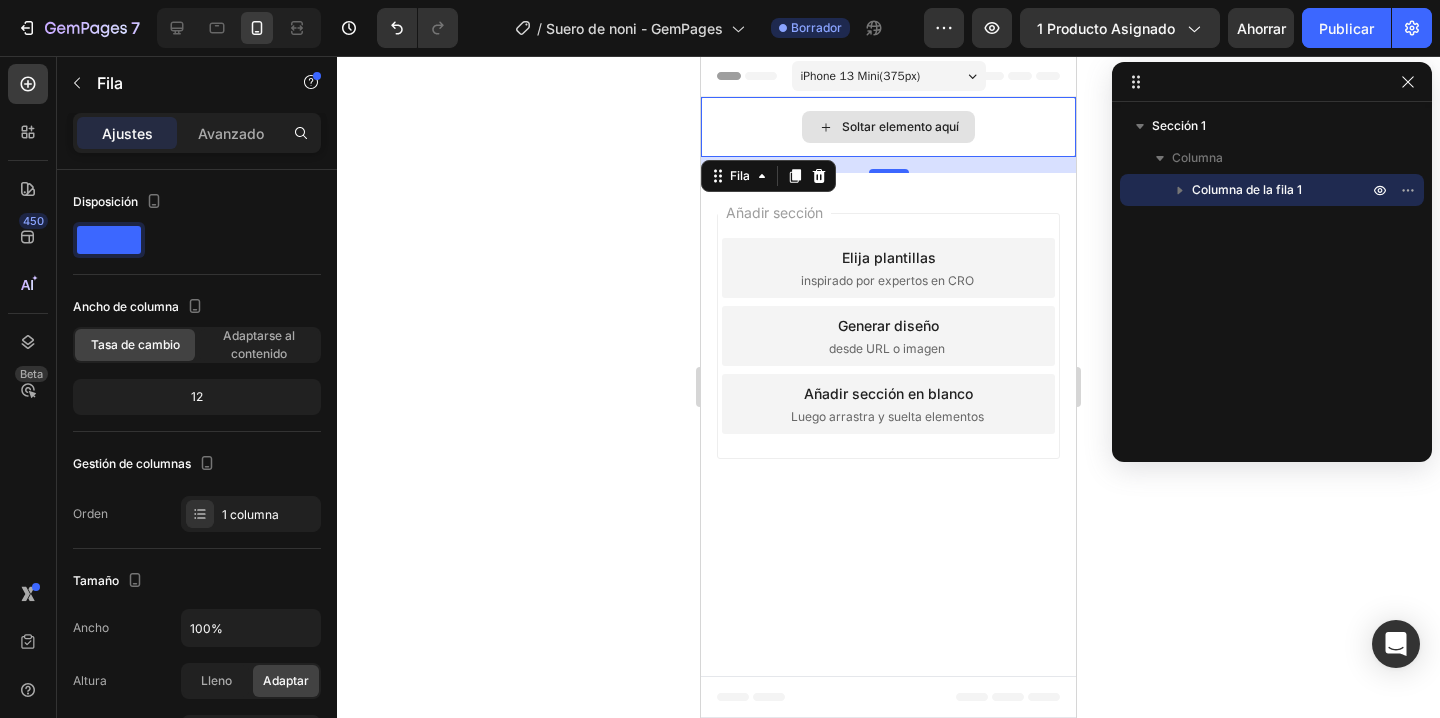 click on "Soltar elemento aquí" at bounding box center [888, 127] 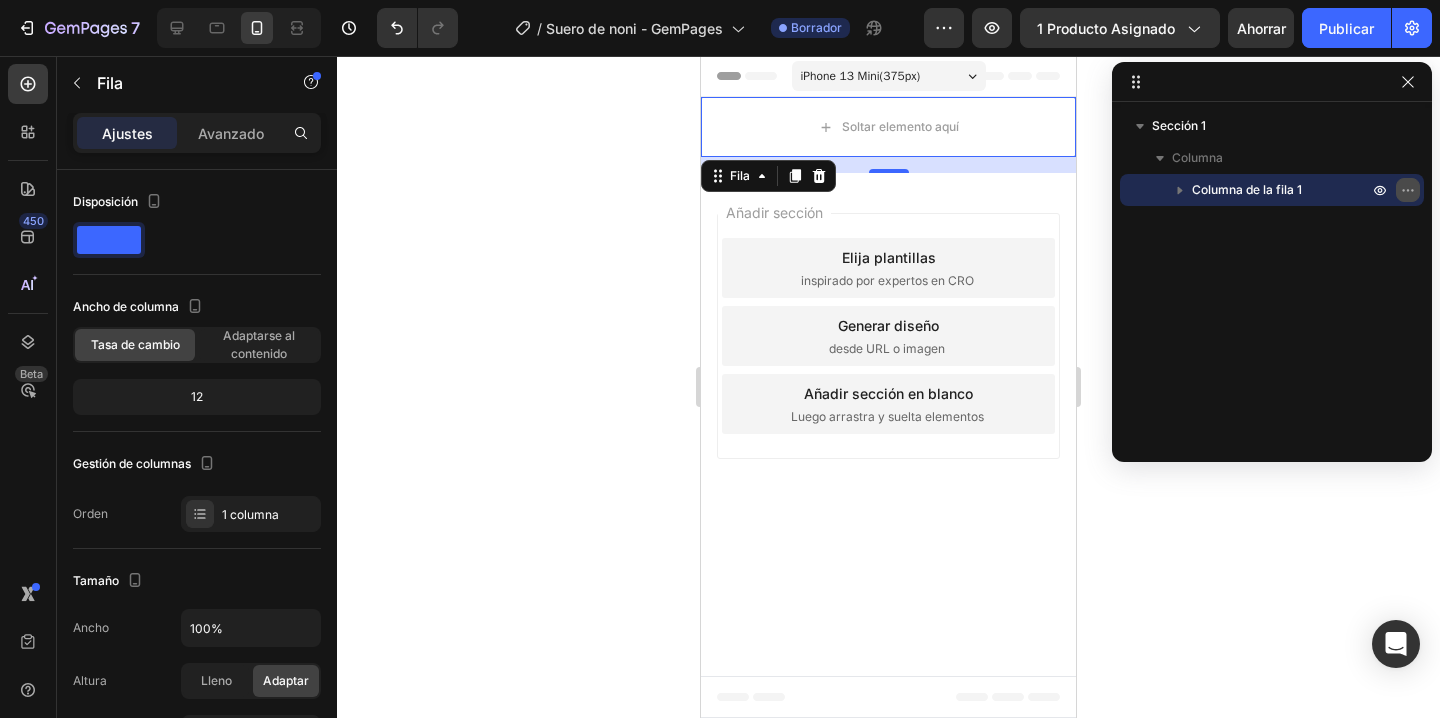click 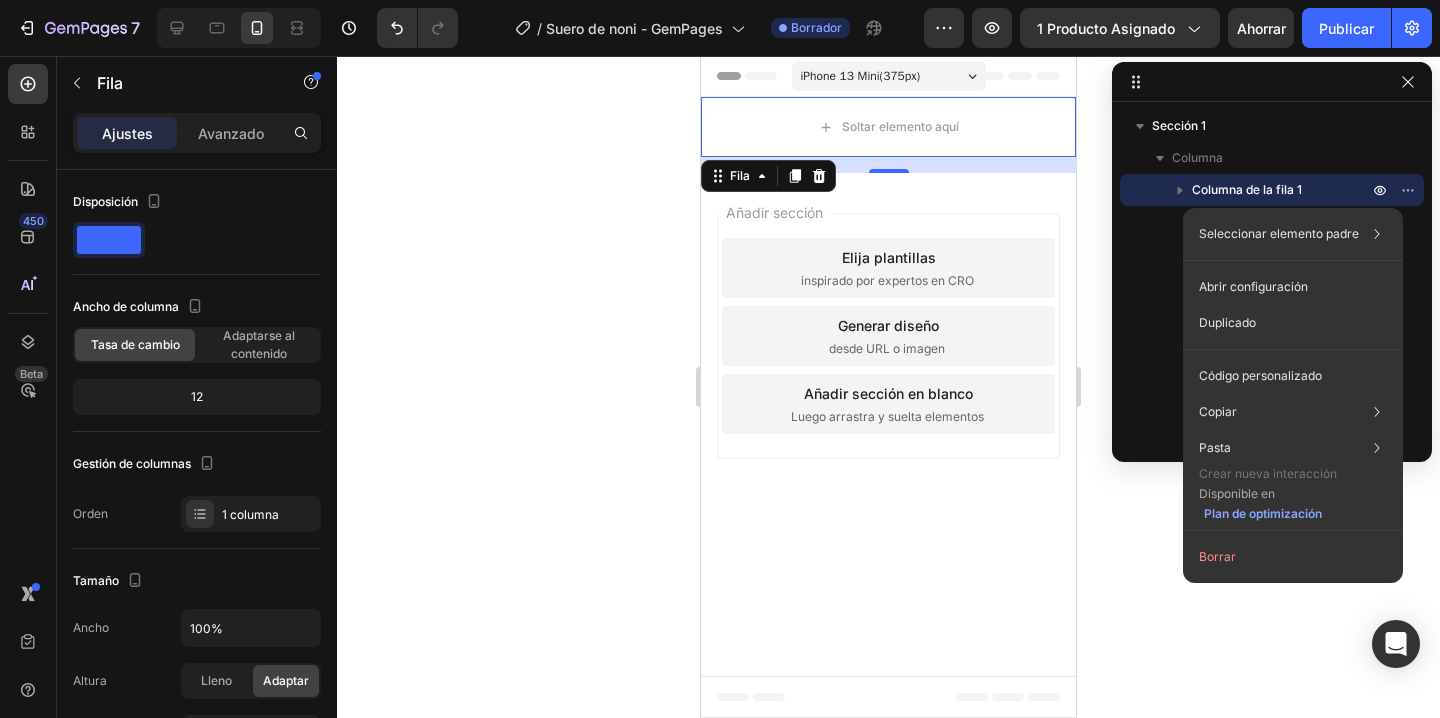 click on "Sección 1 Columna Columna de la fila 1" at bounding box center [1272, 275] 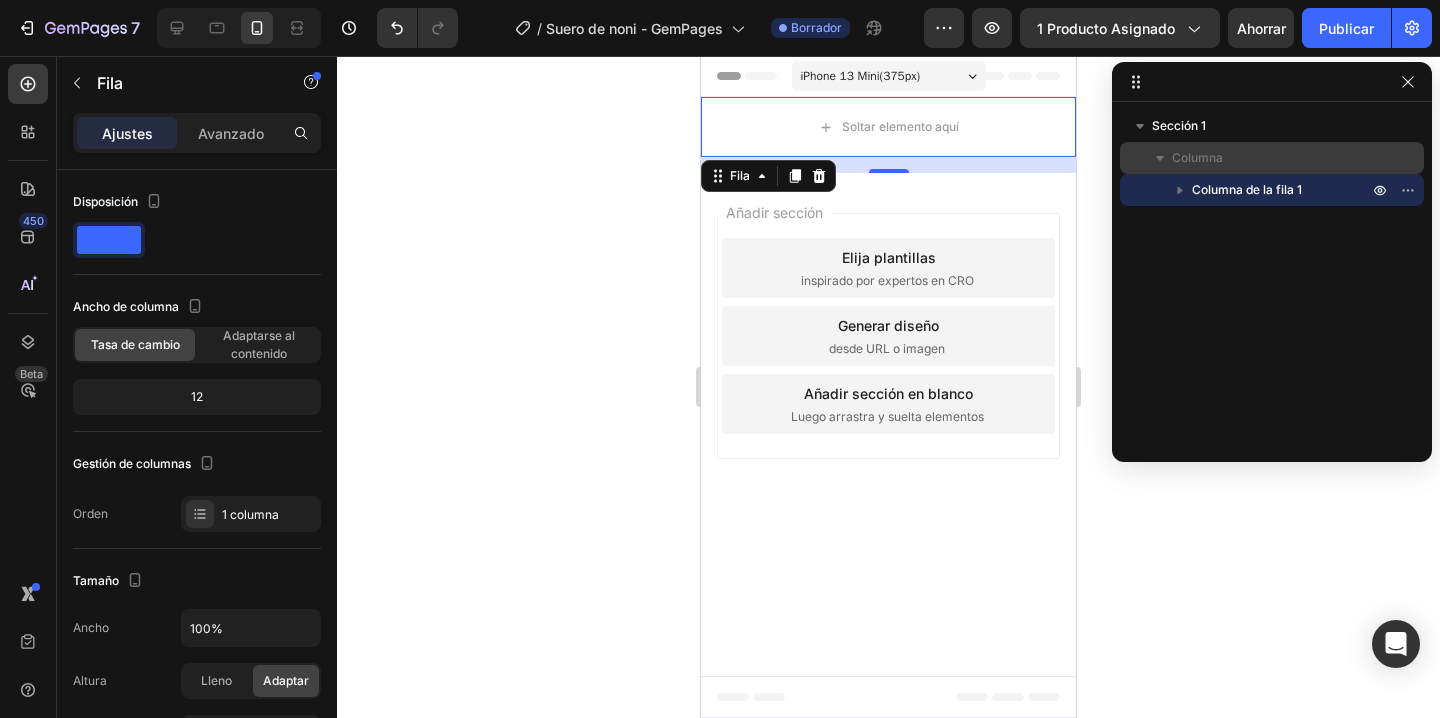 click on "Columna" at bounding box center (1197, 157) 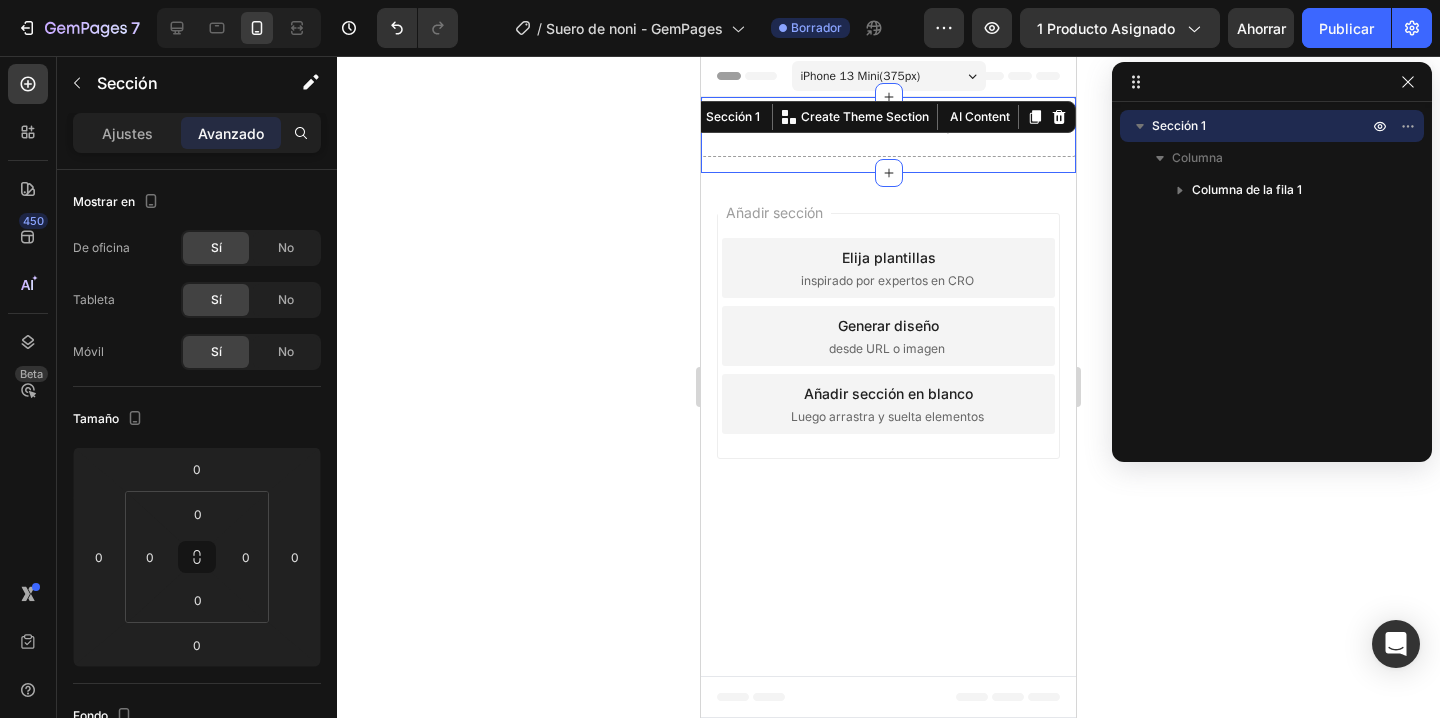click on "Sección 1" at bounding box center [1179, 125] 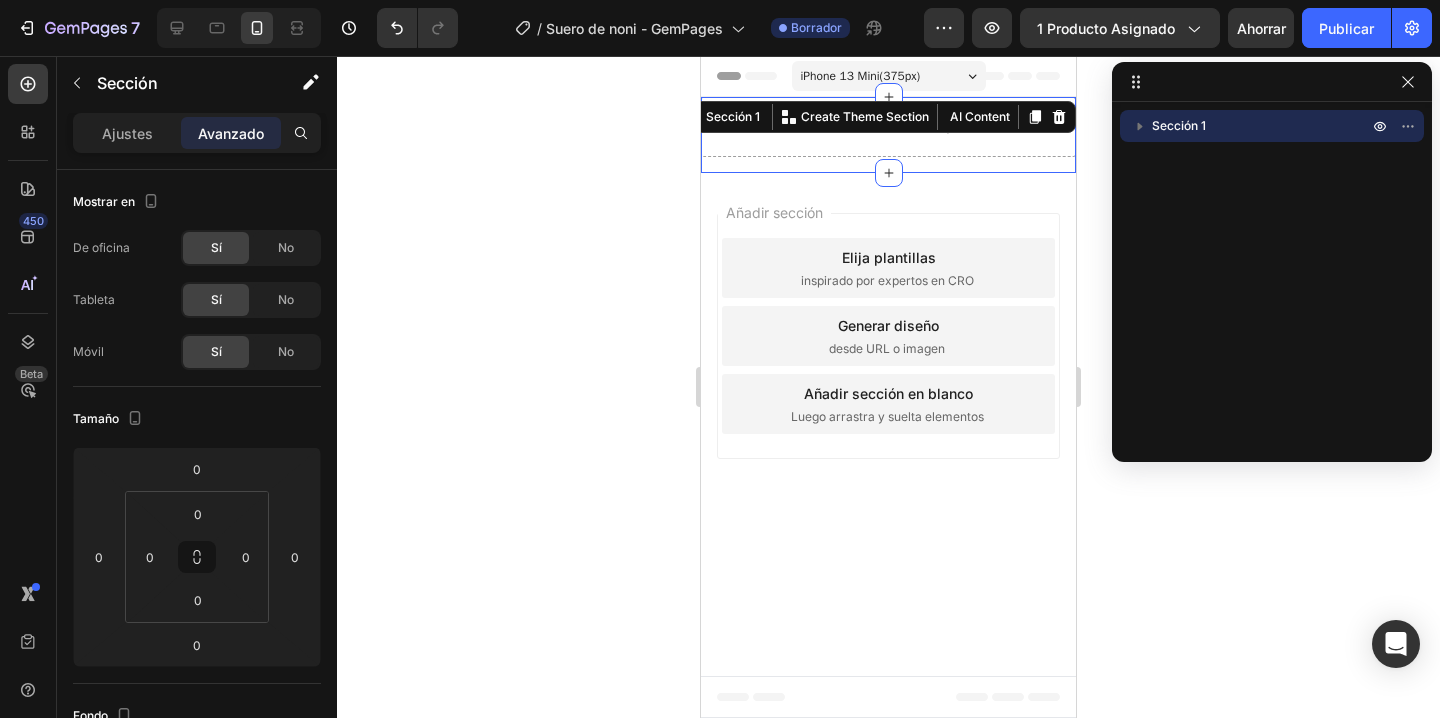 click on "Sección 1" at bounding box center [1179, 125] 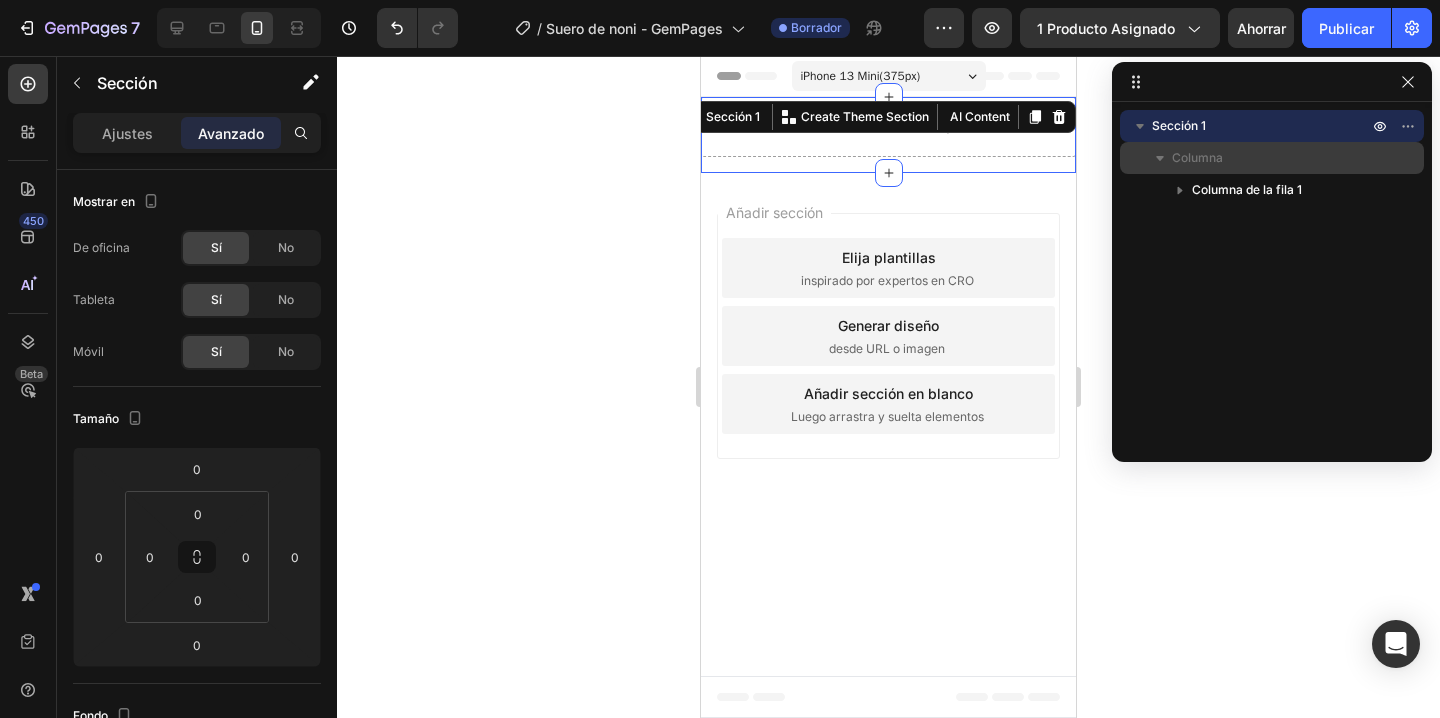click on "Columna" at bounding box center [1272, 158] 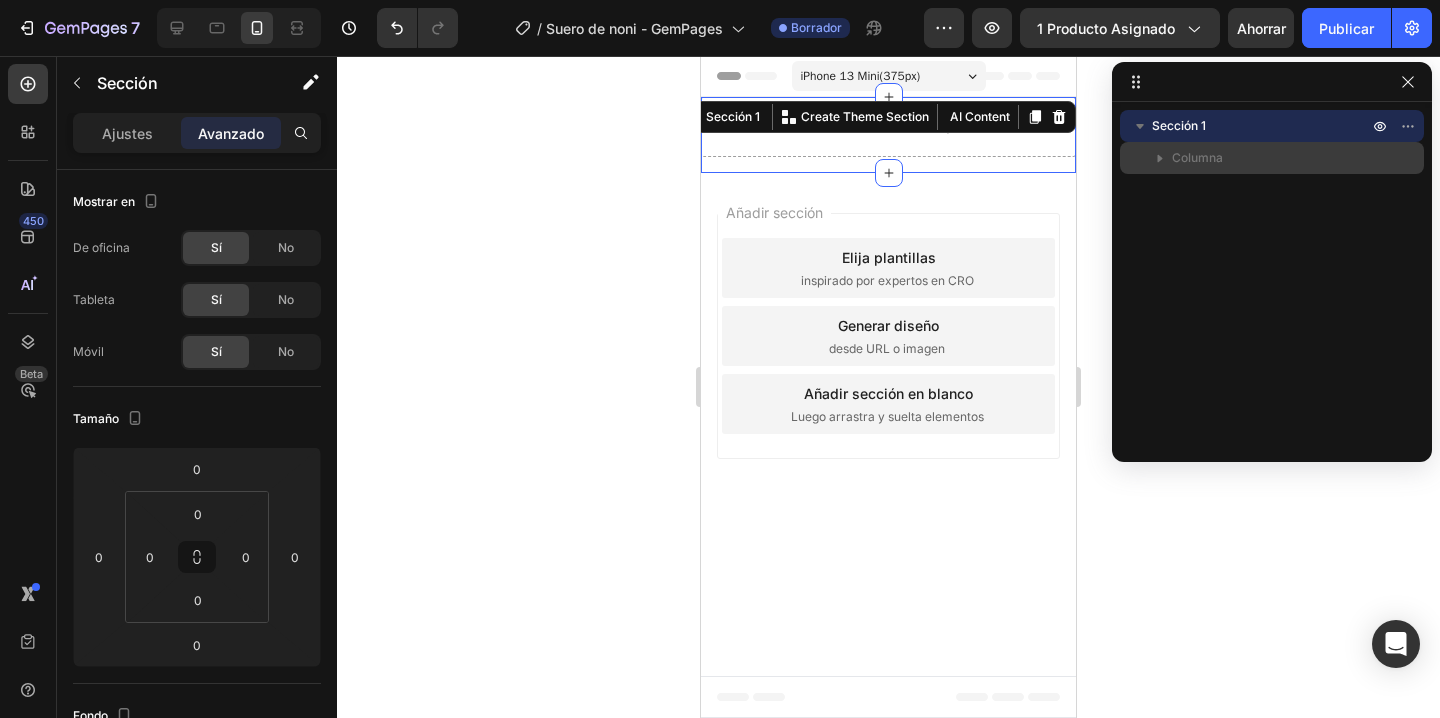 click on "Columna" at bounding box center (1272, 158) 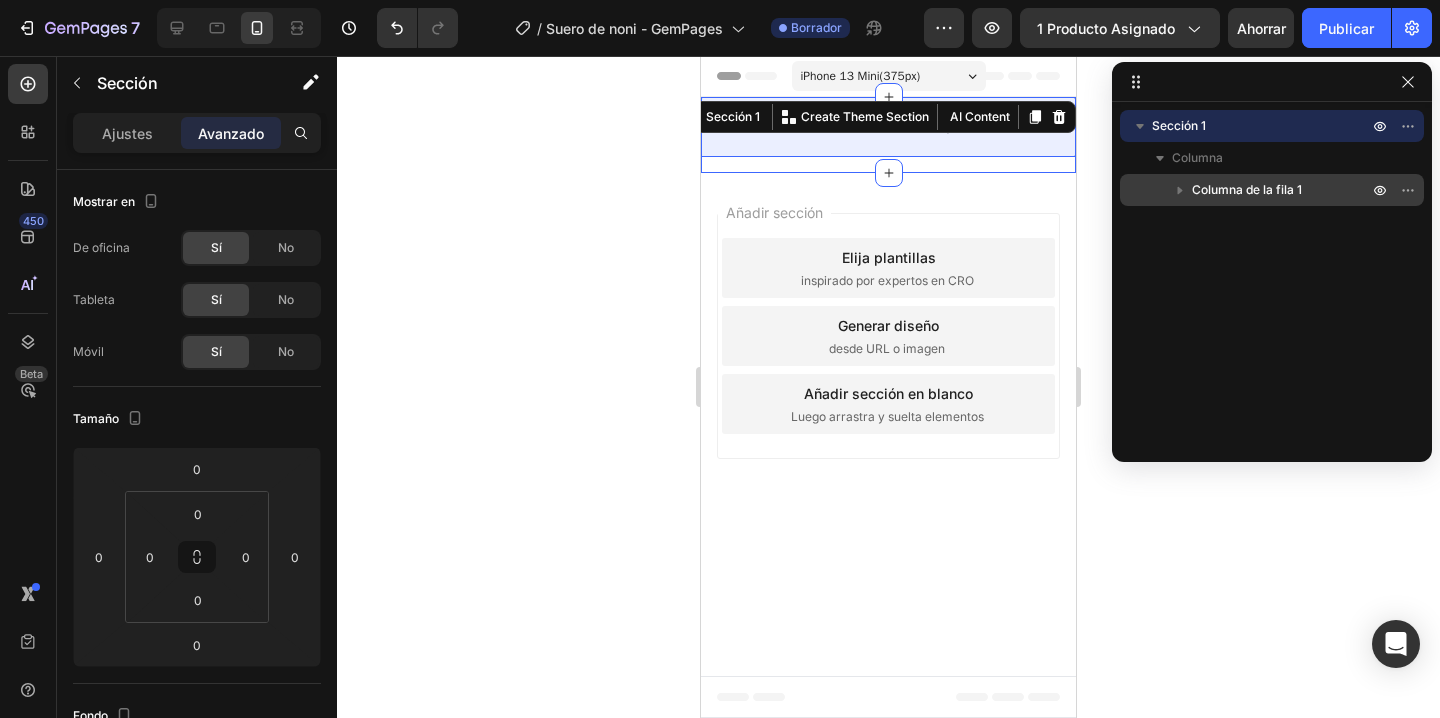 click on "Columna de la fila 1" at bounding box center [1247, 189] 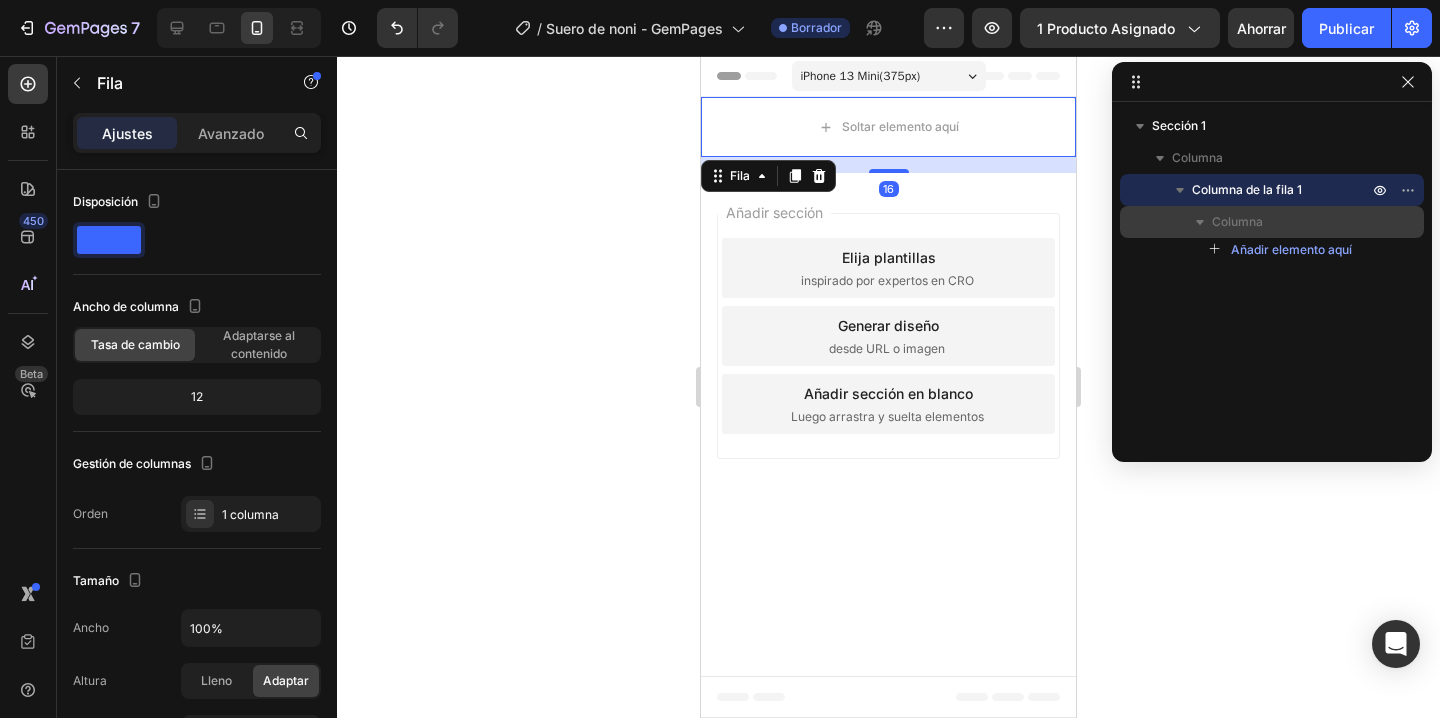 click on "Columna" at bounding box center (1272, 222) 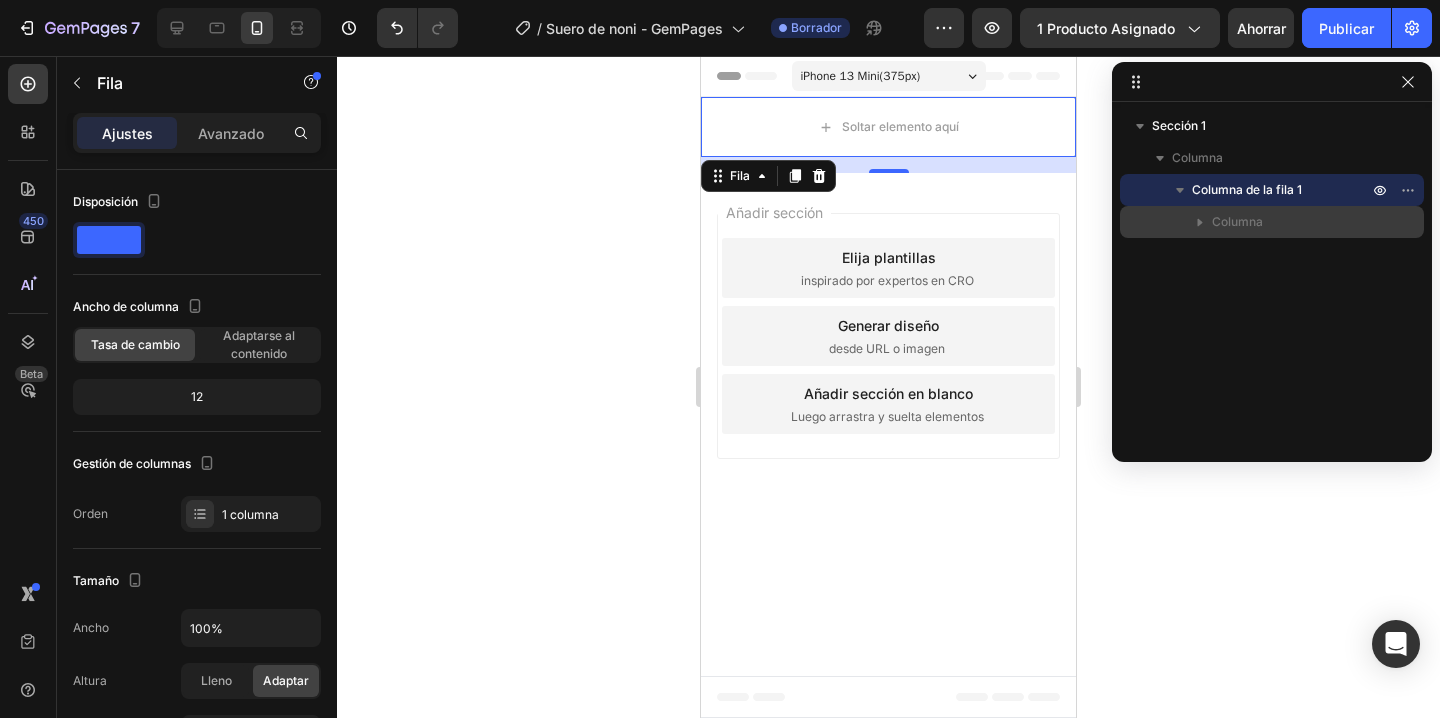 click on "Columna" at bounding box center [1272, 222] 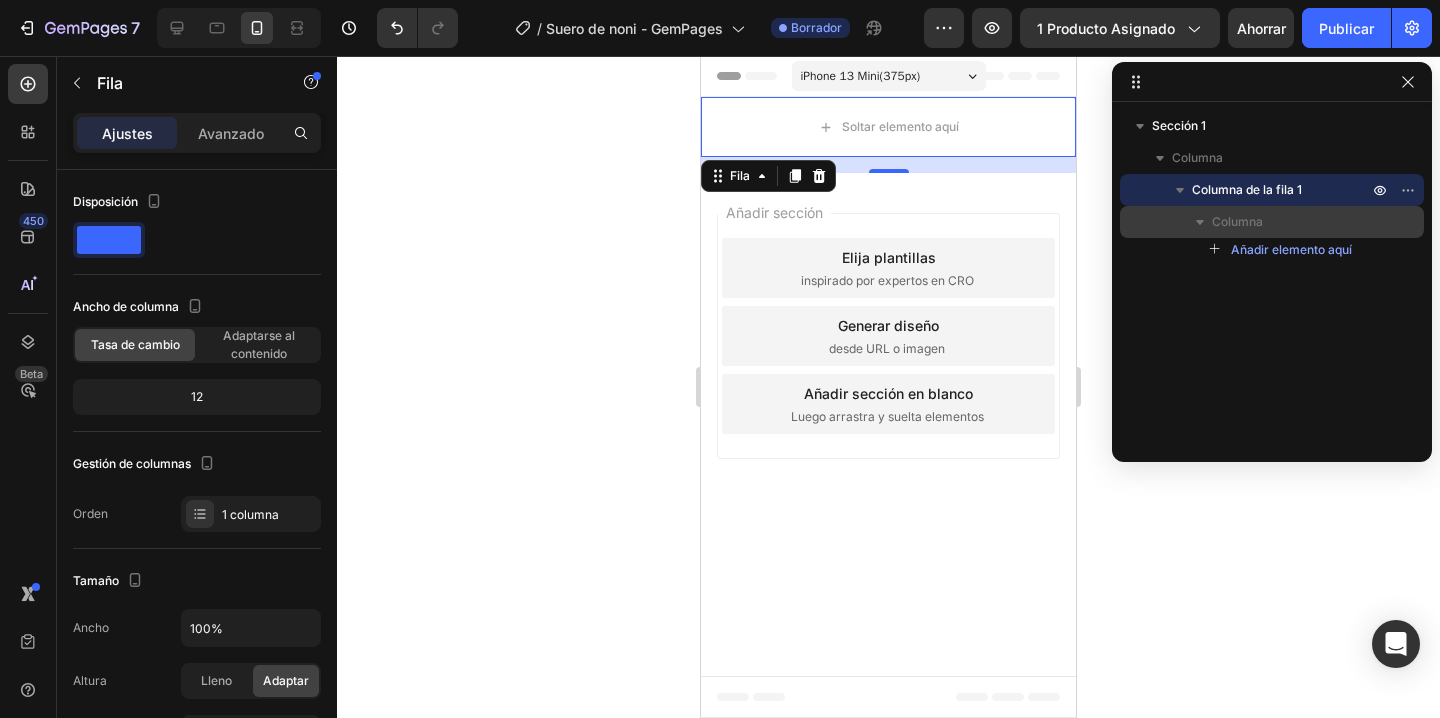 click on "Columna" at bounding box center [1272, 222] 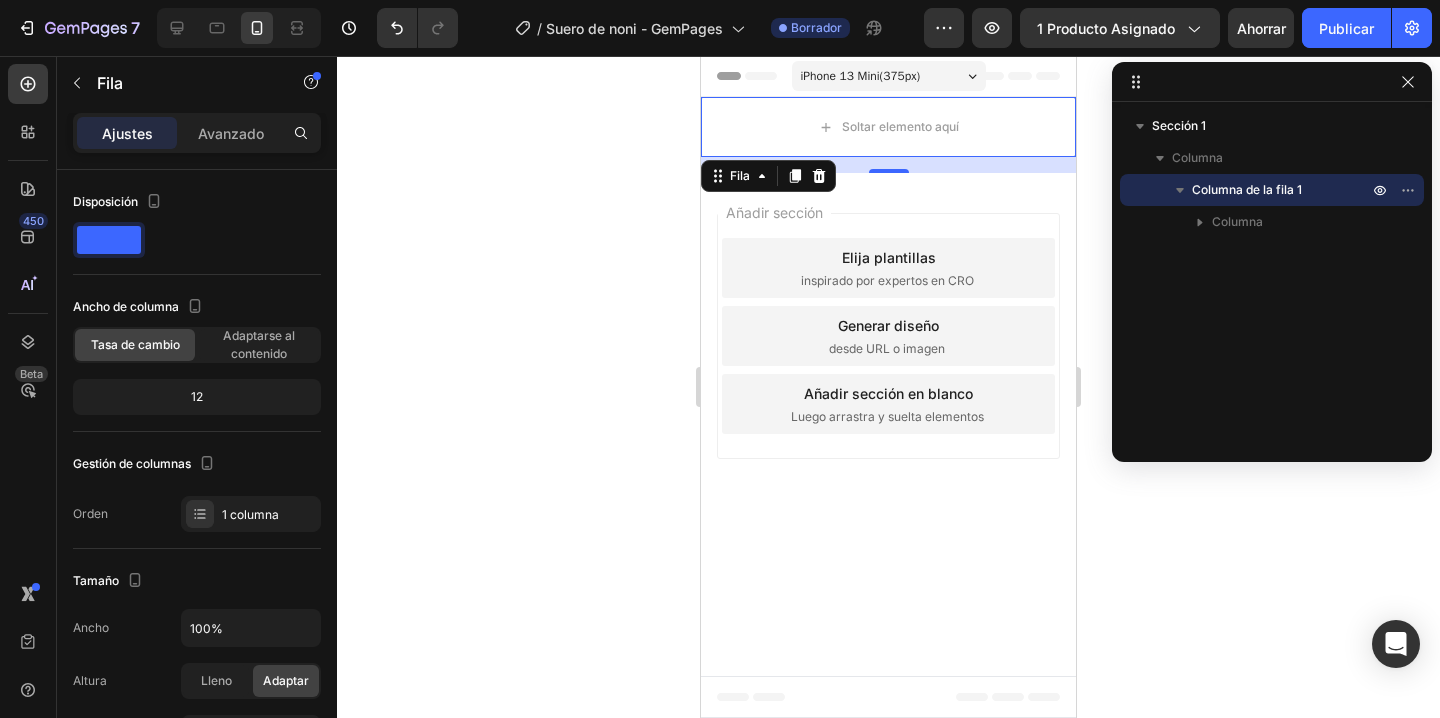click on "Columna de la fila 1" at bounding box center (1247, 189) 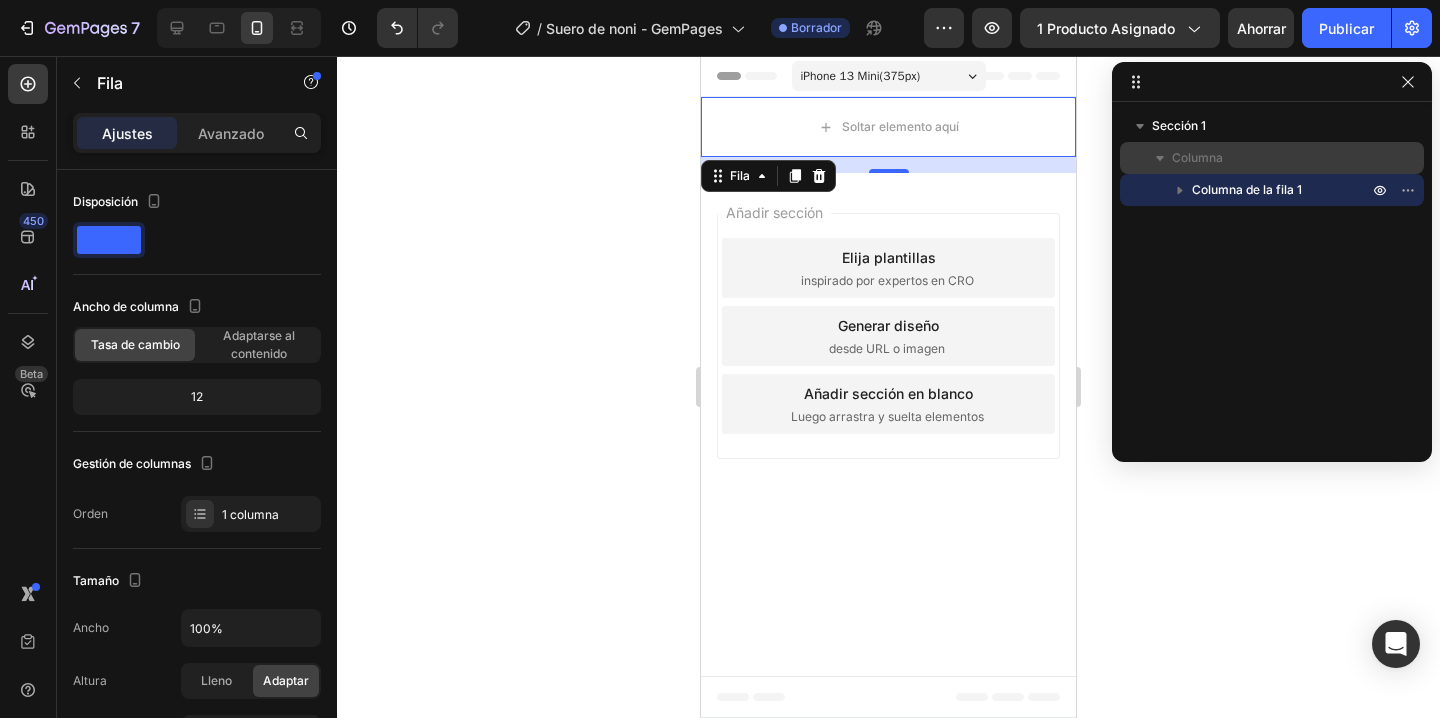 click 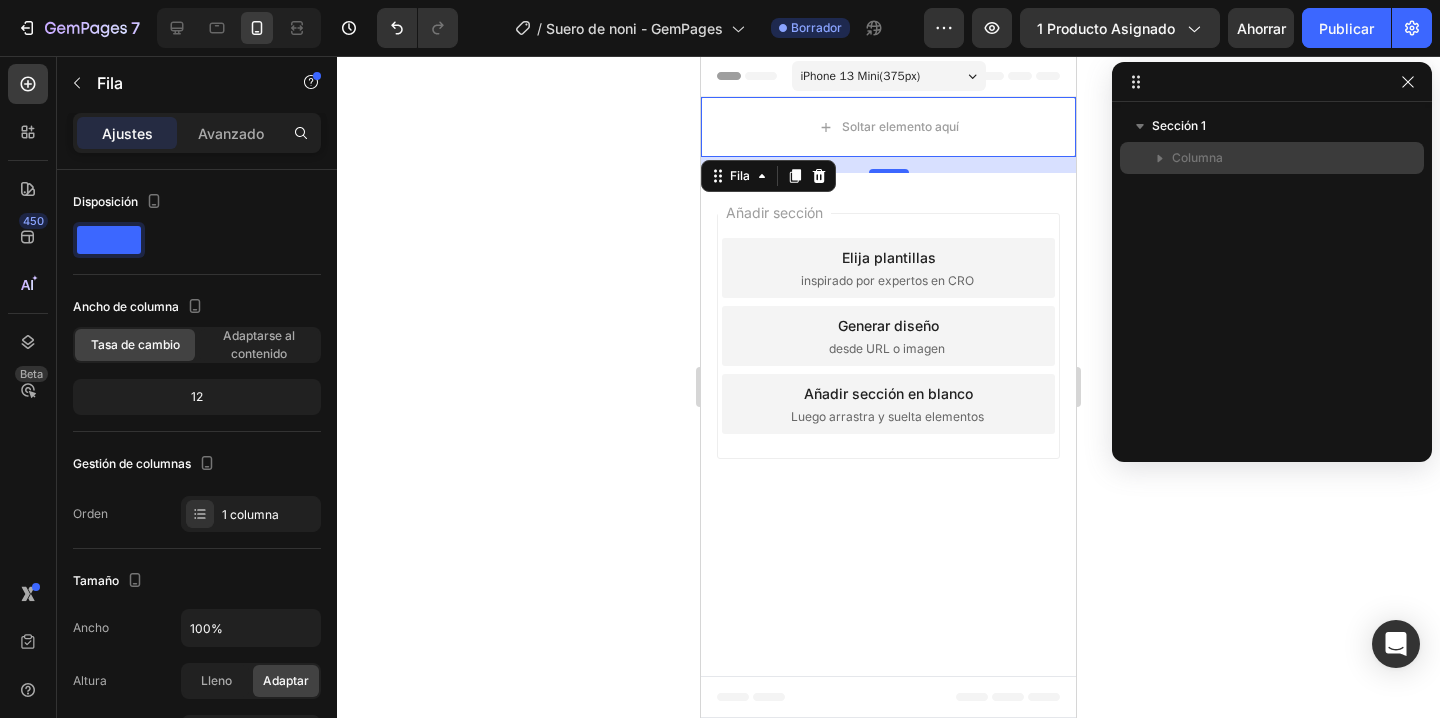 click on "Columna" at bounding box center (1272, 158) 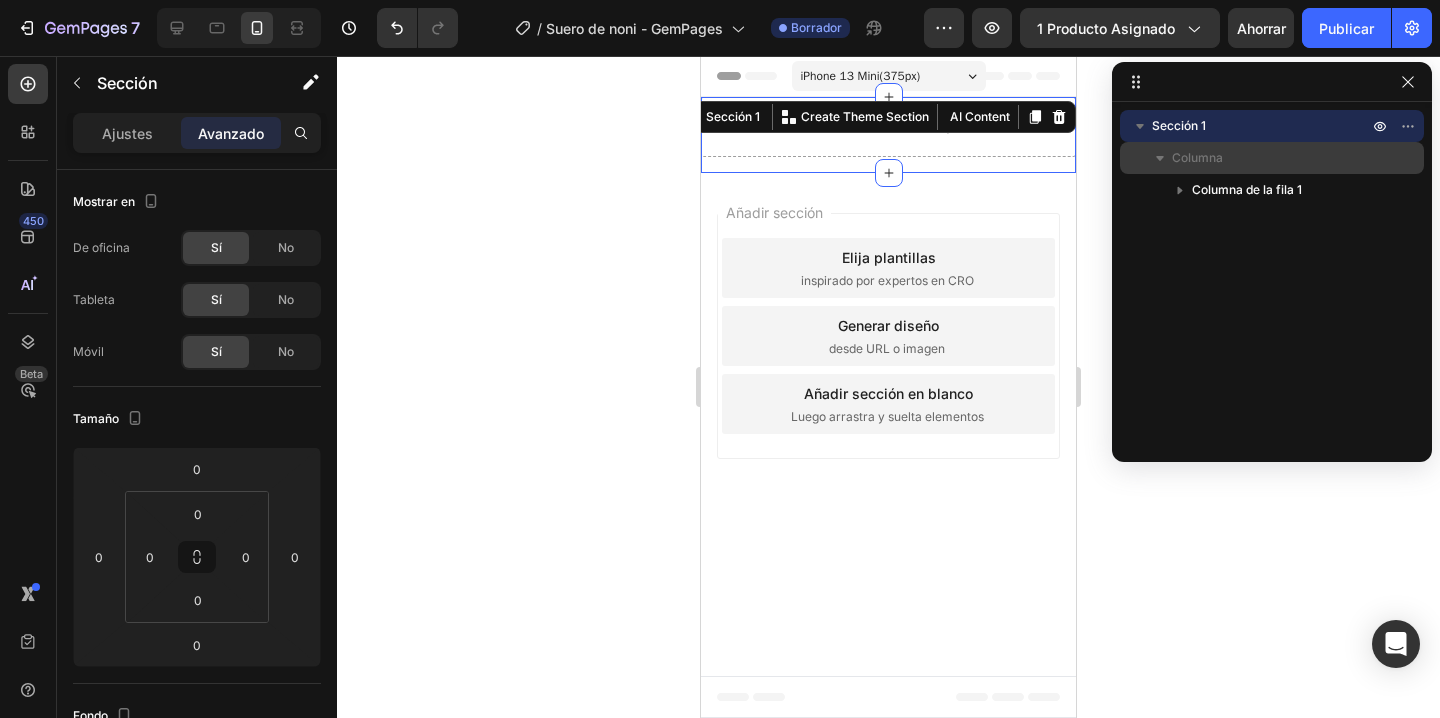 click on "Columna" at bounding box center (1197, 157) 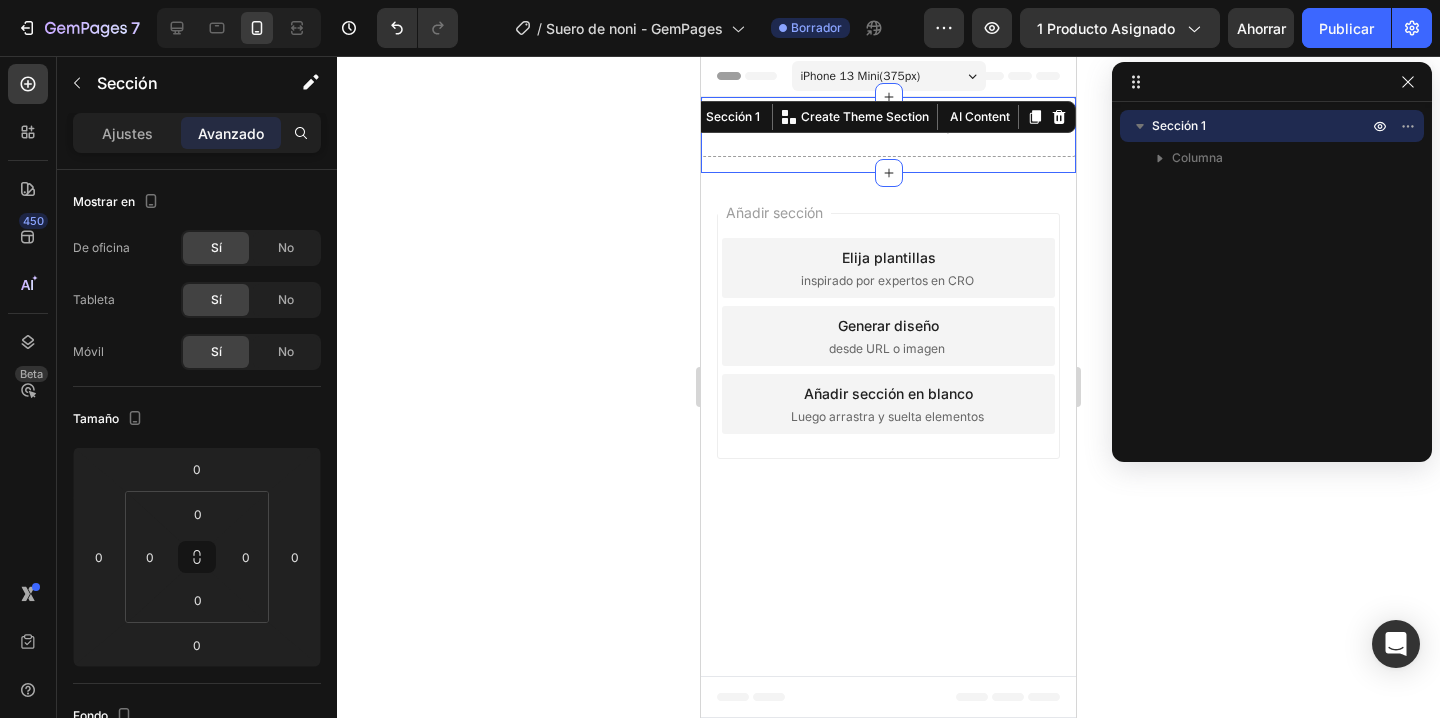 click on "Soltar elemento aquí Fila" at bounding box center [888, 135] 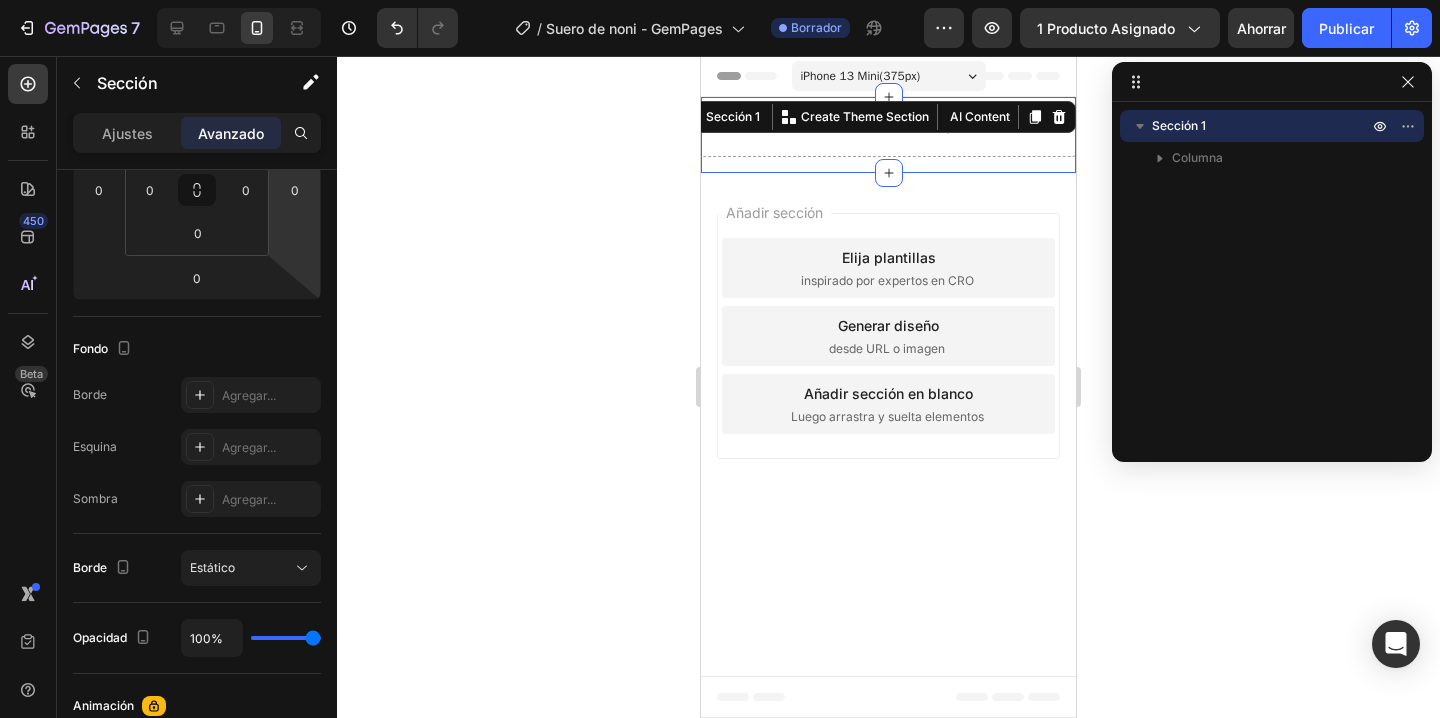 scroll, scrollTop: 0, scrollLeft: 0, axis: both 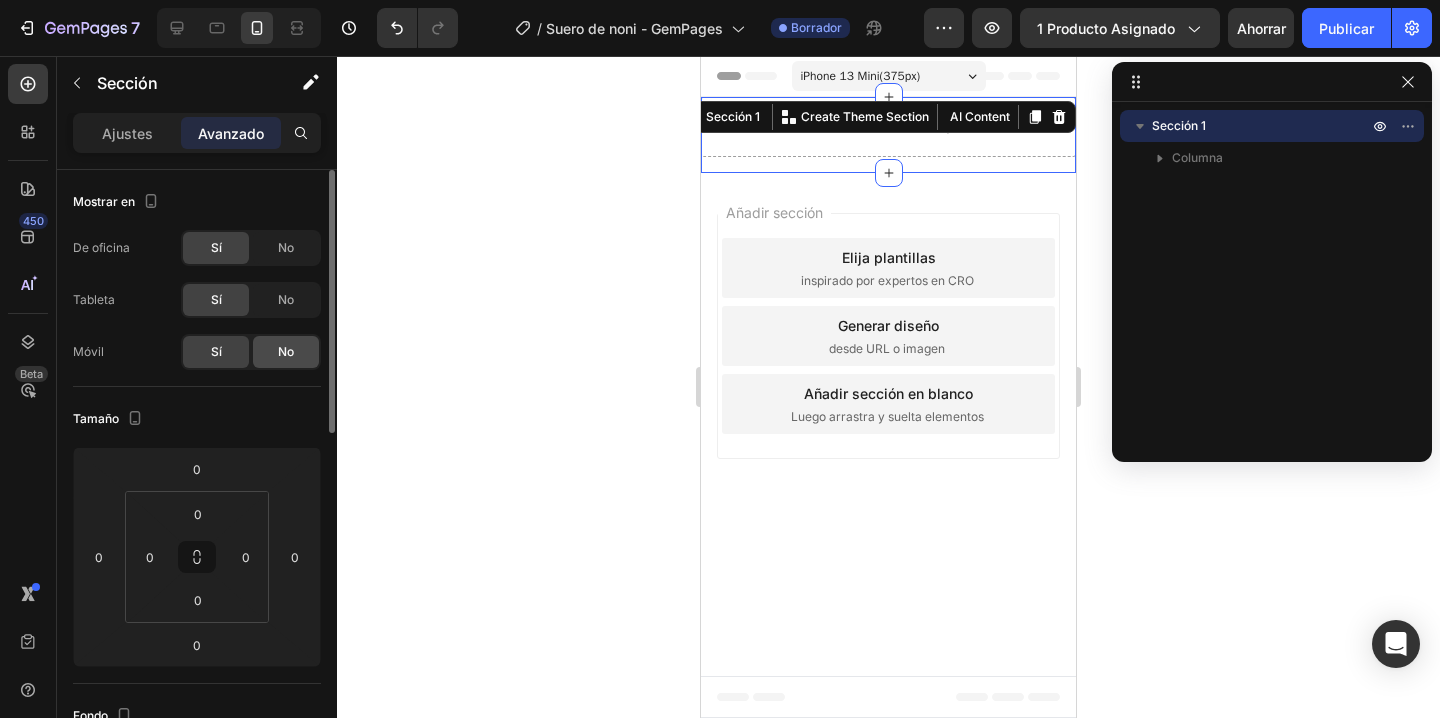 click on "No" 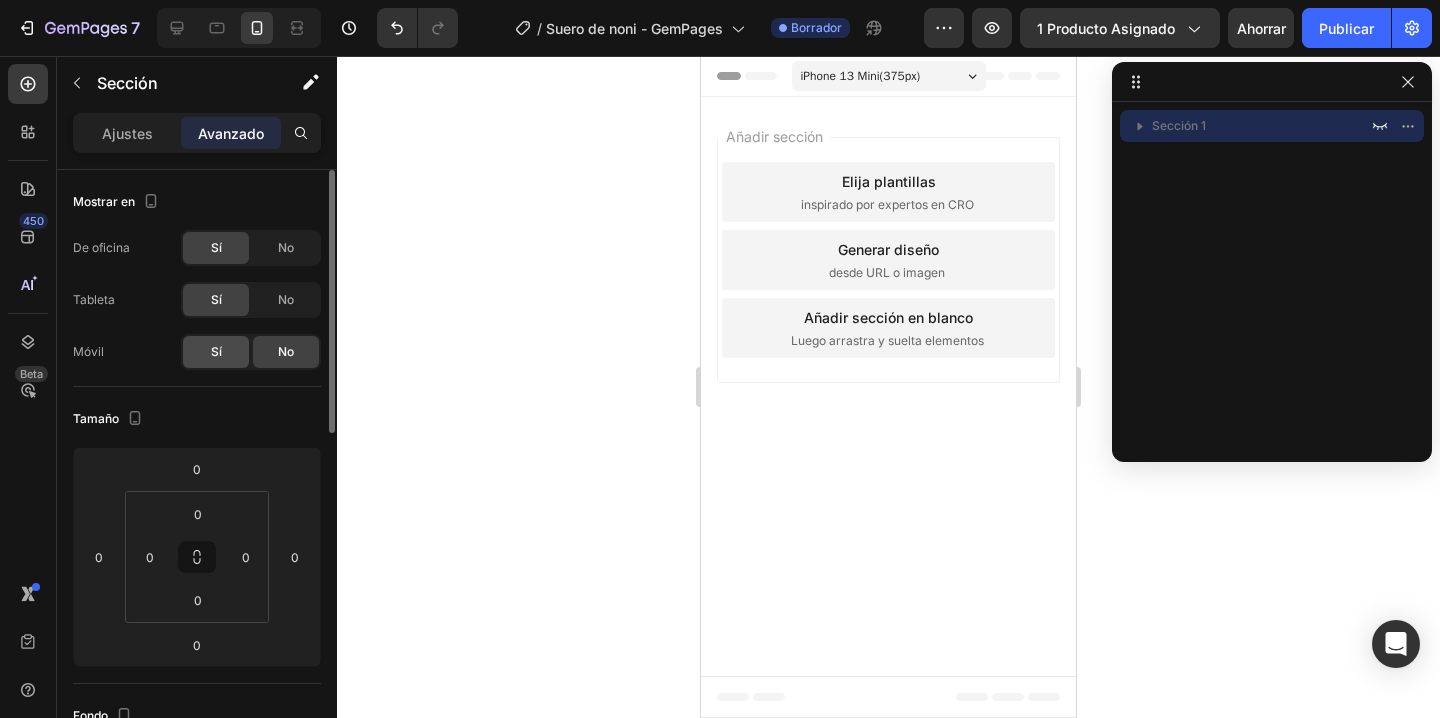 click on "Sí" 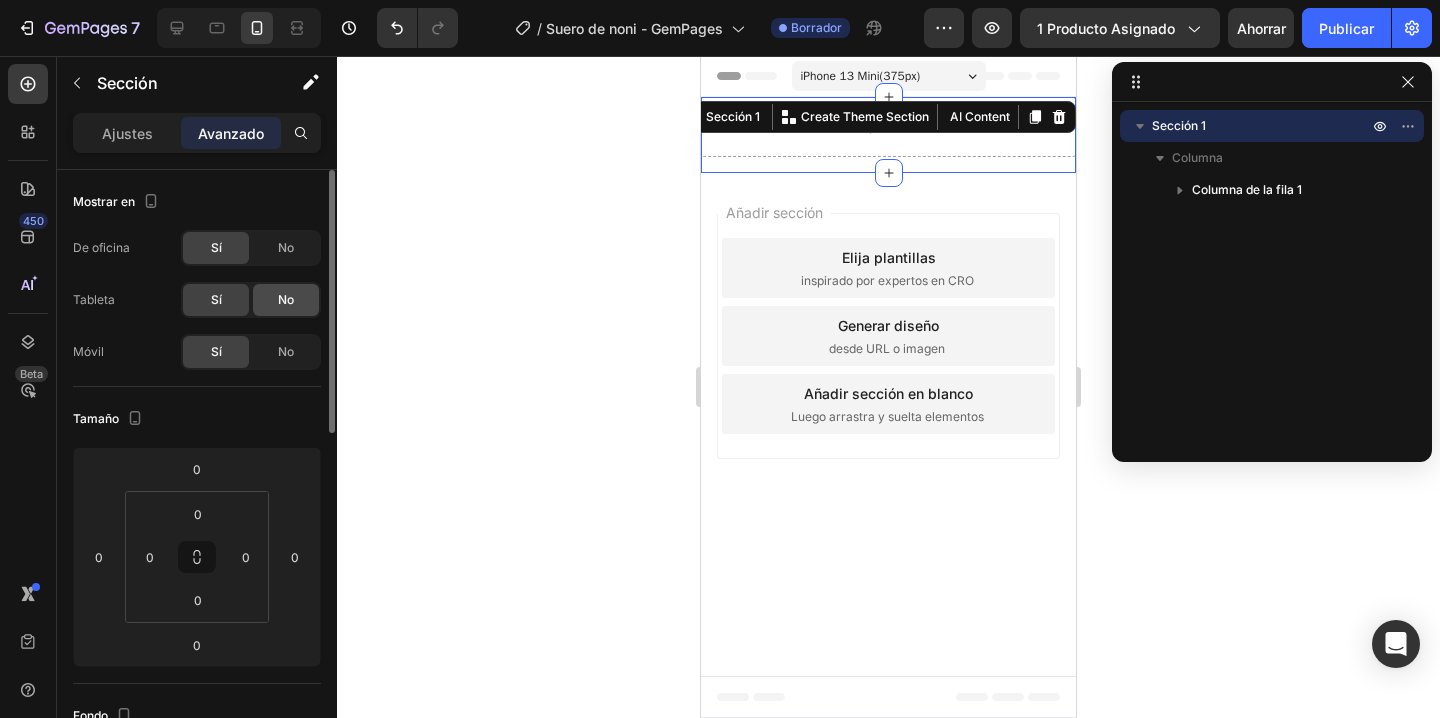 click on "No" 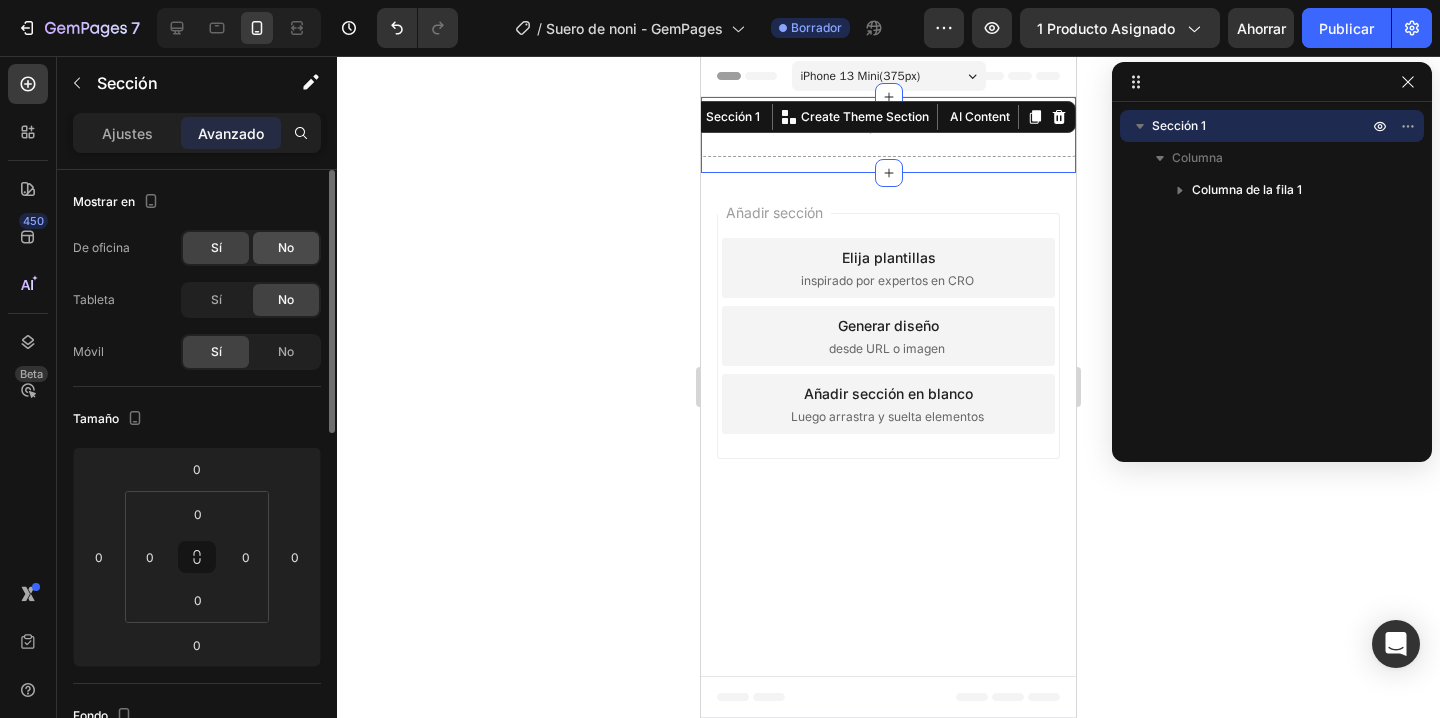 click on "No" 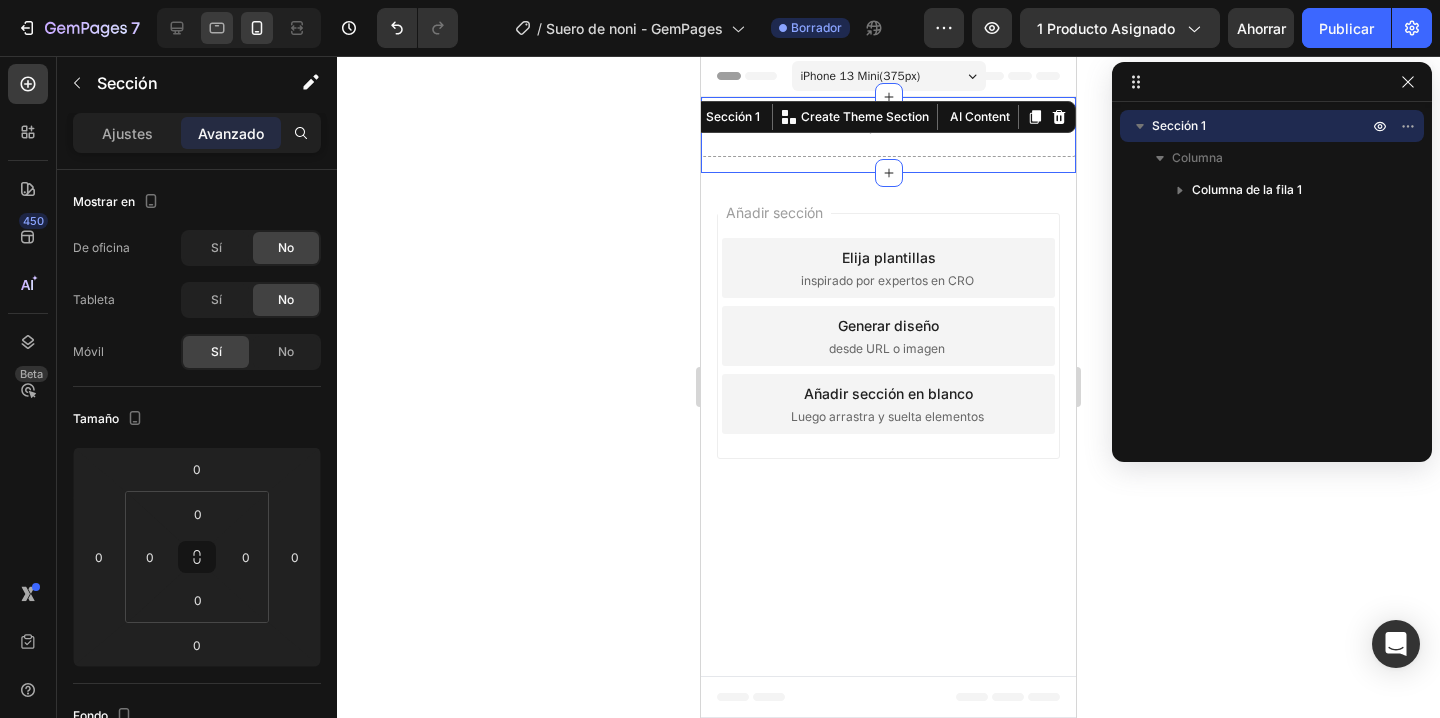 click 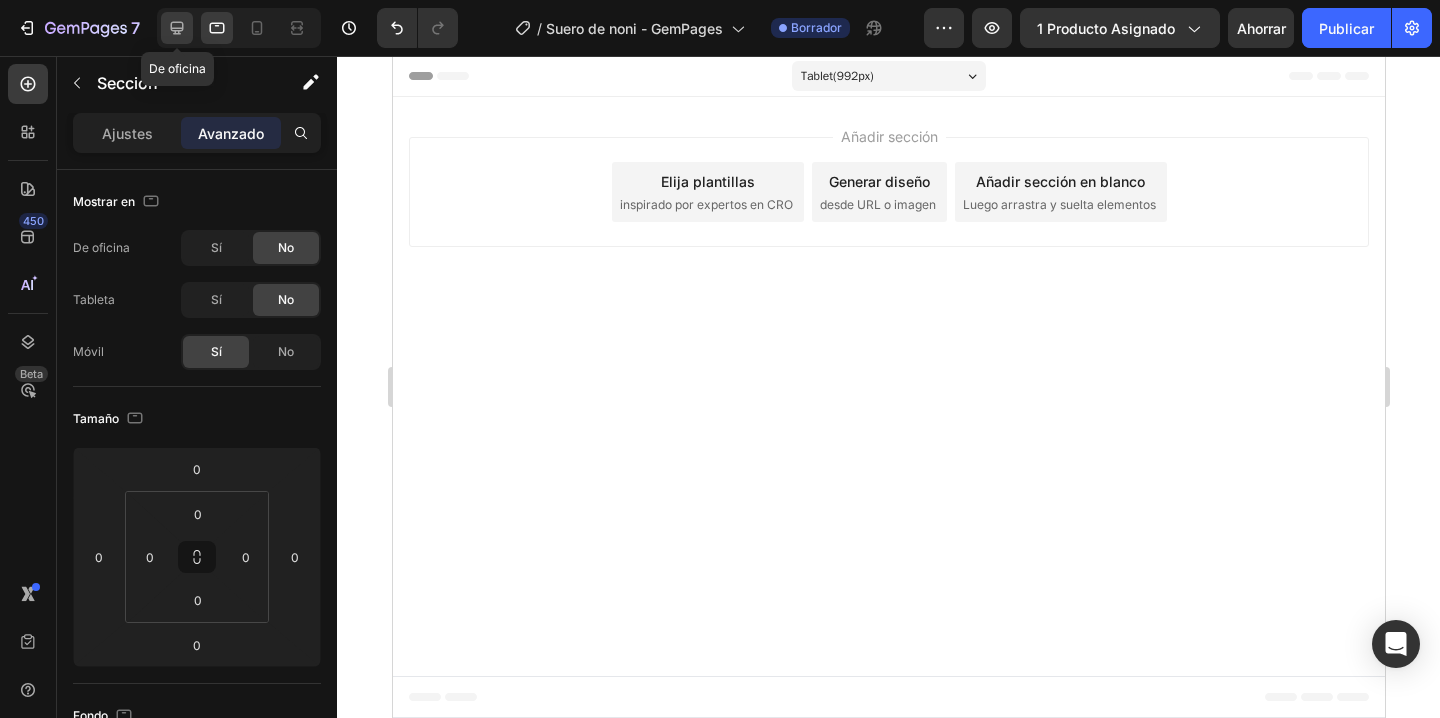 click 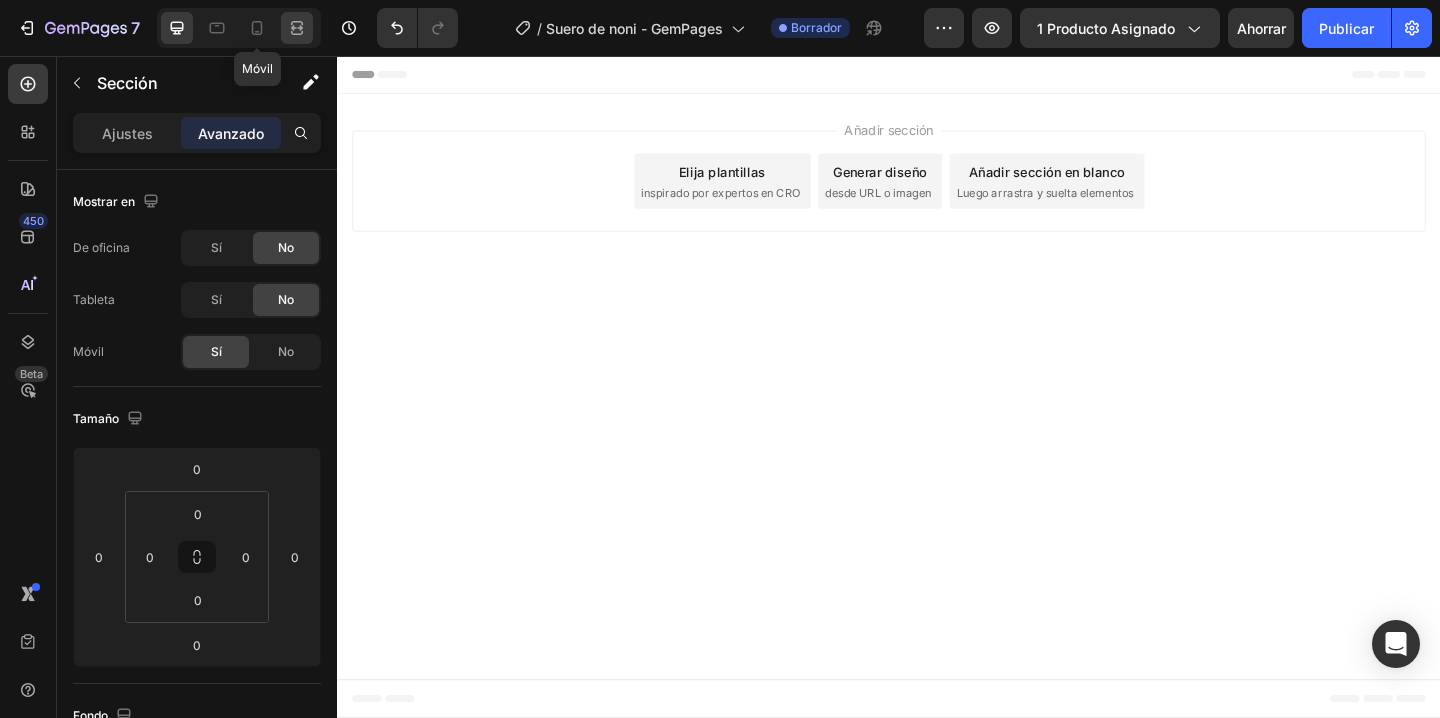 click 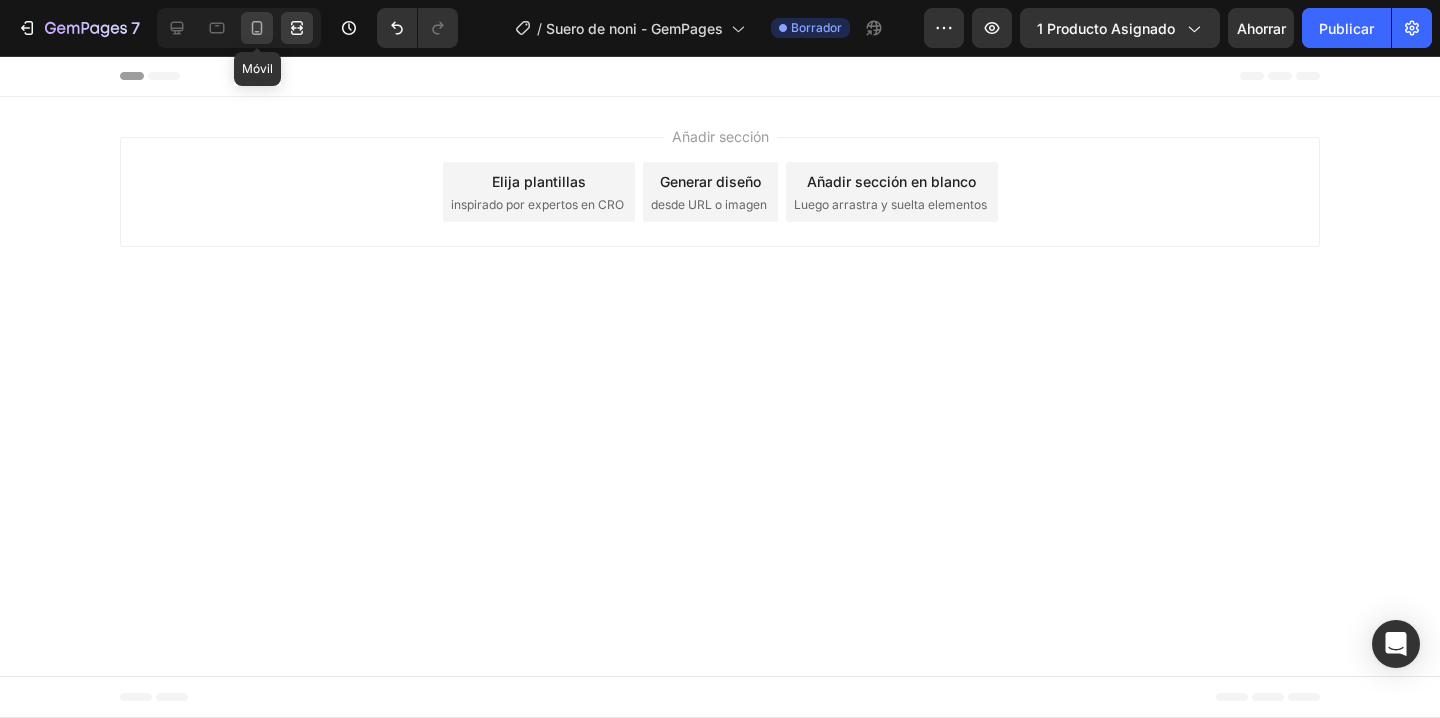 click 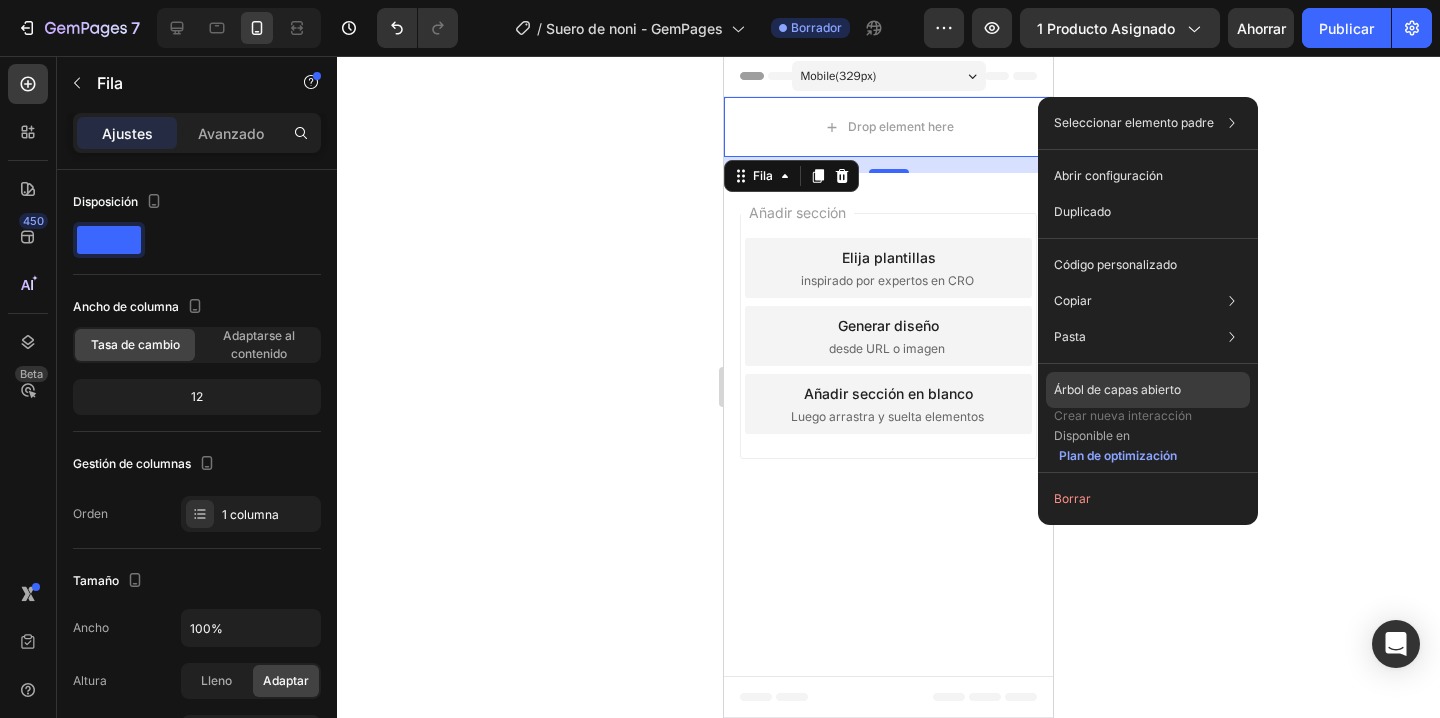 click on "Árbol de capas abierto" at bounding box center [1117, 390] 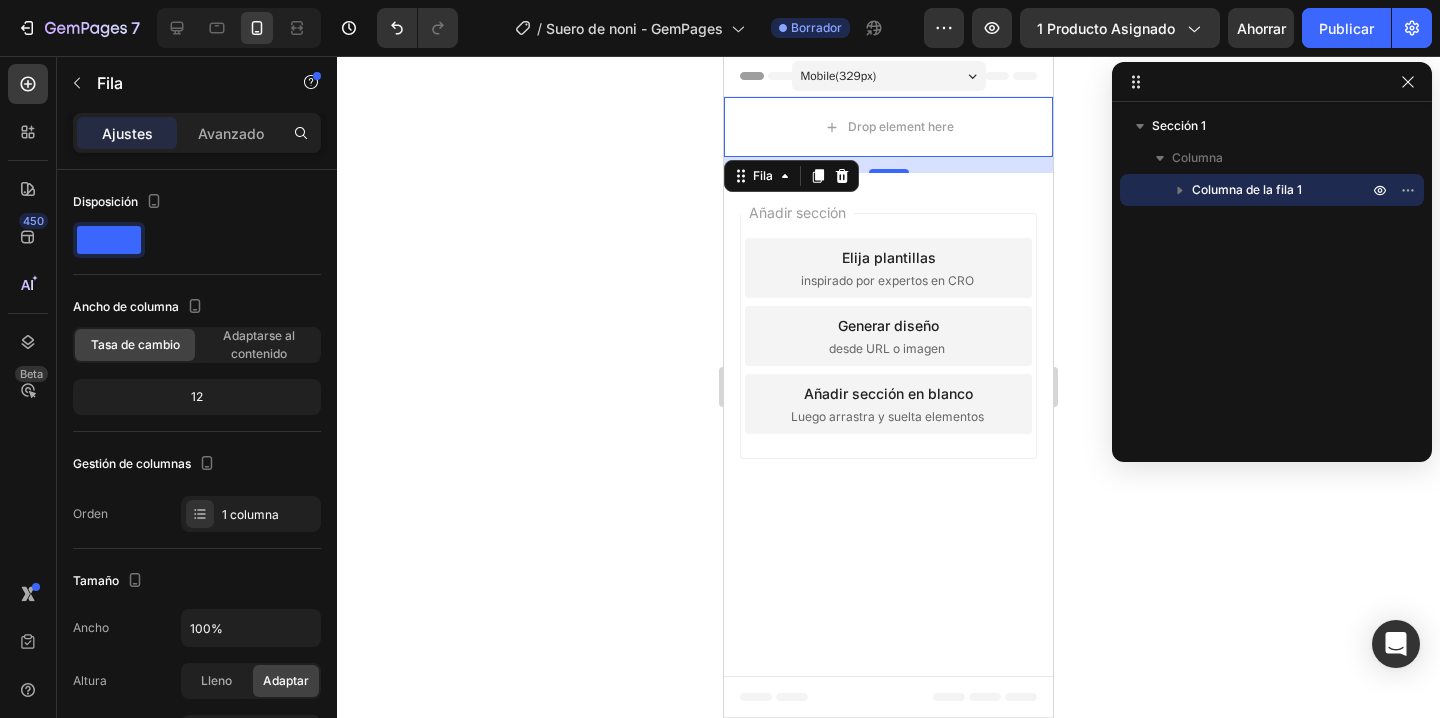 click on "Ajustes Avanzado" at bounding box center [197, 141] 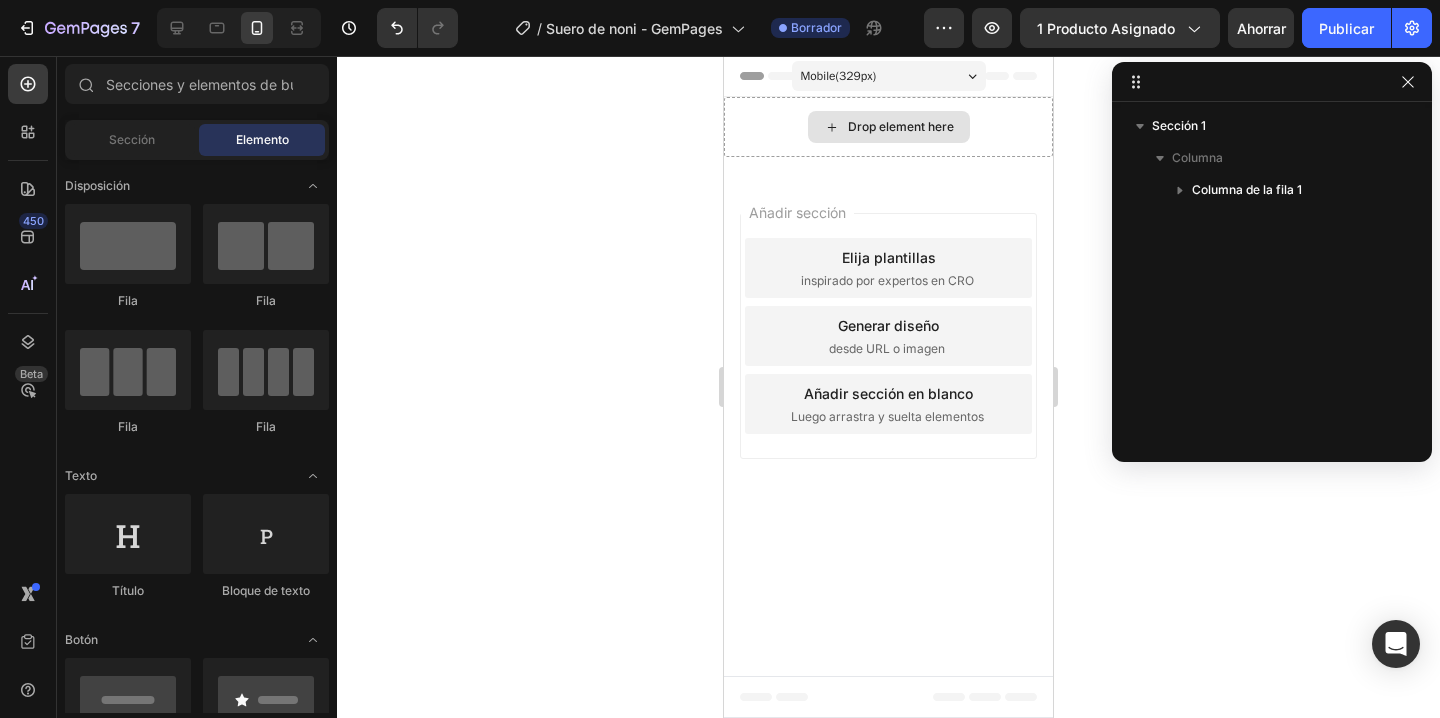 click 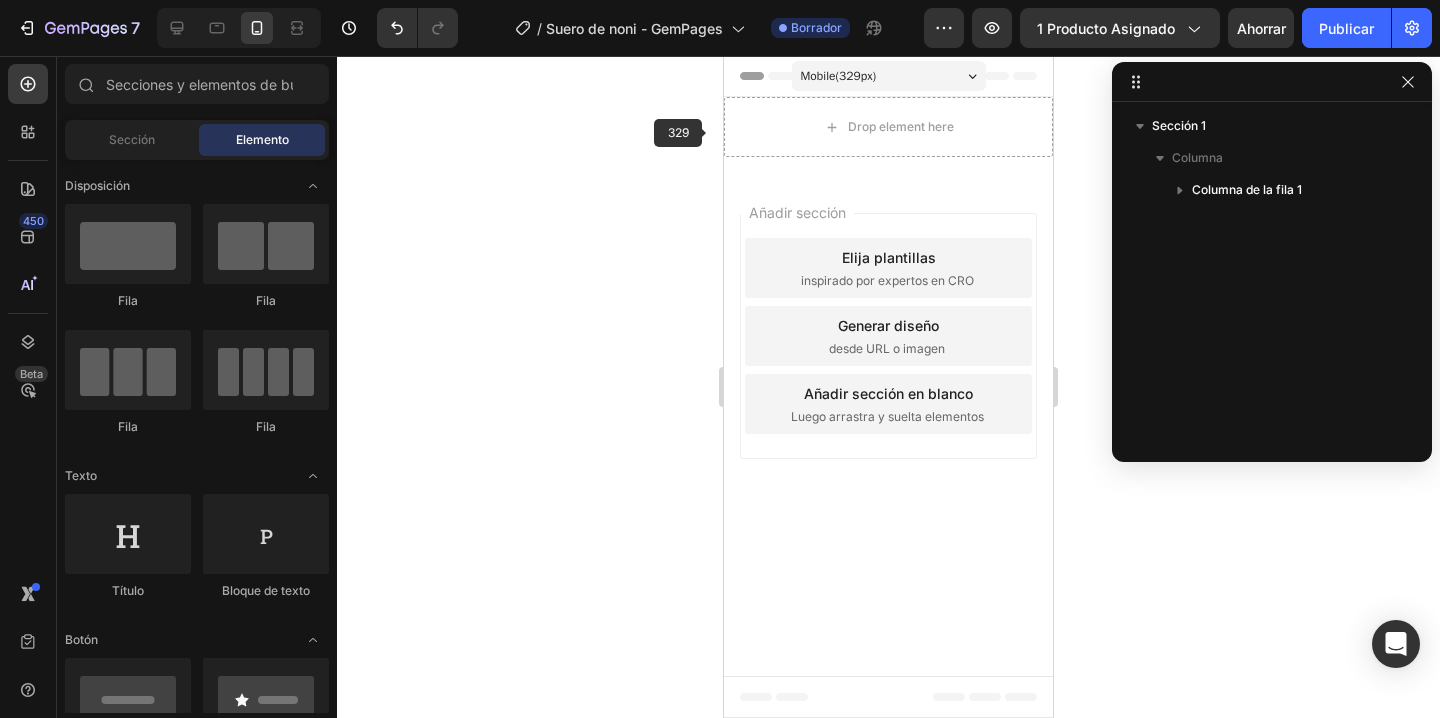 click on "Drop element here" at bounding box center [888, 127] 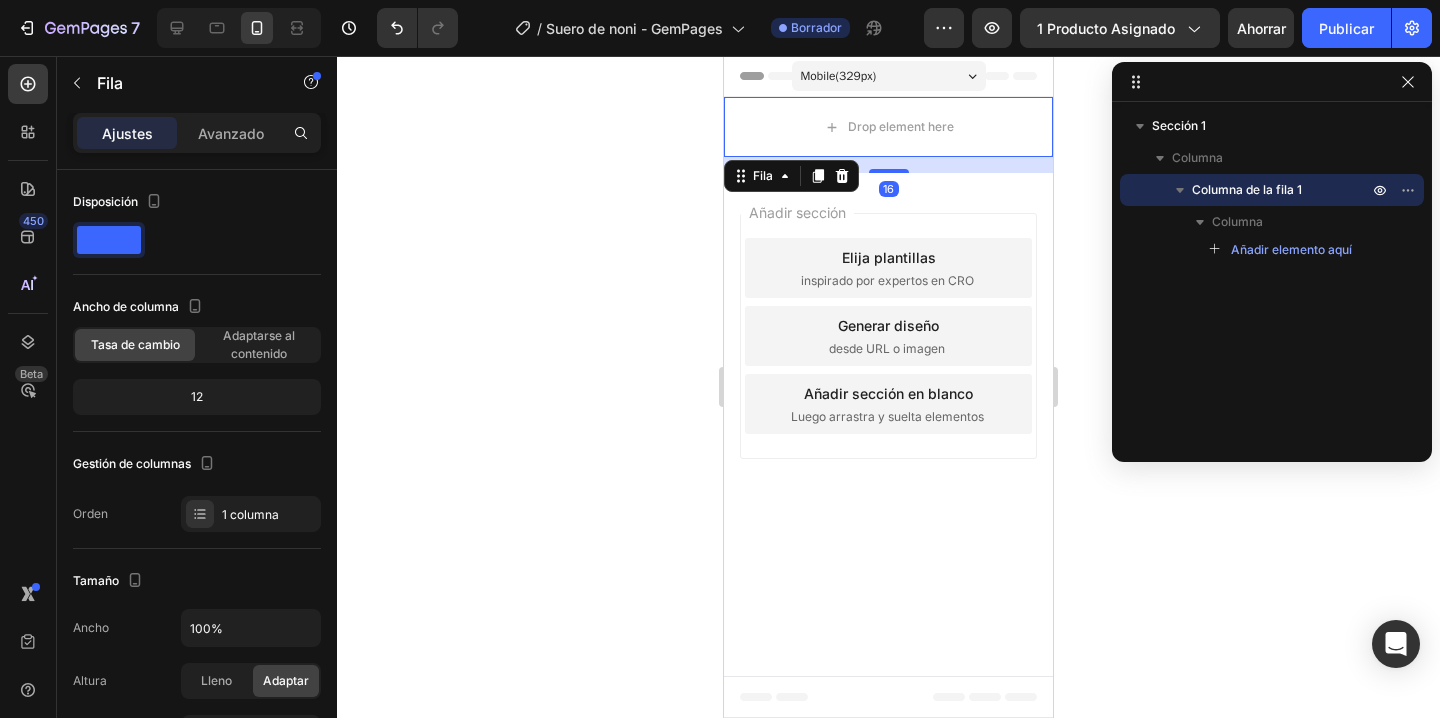 click on "Ajustes Avanzado" at bounding box center (197, 133) 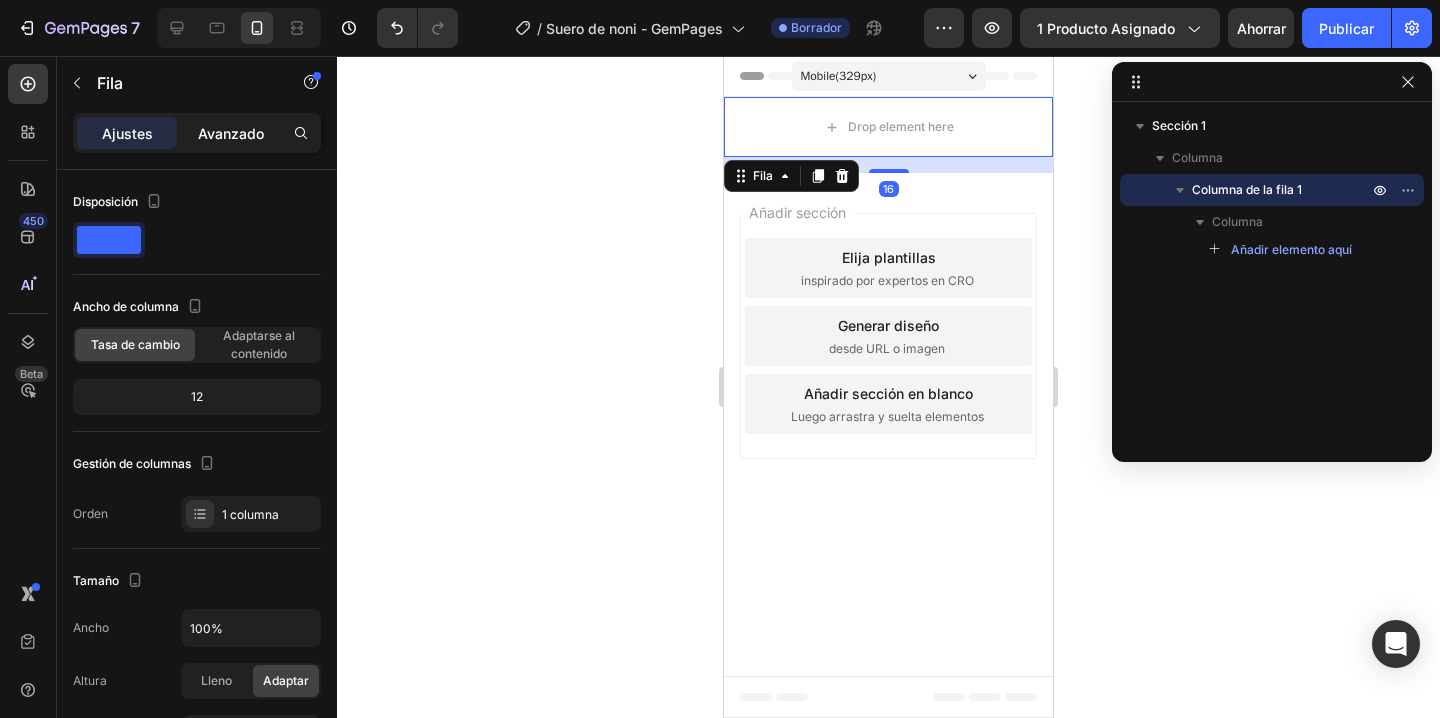 click on "Avanzado" at bounding box center (231, 133) 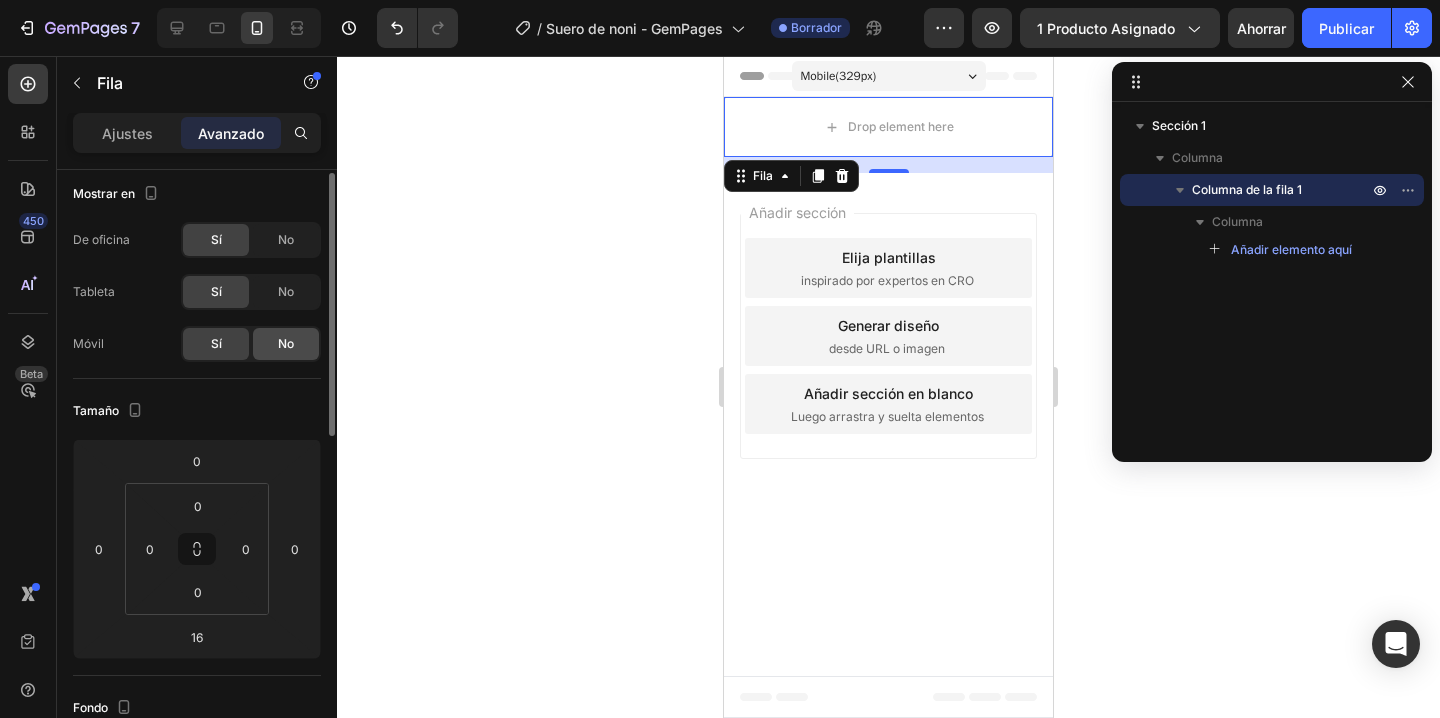 scroll, scrollTop: 0, scrollLeft: 0, axis: both 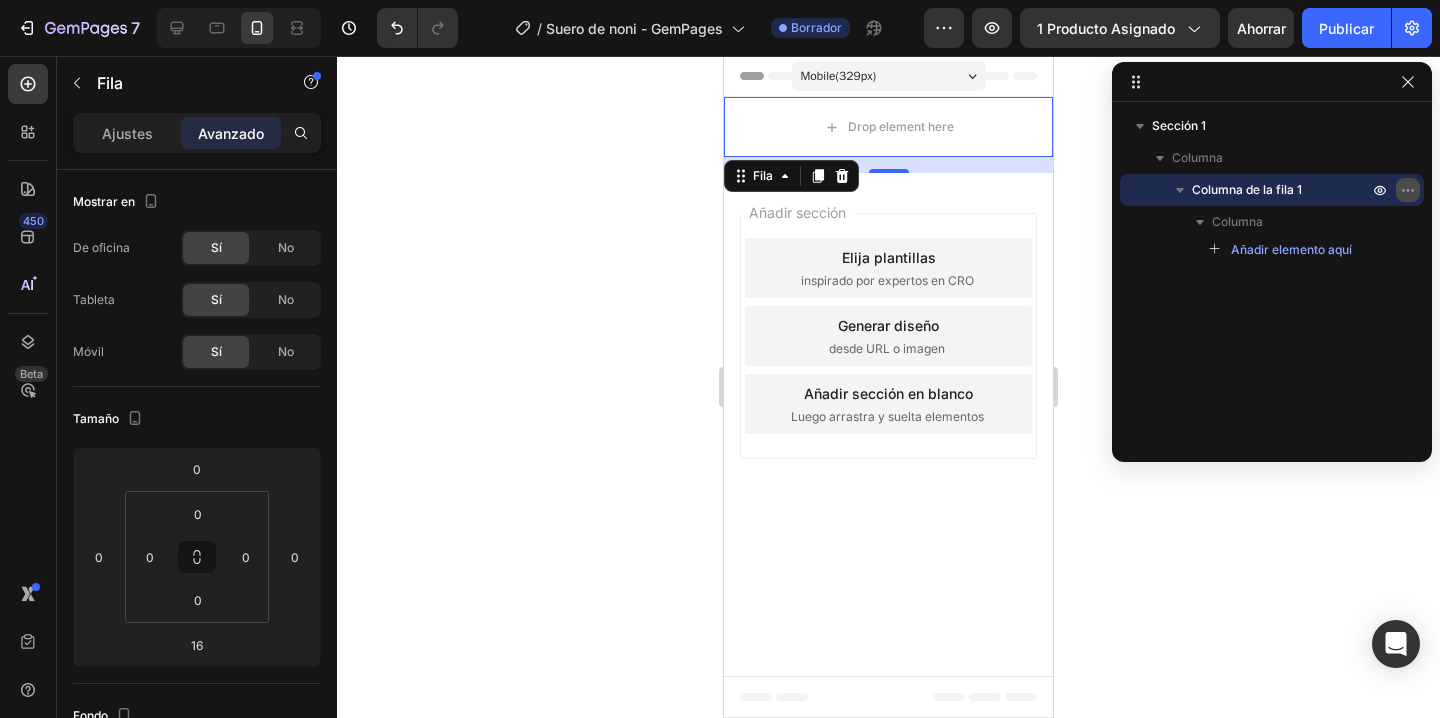 click 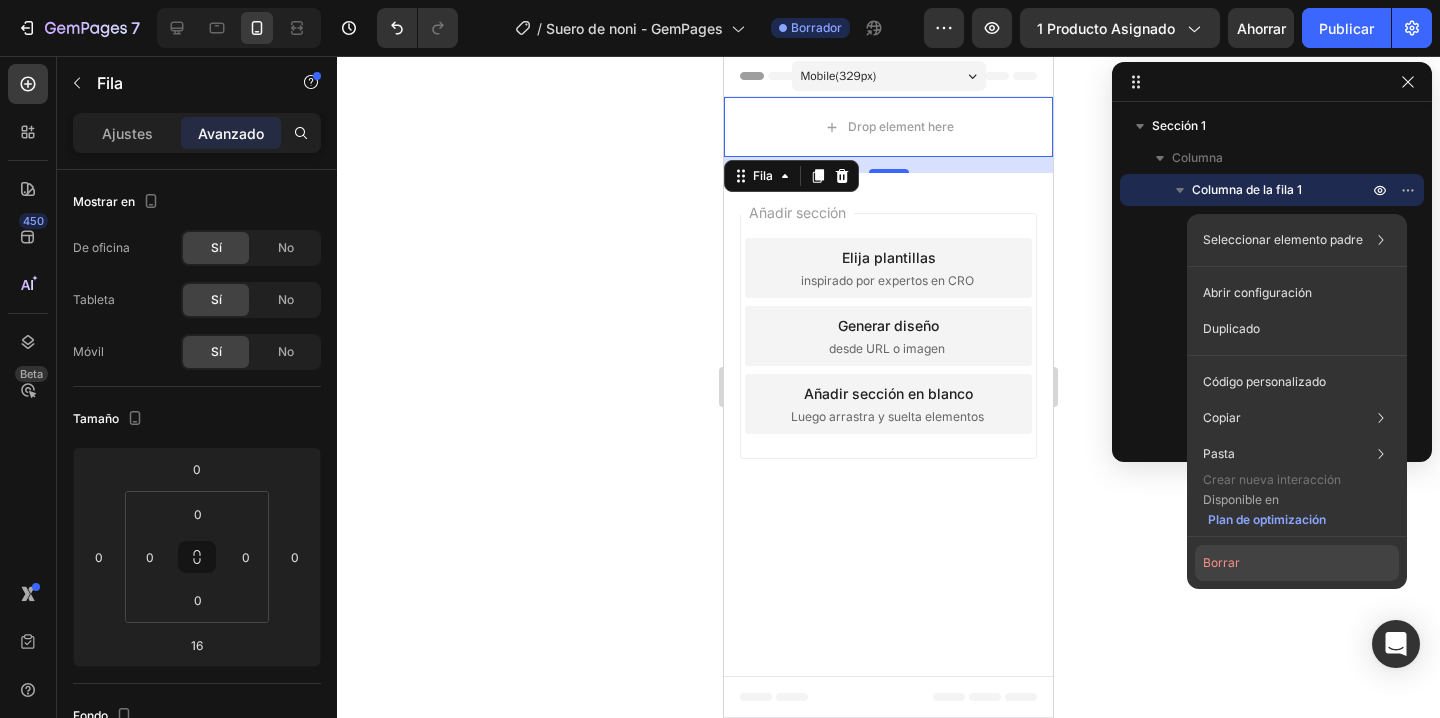 click on "Borrar" 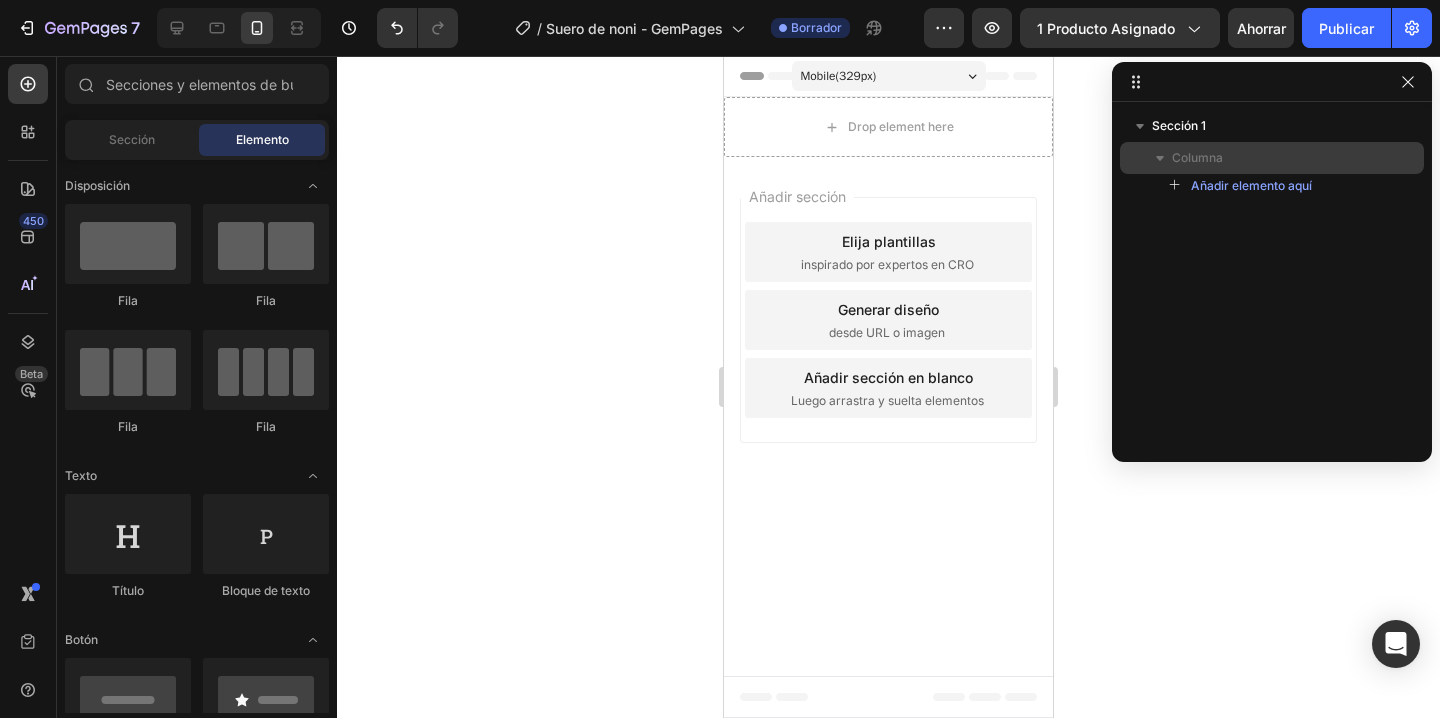 click on "Columna" at bounding box center (1272, 158) 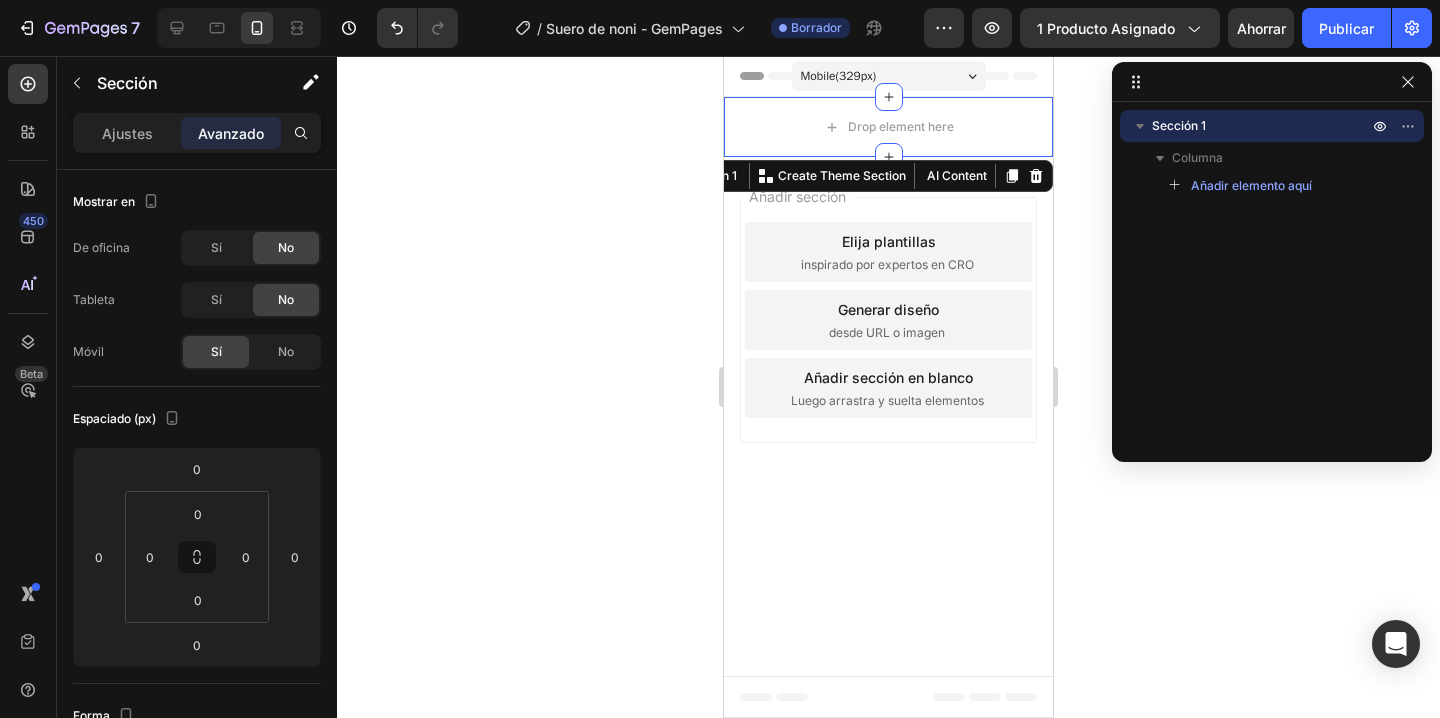 click on "Sección 1" at bounding box center (1262, 126) 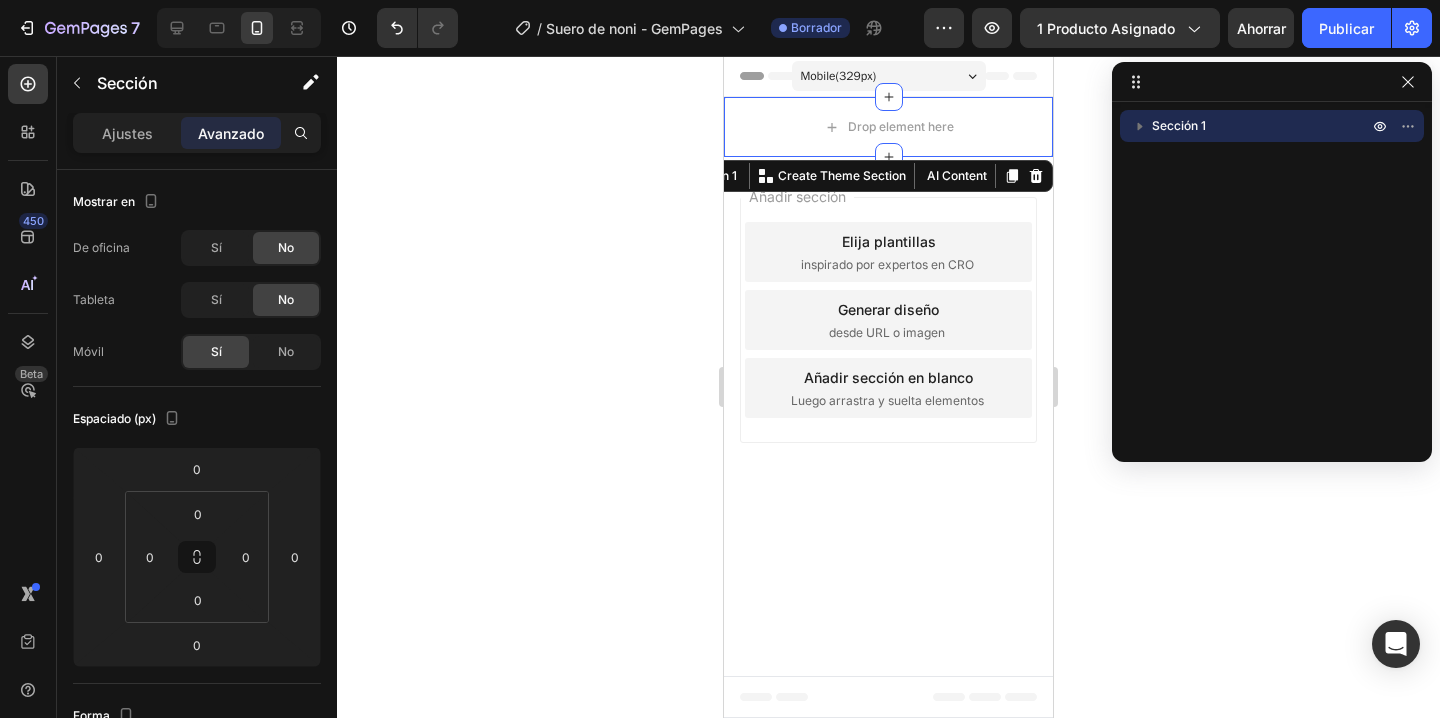 click on "Sección 1" at bounding box center (1262, 126) 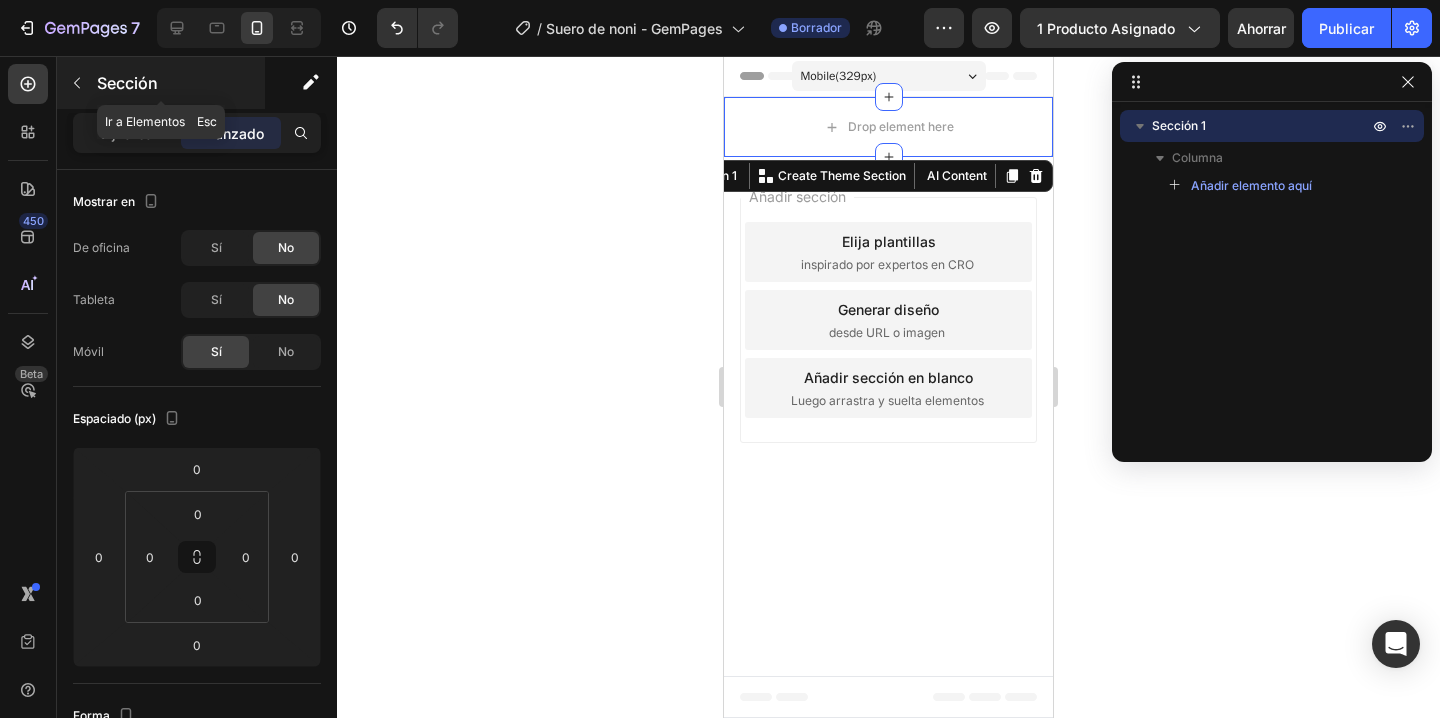 click 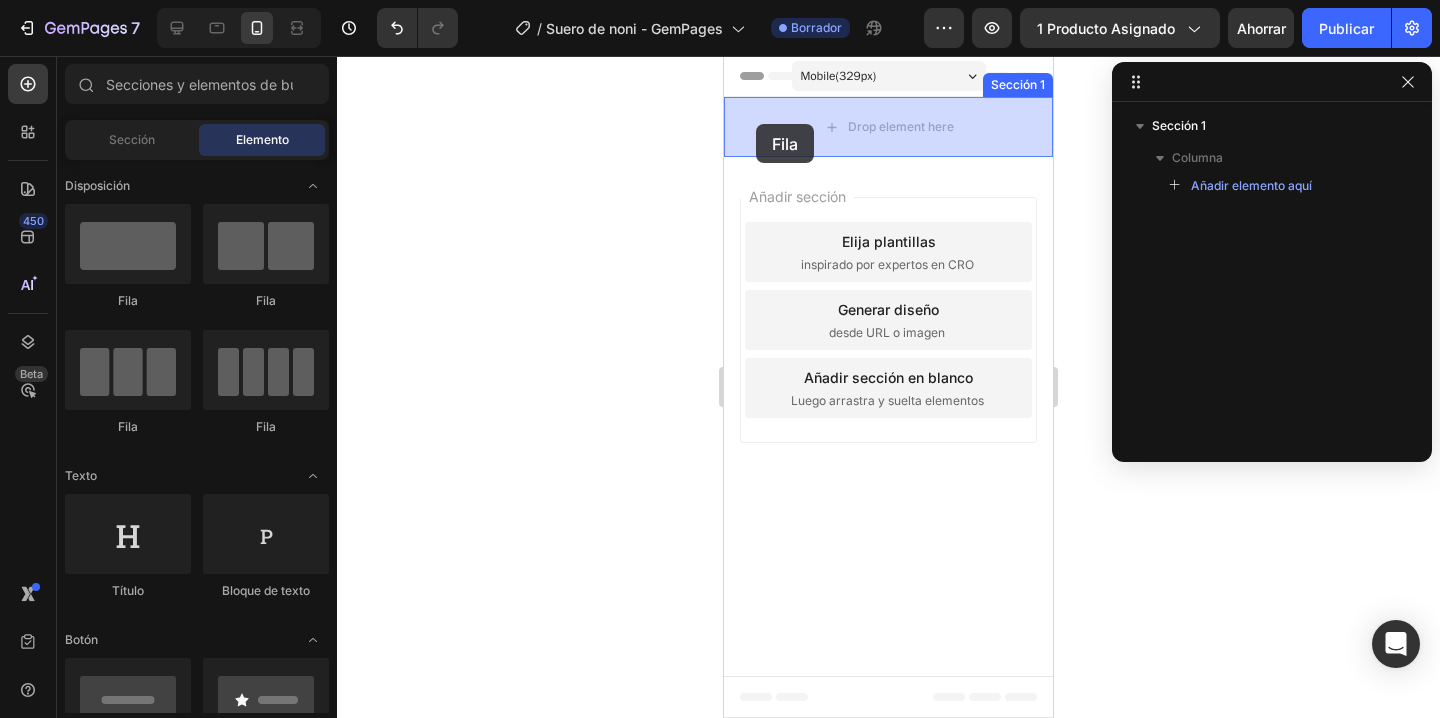 drag, startPoint x: 1314, startPoint y: 233, endPoint x: 756, endPoint y: 124, distance: 568.5464 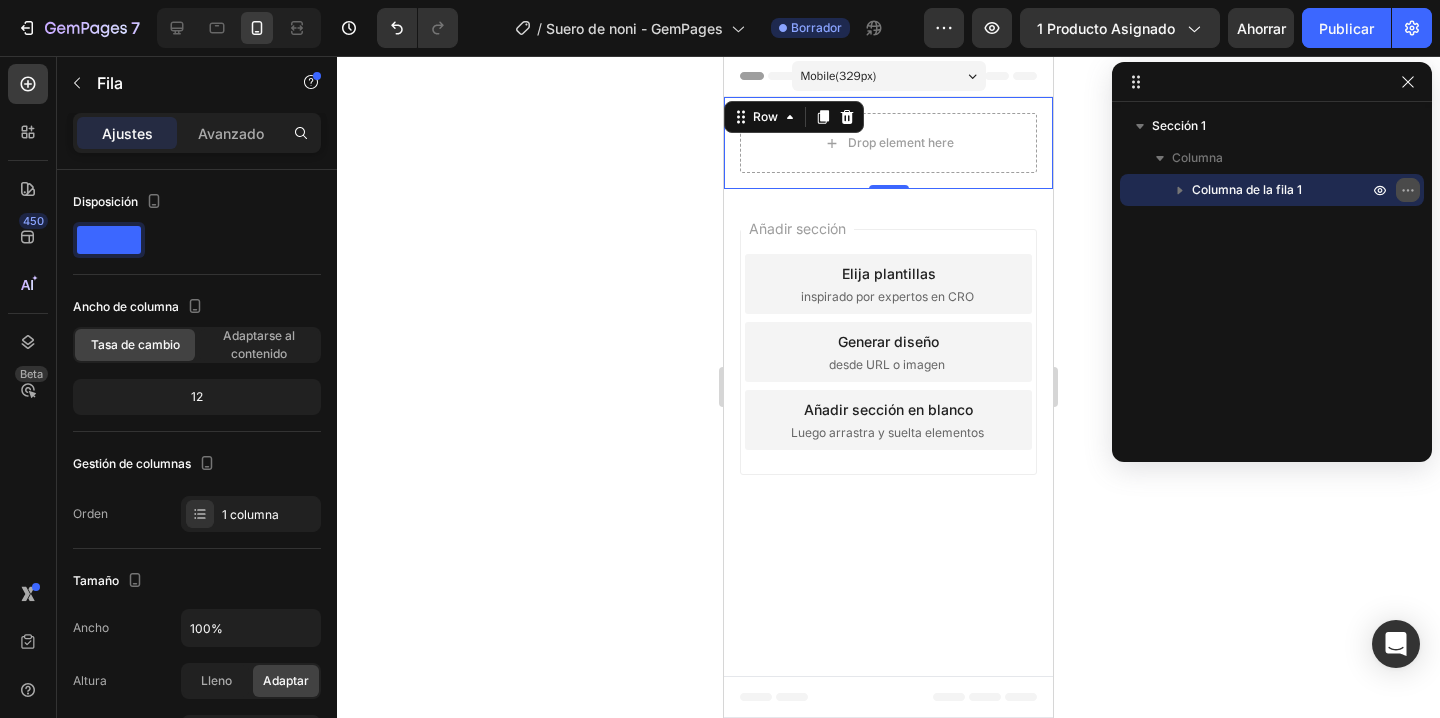click at bounding box center [1408, 190] 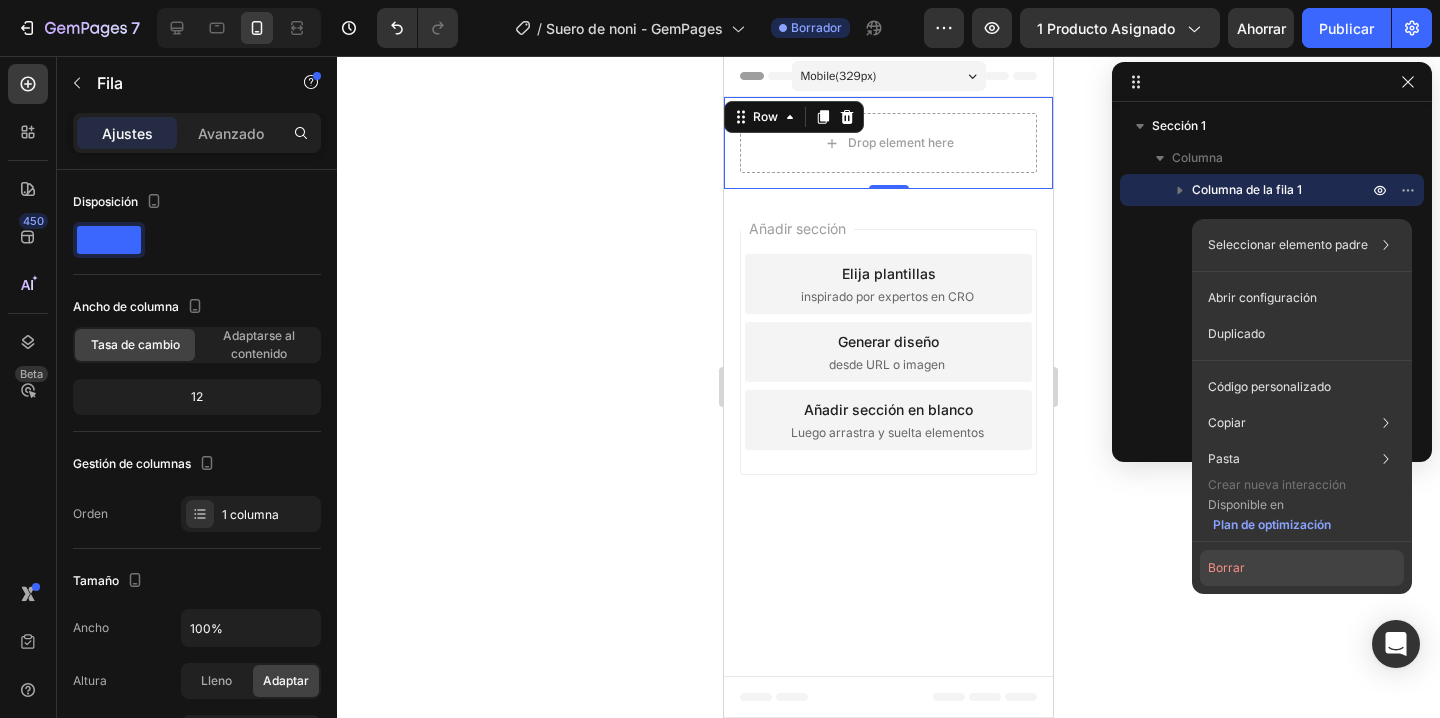 click on "Borrar" 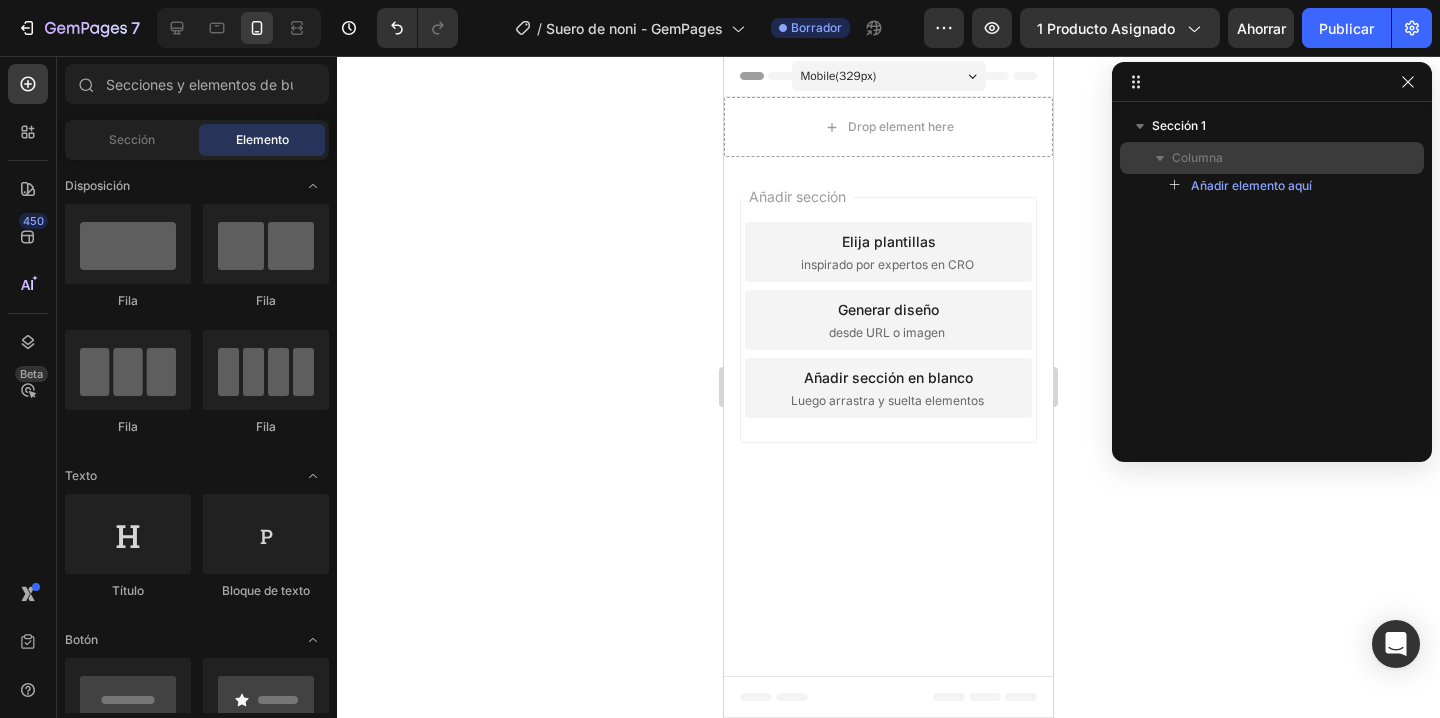 click on "Columna" at bounding box center [1272, 158] 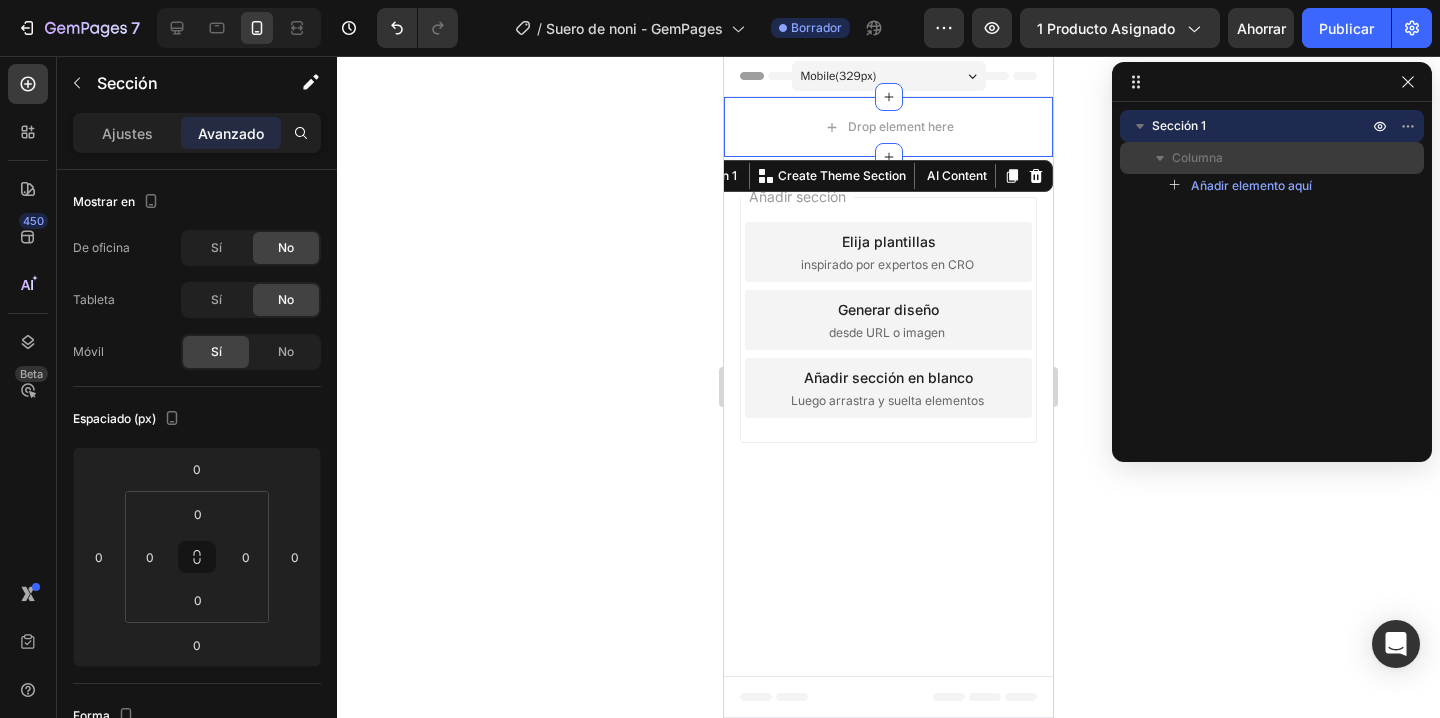 click on "Columna" at bounding box center [1272, 158] 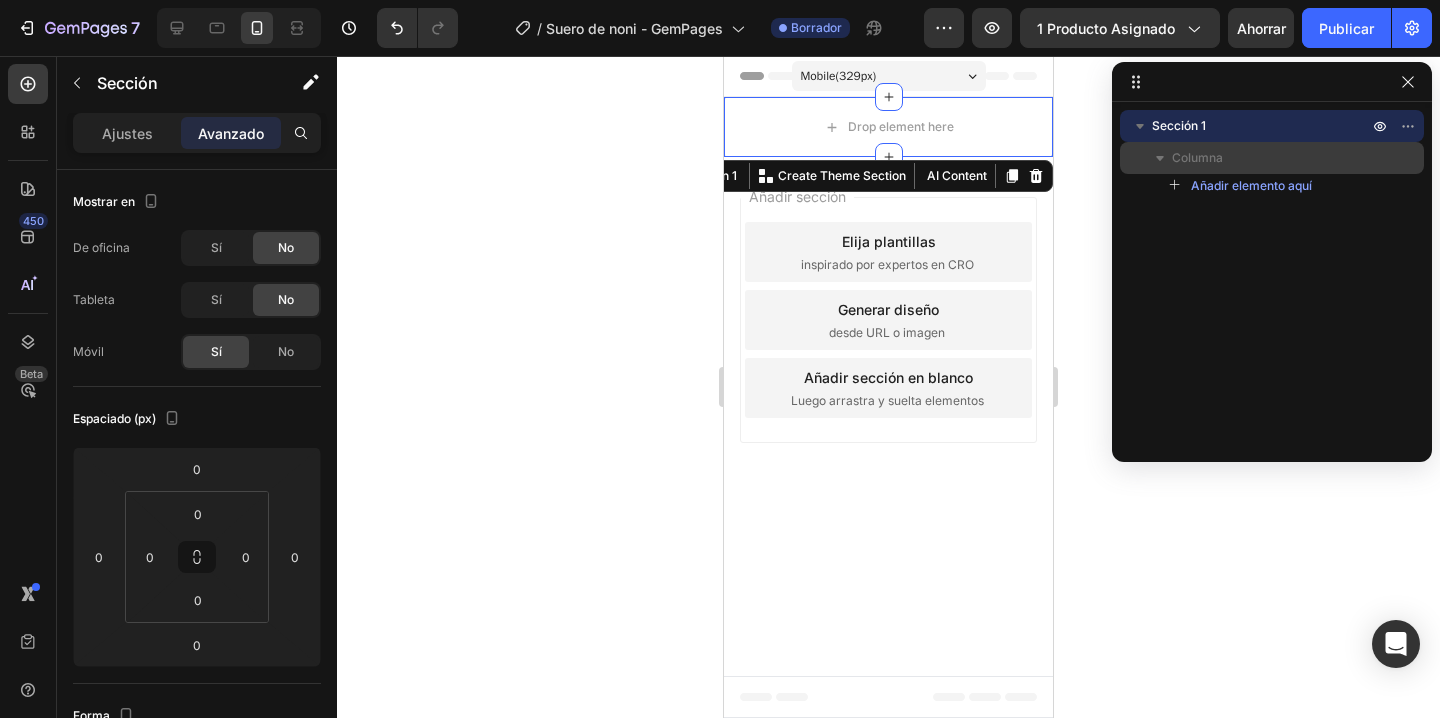 click on "Columna" at bounding box center (1272, 158) 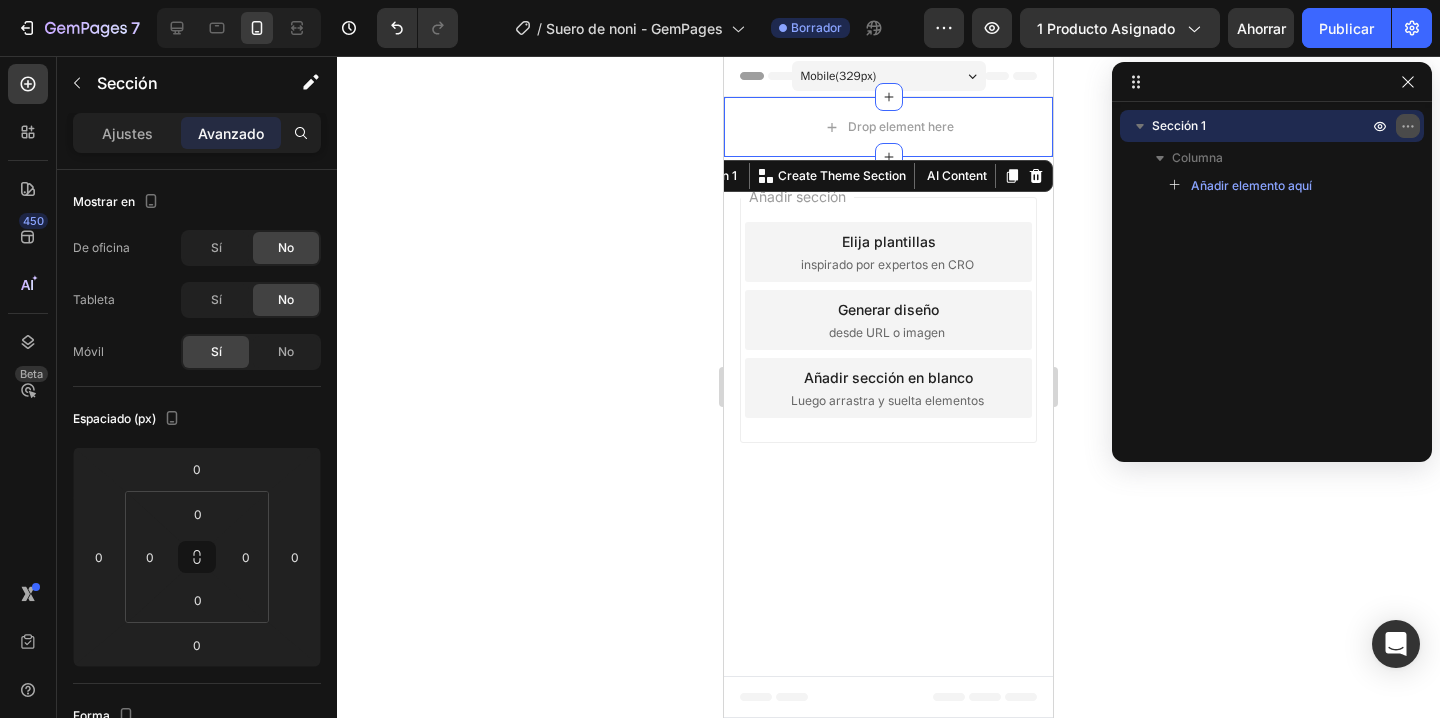 click 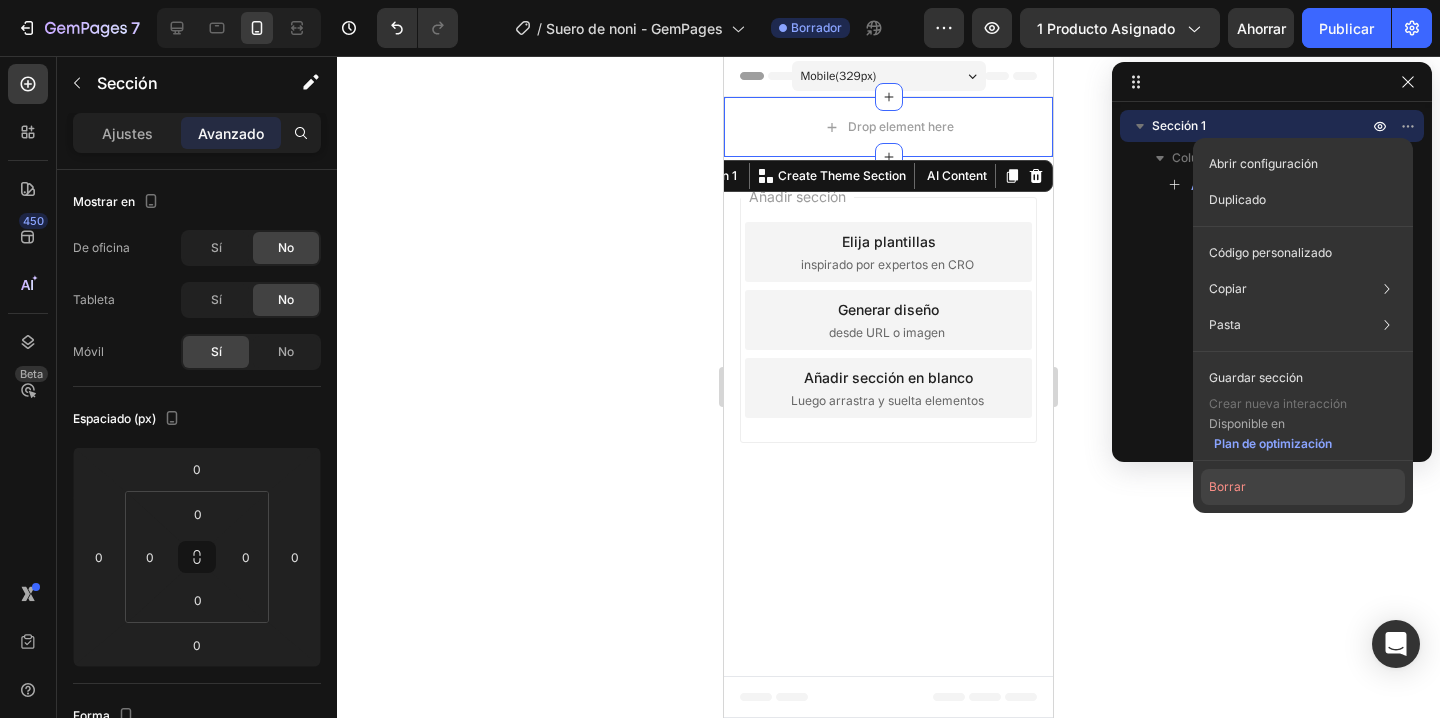 click on "Borrar" at bounding box center [1227, 486] 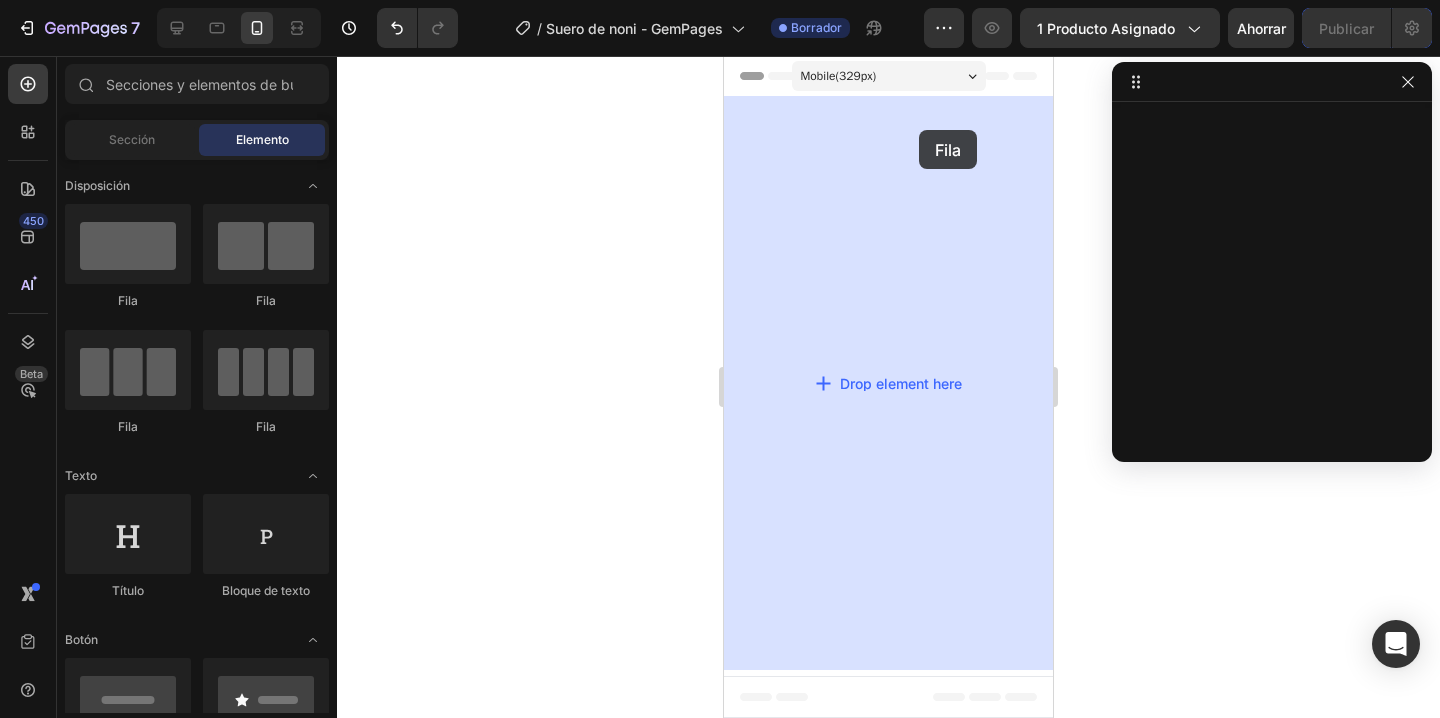 drag, startPoint x: 832, startPoint y: 296, endPoint x: 919, endPoint y: 130, distance: 187.41664 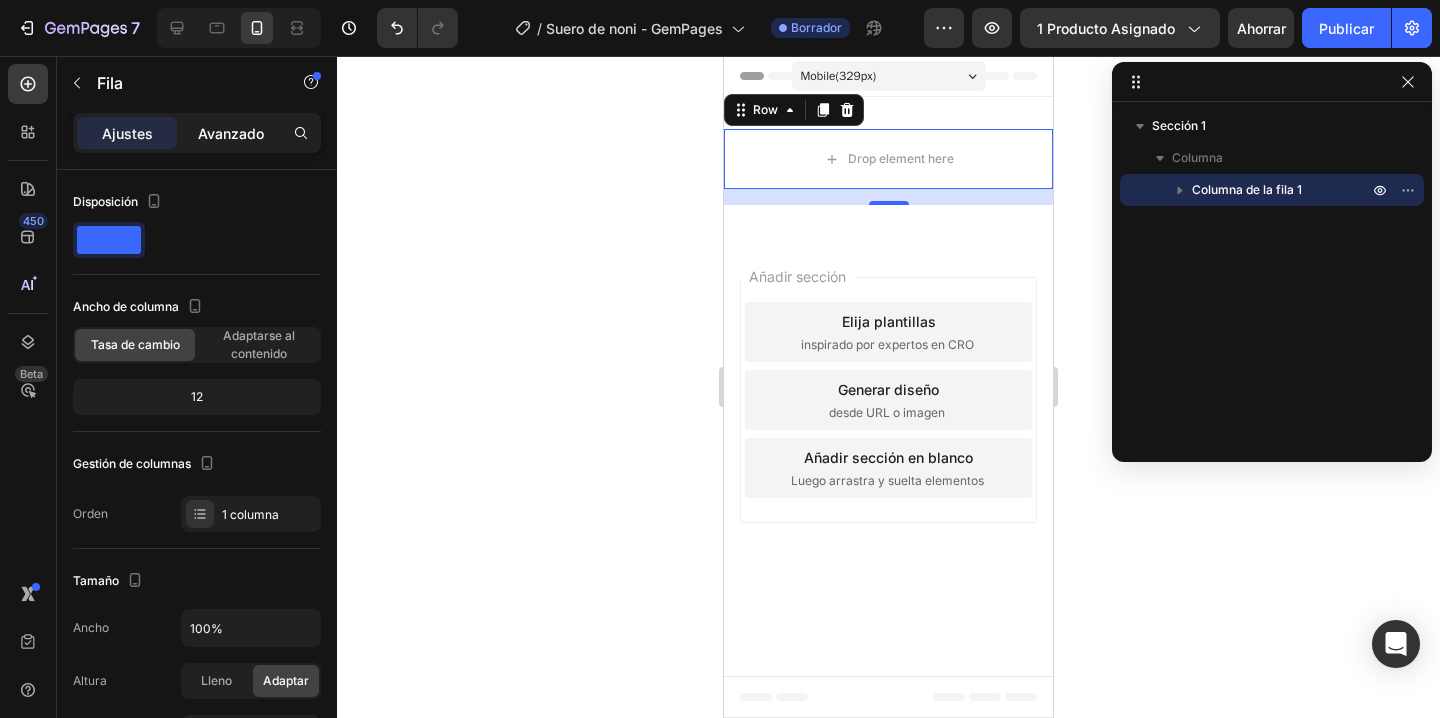 click on "Avanzado" 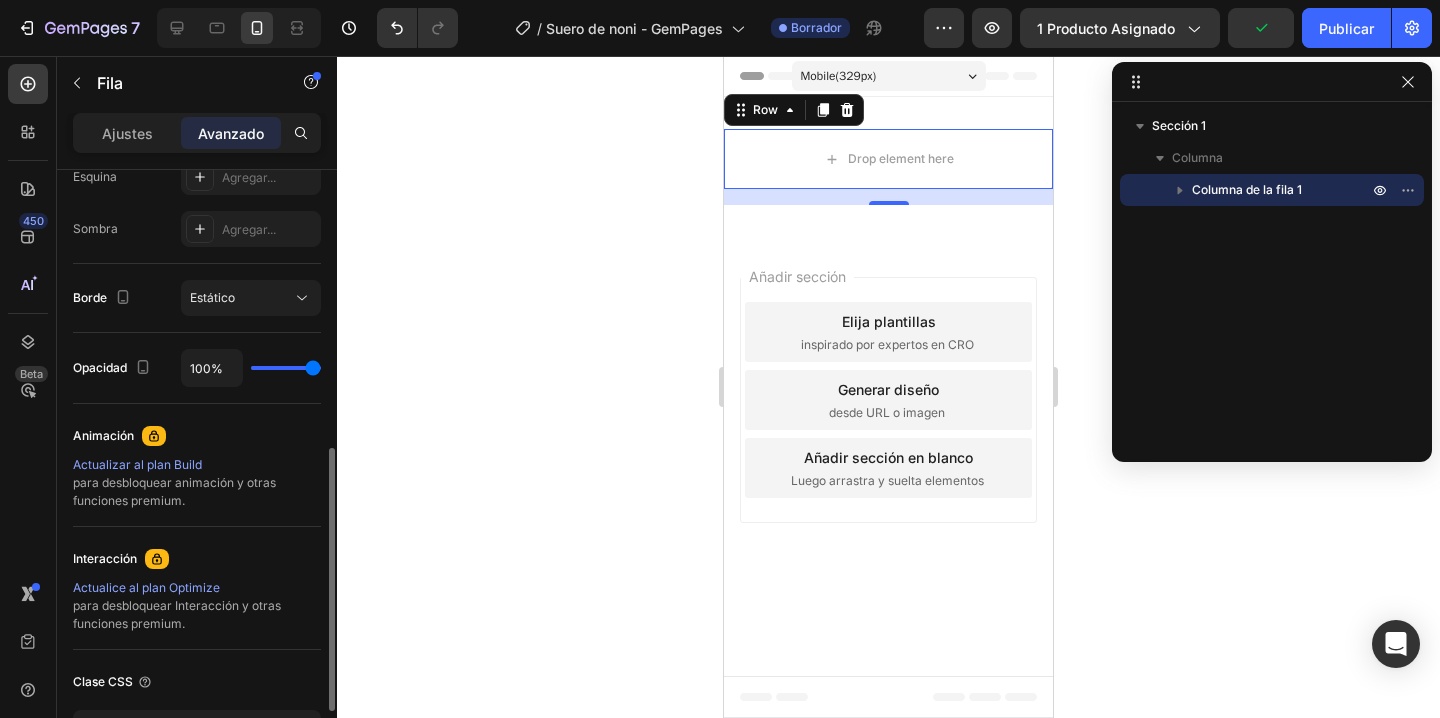 scroll, scrollTop: 0, scrollLeft: 0, axis: both 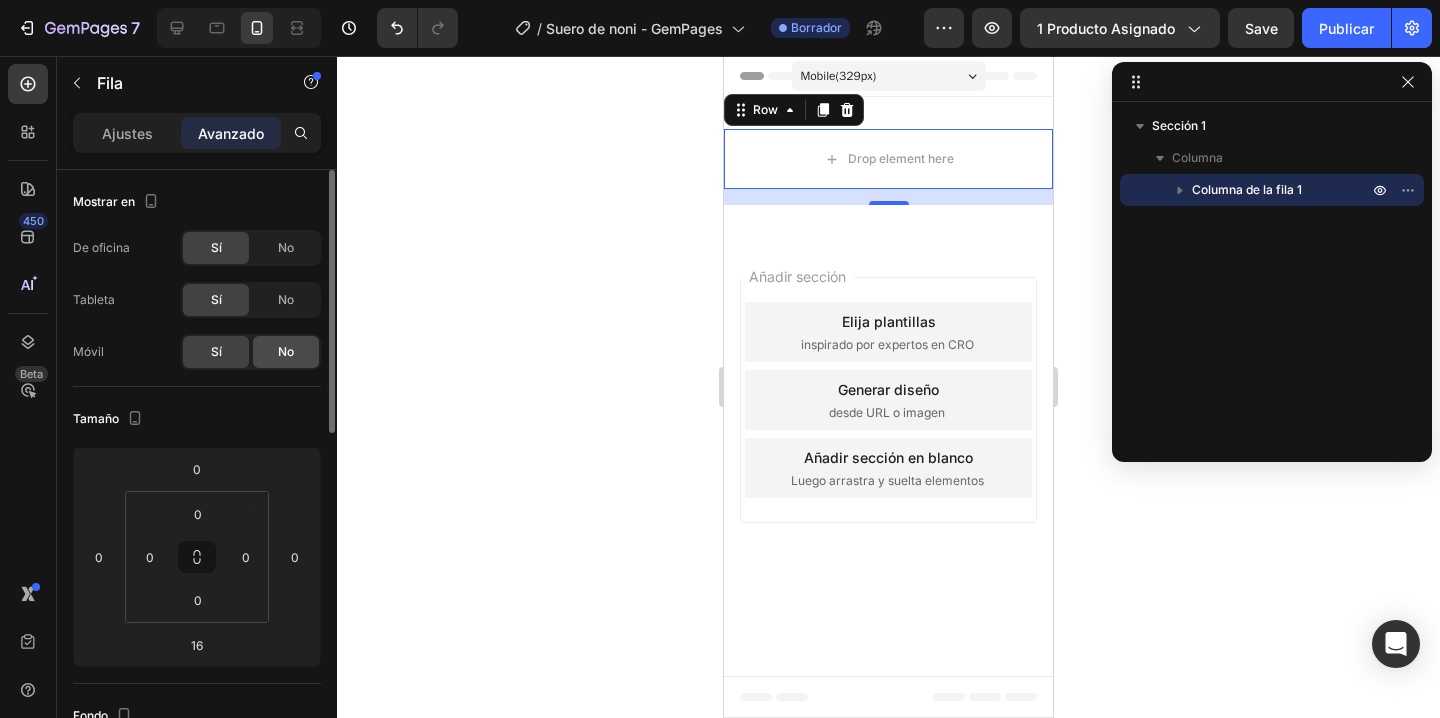 click on "No" at bounding box center (286, 351) 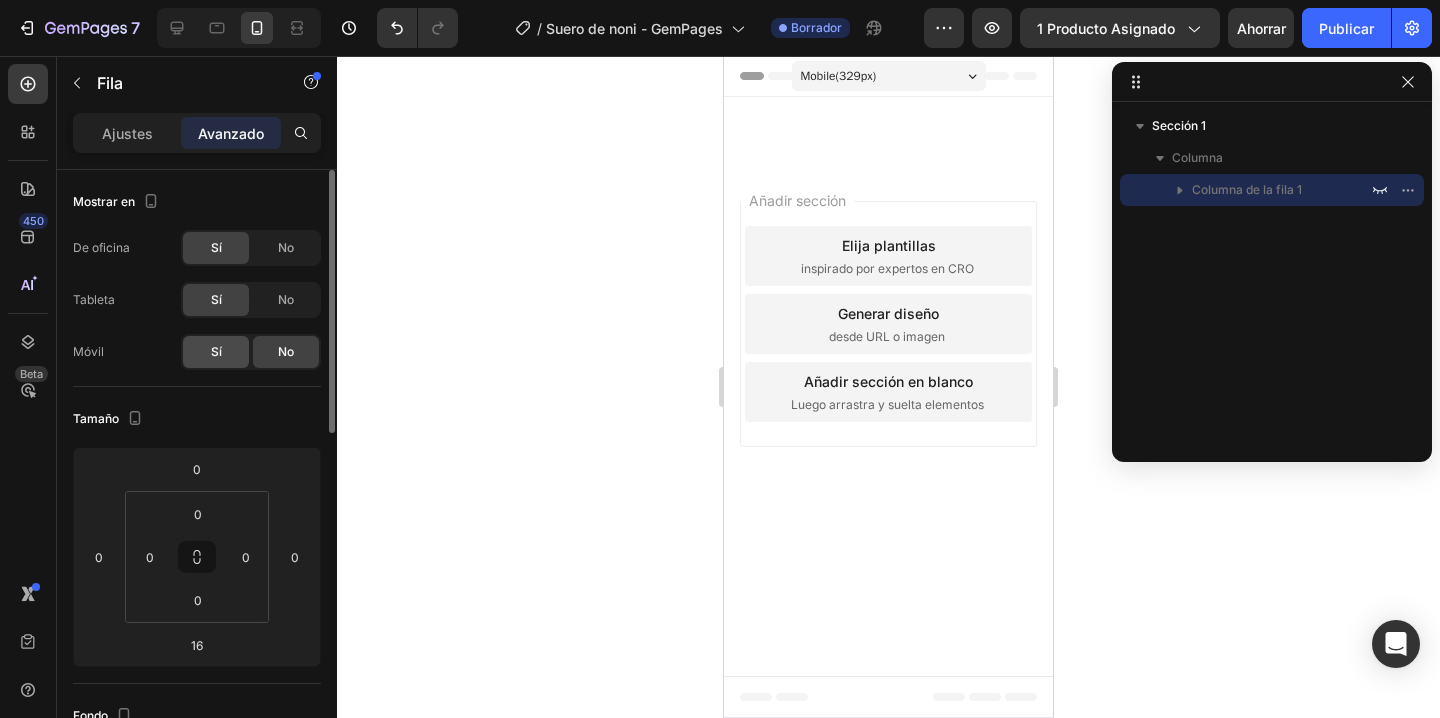 click on "Sí" 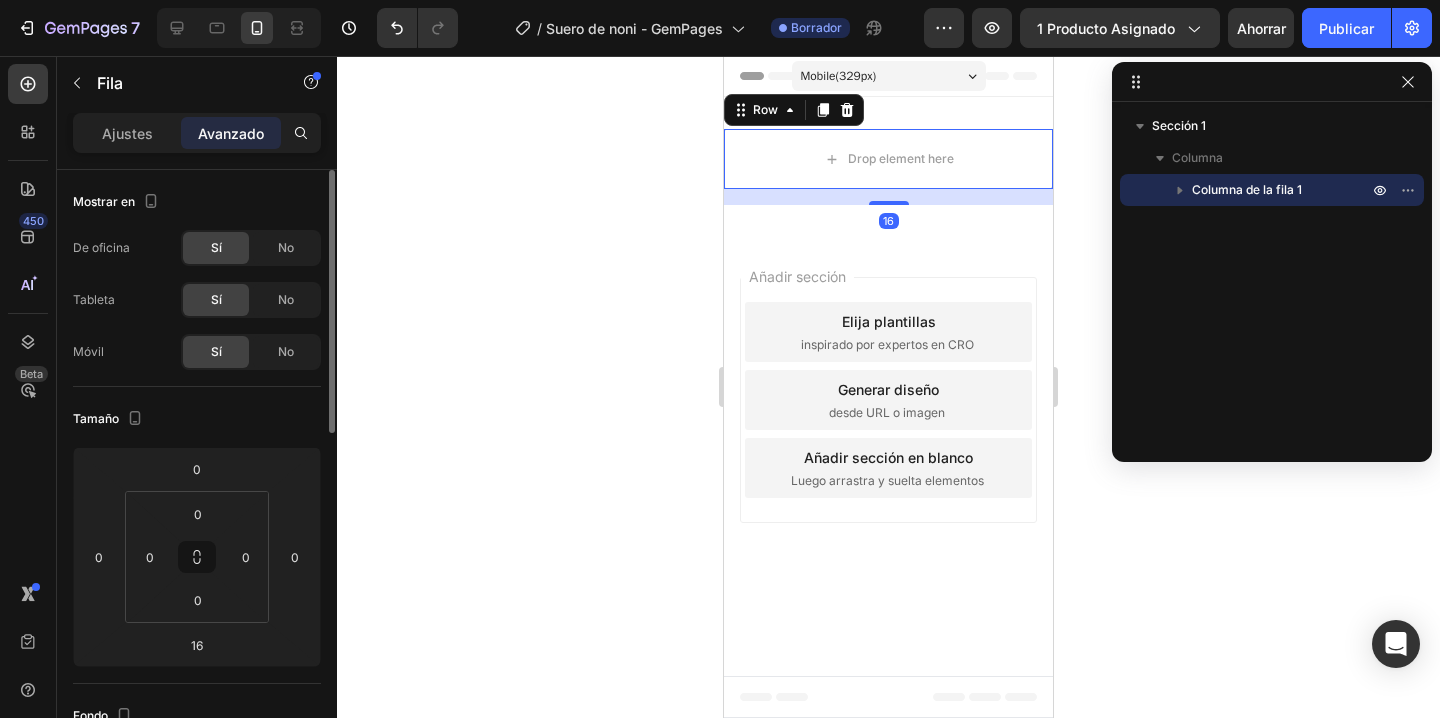 click on "Sí No" 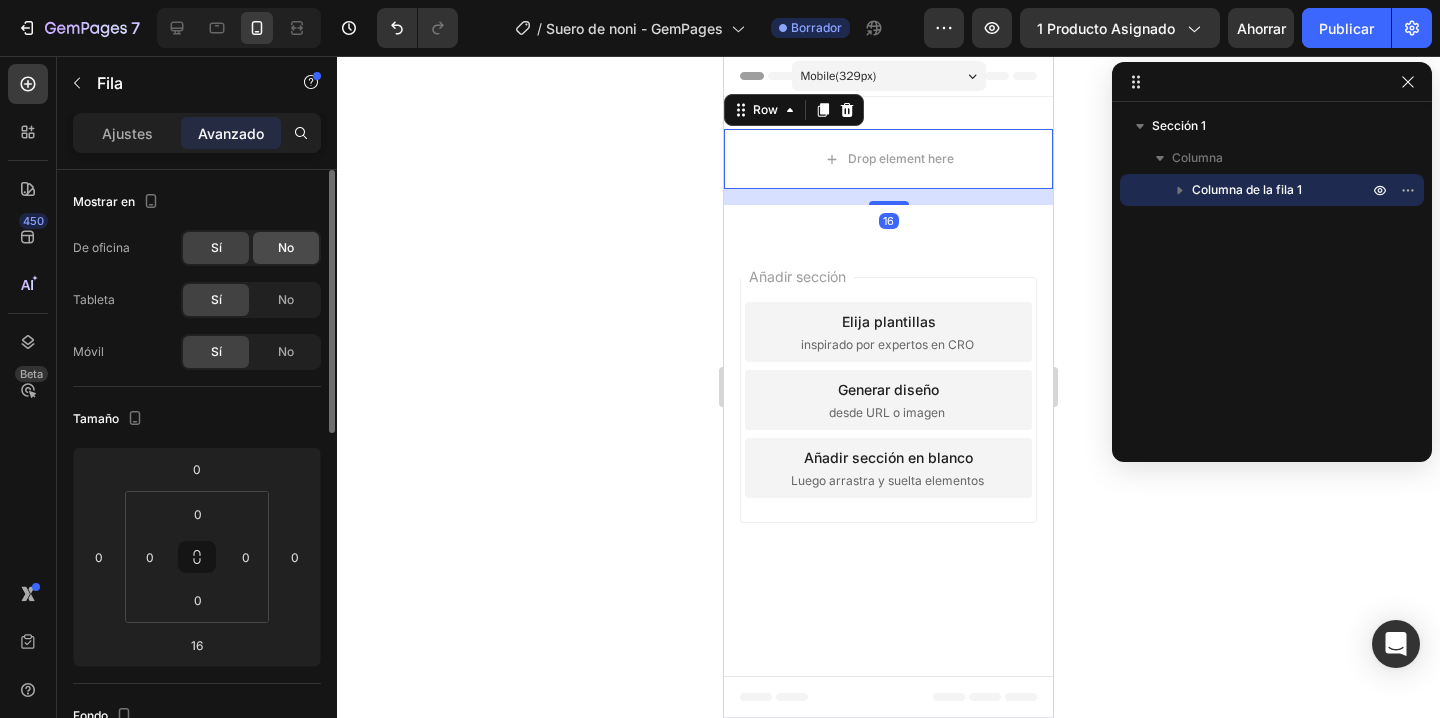click on "No" at bounding box center (286, 247) 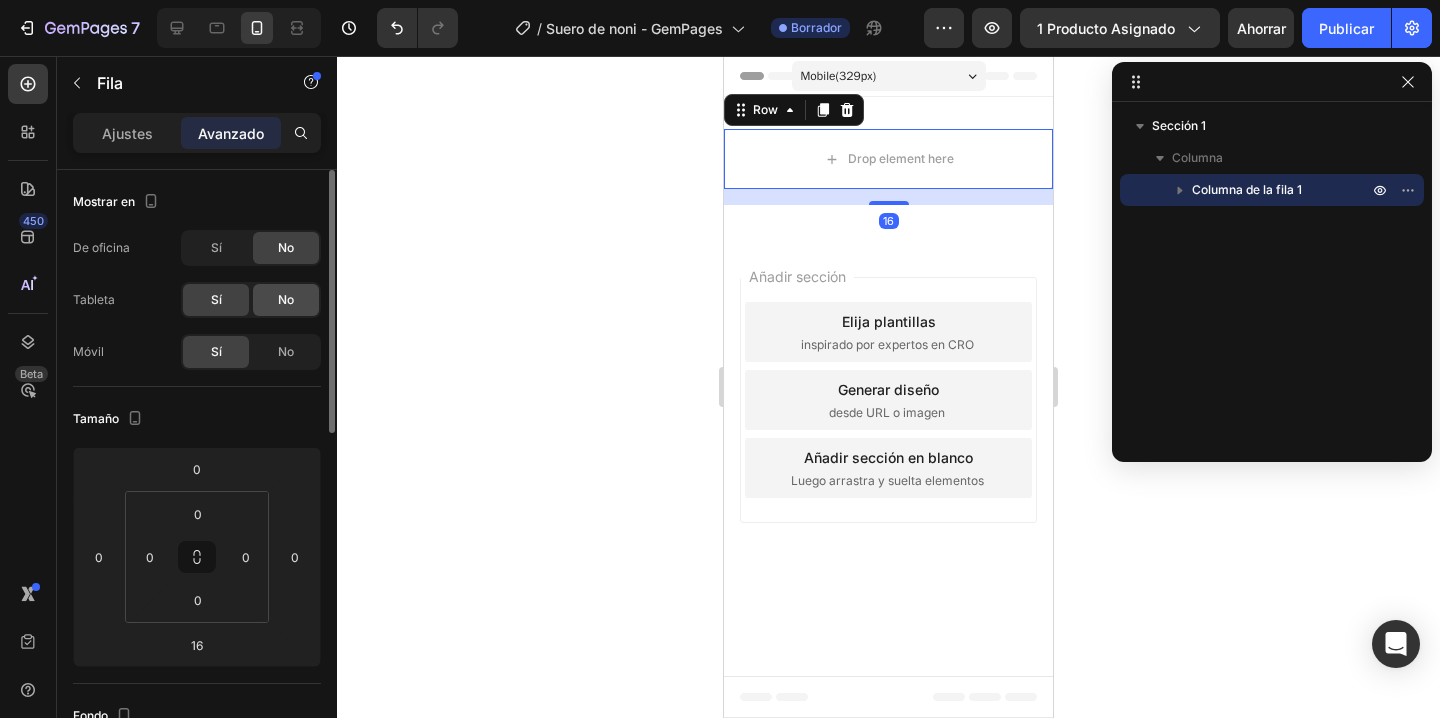 click on "No" 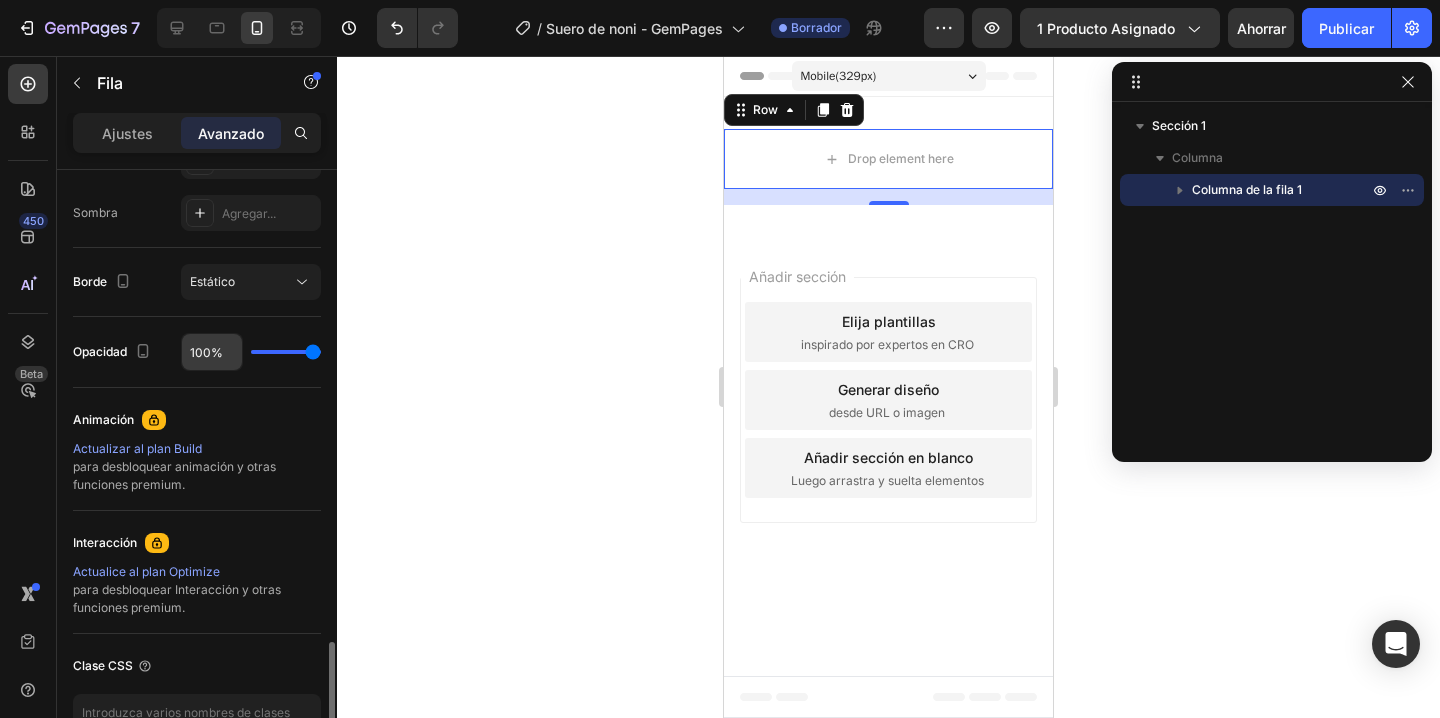 scroll, scrollTop: 783, scrollLeft: 0, axis: vertical 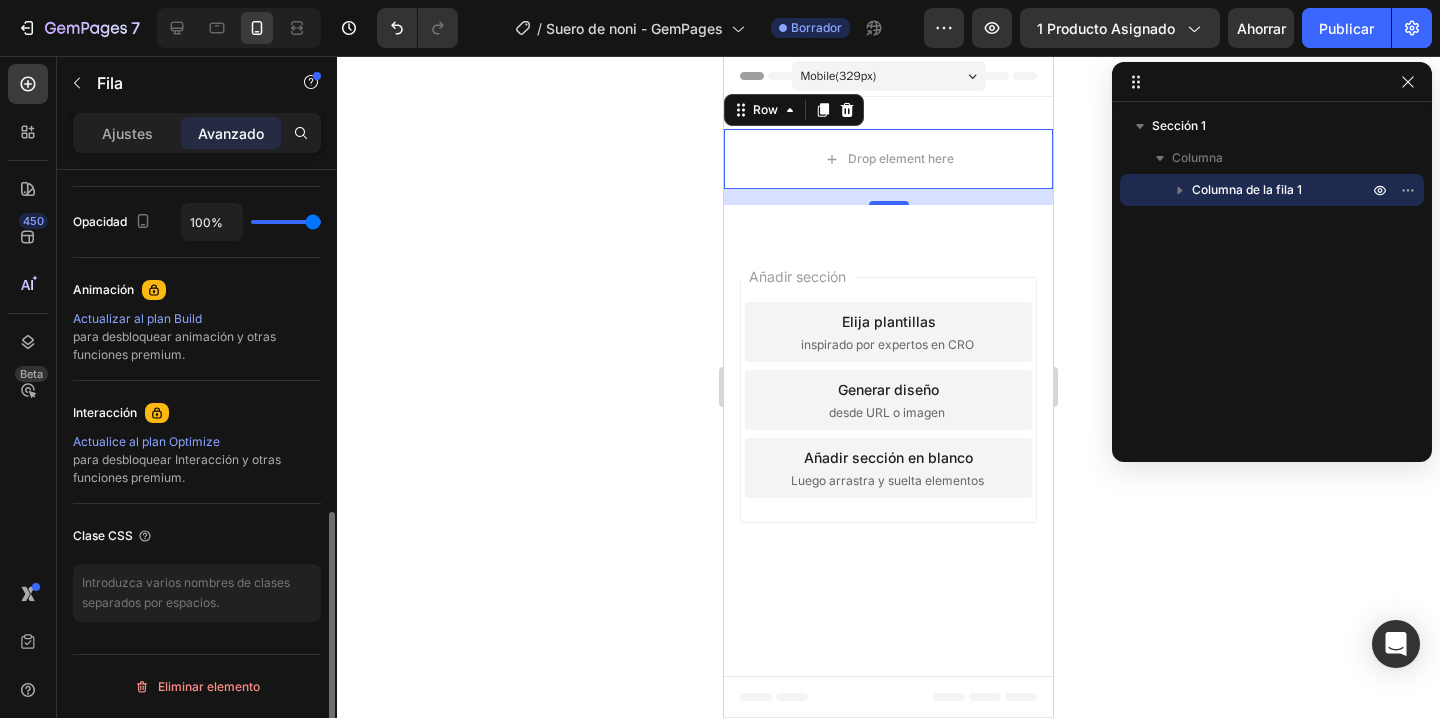 click 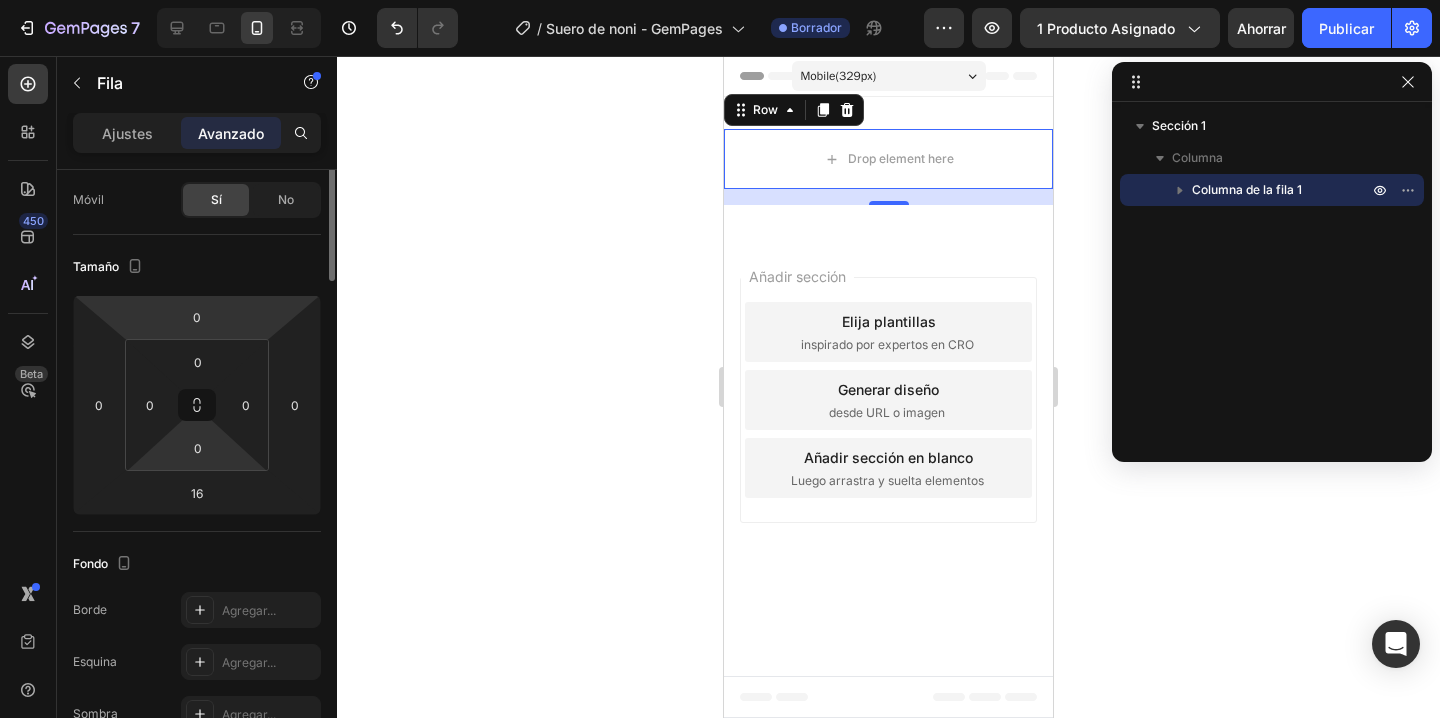 scroll, scrollTop: 0, scrollLeft: 0, axis: both 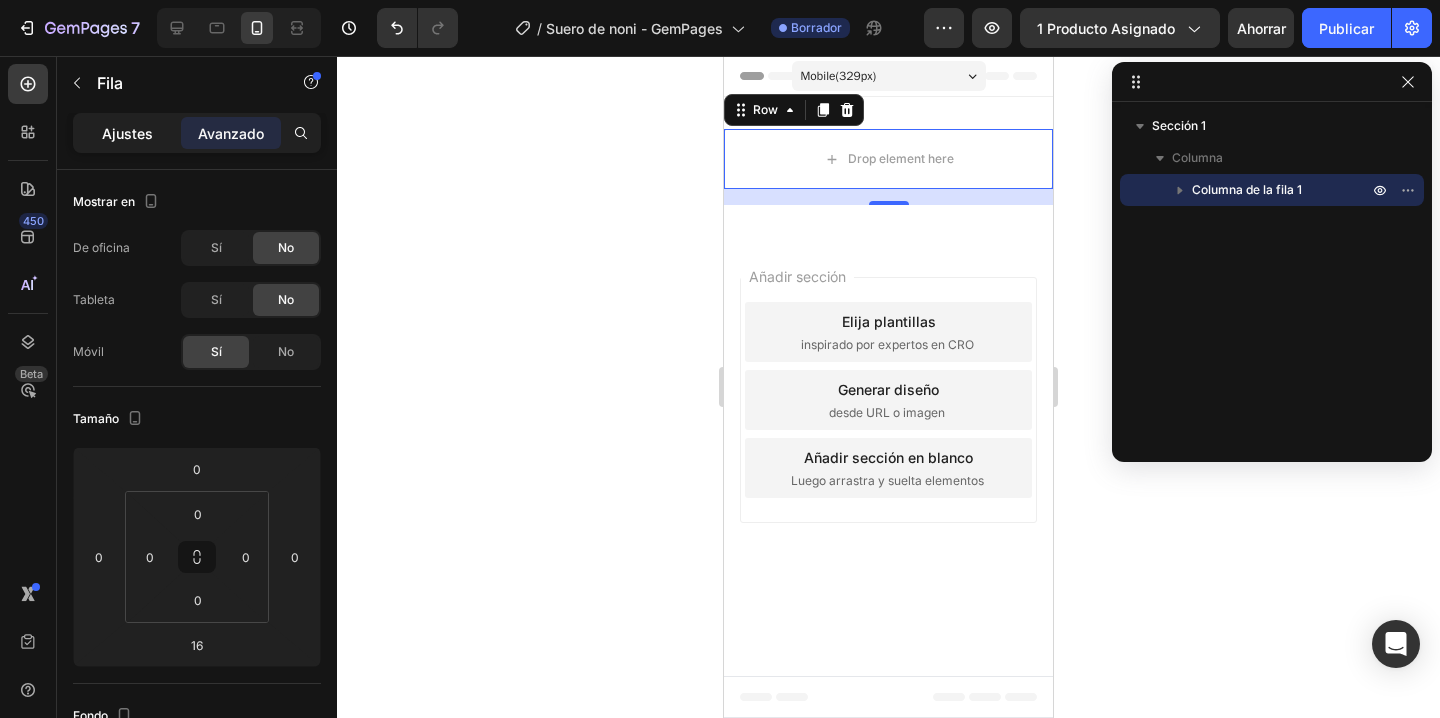 click on "Ajustes" at bounding box center [127, 133] 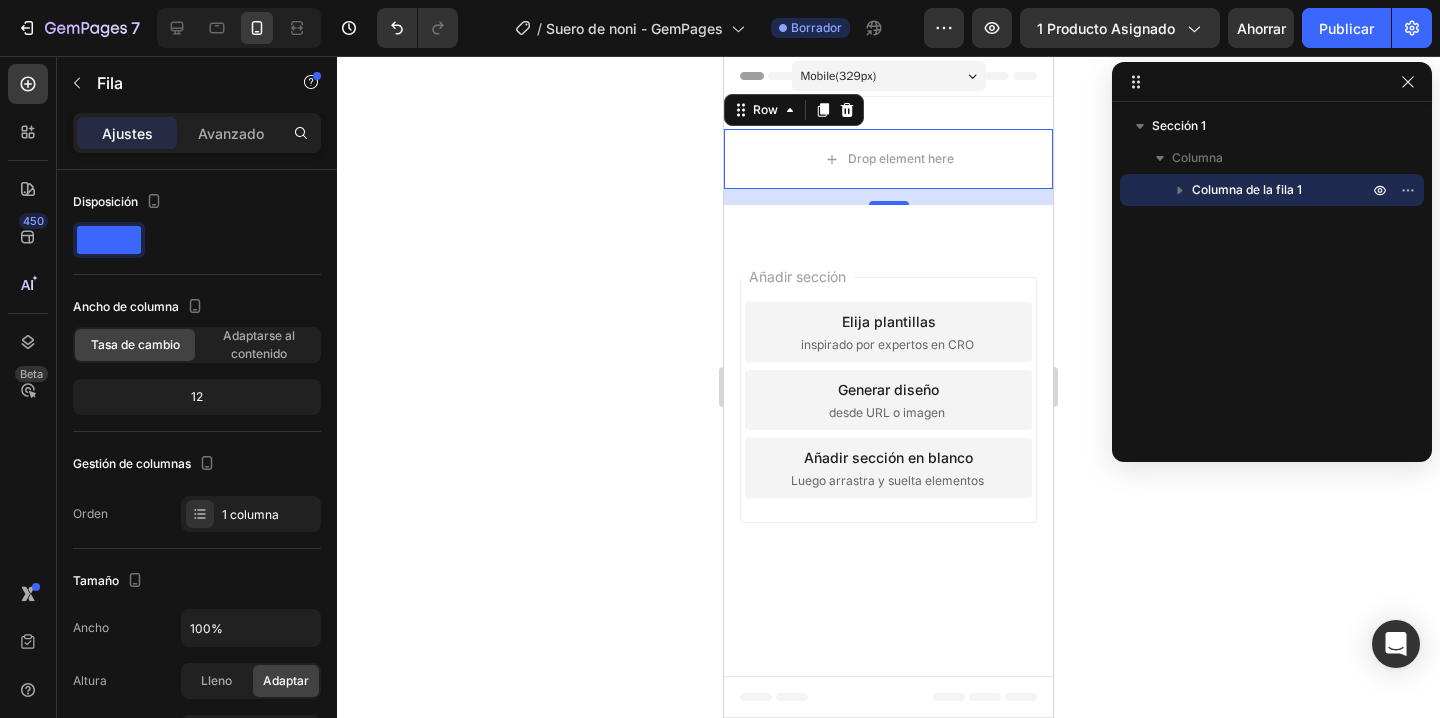 drag, startPoint x: 216, startPoint y: 126, endPoint x: 620, endPoint y: 480, distance: 537.15173 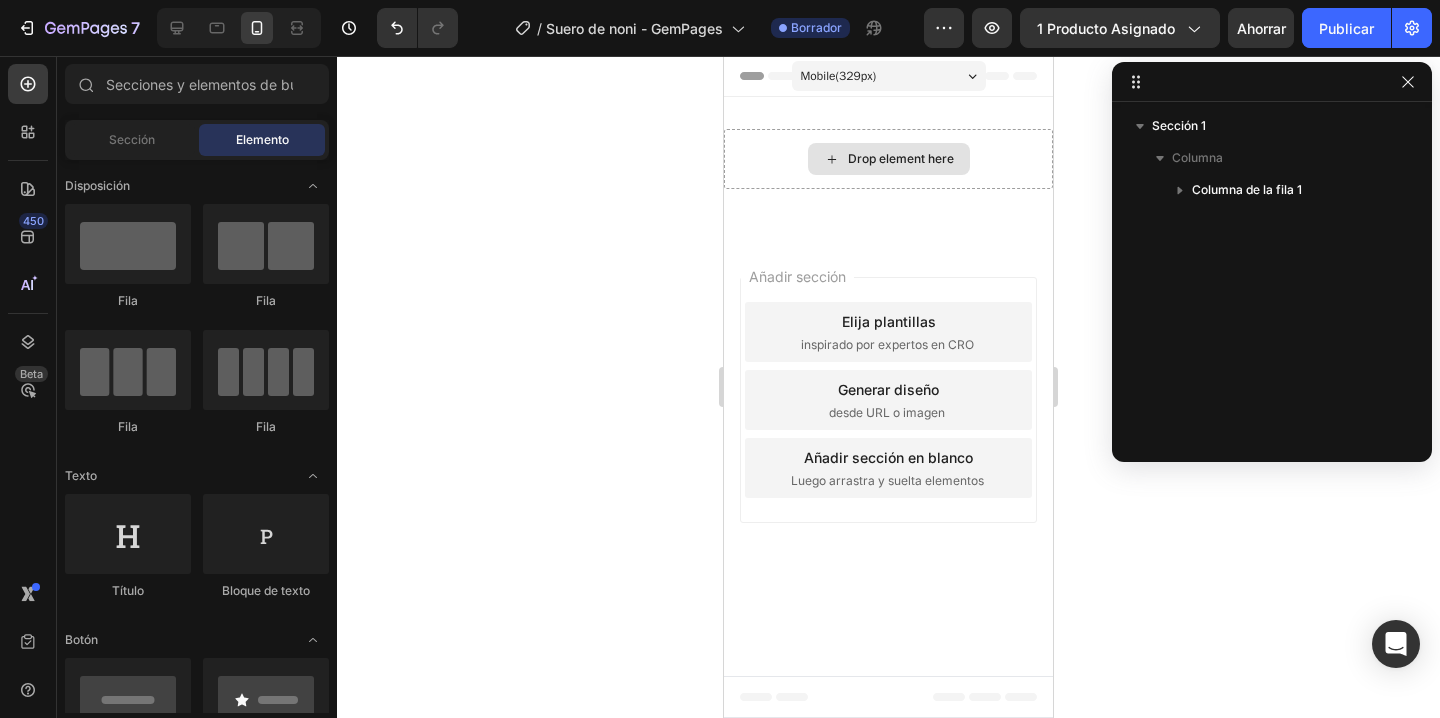 click on "Drop element here" at bounding box center [901, 159] 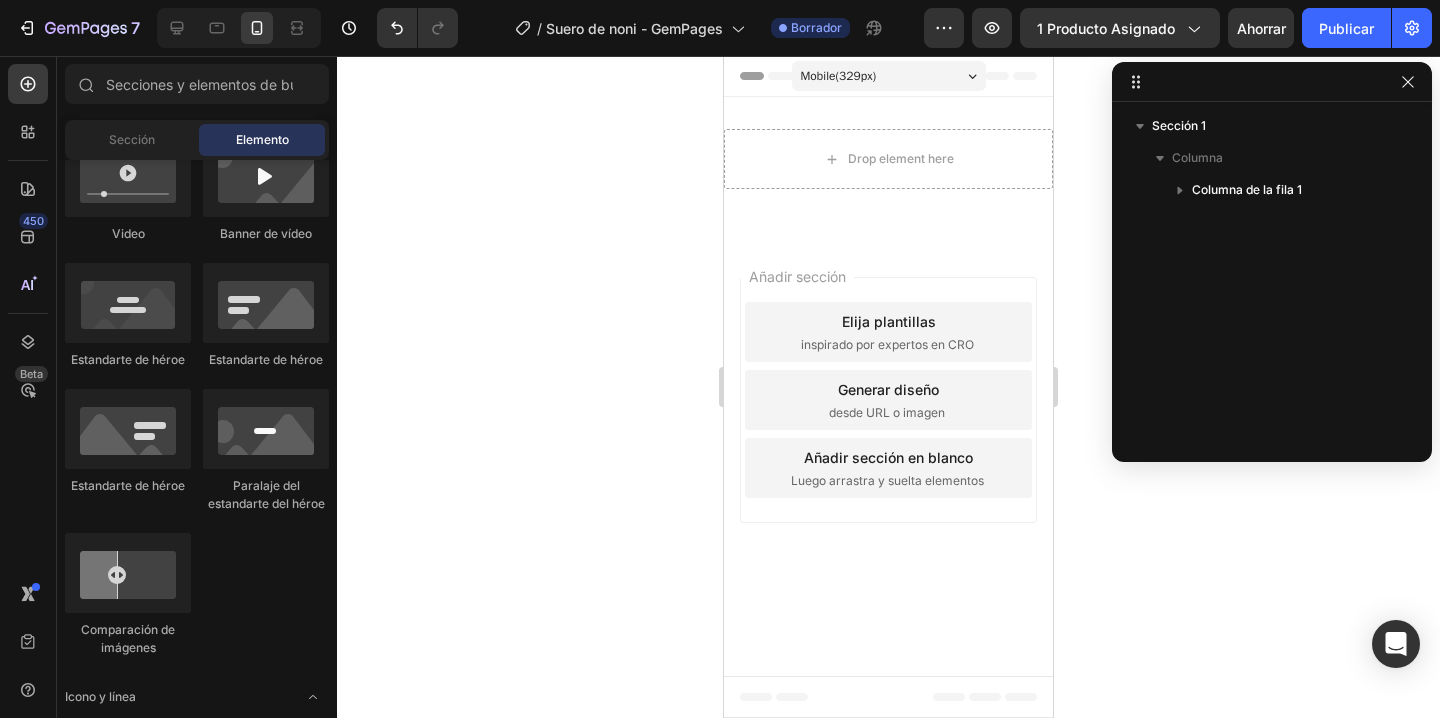 scroll, scrollTop: 400, scrollLeft: 0, axis: vertical 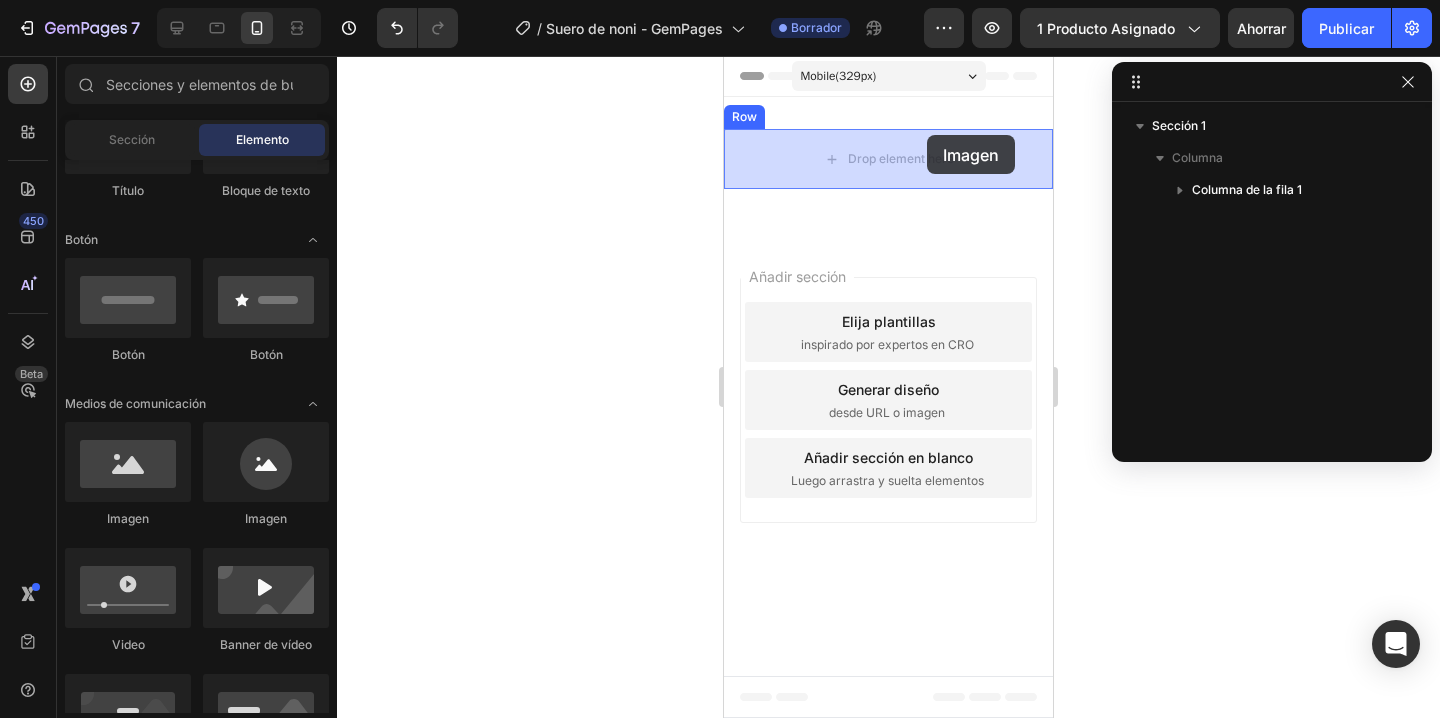 drag, startPoint x: 845, startPoint y: 550, endPoint x: 927, endPoint y: 135, distance: 423.02365 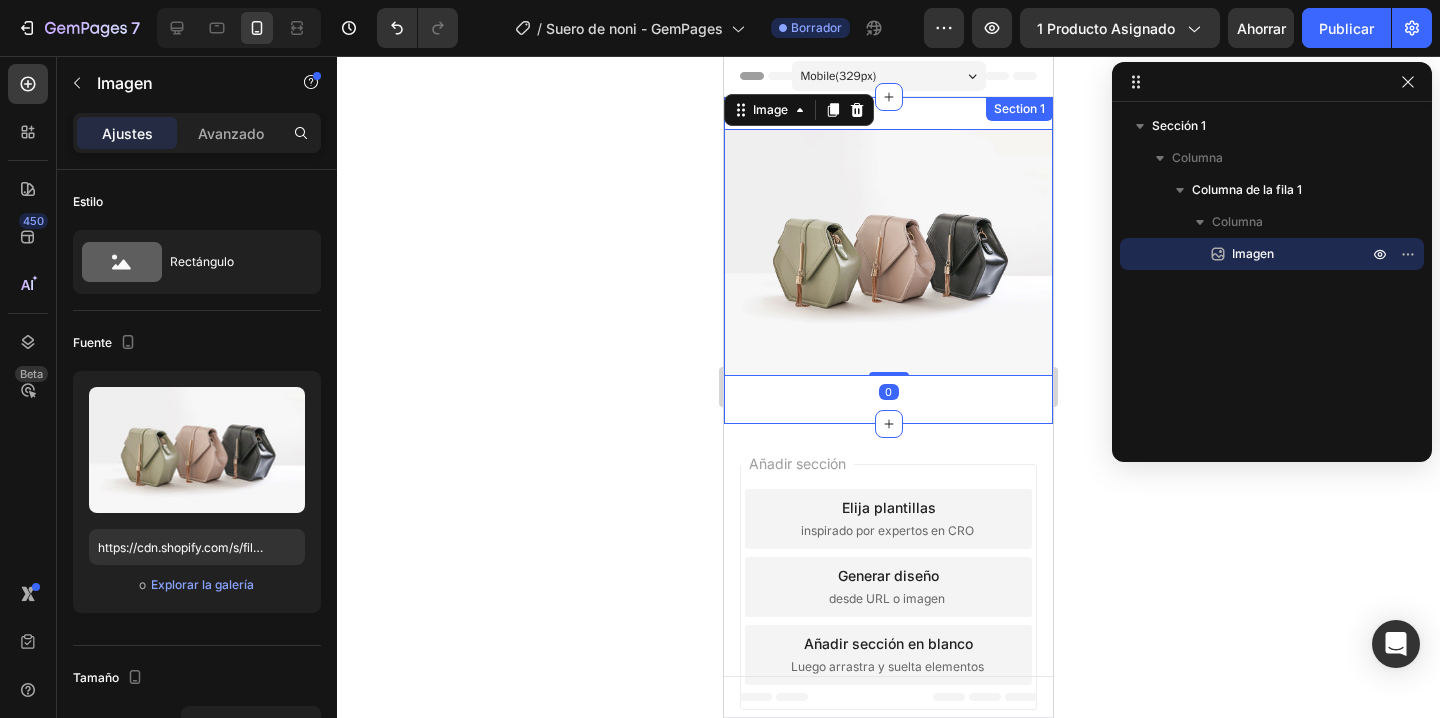 click on "Image   0 Row Section 1" at bounding box center (888, 260) 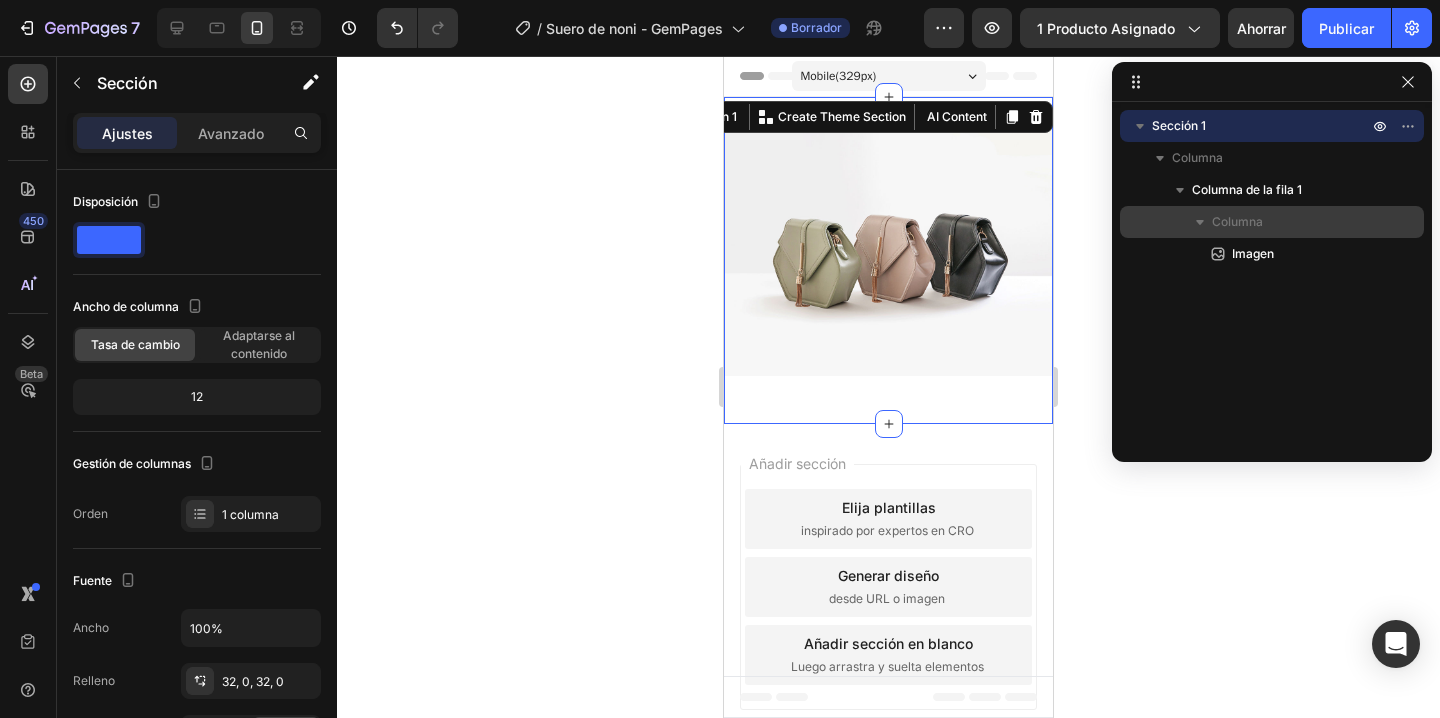 click on "Columna" at bounding box center (1237, 222) 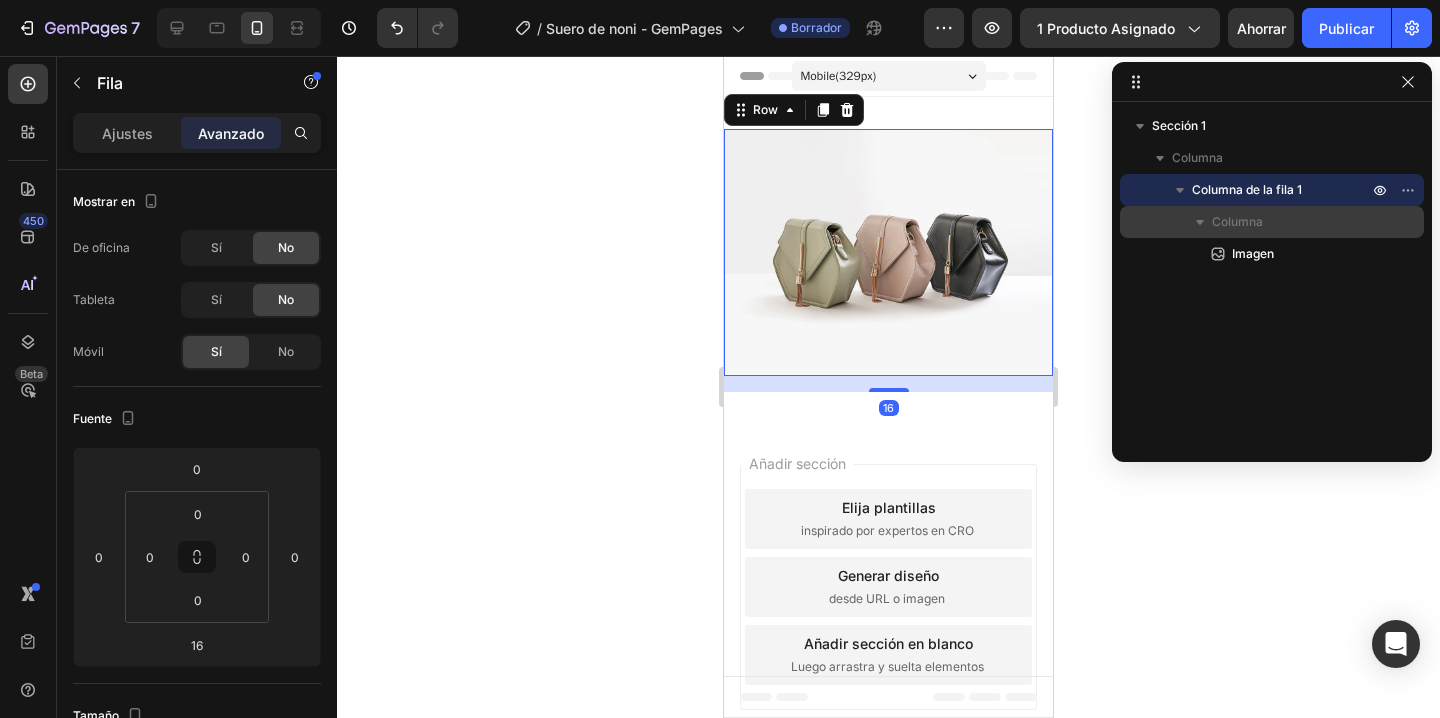 click on "Columna" at bounding box center (1237, 221) 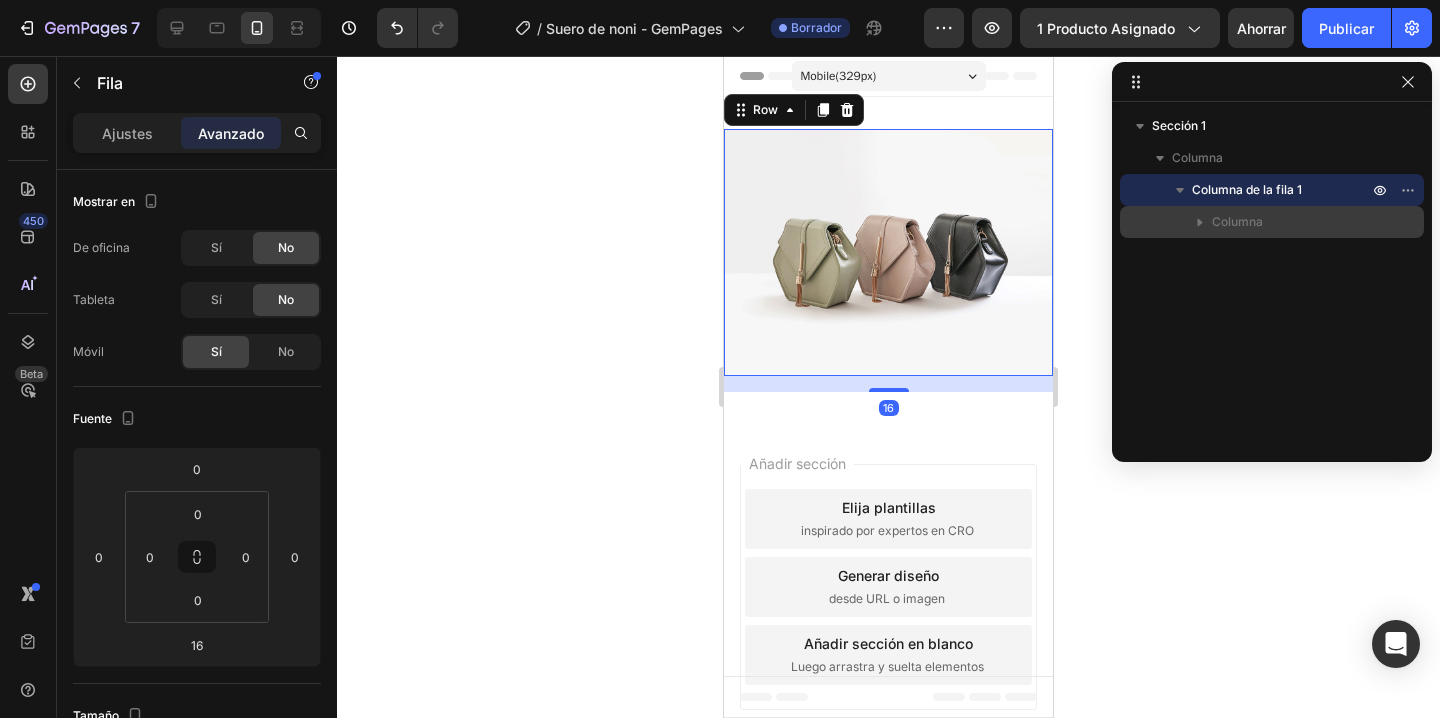 click 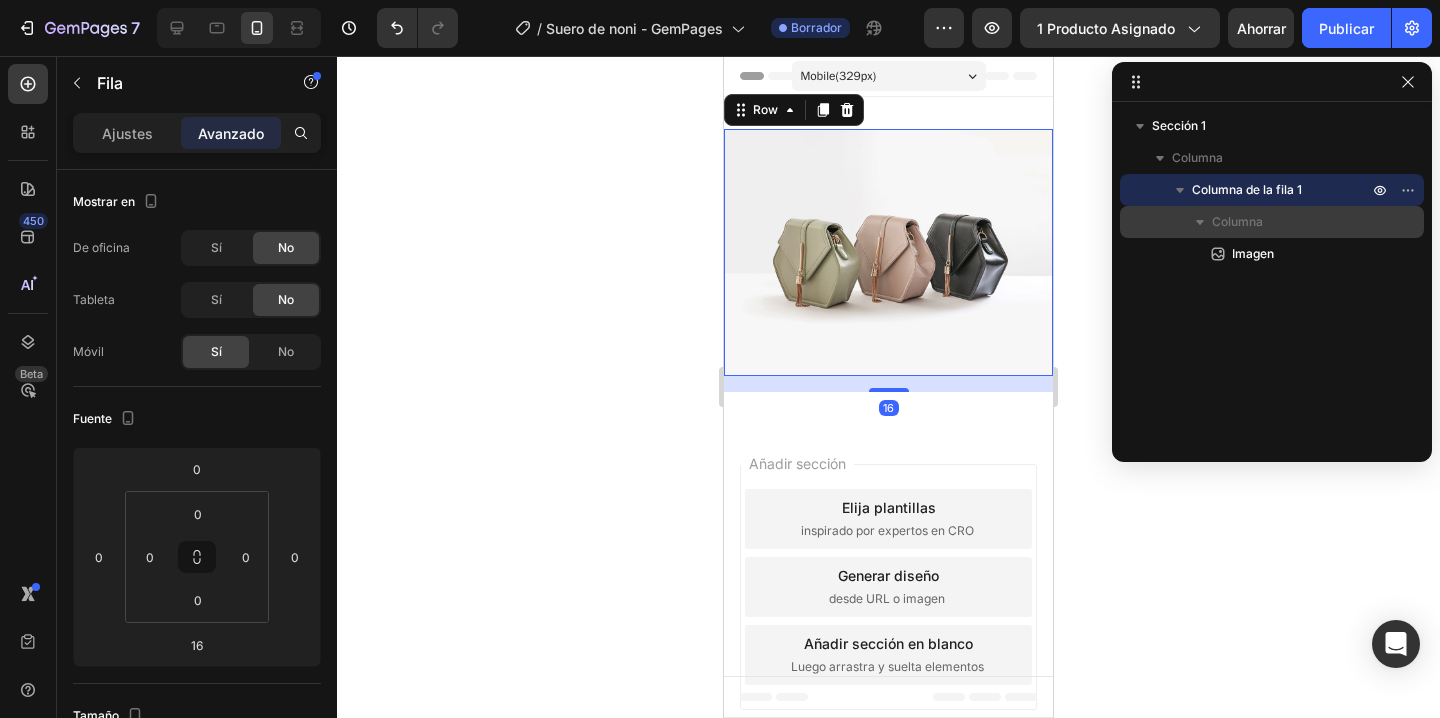 click on "Columna" at bounding box center [1292, 222] 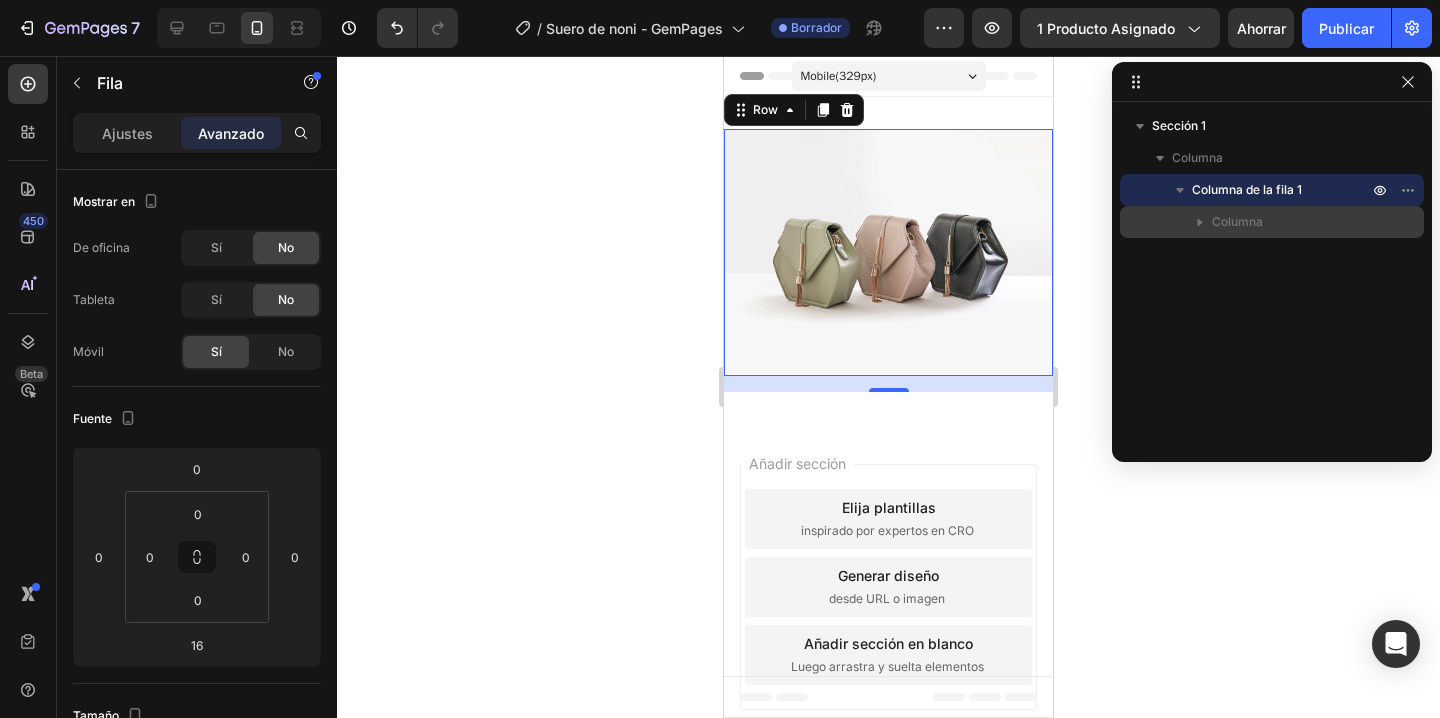 click on "Columna" at bounding box center [1292, 222] 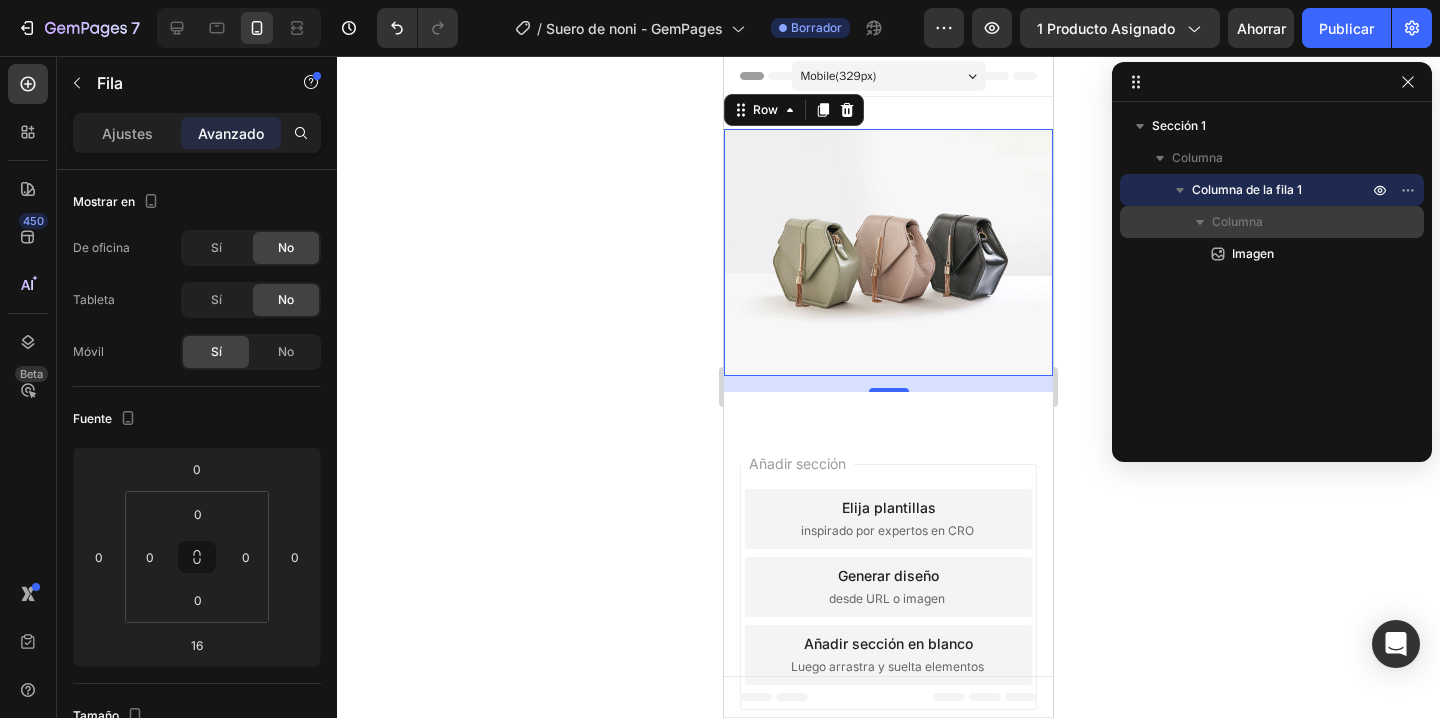 click on "Columna" at bounding box center [1272, 222] 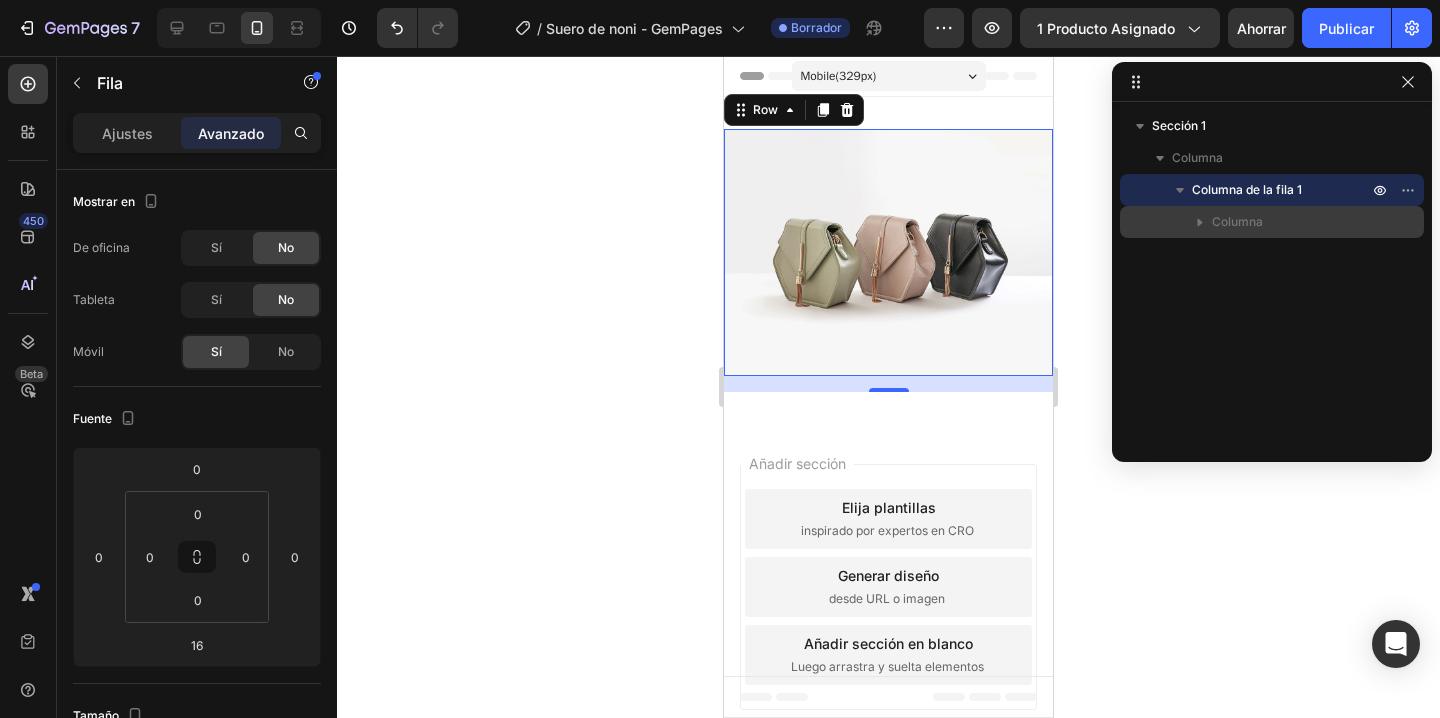 click on "Columna" at bounding box center (1237, 221) 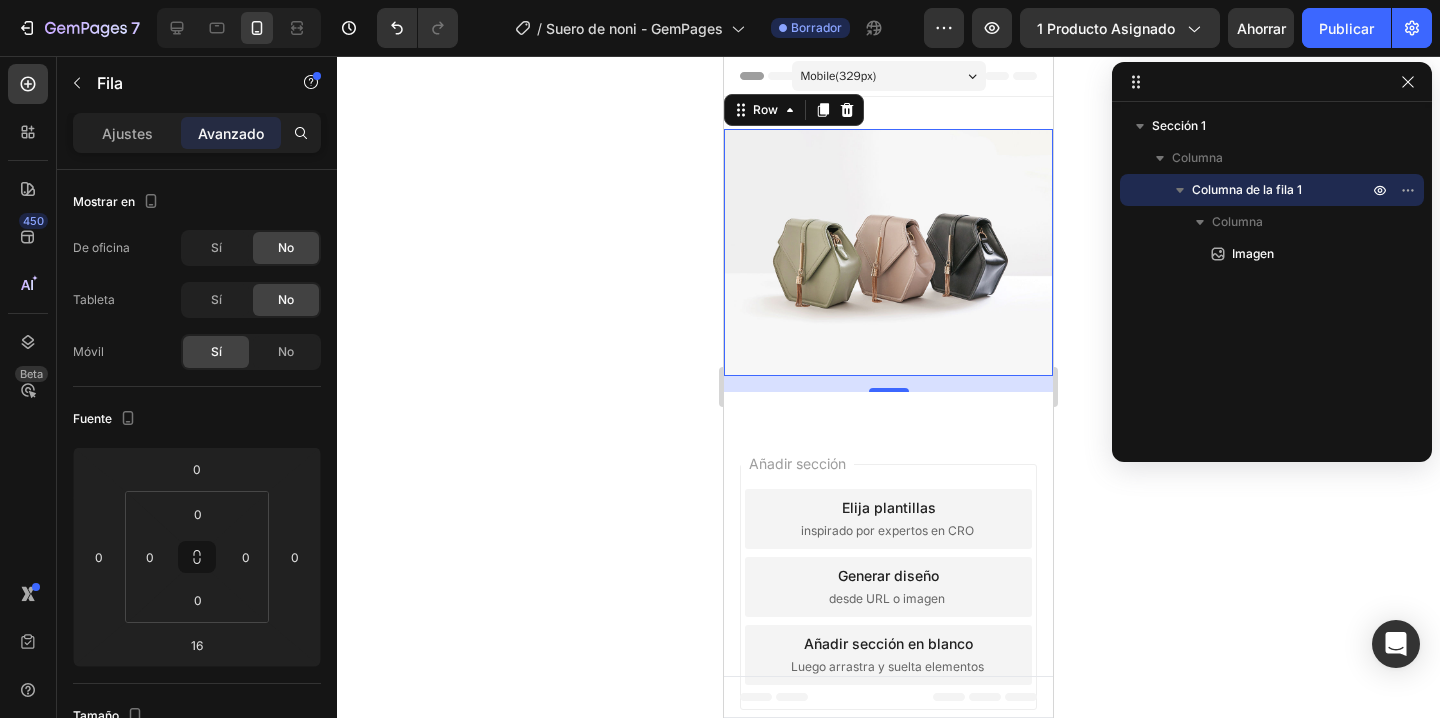 click on "Columna de la fila 1" at bounding box center [1247, 189] 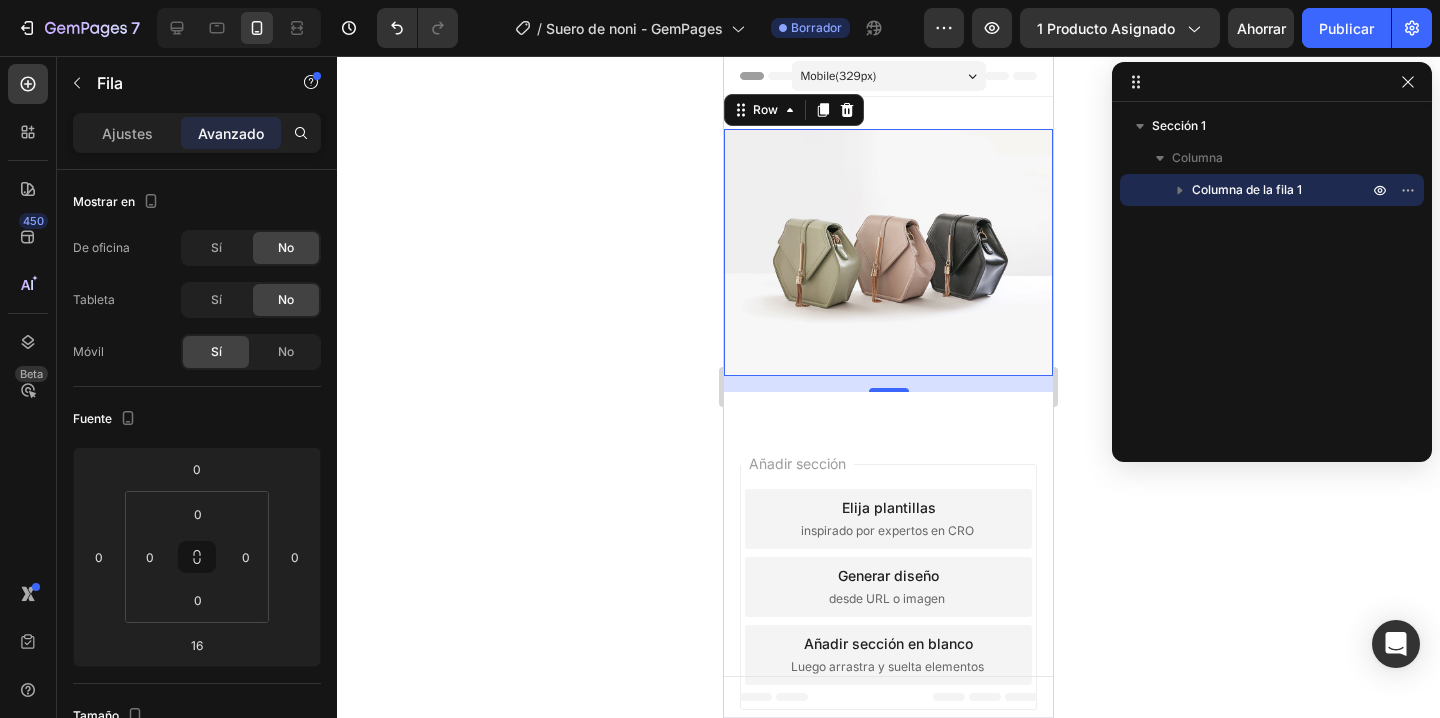 click on "Columna de la fila 1" at bounding box center (1282, 190) 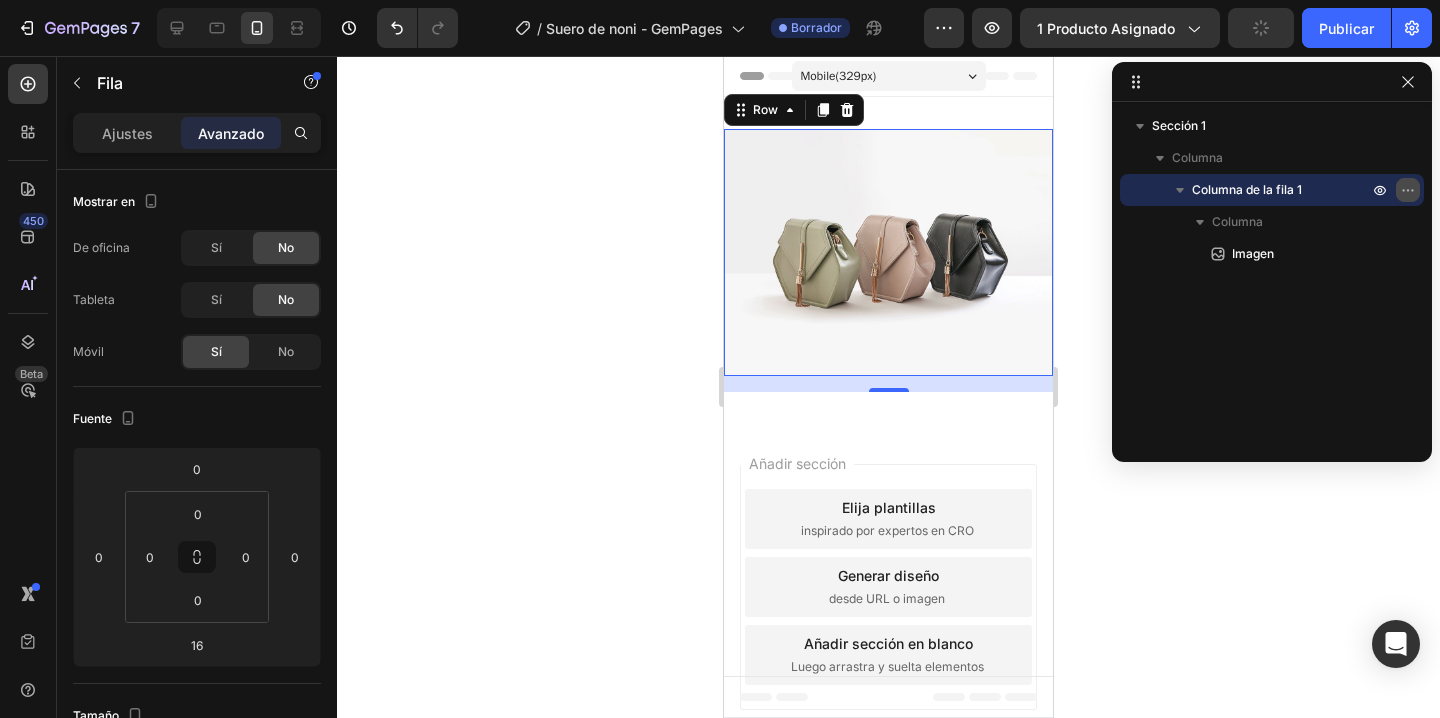 click 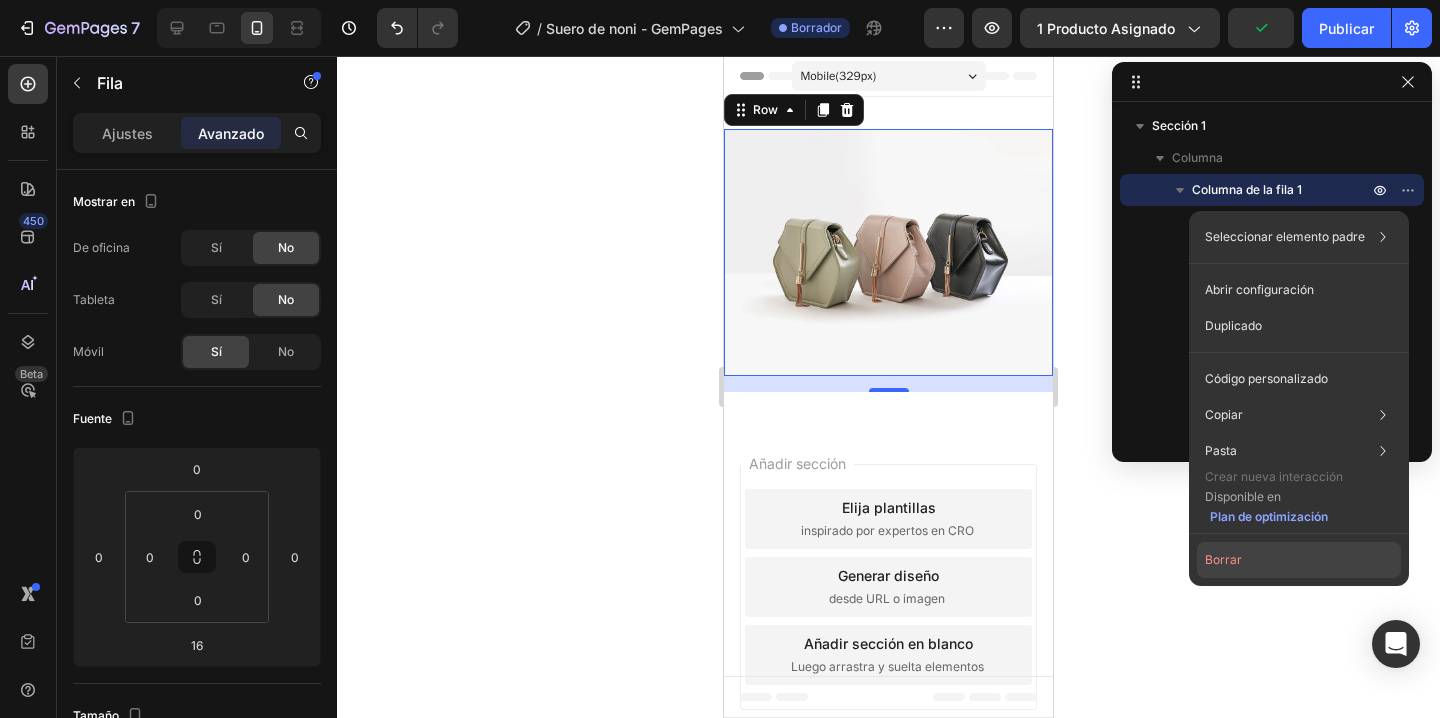 click on "Borrar" 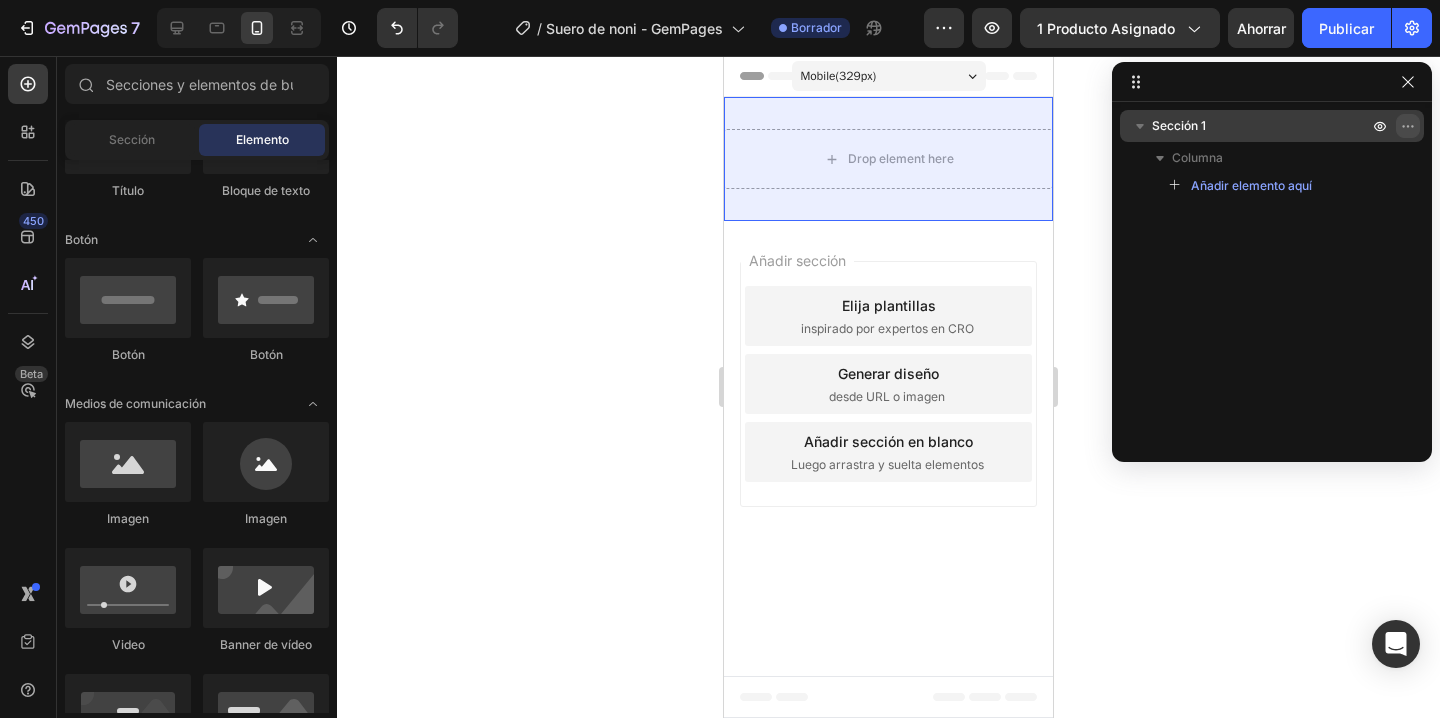 click 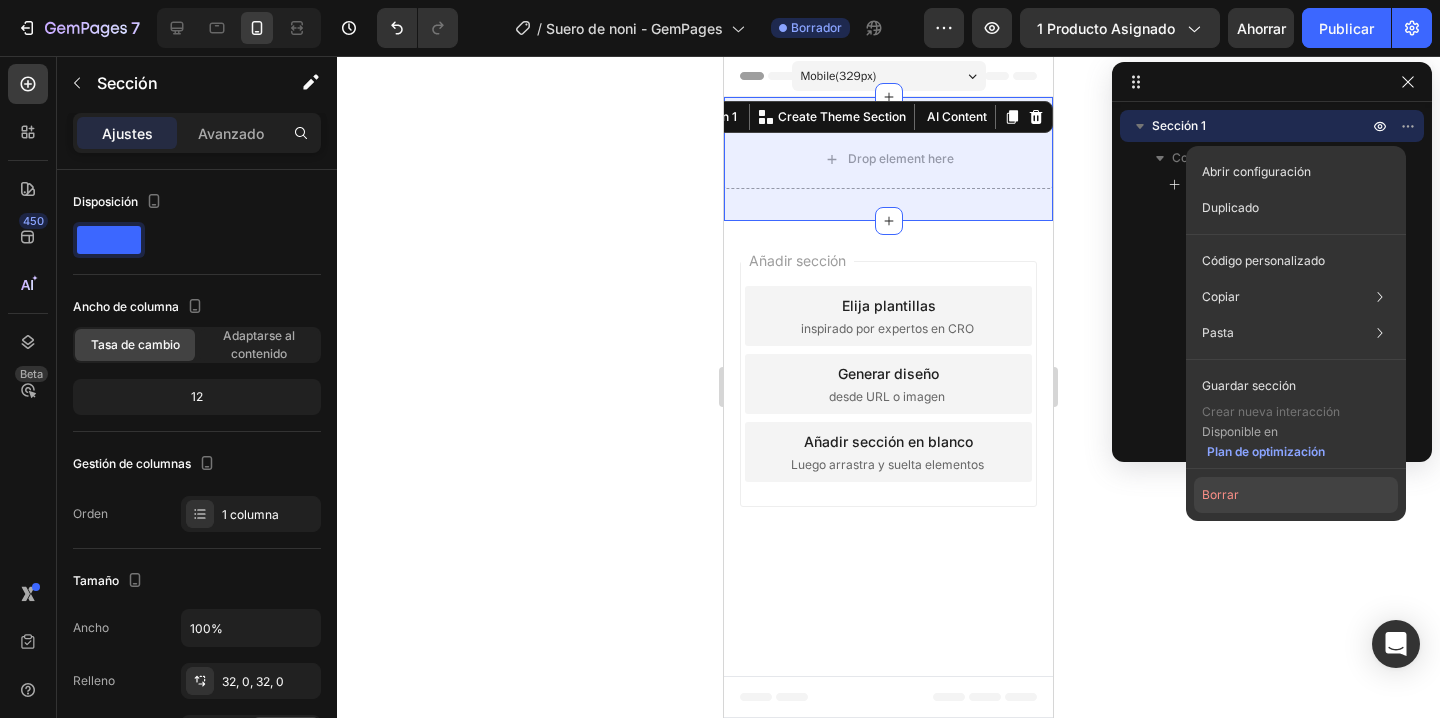 click on "Borrar" at bounding box center [1220, 494] 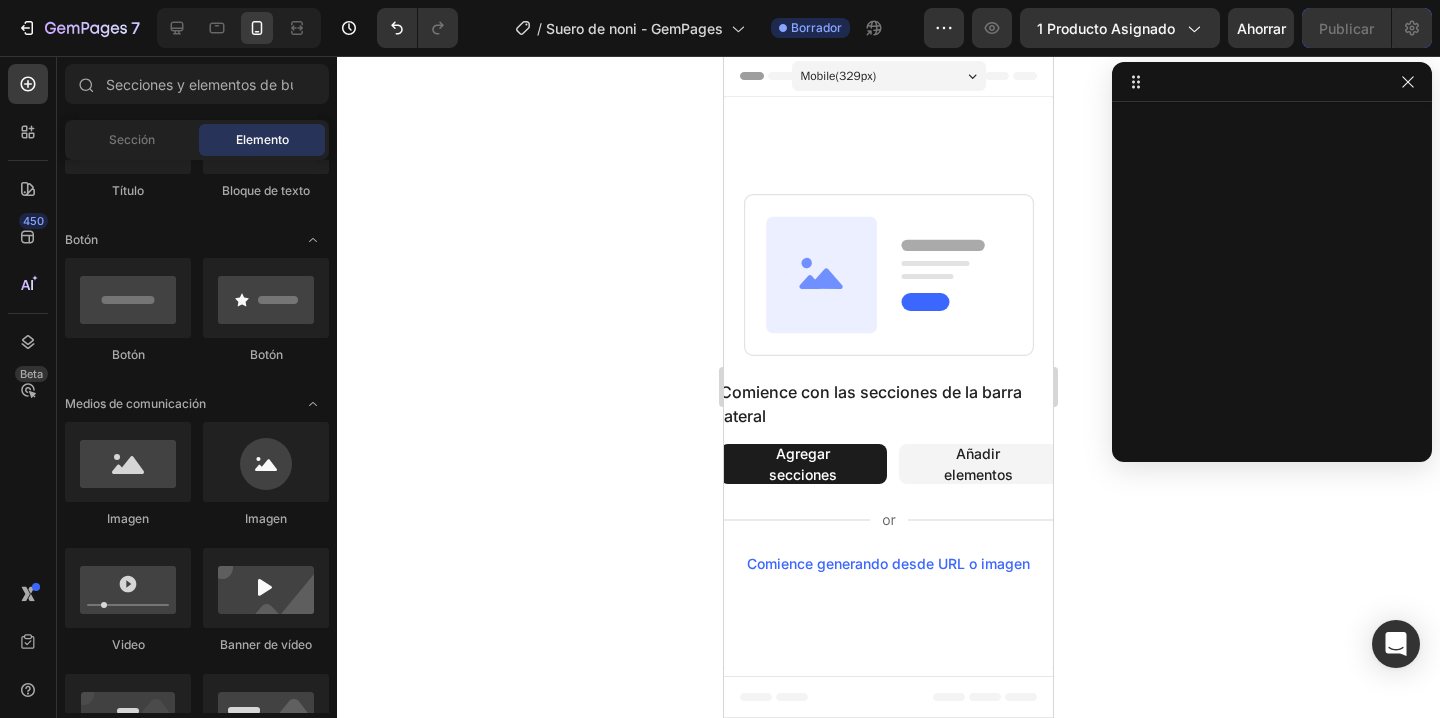 scroll, scrollTop: 0, scrollLeft: 0, axis: both 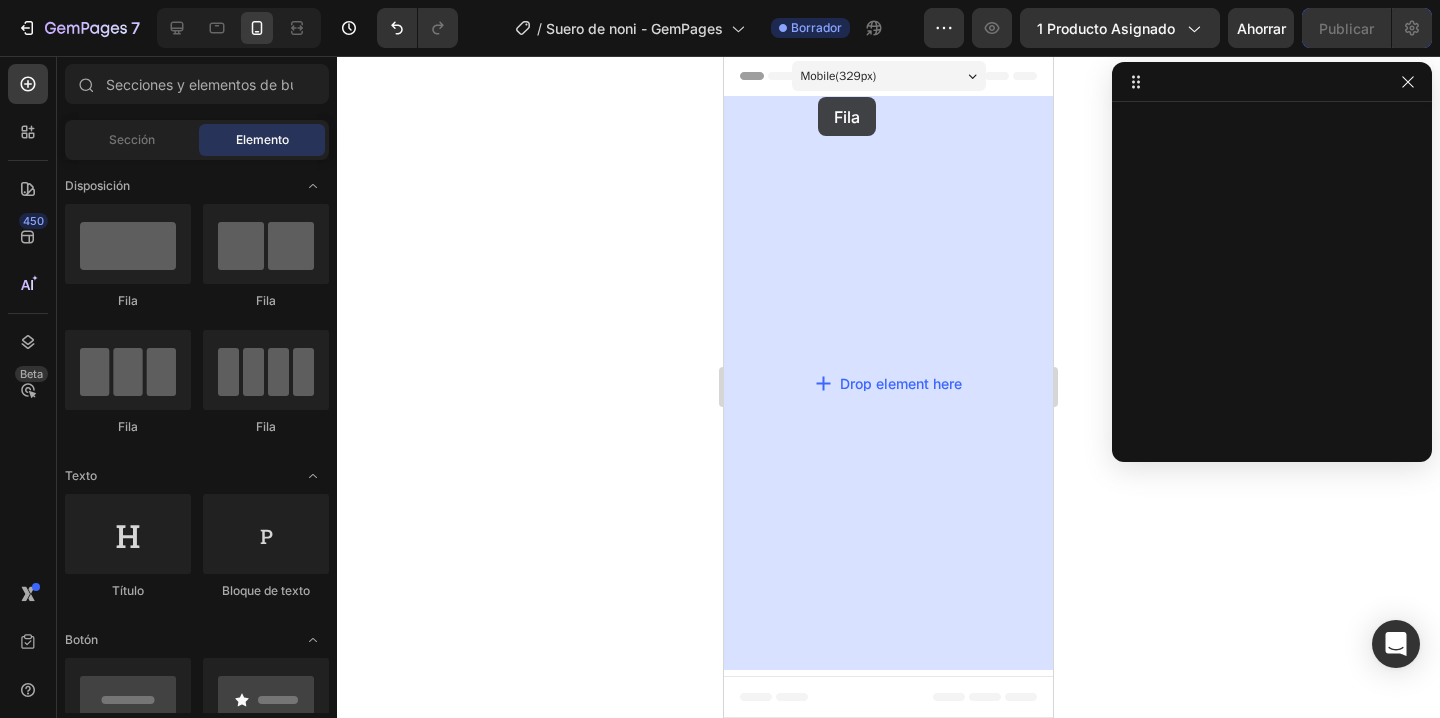 drag, startPoint x: 856, startPoint y: 293, endPoint x: 818, endPoint y: 97, distance: 199.64969 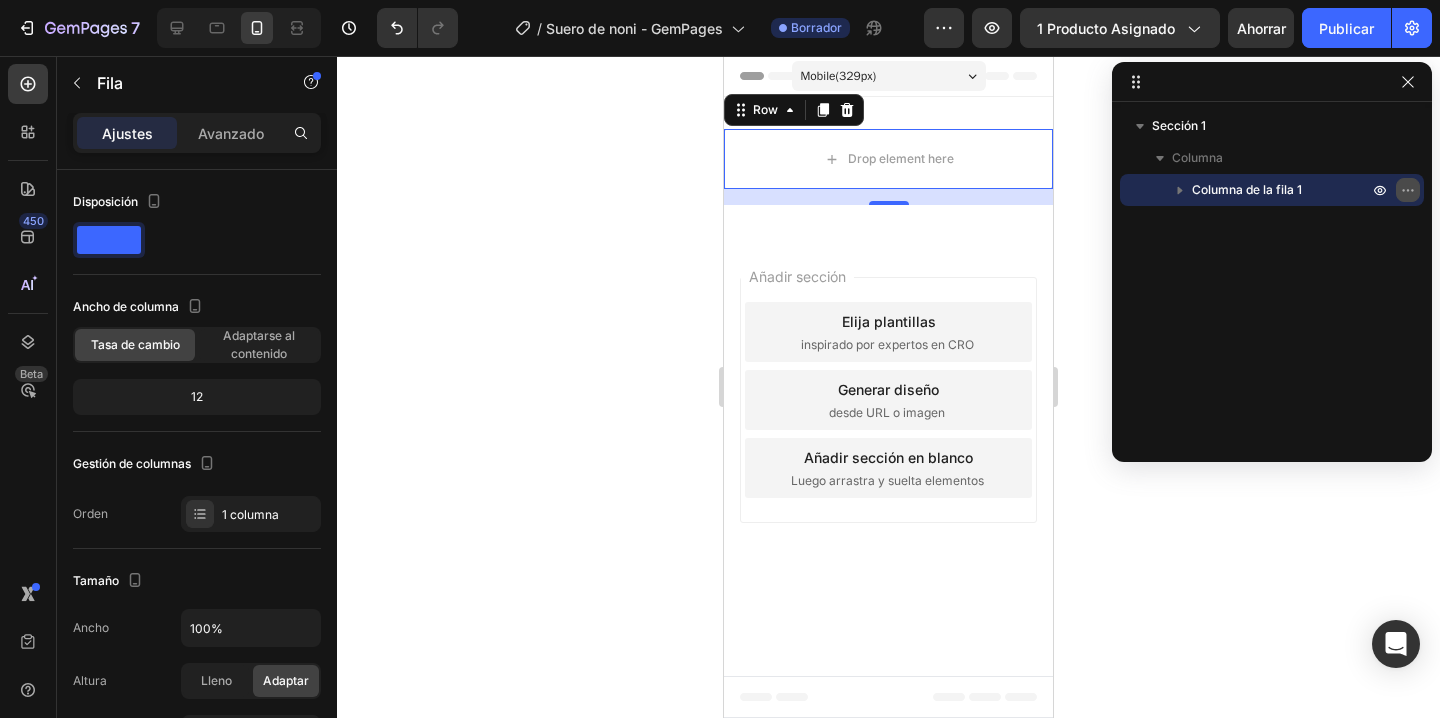 click 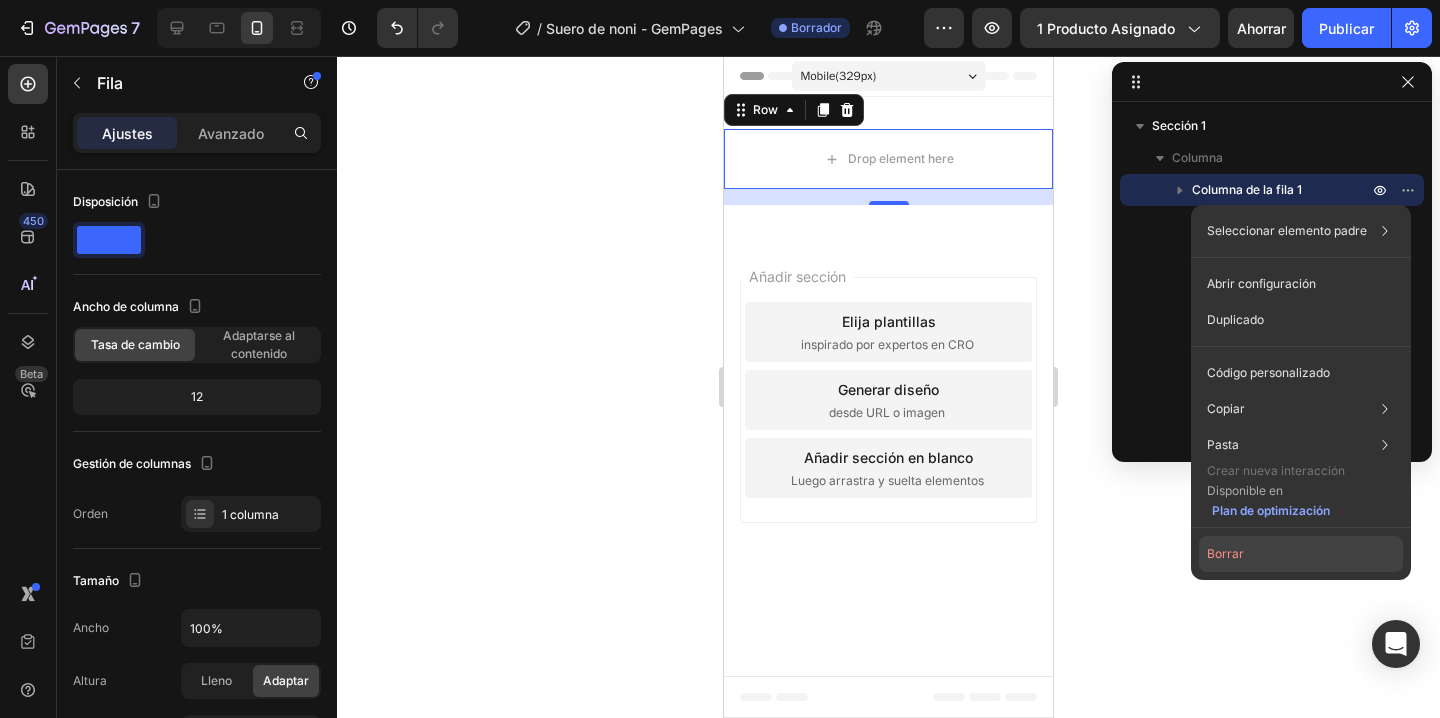 click on "Borrar" 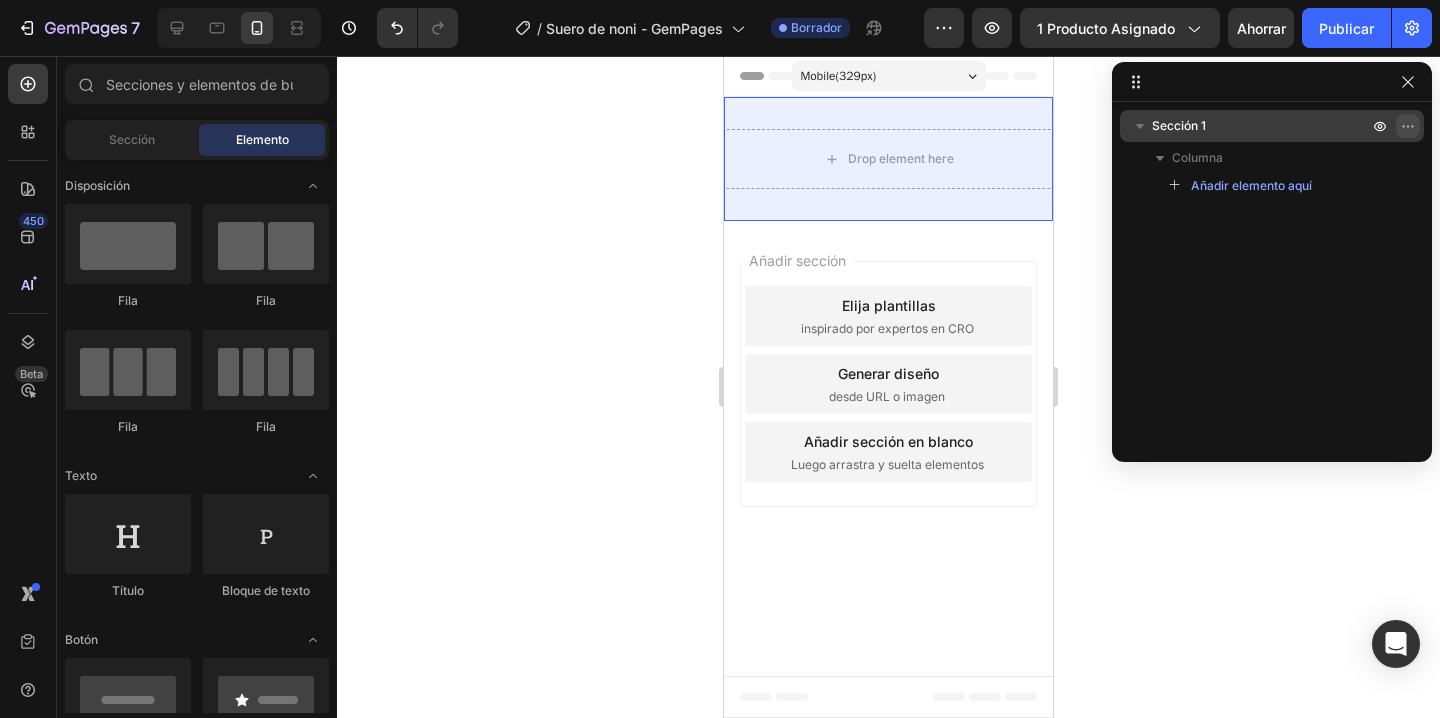 click 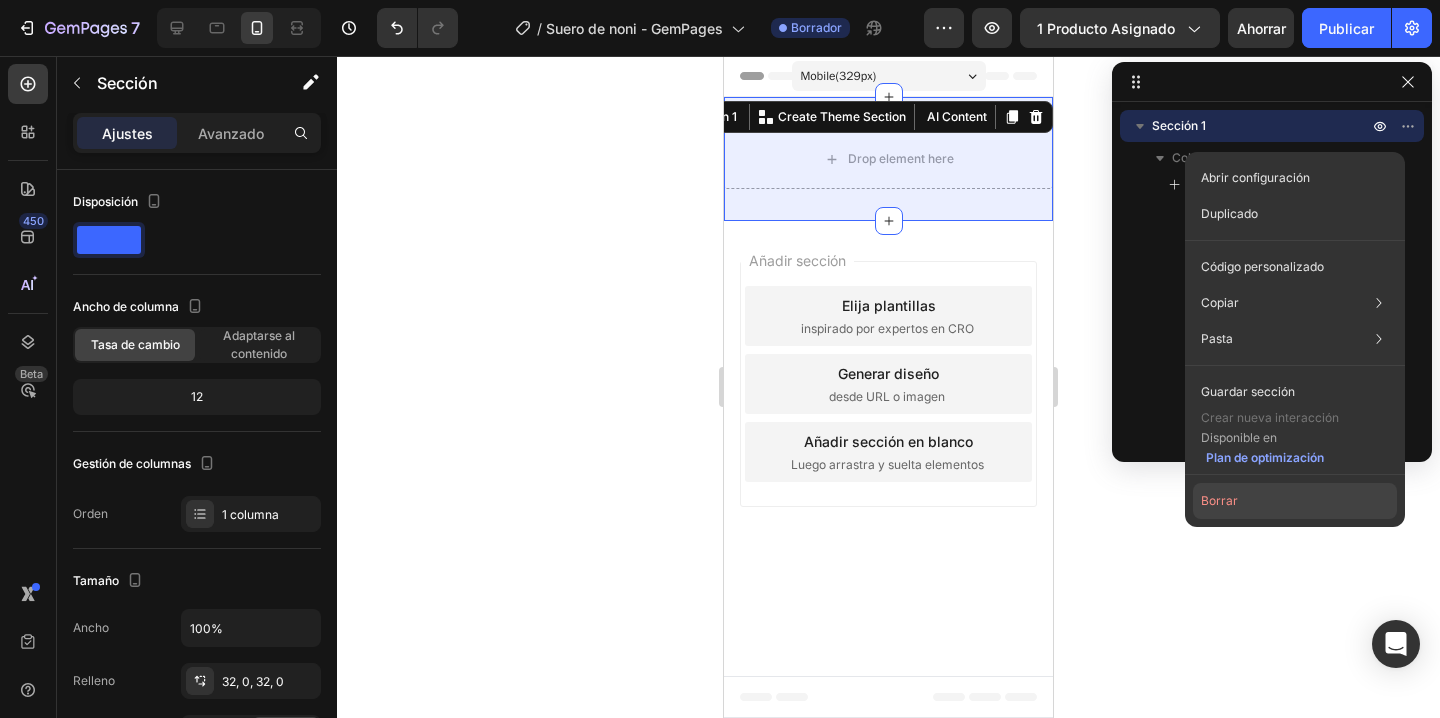 click on "Borrar" 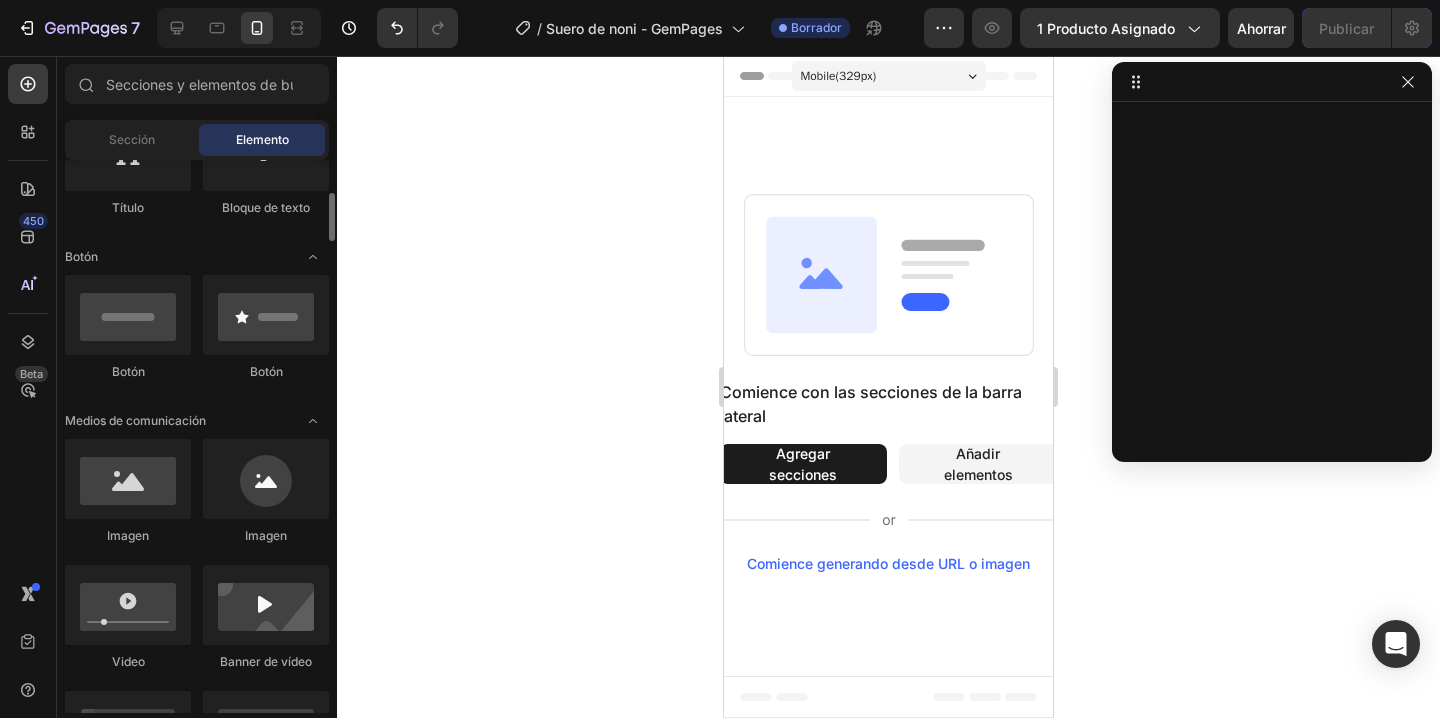 scroll, scrollTop: 549, scrollLeft: 0, axis: vertical 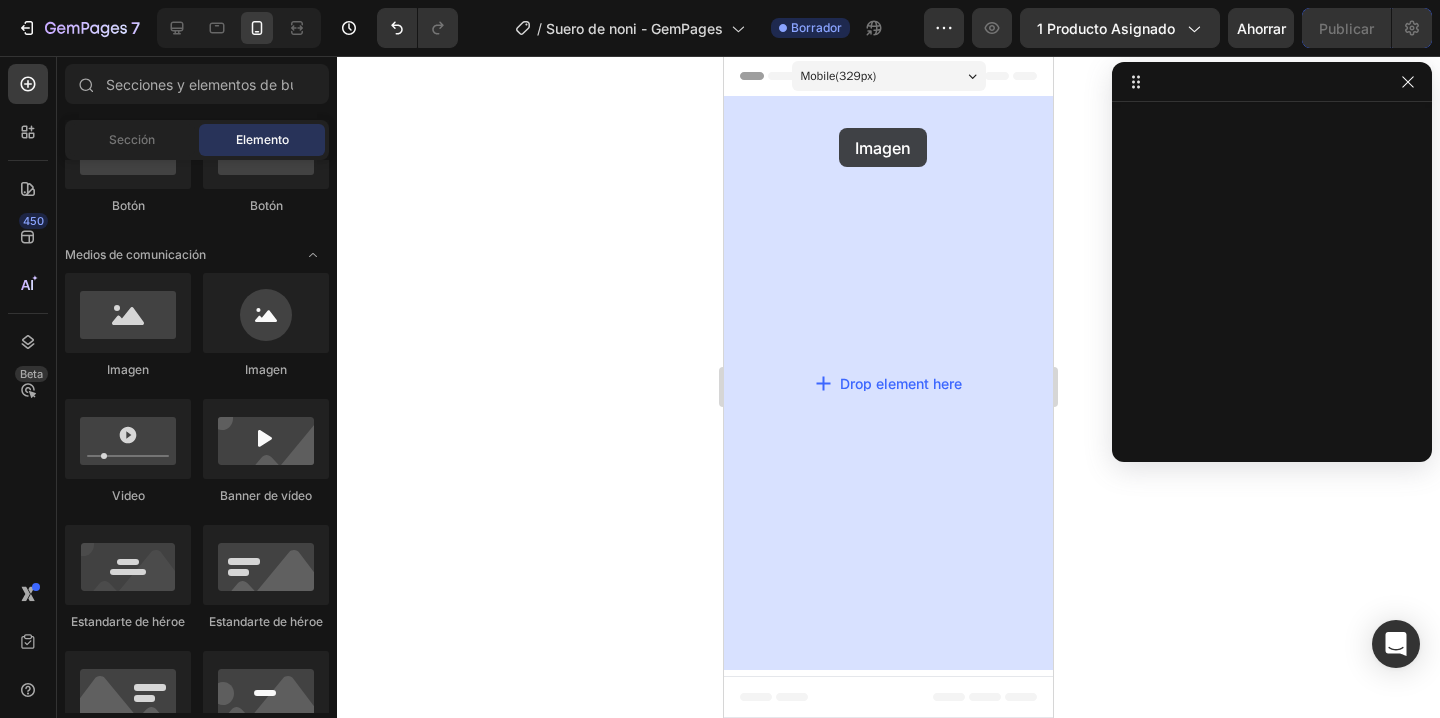 drag, startPoint x: 871, startPoint y: 367, endPoint x: 839, endPoint y: 128, distance: 241.13274 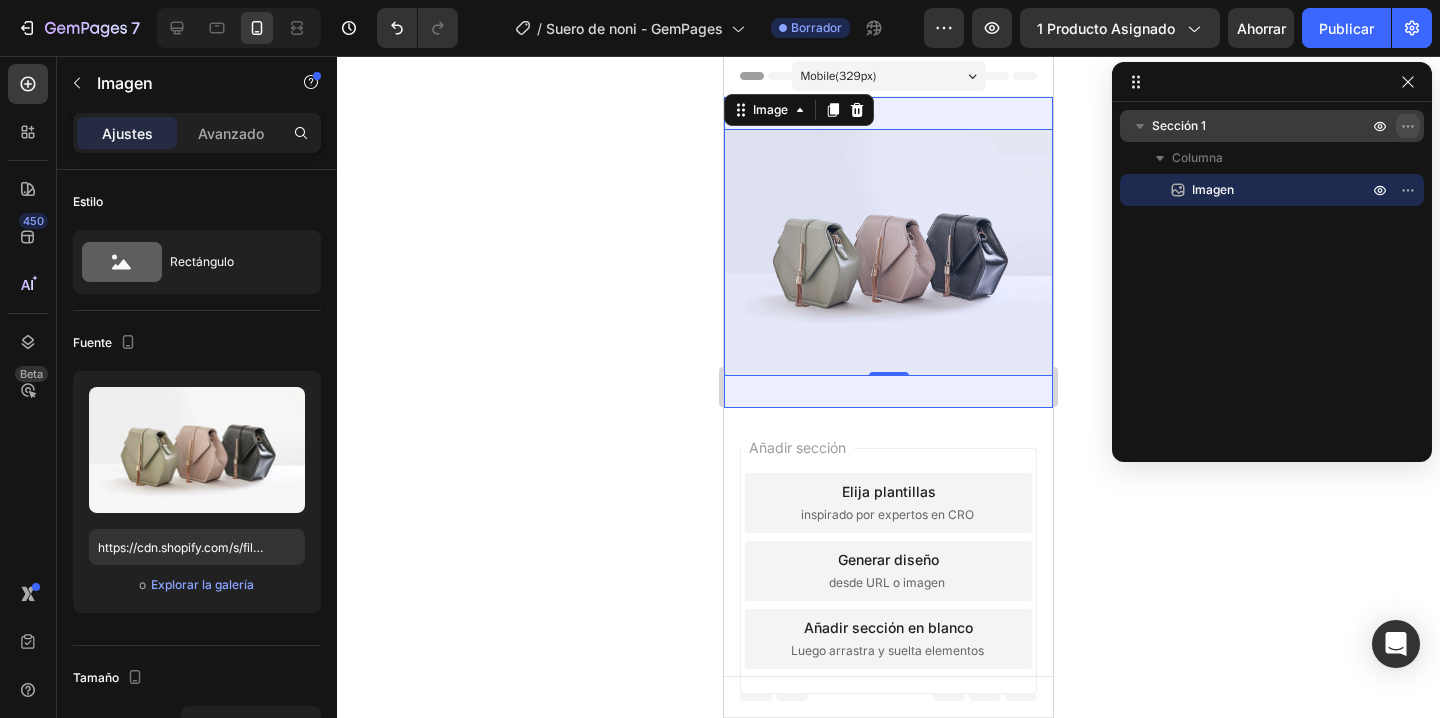 click 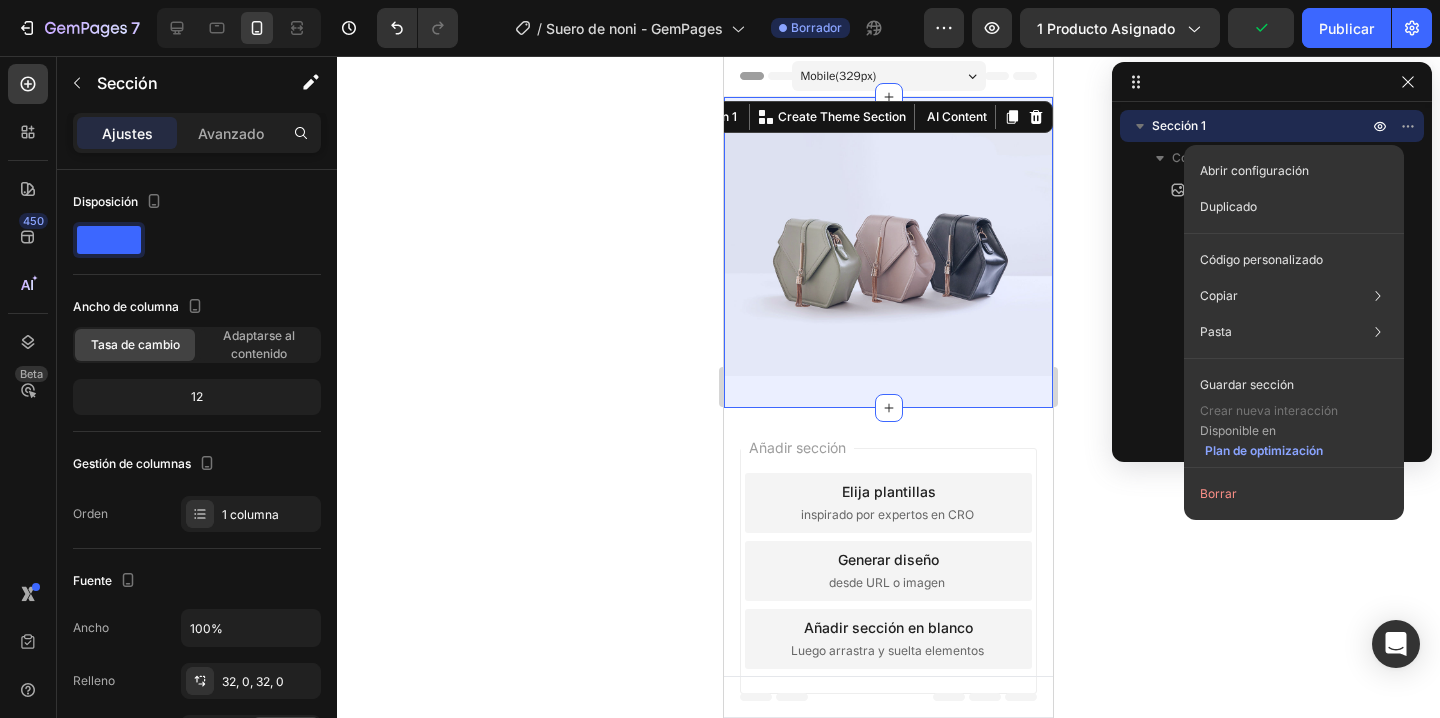 click on "Sección 1 Columna Imagen" at bounding box center (1272, 275) 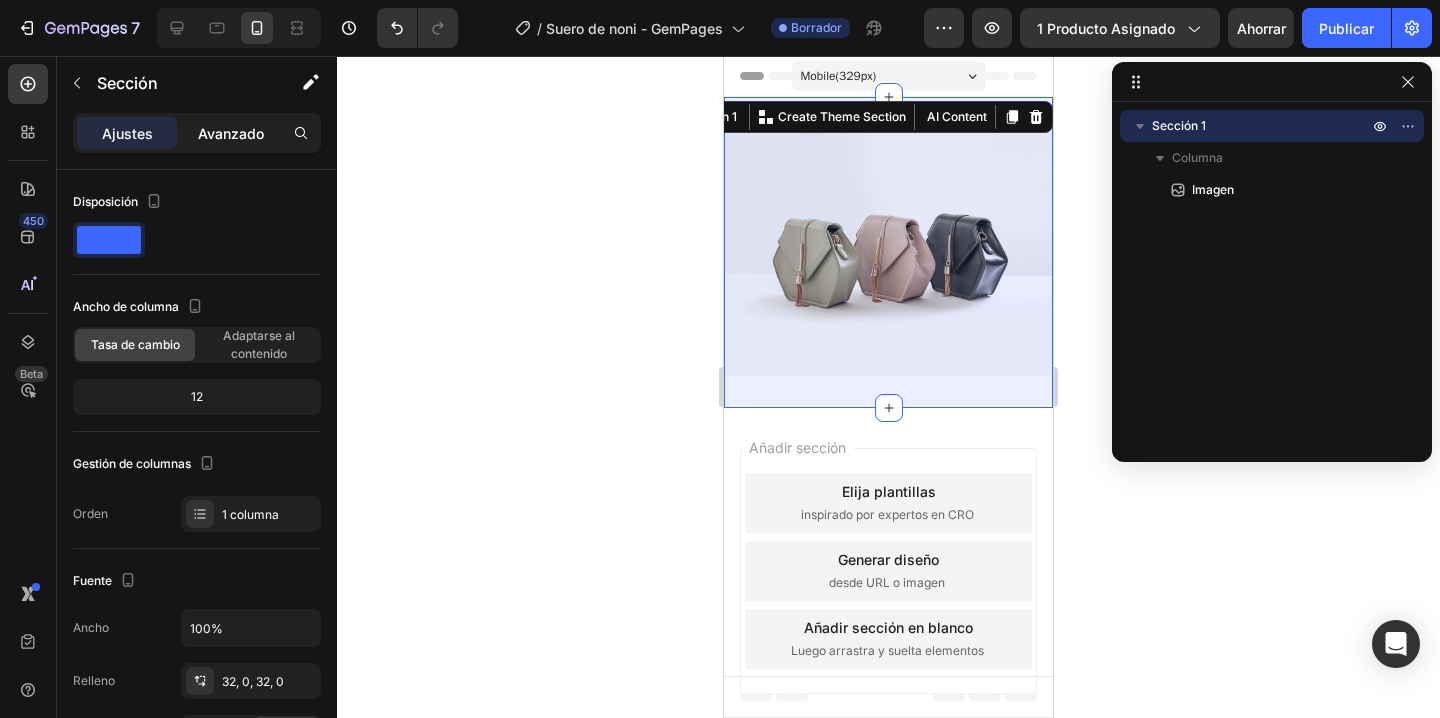 click on "Avanzado" 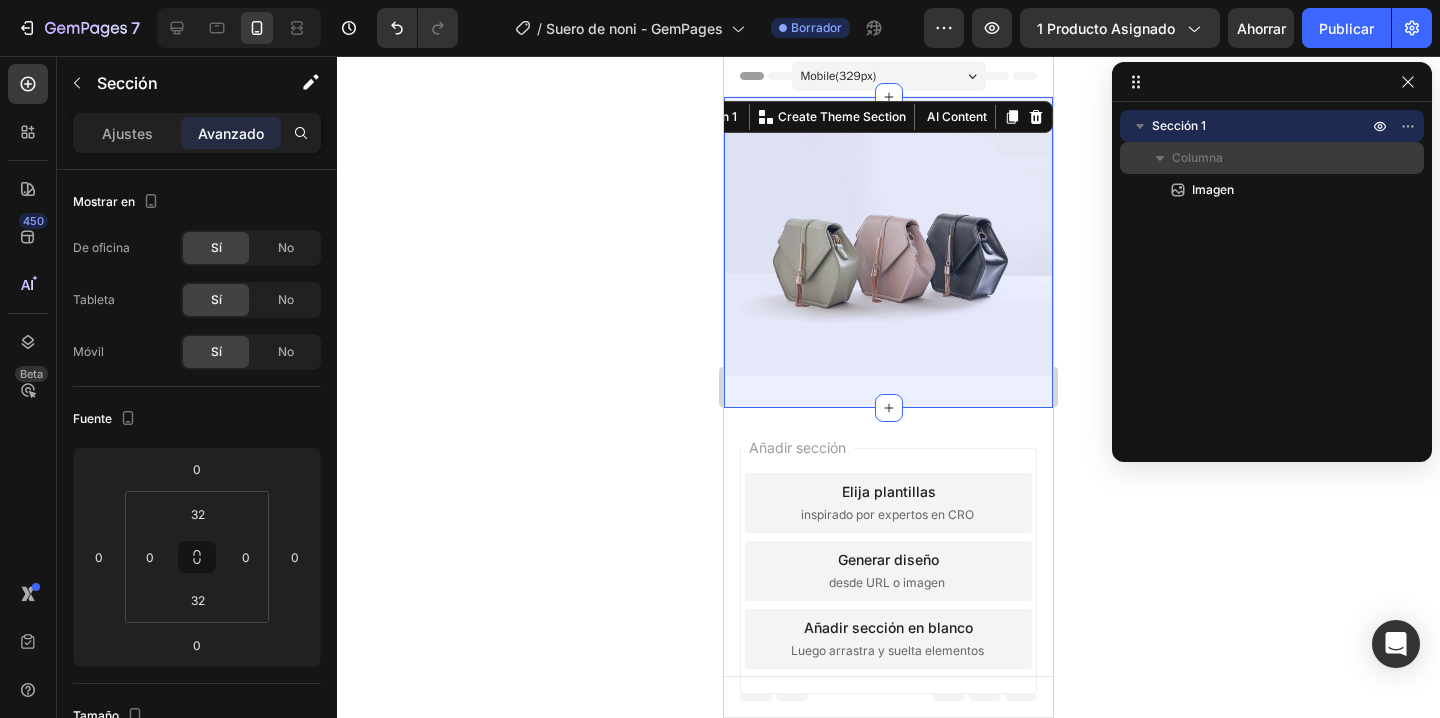 click on "Columna" at bounding box center [1272, 158] 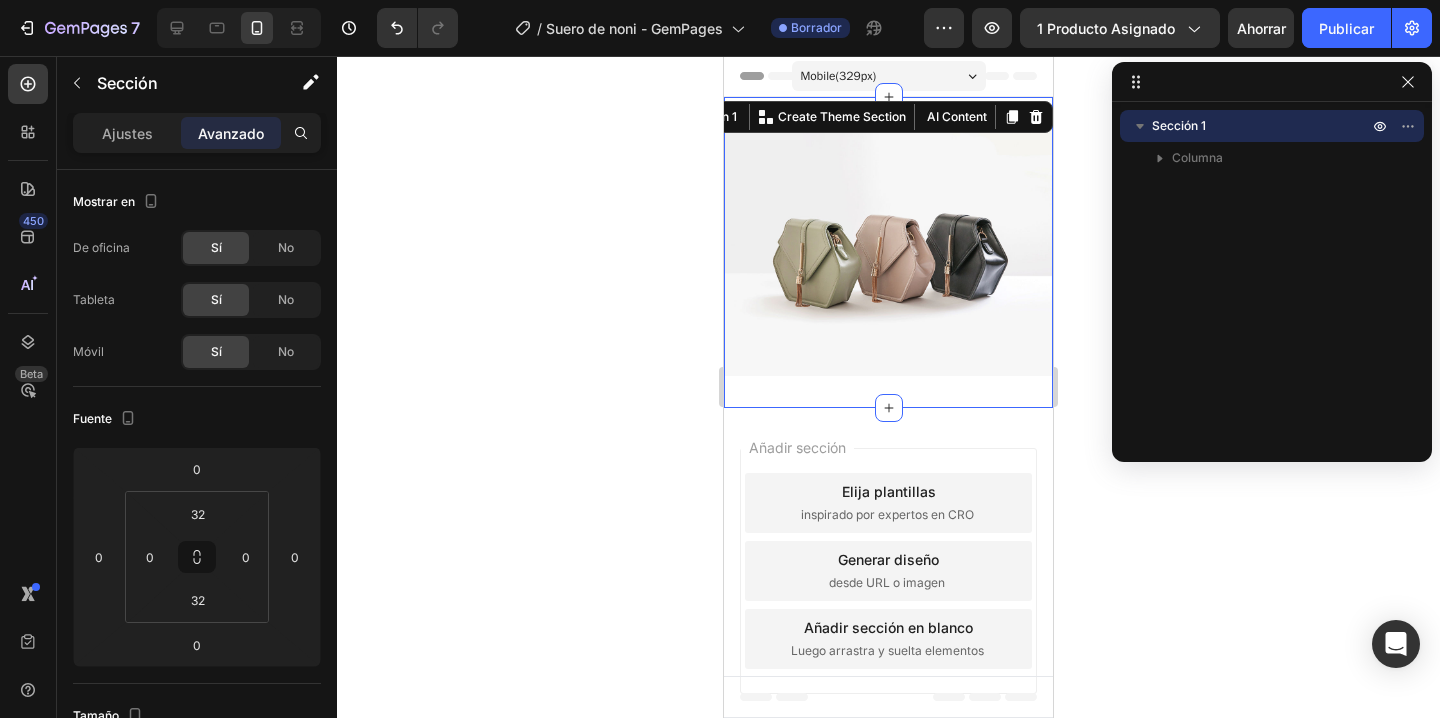 click on "Sección 1" at bounding box center [1262, 126] 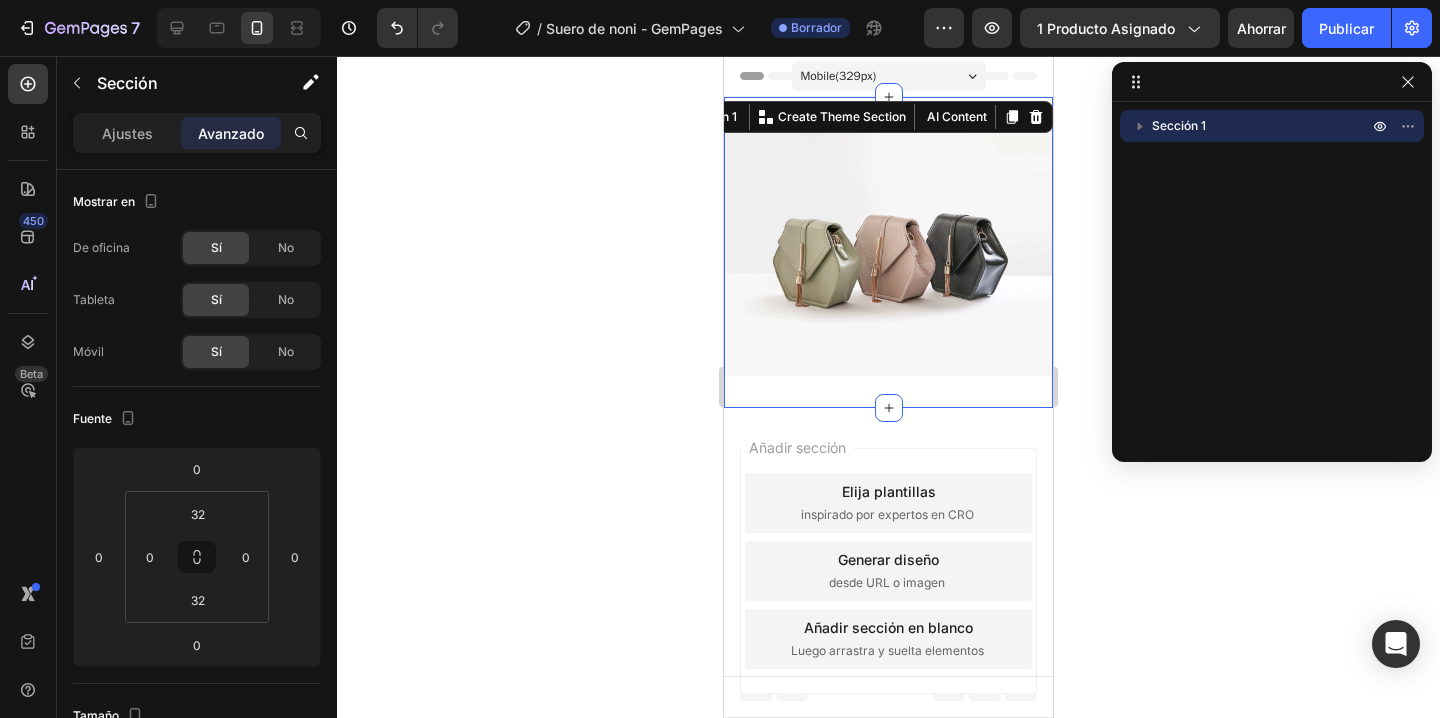 click on "Sección 1" at bounding box center [1179, 125] 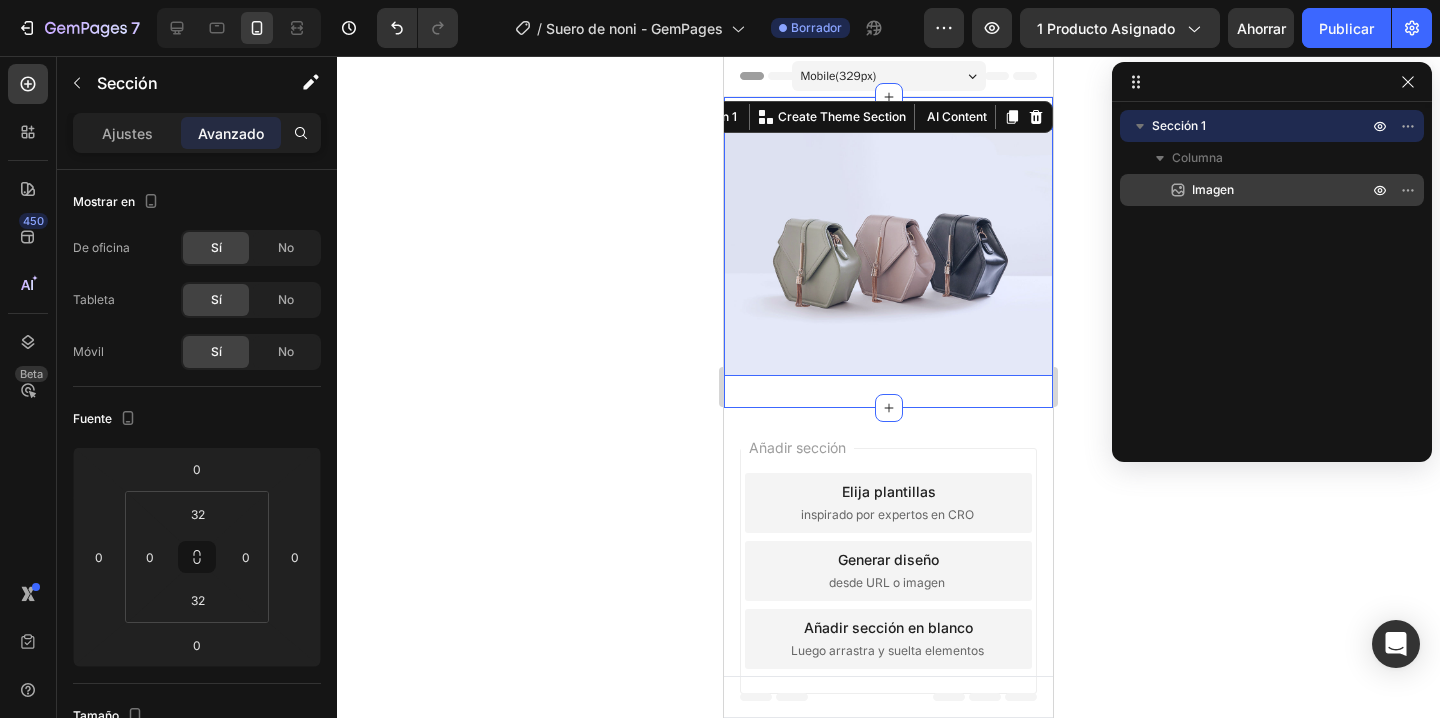 click on "Imagen" at bounding box center [1258, 190] 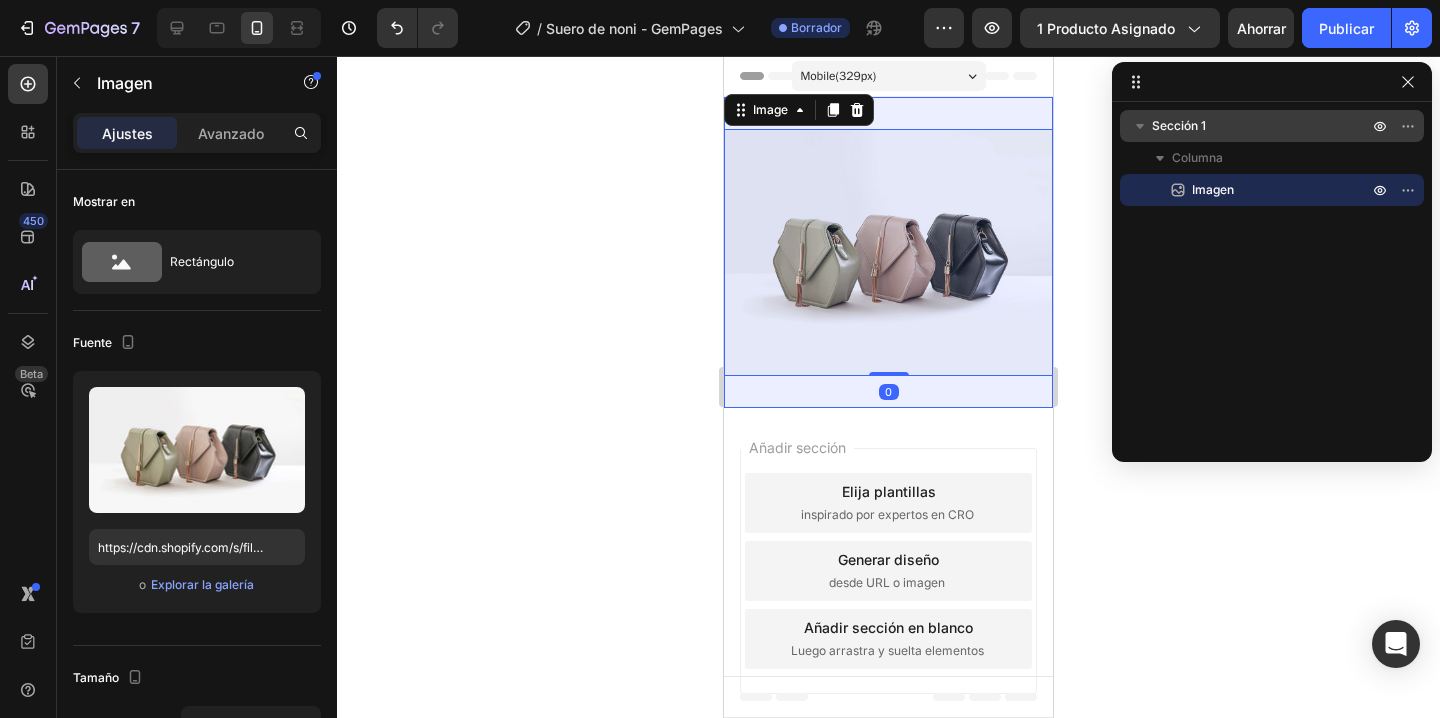 click on "Sección 1" at bounding box center [1262, 126] 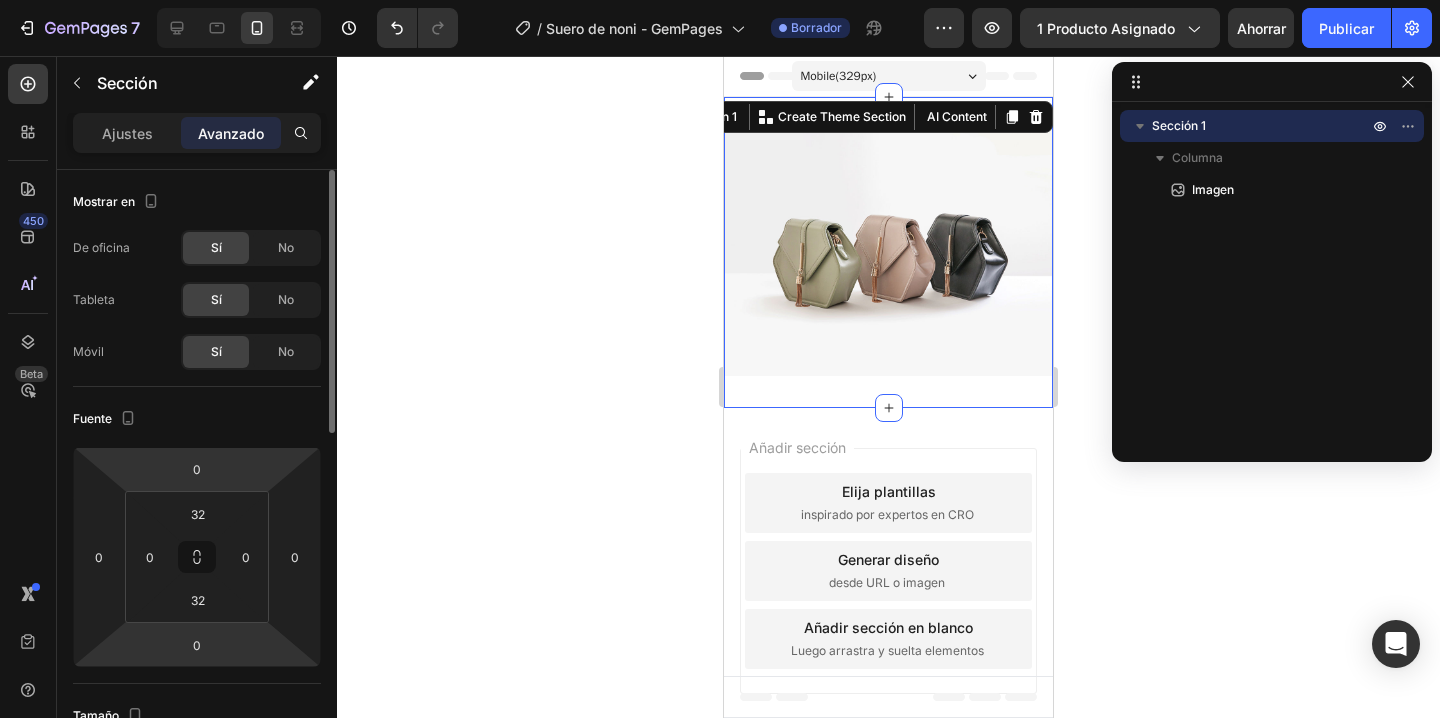 scroll, scrollTop: 116, scrollLeft: 0, axis: vertical 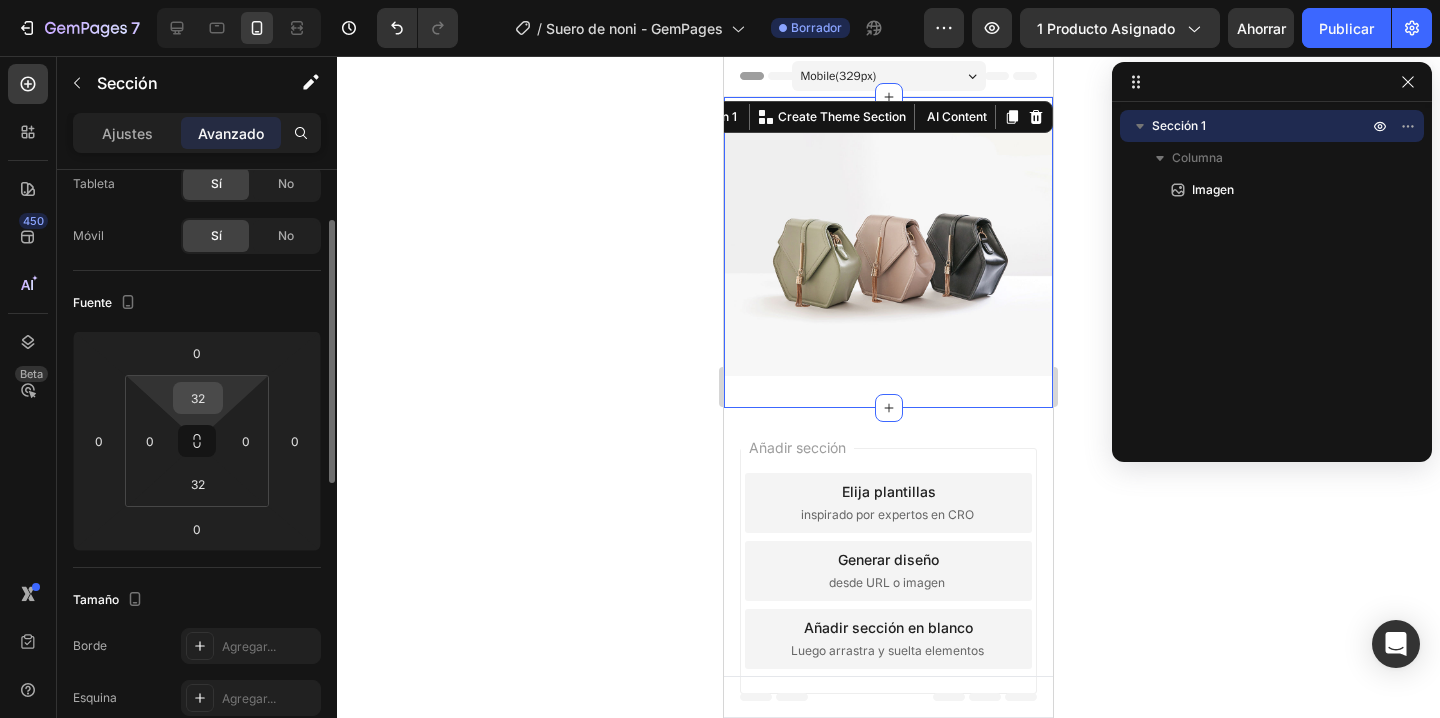 click on "32" at bounding box center [198, 398] 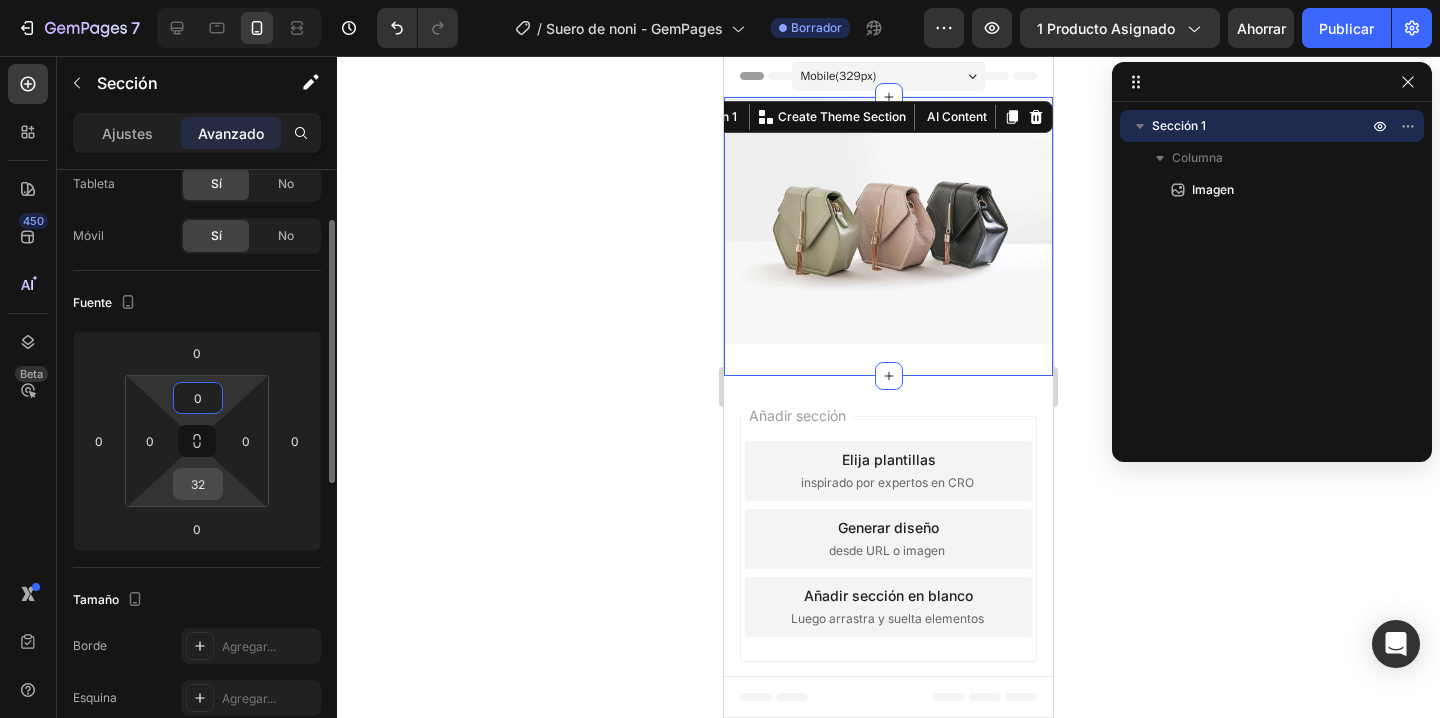 type on "0" 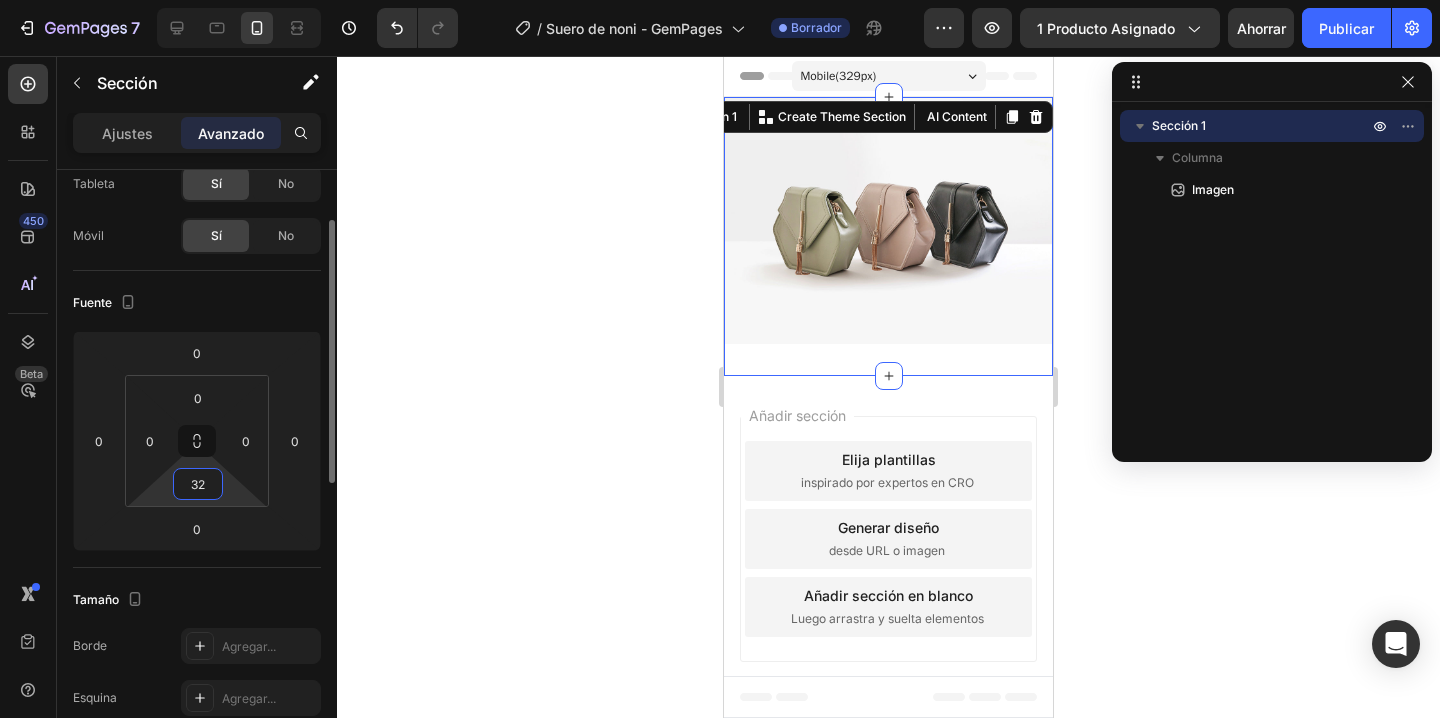 click on "32" at bounding box center [198, 484] 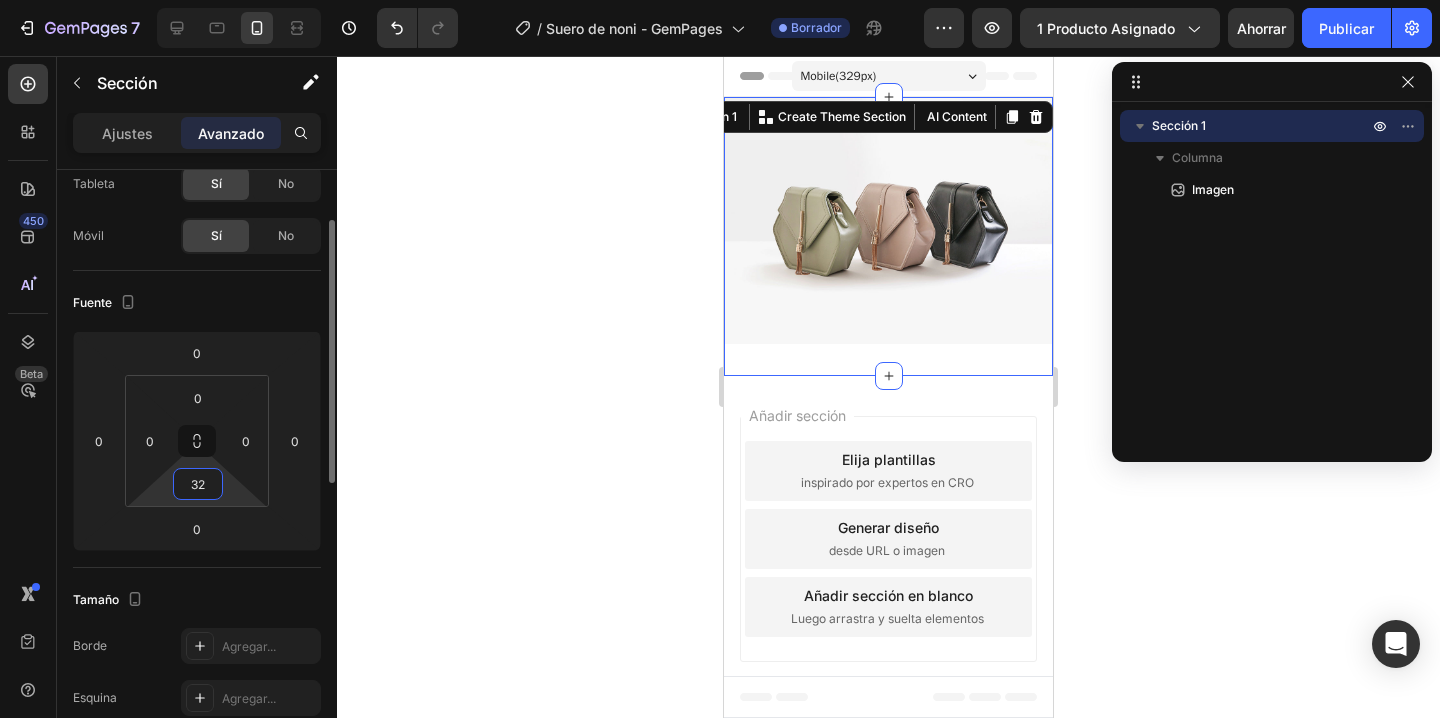 type on "0" 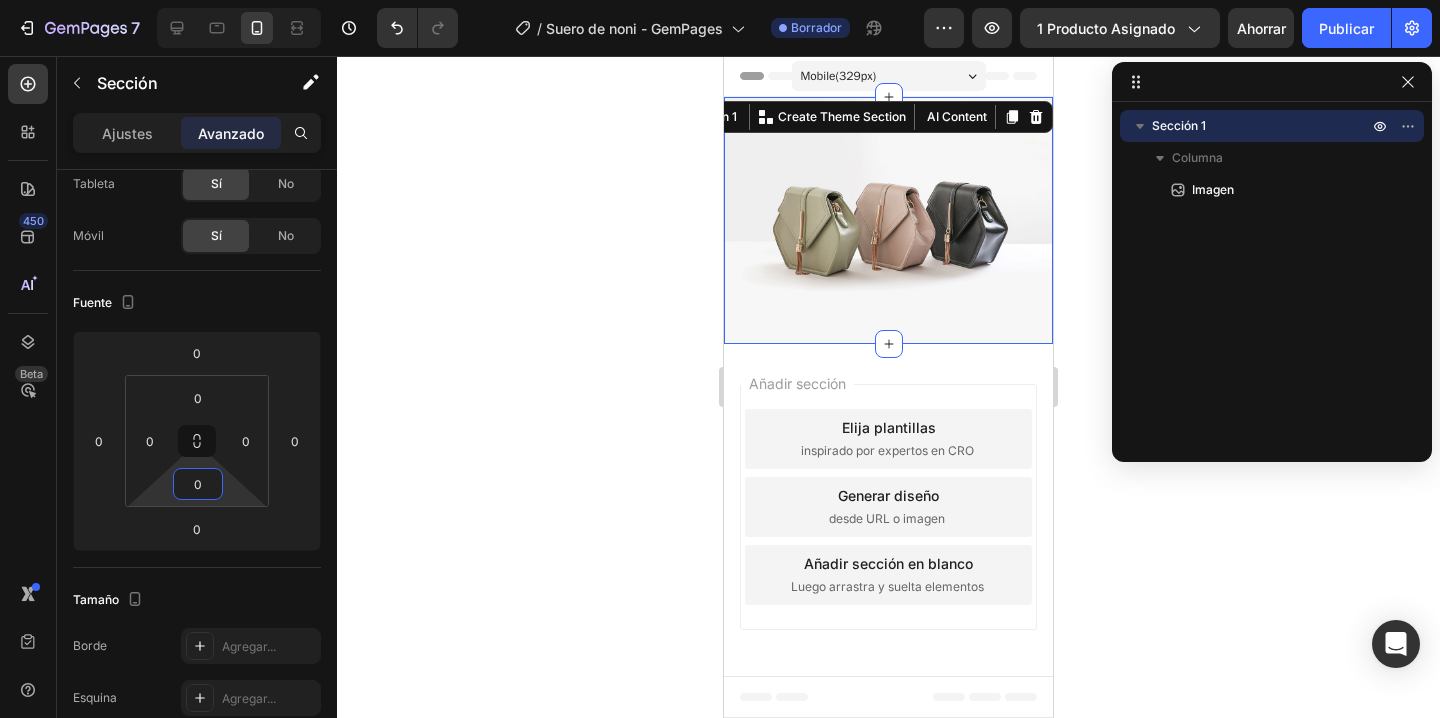 click 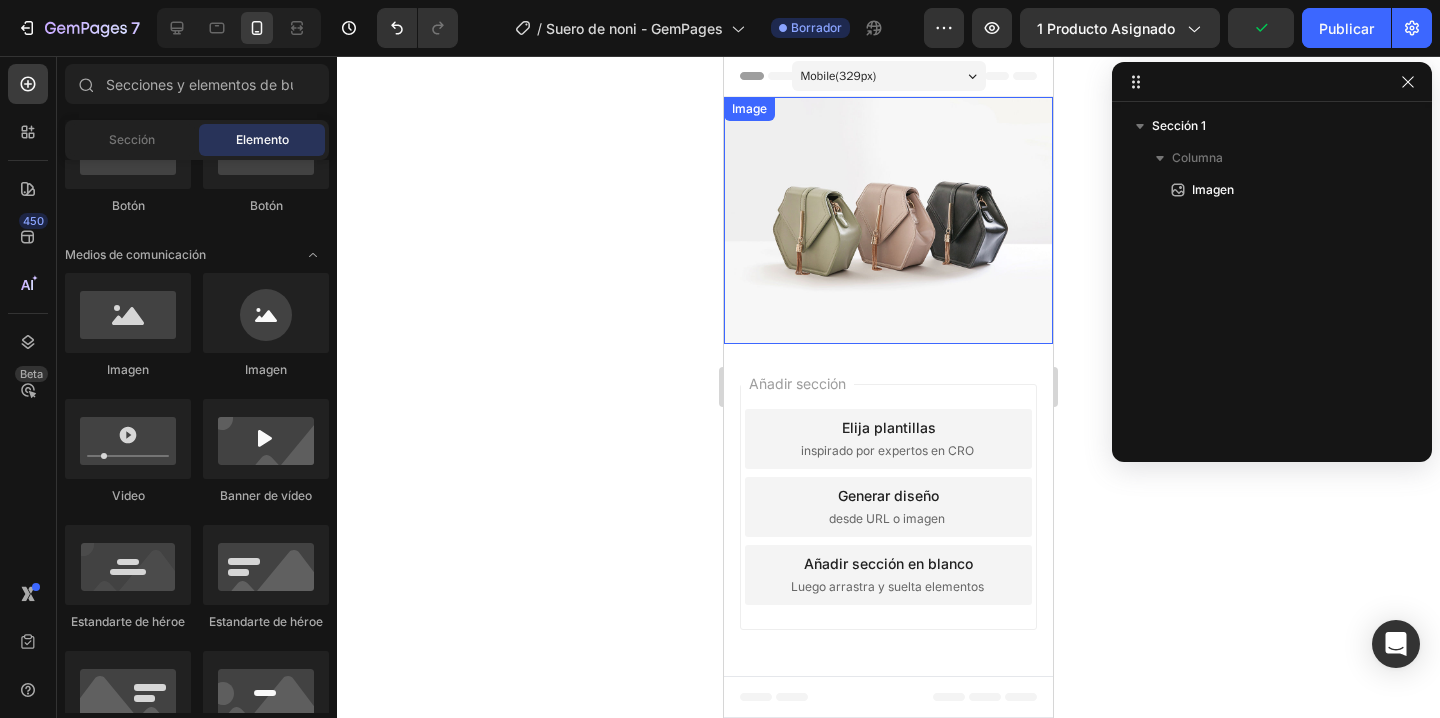 click at bounding box center [888, 220] 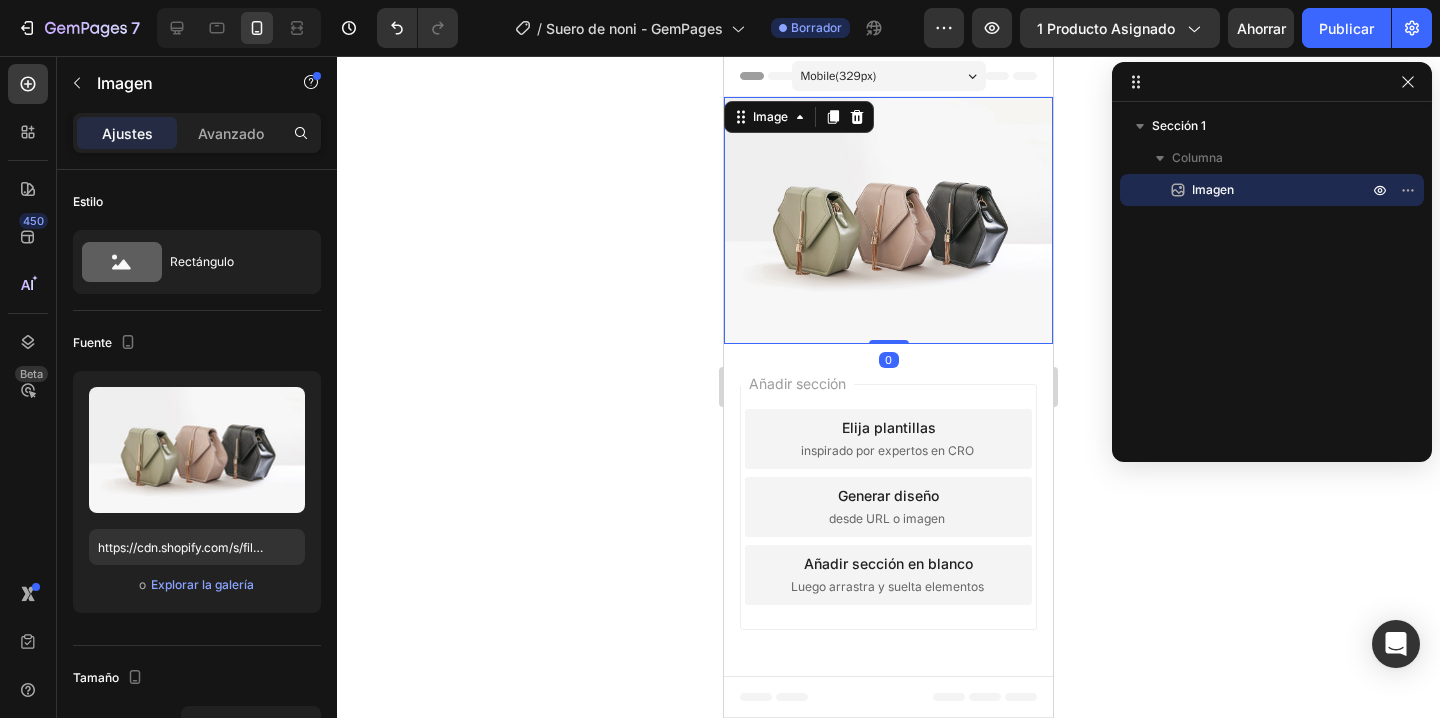 click on "Sección 1 Columna Imagen" at bounding box center [1272, 275] 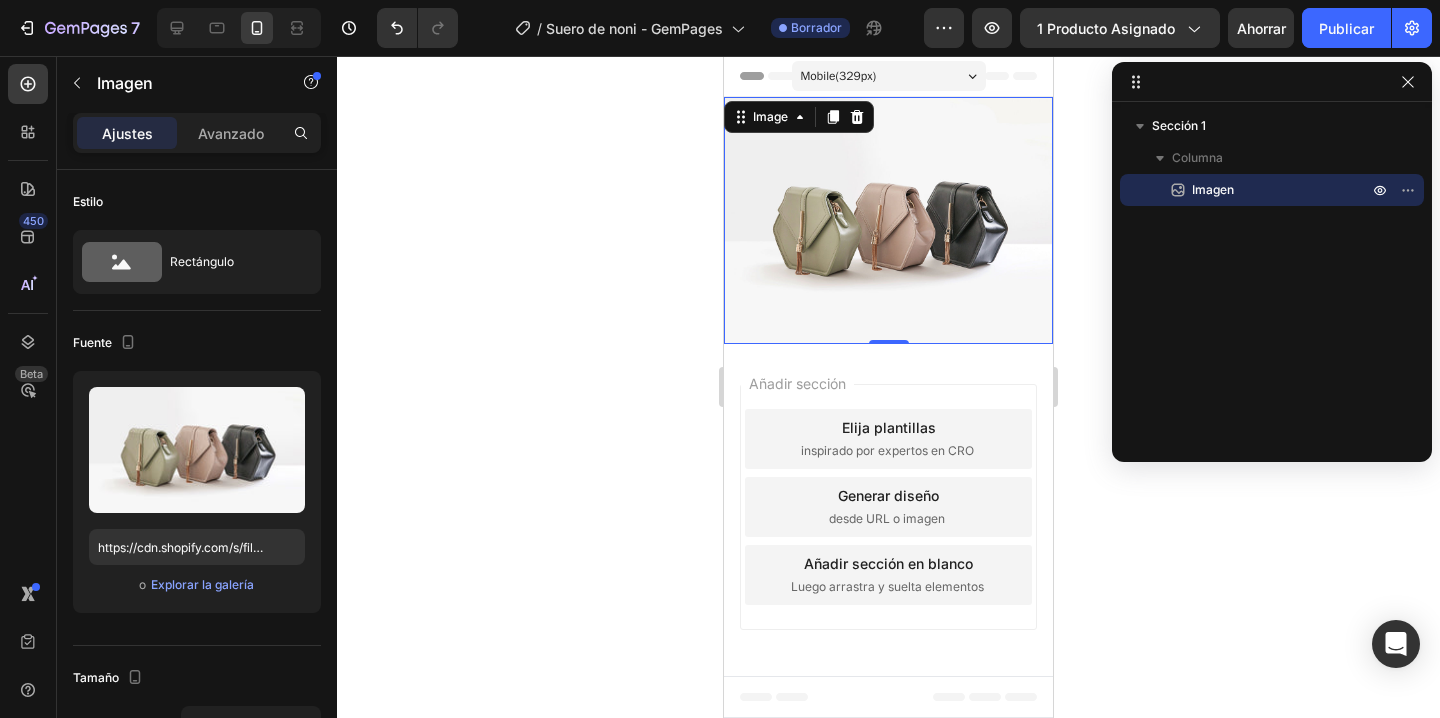 click on "Imagen" at bounding box center [1213, 189] 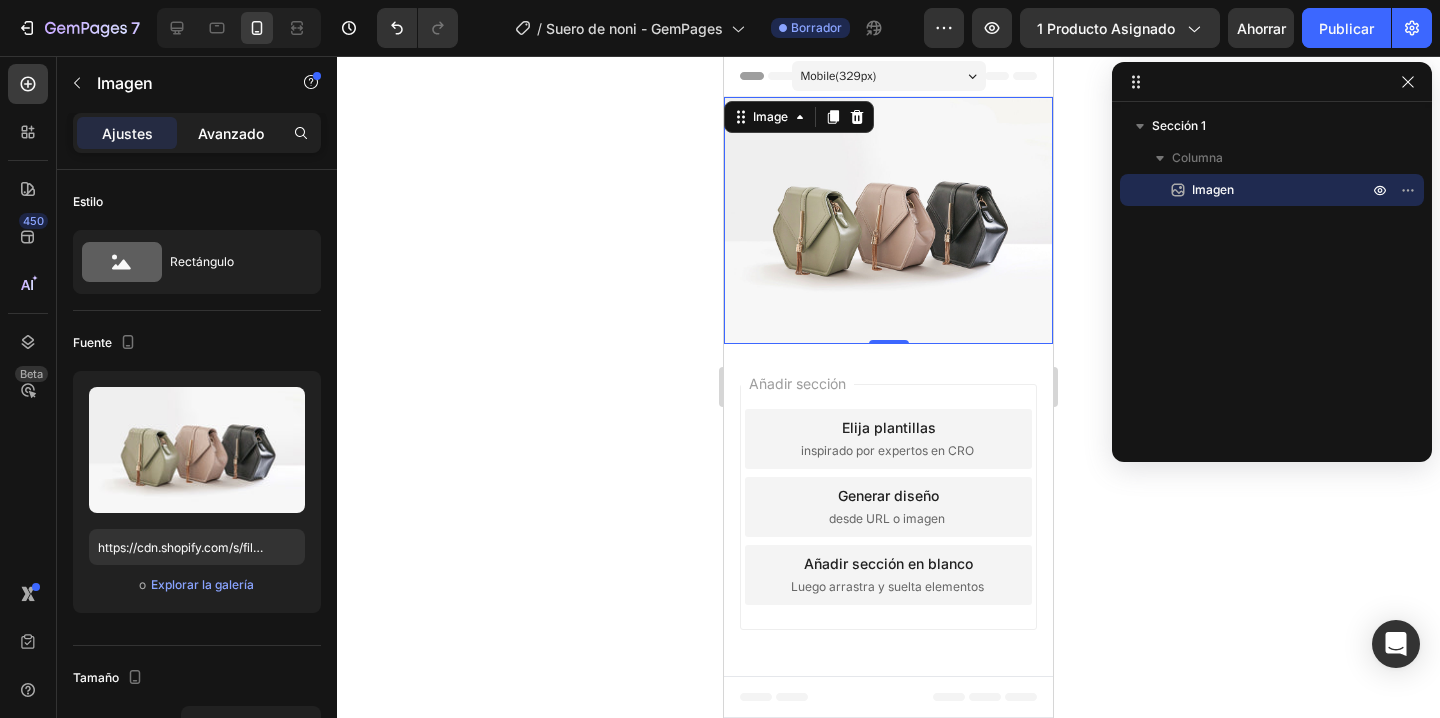 click on "Avanzado" at bounding box center (231, 133) 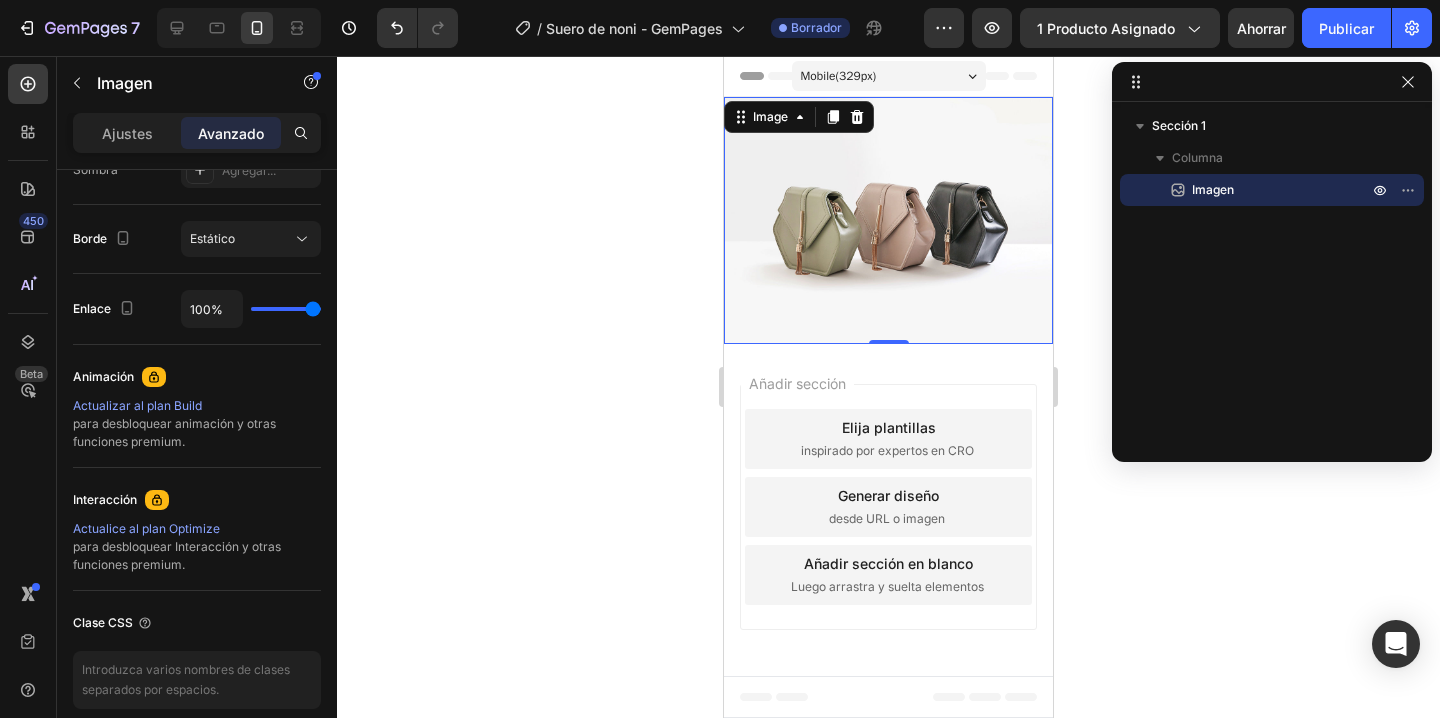 scroll, scrollTop: 0, scrollLeft: 0, axis: both 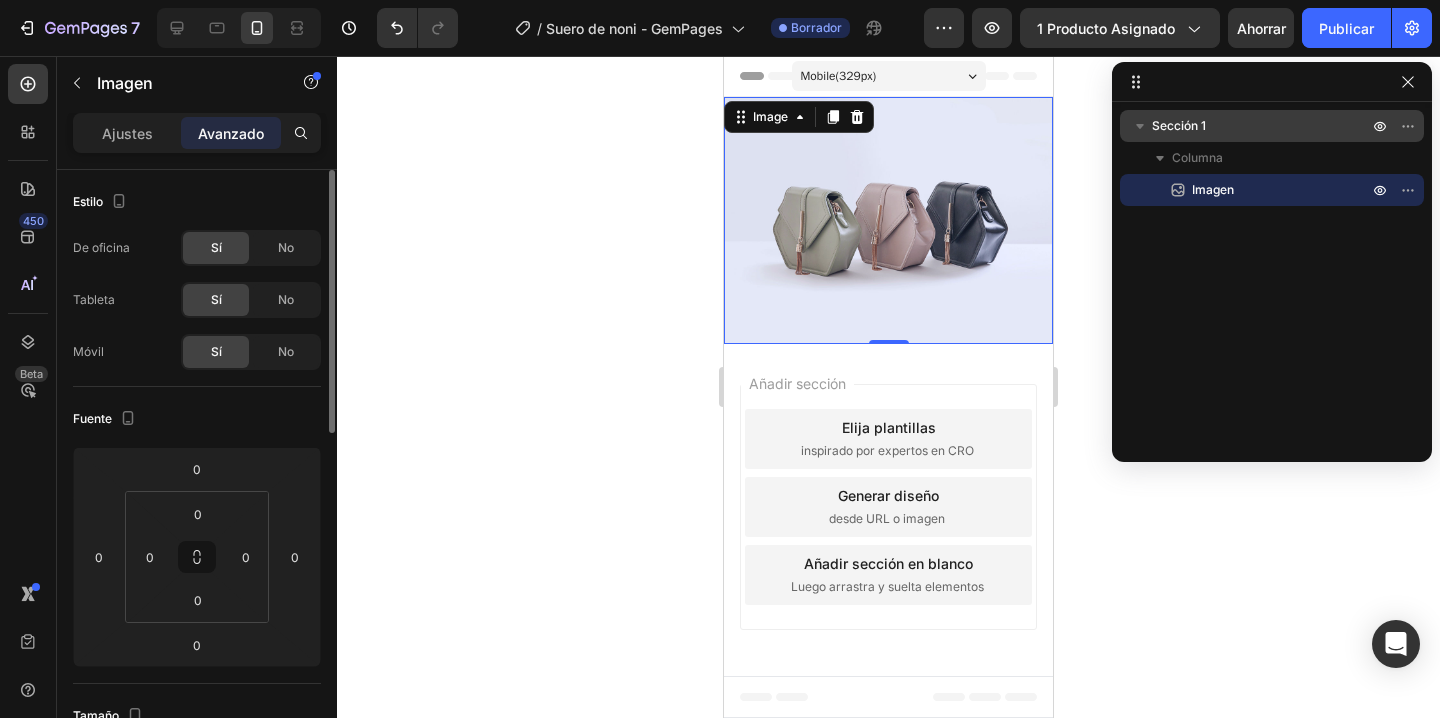 click on "Sección 1" at bounding box center (1272, 126) 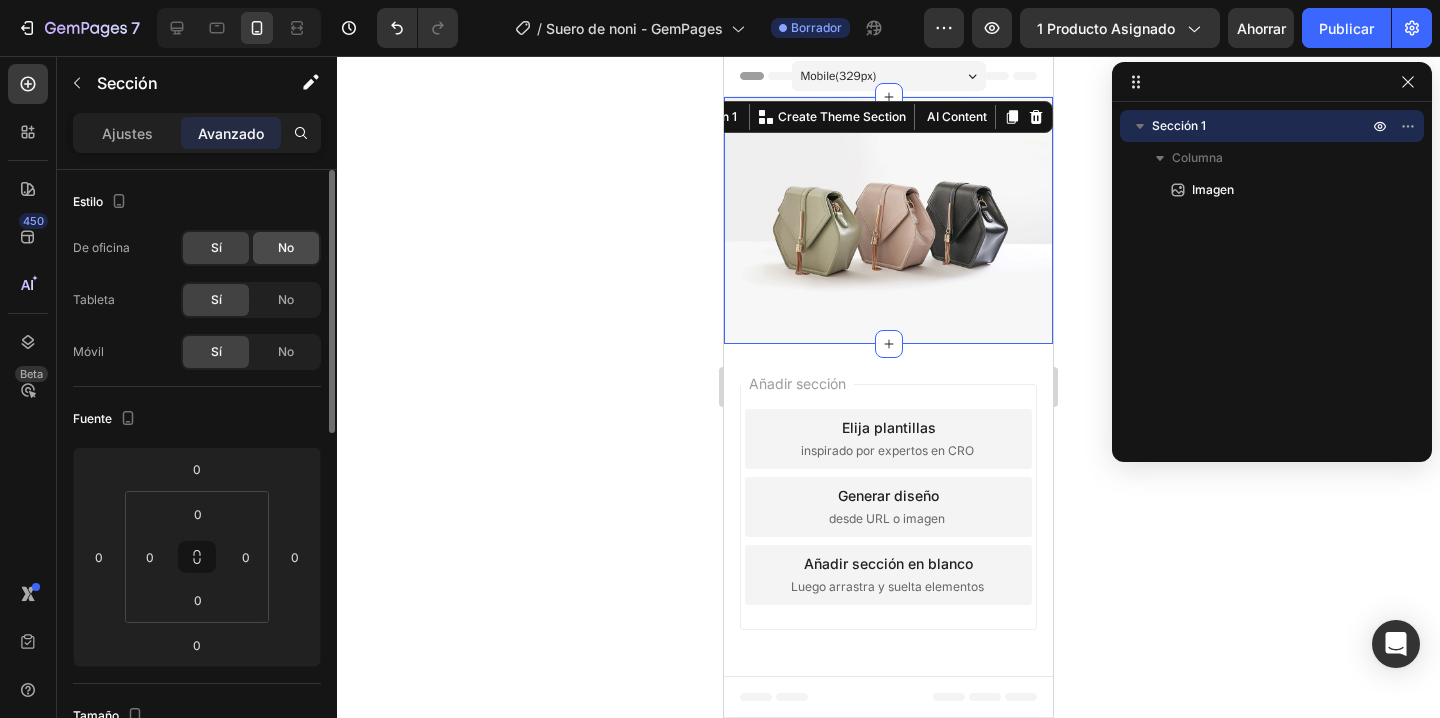 click on "No" at bounding box center [286, 247] 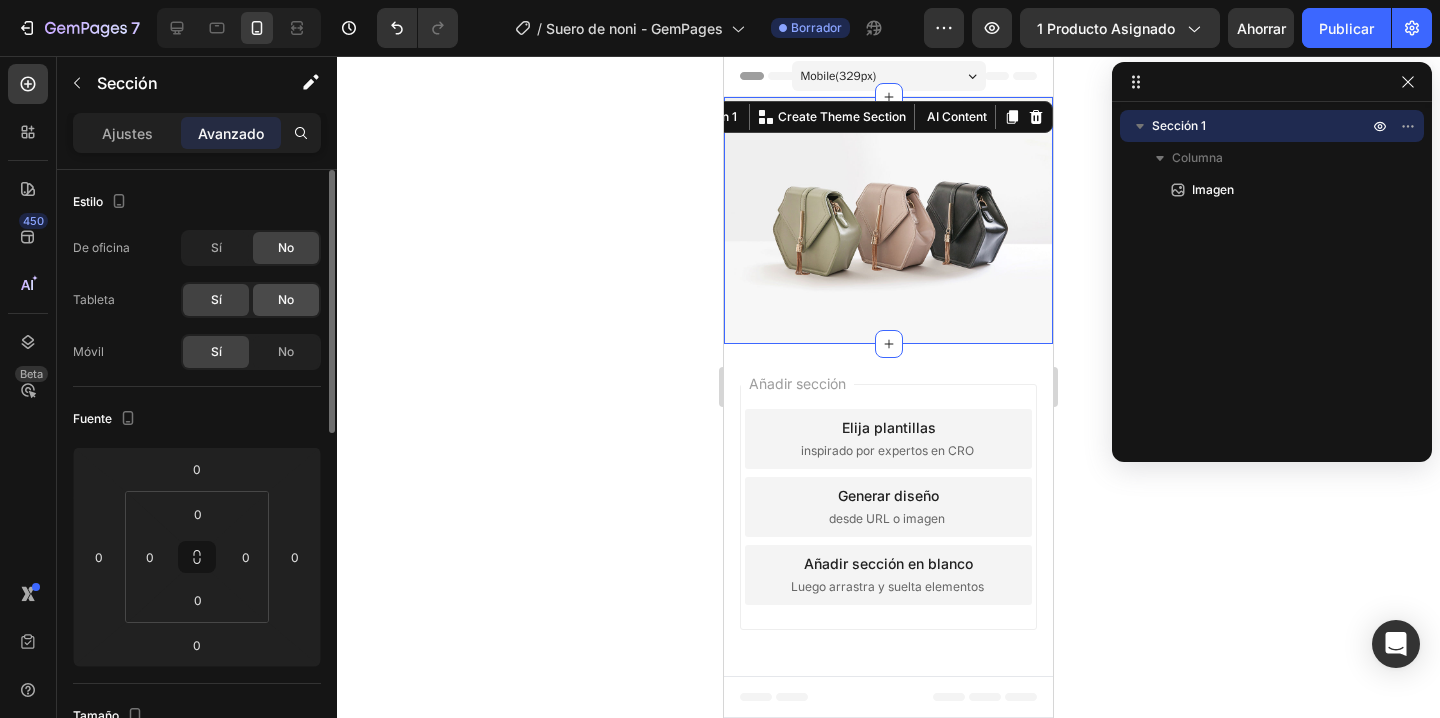 click on "No" at bounding box center (286, 299) 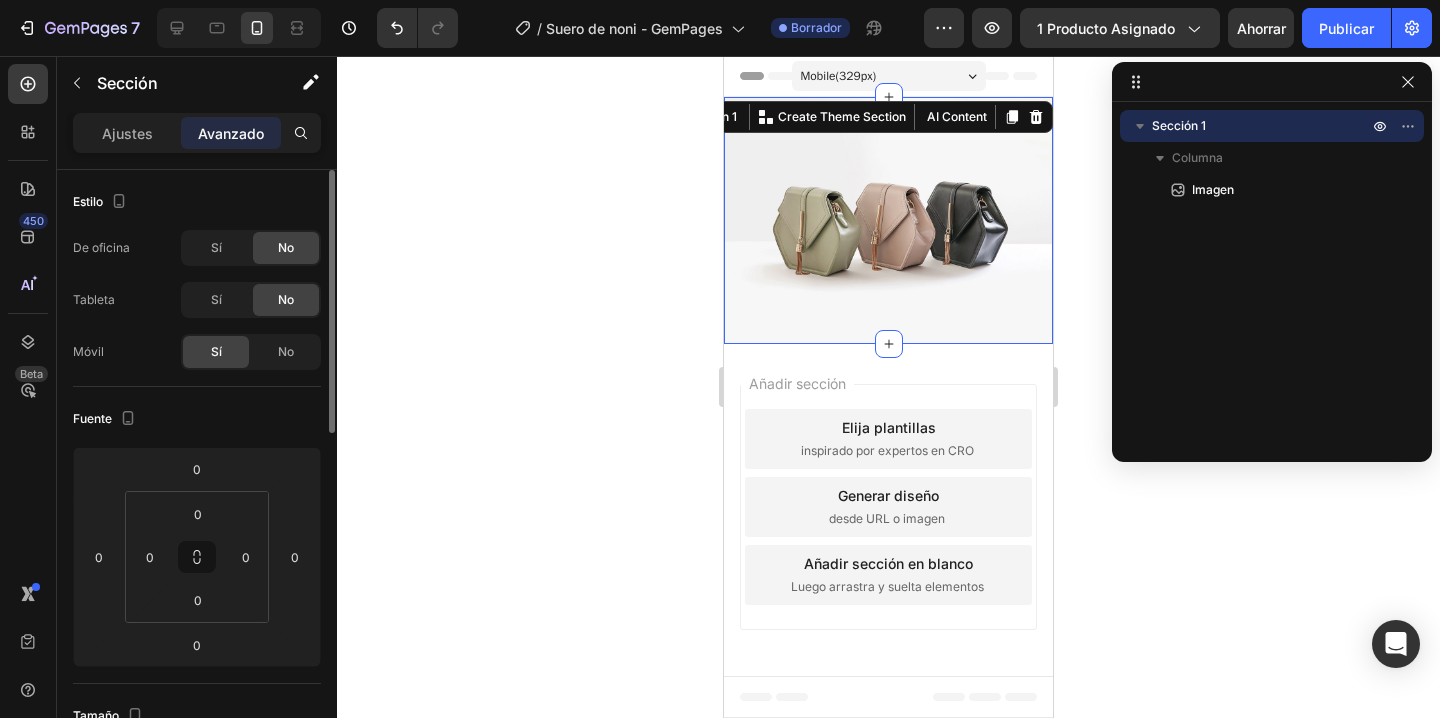 click on "No" 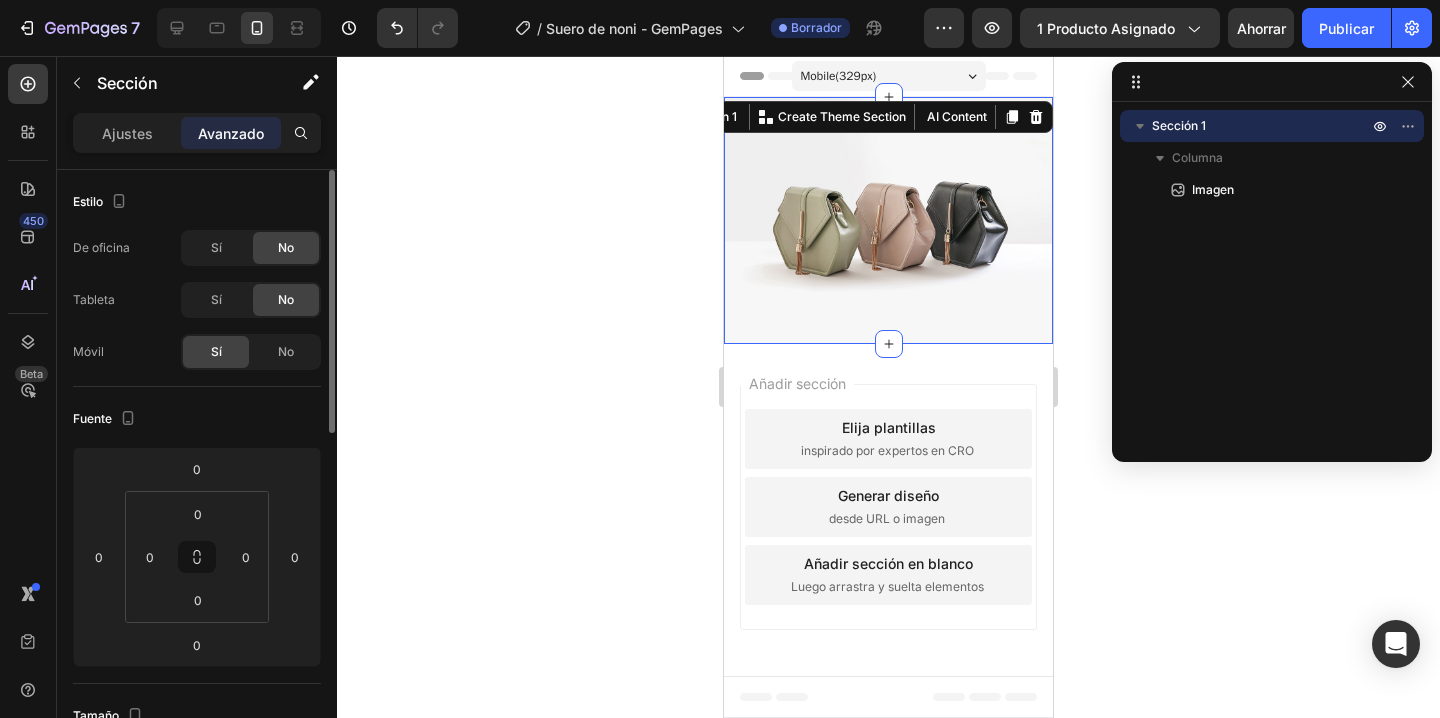 click on "De oficina Sí No Tableta Sí No Móvil Sí No" at bounding box center [197, 300] 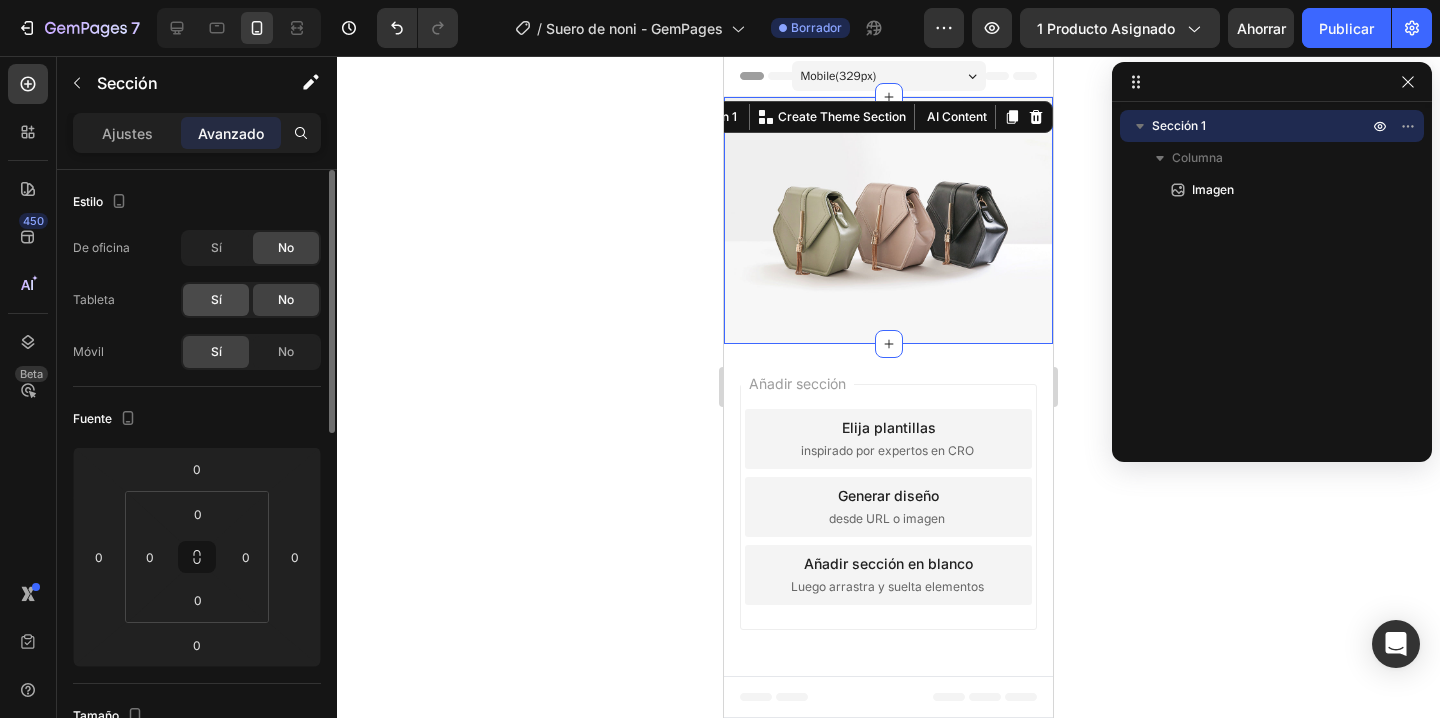 click on "Sí" at bounding box center [216, 299] 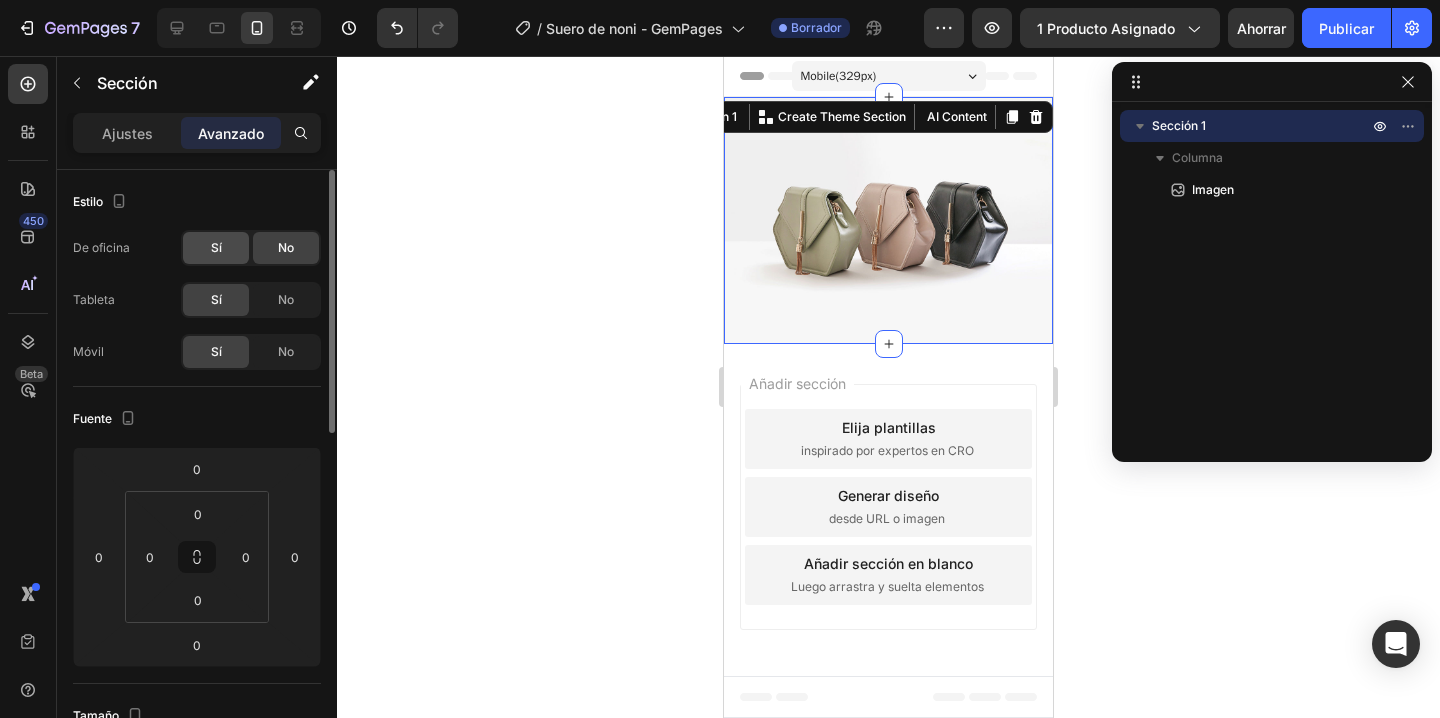 click on "Sí" at bounding box center [216, 247] 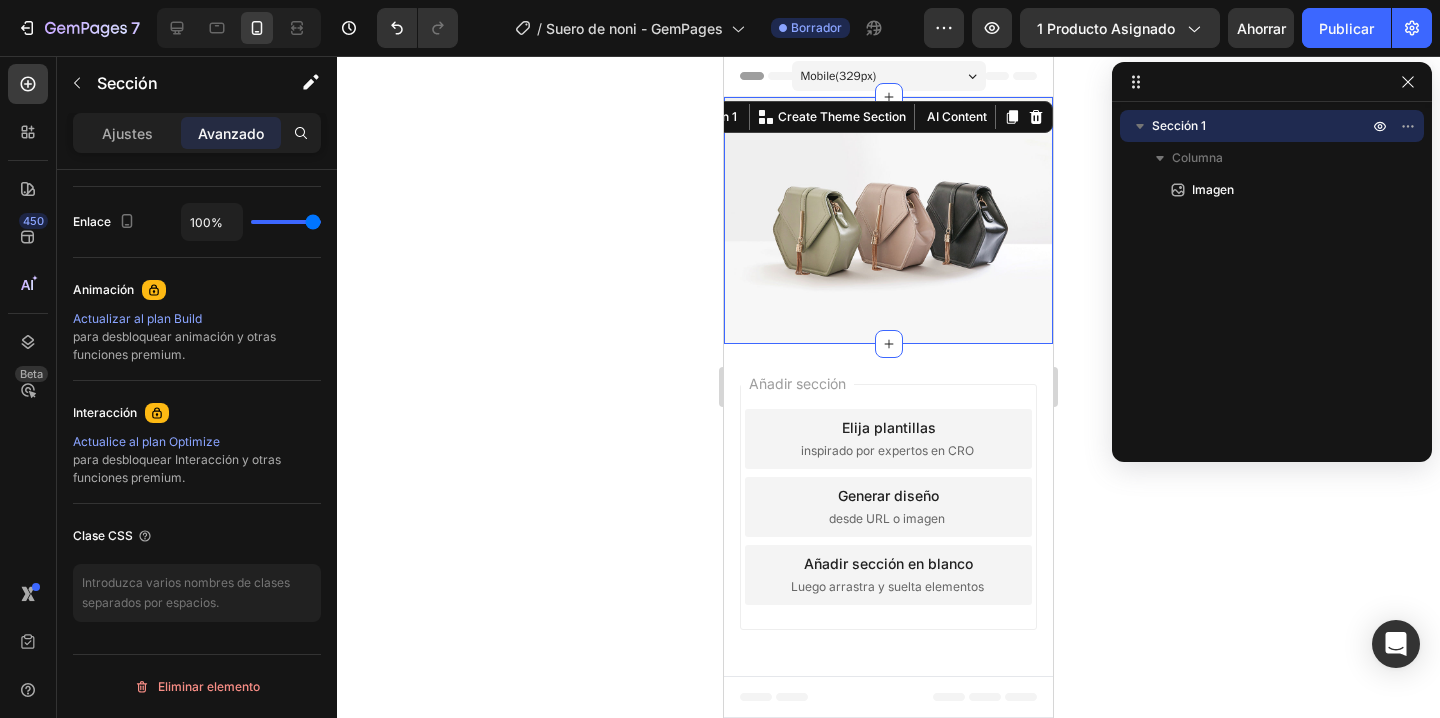 scroll, scrollTop: 0, scrollLeft: 0, axis: both 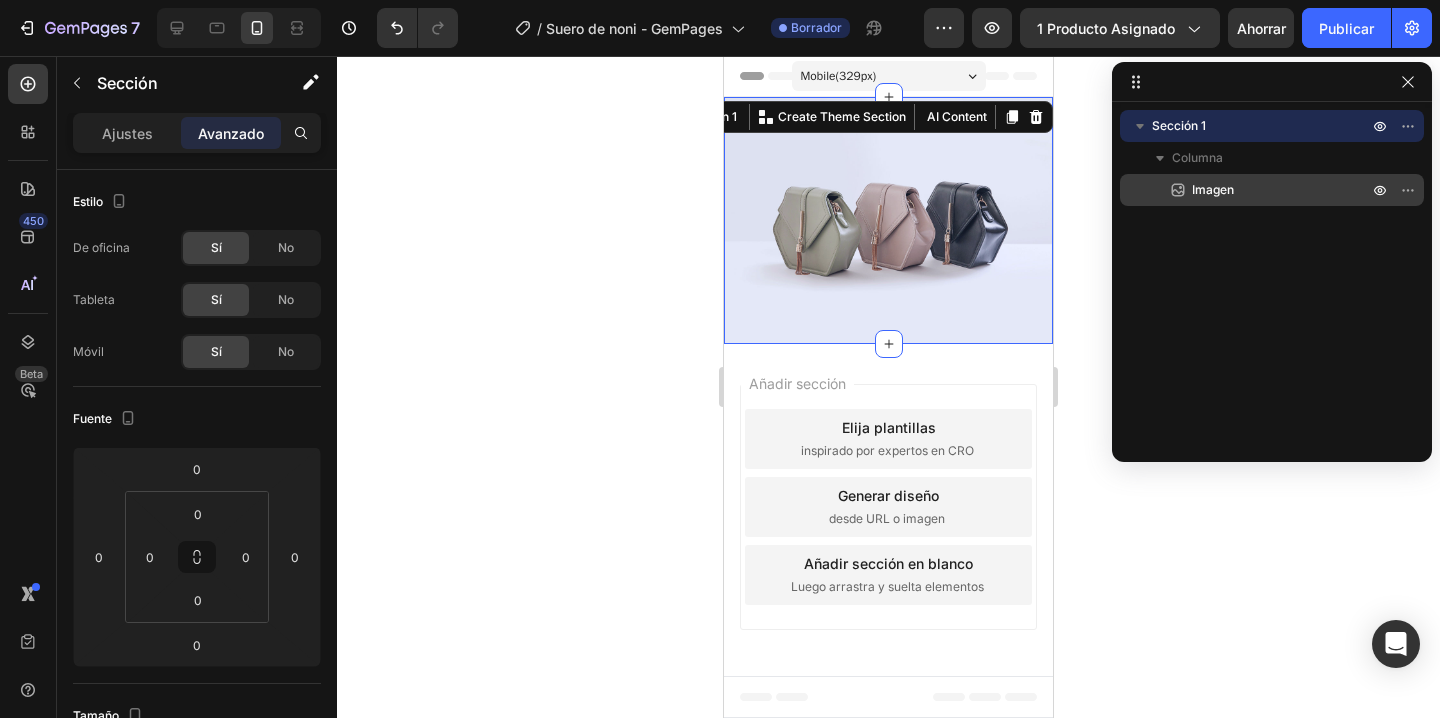 click on "Imagen" at bounding box center (1213, 189) 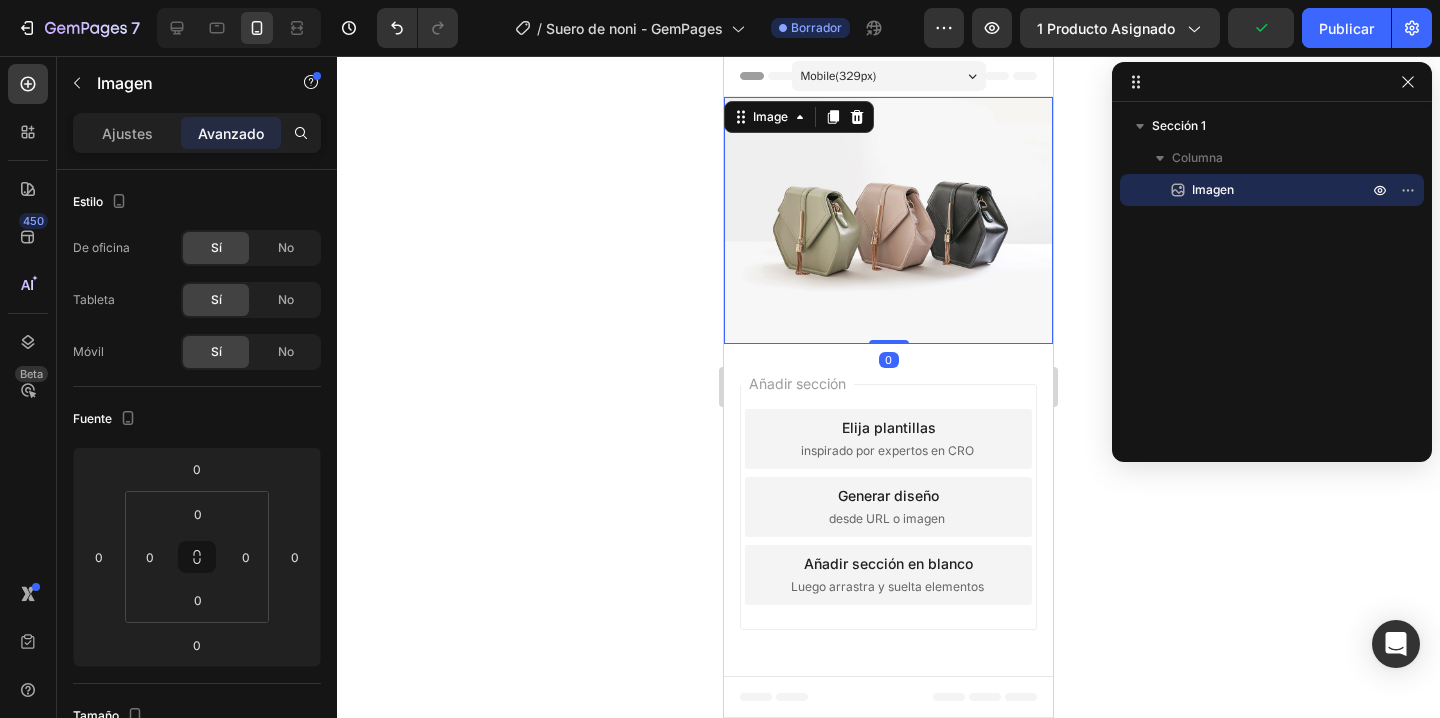 click at bounding box center [888, 220] 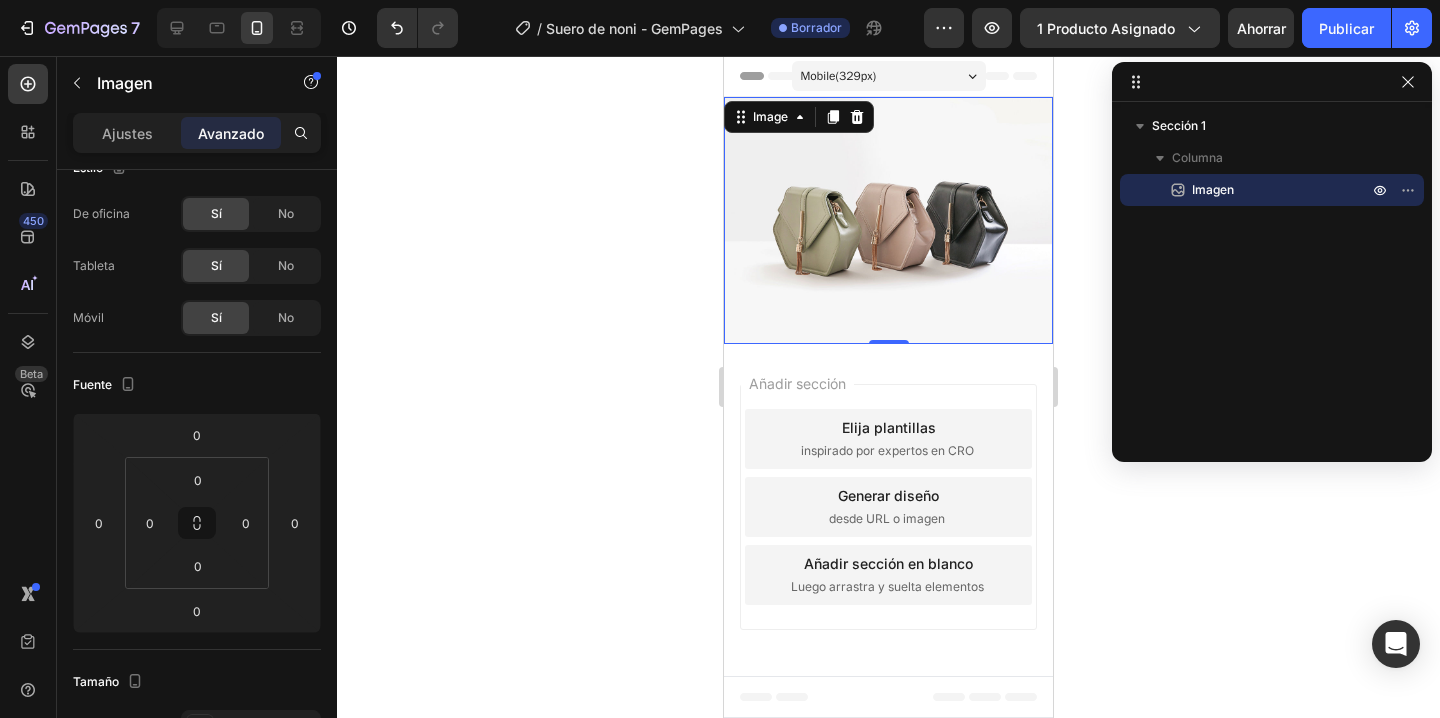scroll, scrollTop: 783, scrollLeft: 0, axis: vertical 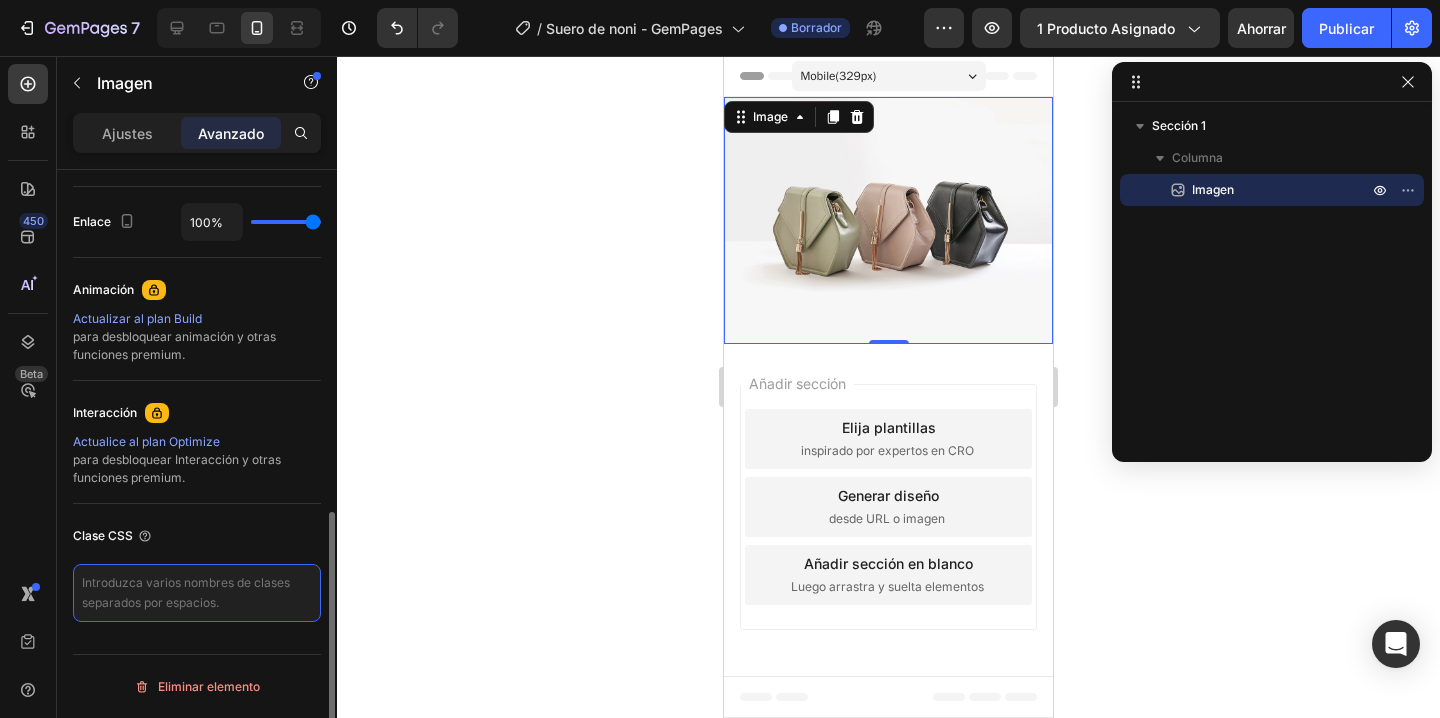click at bounding box center (197, 593) 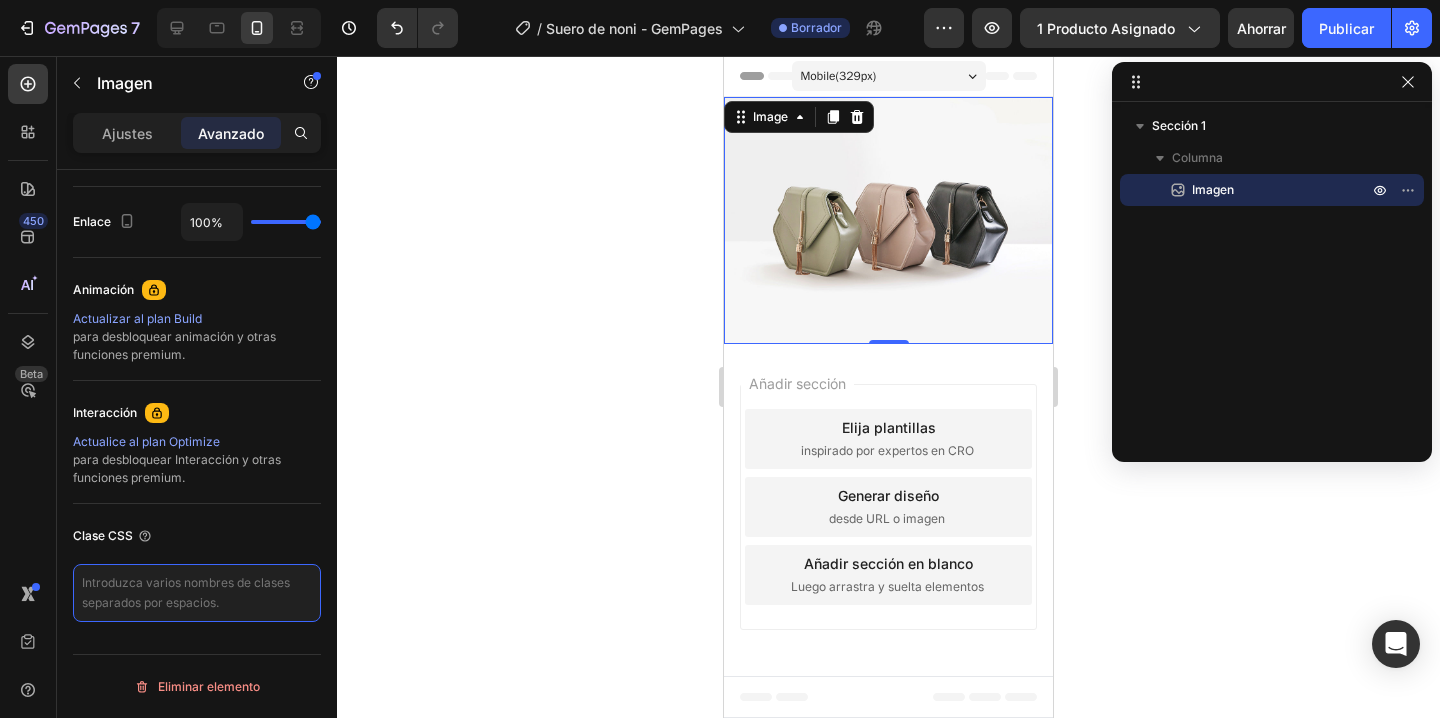 scroll, scrollTop: 0, scrollLeft: 0, axis: both 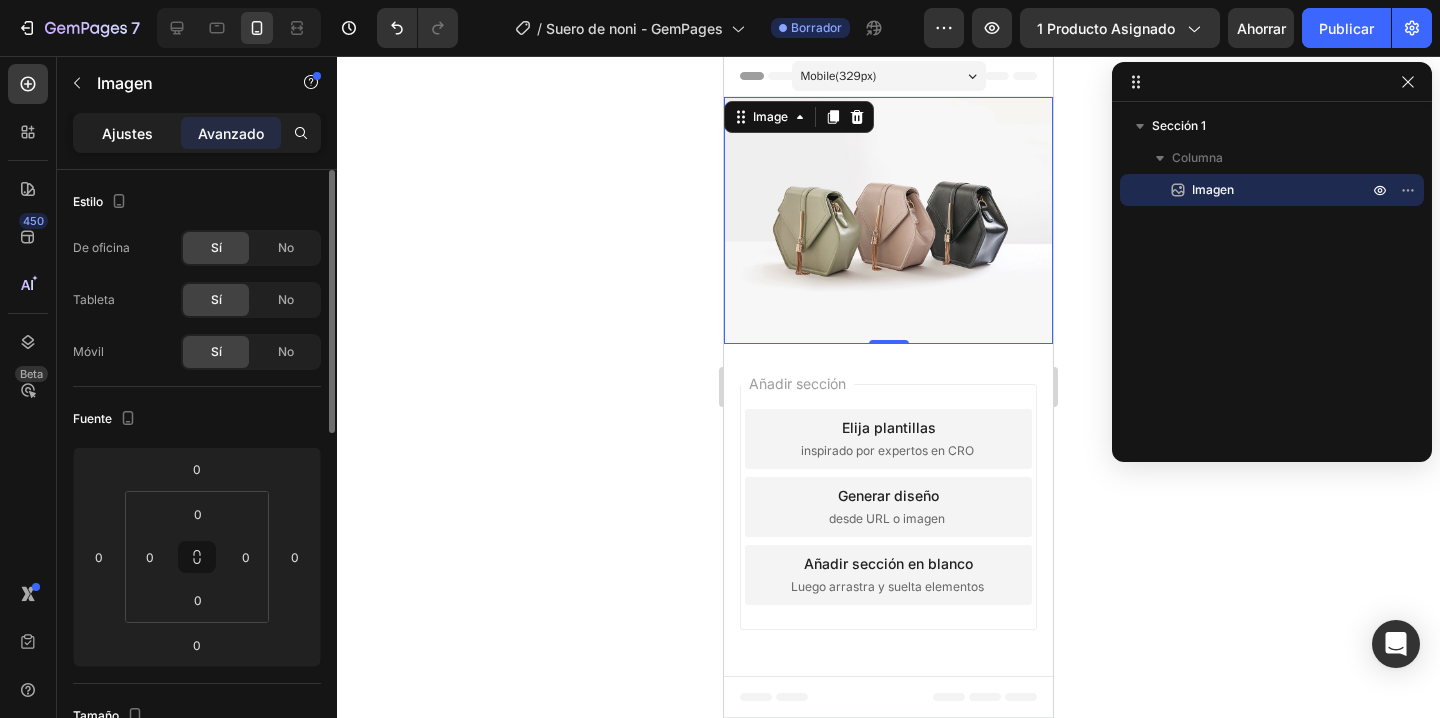 click on "Ajustes" at bounding box center [127, 133] 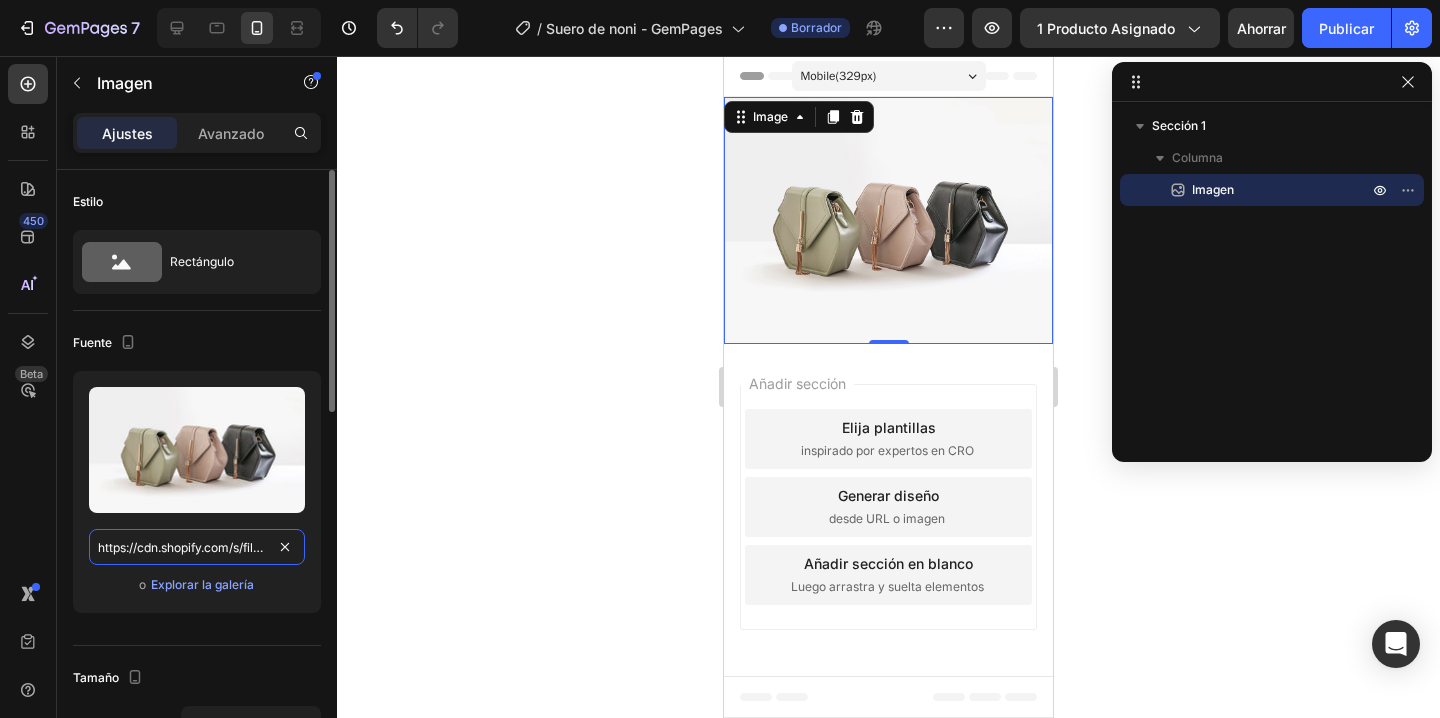click on "https://cdn.shopify.com/s/files/1/2005/9307/files/image_demo.jpg" at bounding box center (197, 547) 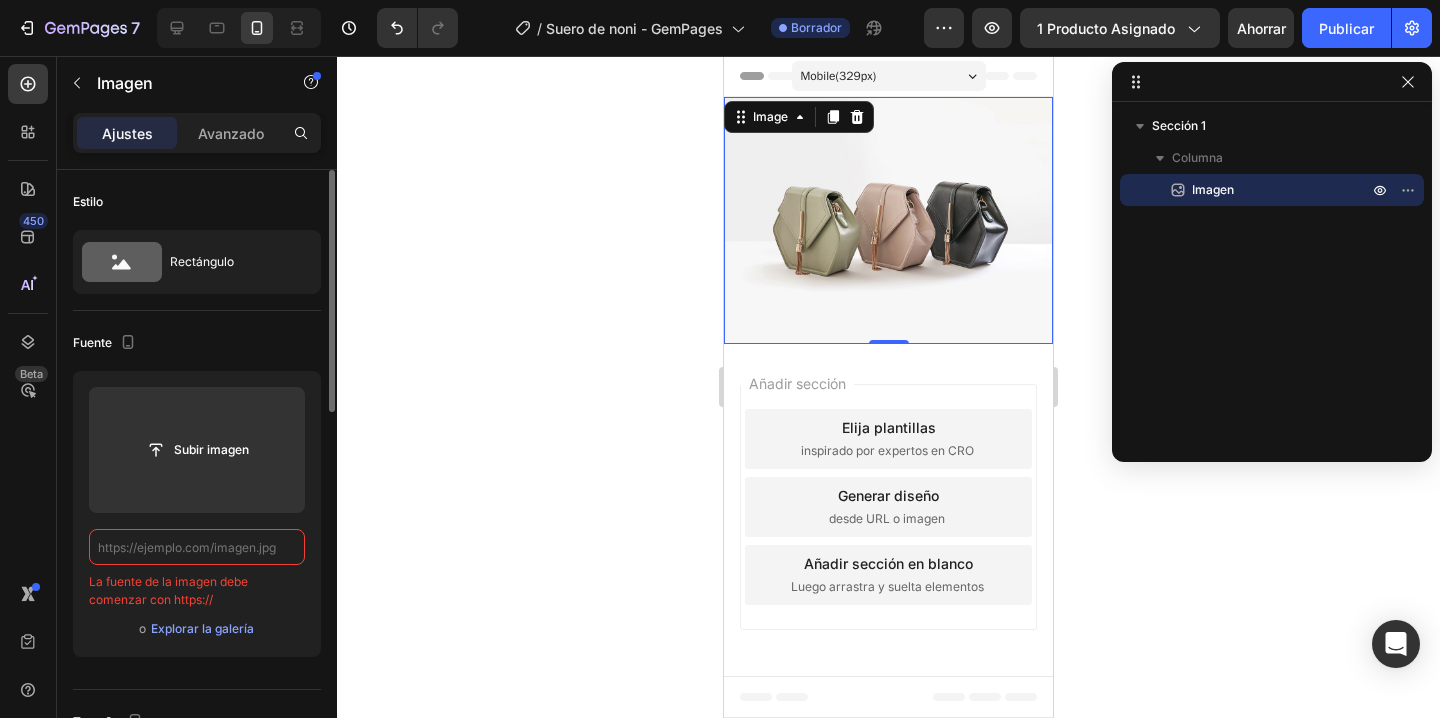 click at bounding box center (197, 547) 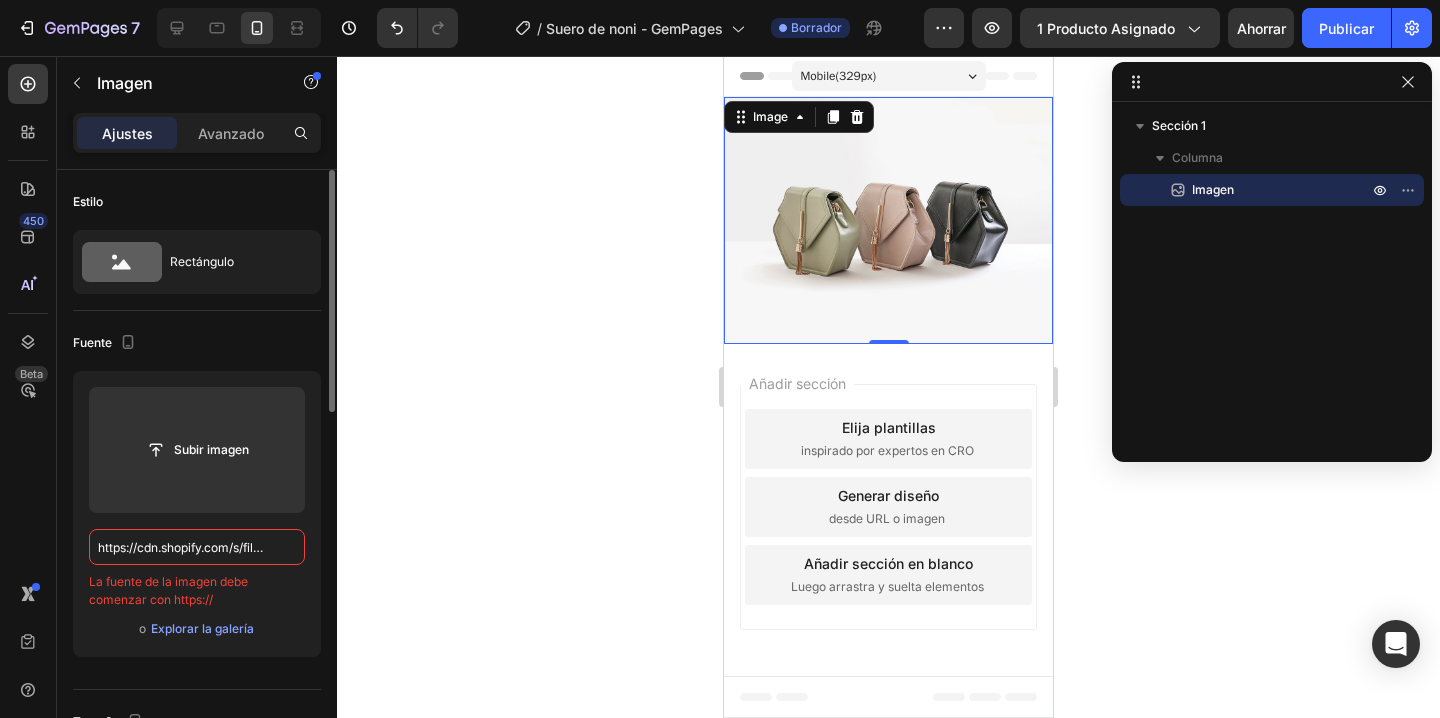 paste on "file:///[USER]/[DOCUMENTS]/Landing%20Page%20-%20Serum%20Noni/1.webp" 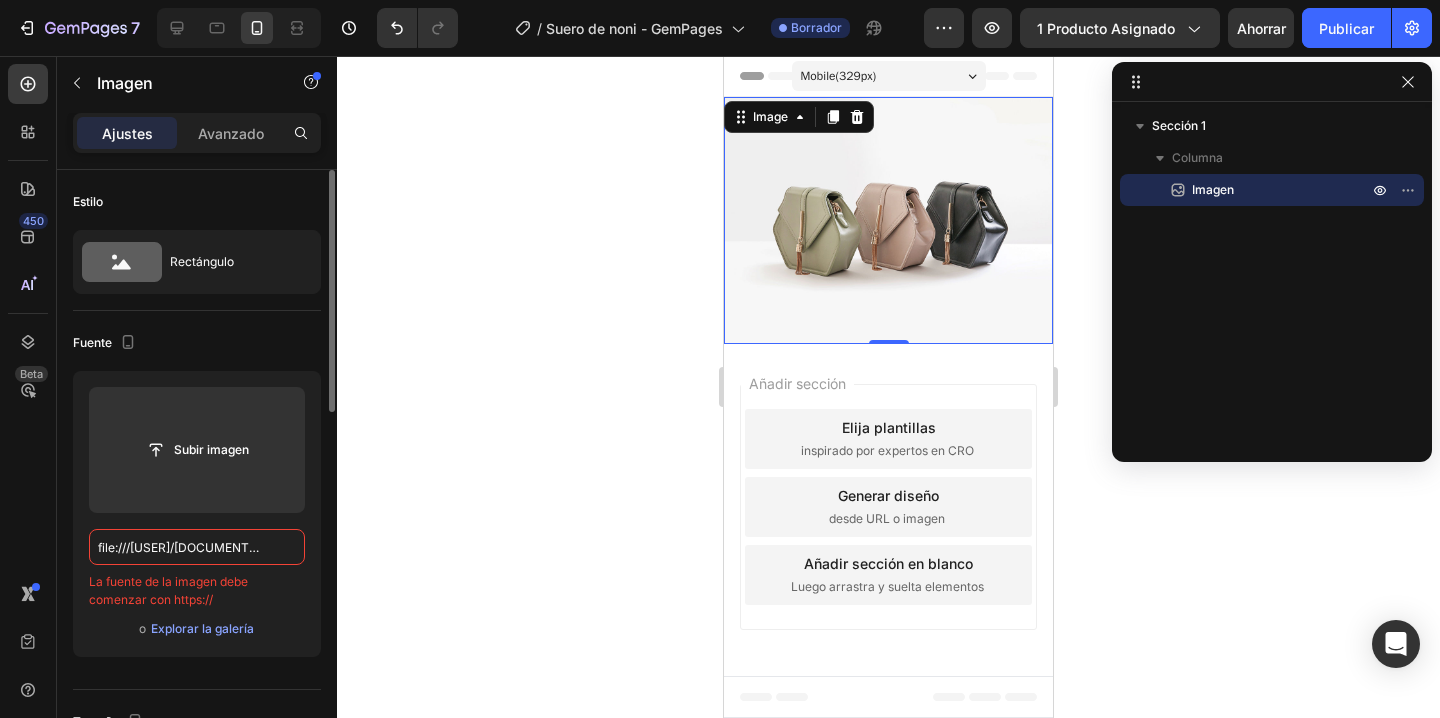 scroll, scrollTop: 0, scrollLeft: 322, axis: horizontal 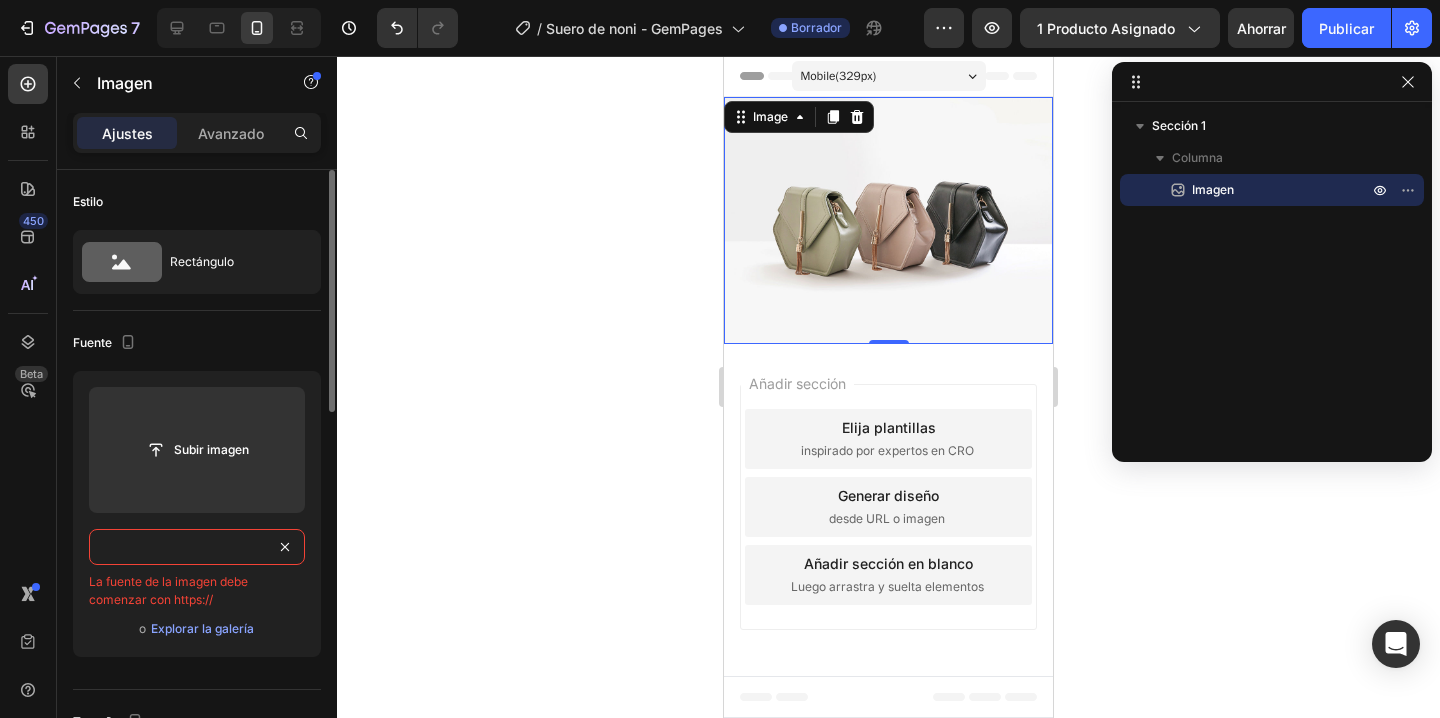 type on "file:///[USER]/[DOCUMENTS]/Landing%20Page%20-%20Serum%20Noni/1.webp" 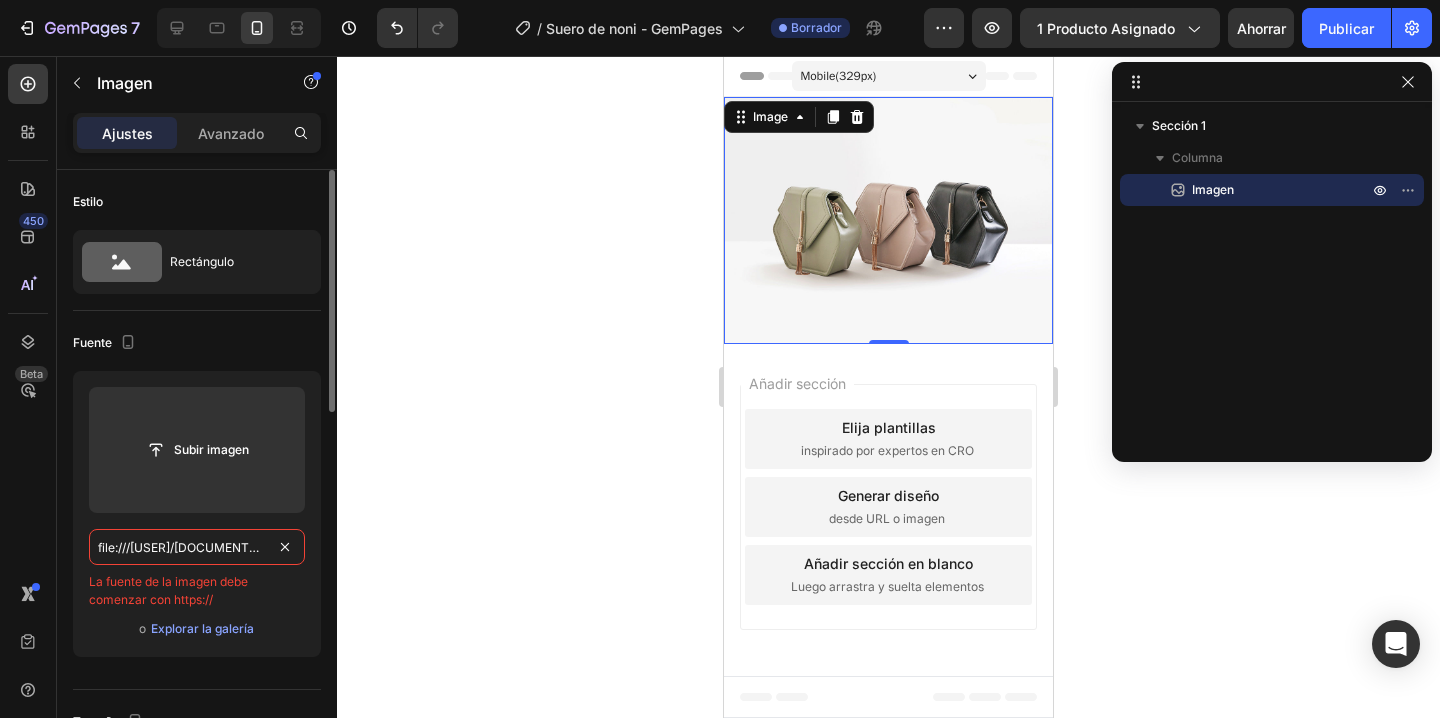 click on "file:///[USER]/[DOCUMENTS]/Landing%20Page%20-%20Serum%20Noni/1.webp" at bounding box center (197, 547) 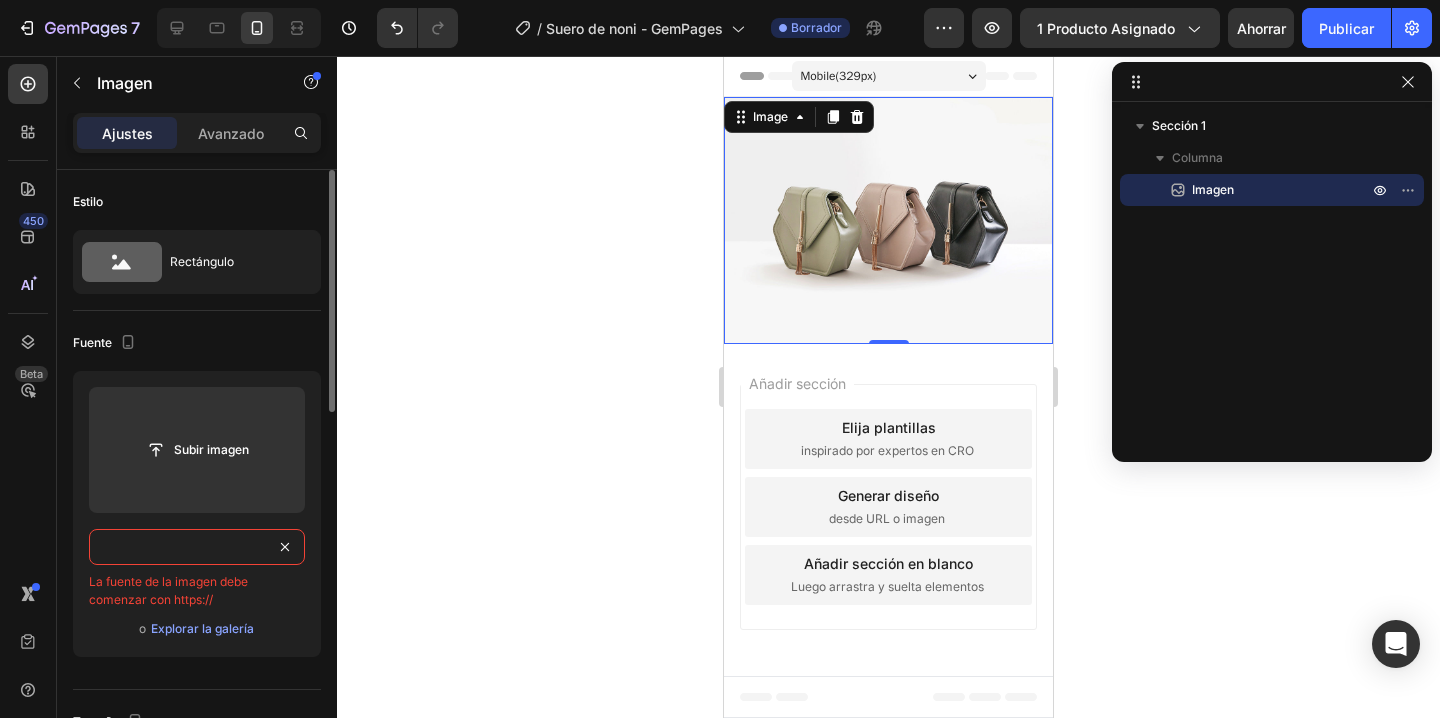 click on "file:///[USER]/[DOCUMENTS]/Landing%20Page%20-%20Serum%20Noni/1.webp La fuente de la imagen debe comenzar con https://" at bounding box center [197, 569] 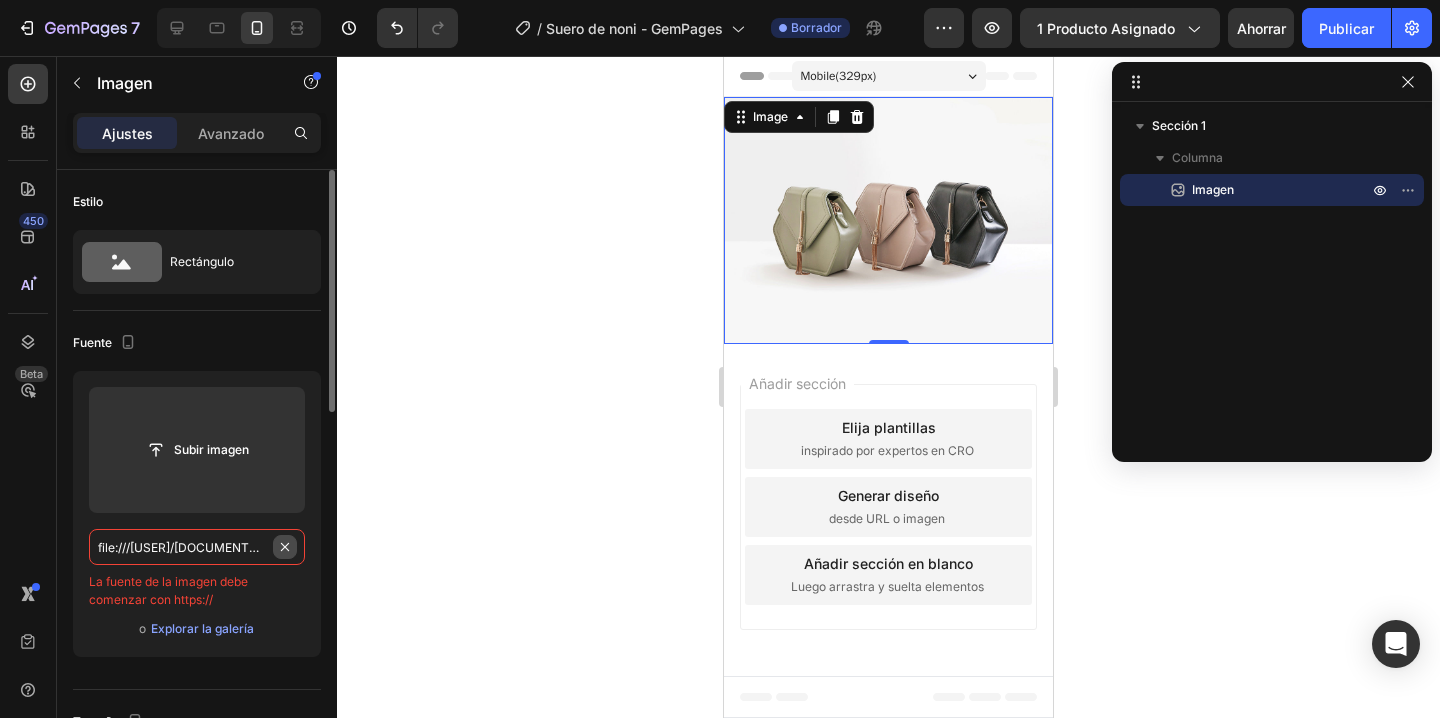 type 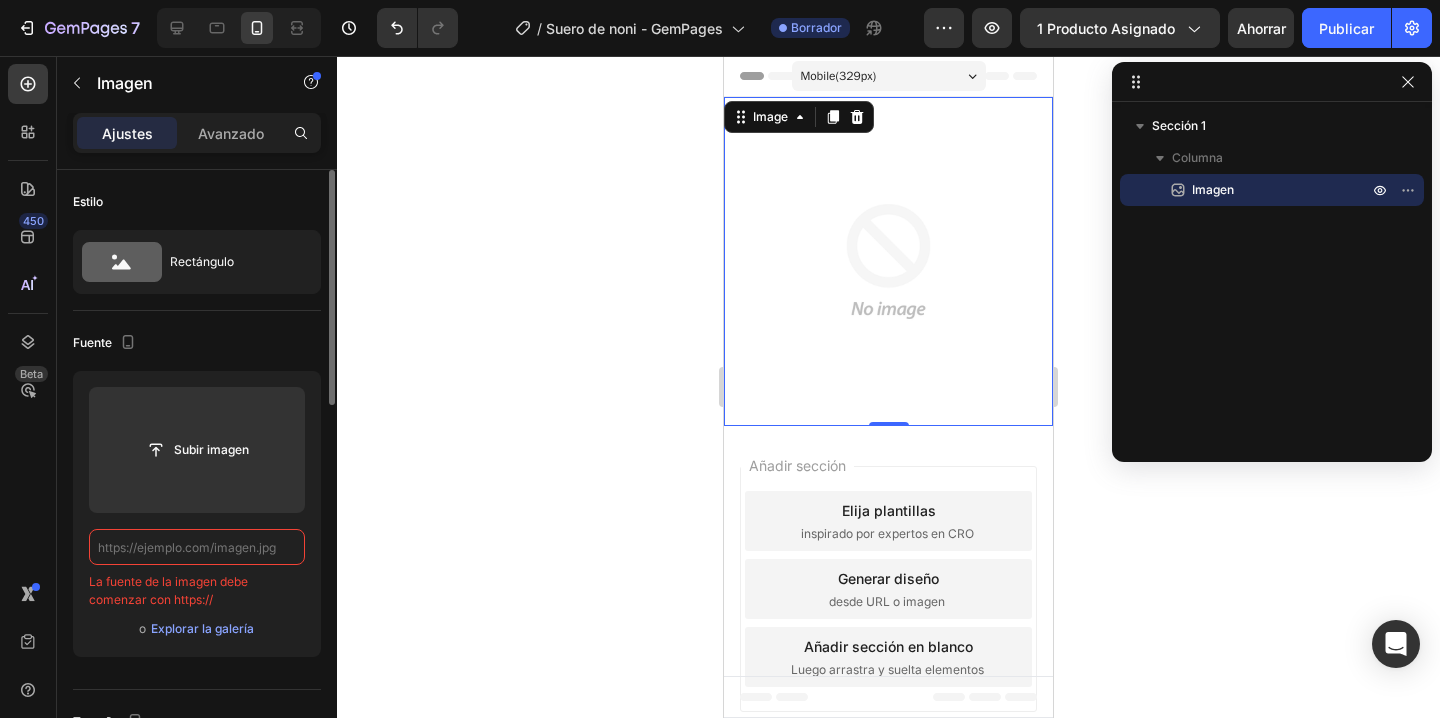 scroll, scrollTop: 0, scrollLeft: 0, axis: both 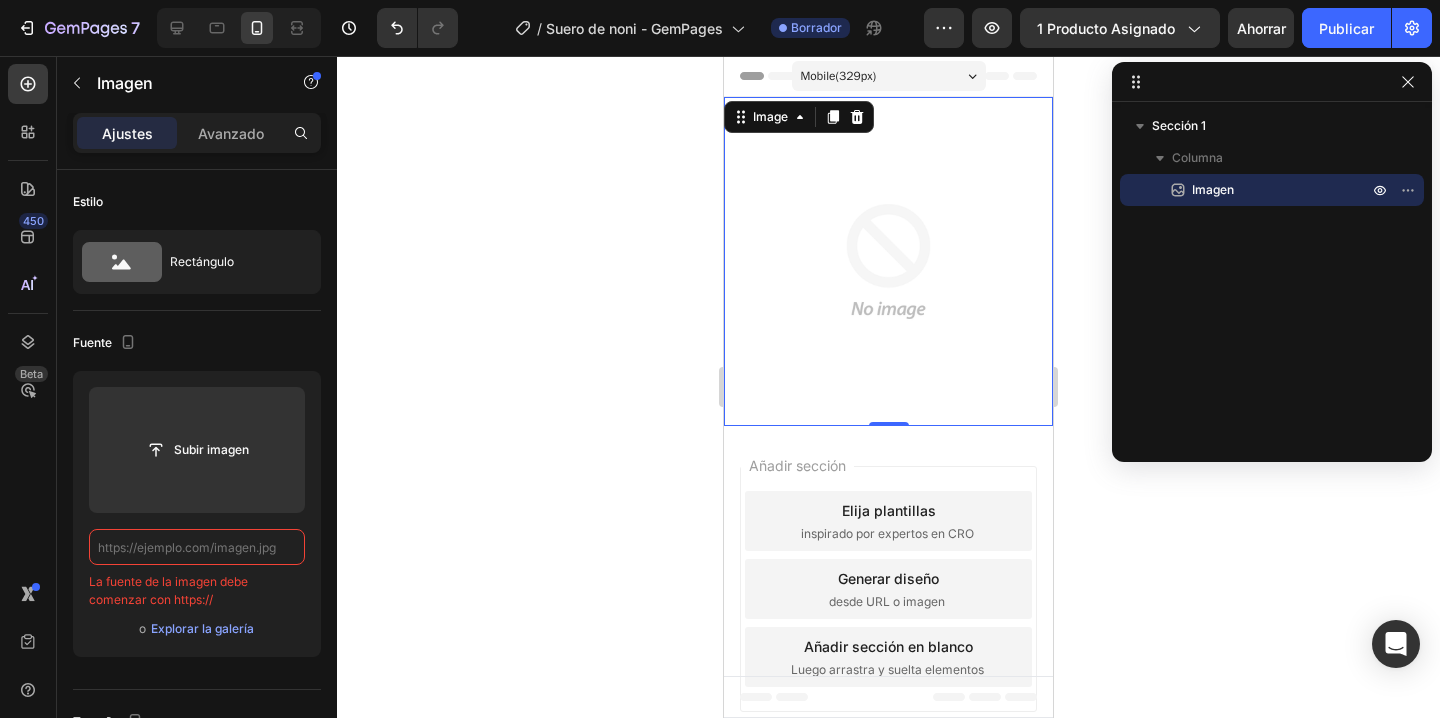 drag, startPoint x: 809, startPoint y: 241, endPoint x: 1123, endPoint y: 311, distance: 321.70795 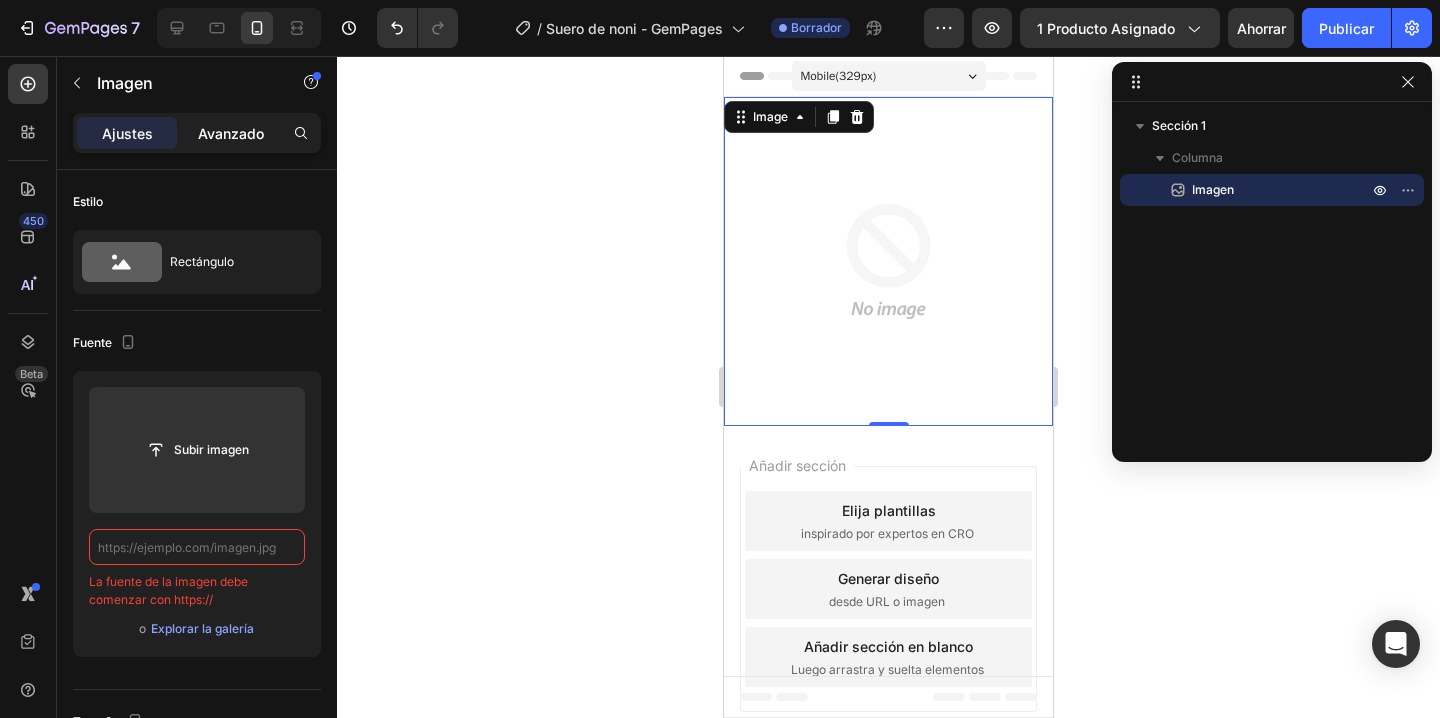 click on "Avanzado" at bounding box center [231, 133] 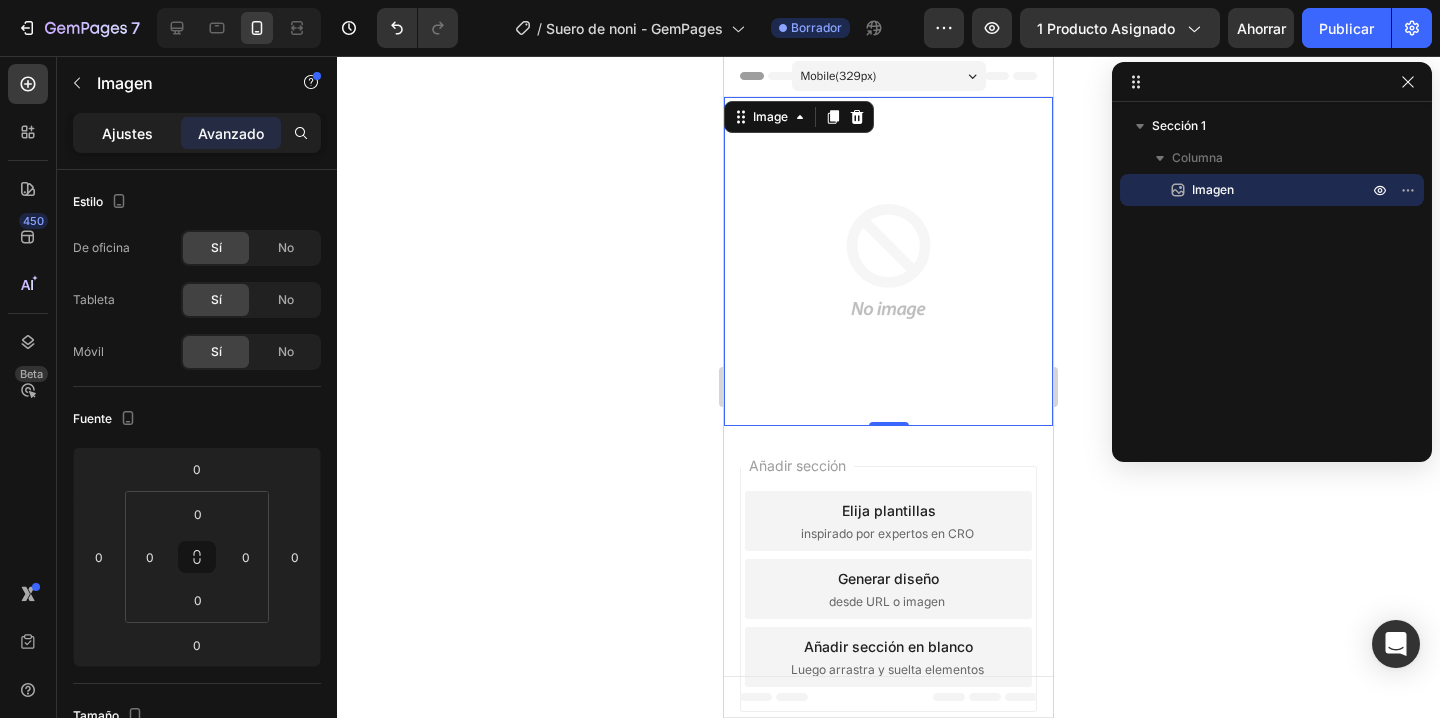 click on "Ajustes" at bounding box center (127, 133) 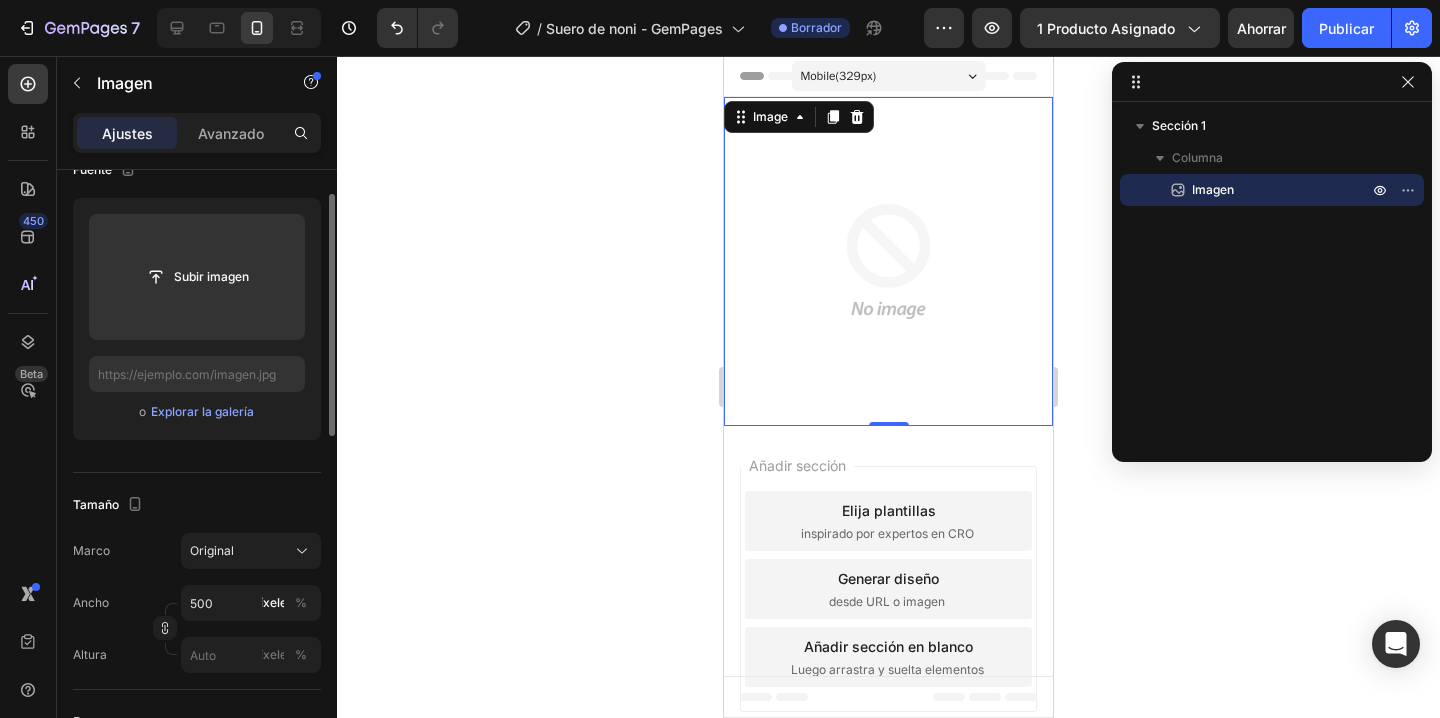 scroll, scrollTop: 141, scrollLeft: 0, axis: vertical 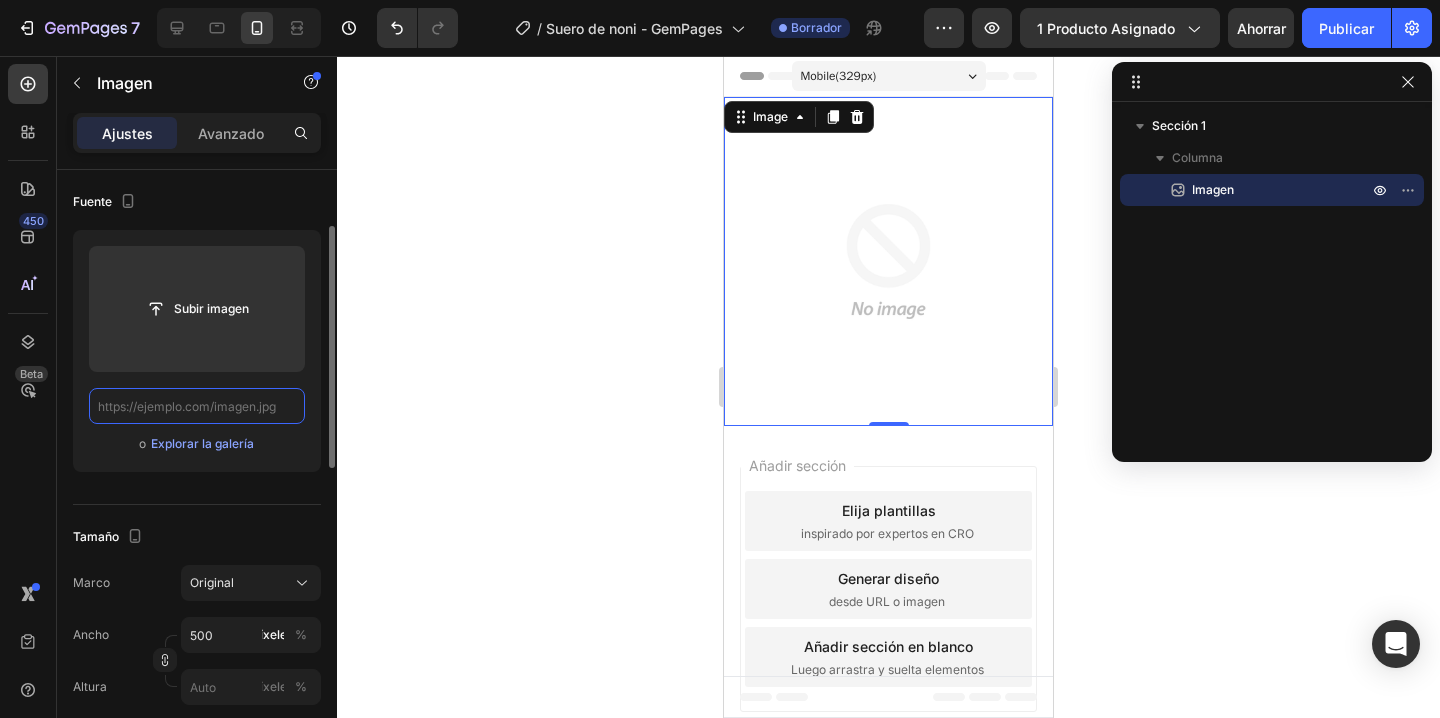 click at bounding box center (197, 406) 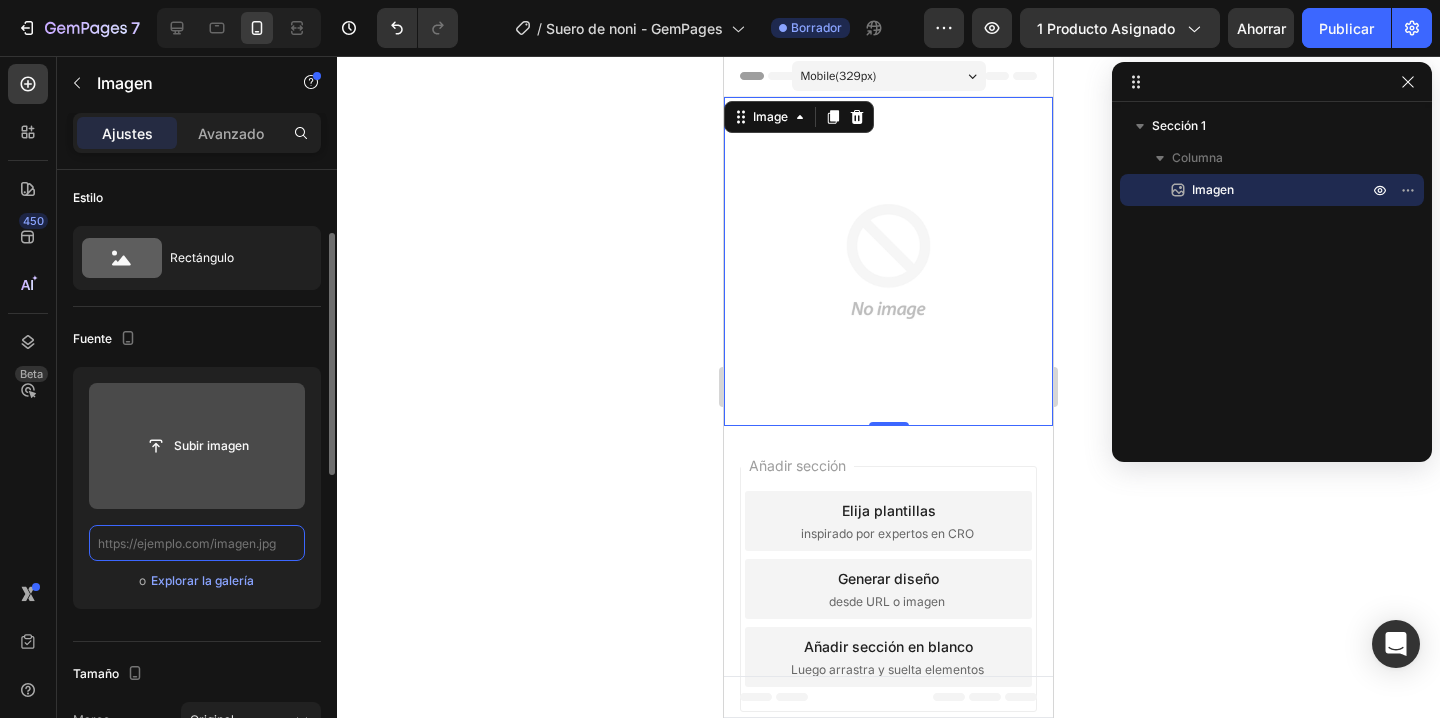 scroll, scrollTop: 48, scrollLeft: 0, axis: vertical 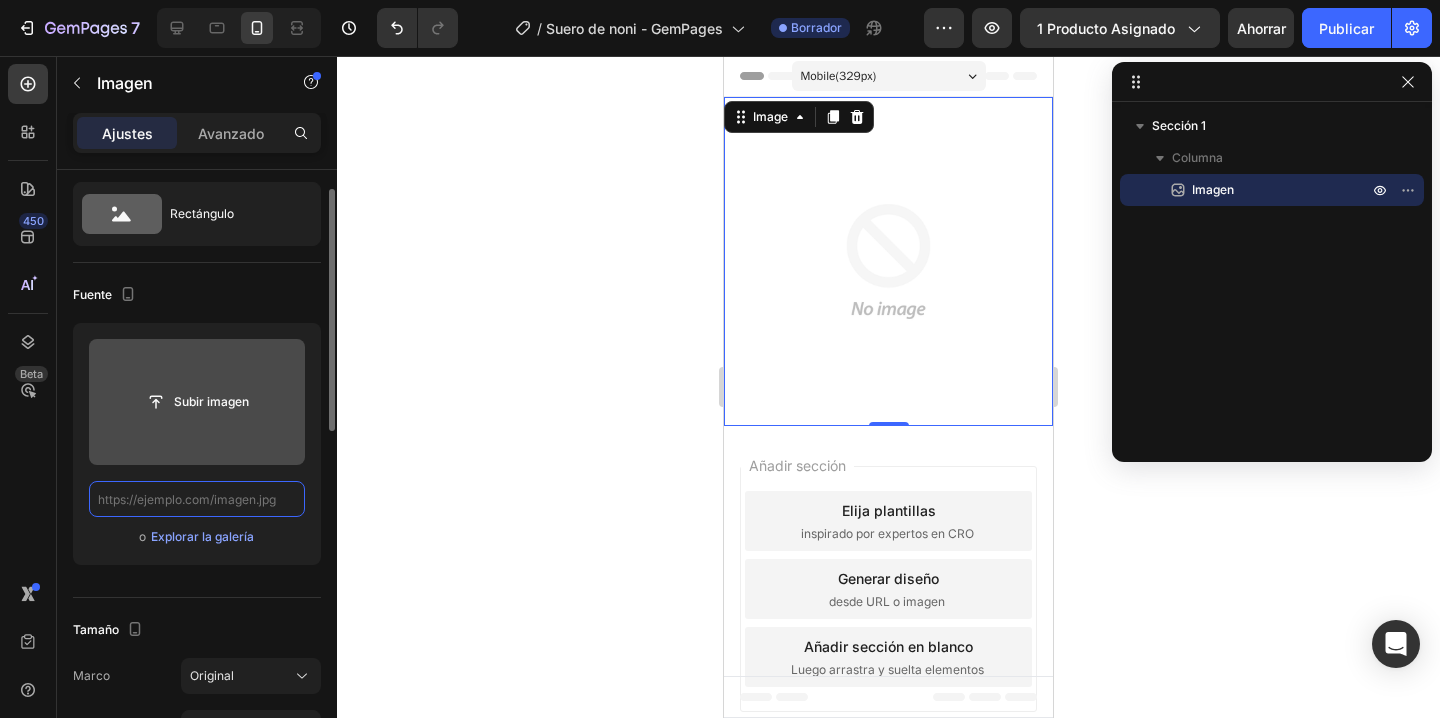 paste on "file:///[USER]/[DOCUMENTS]/Landing%20Page%20-%20Serum%20Noni/1.webp" 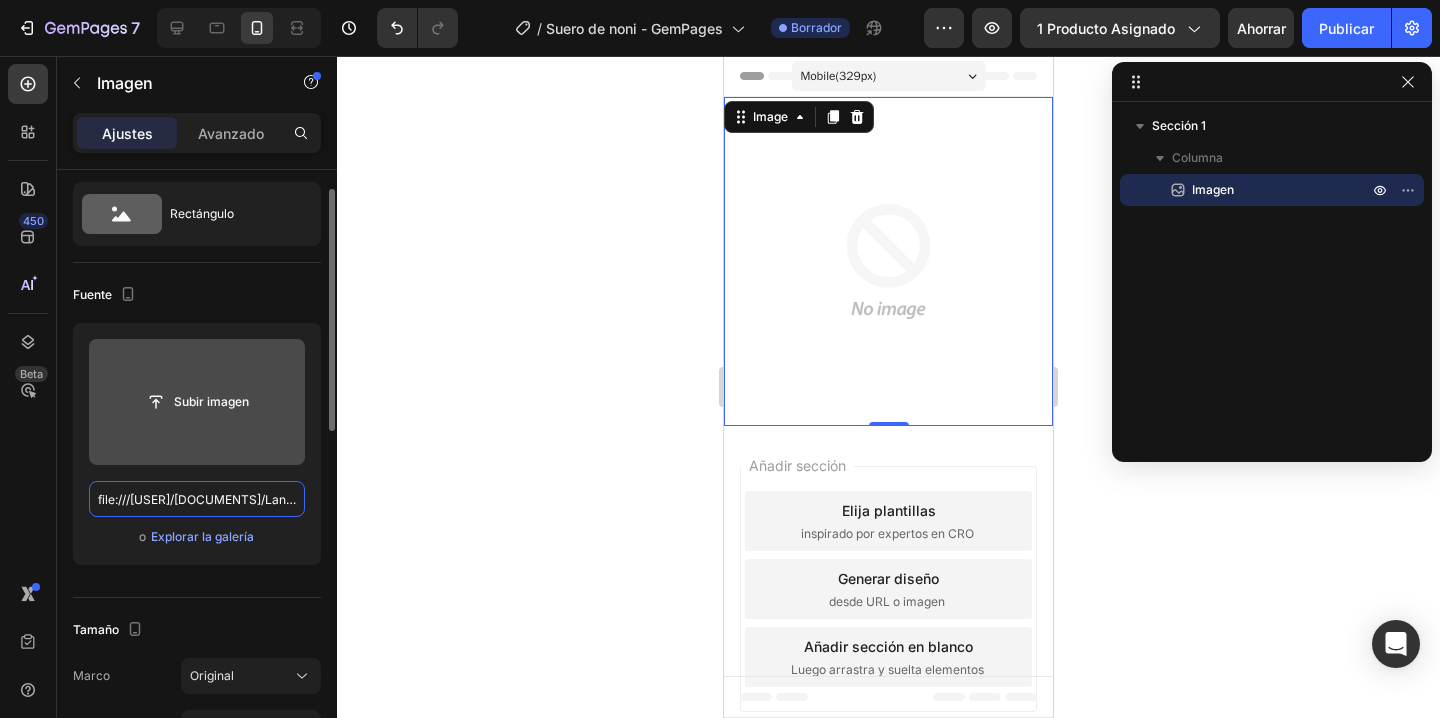 scroll, scrollTop: 0, scrollLeft: 322, axis: horizontal 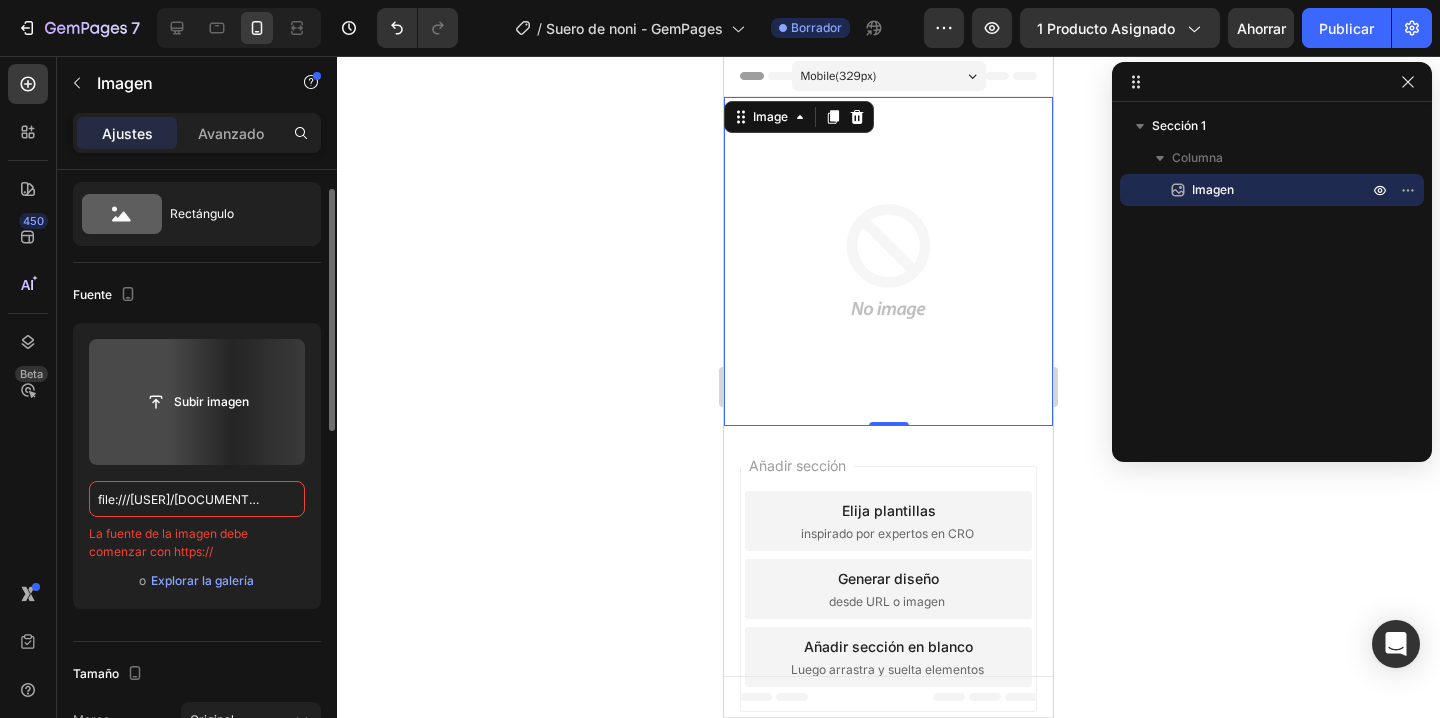 click on "Subir imagen file:///[USER]/[DOCUMENTS]/Landing%20Page%20-%20Serum%20Noni/1.webp La fuente de la imagen debe comenzar con https:// o Explorar la galería" at bounding box center [197, 466] 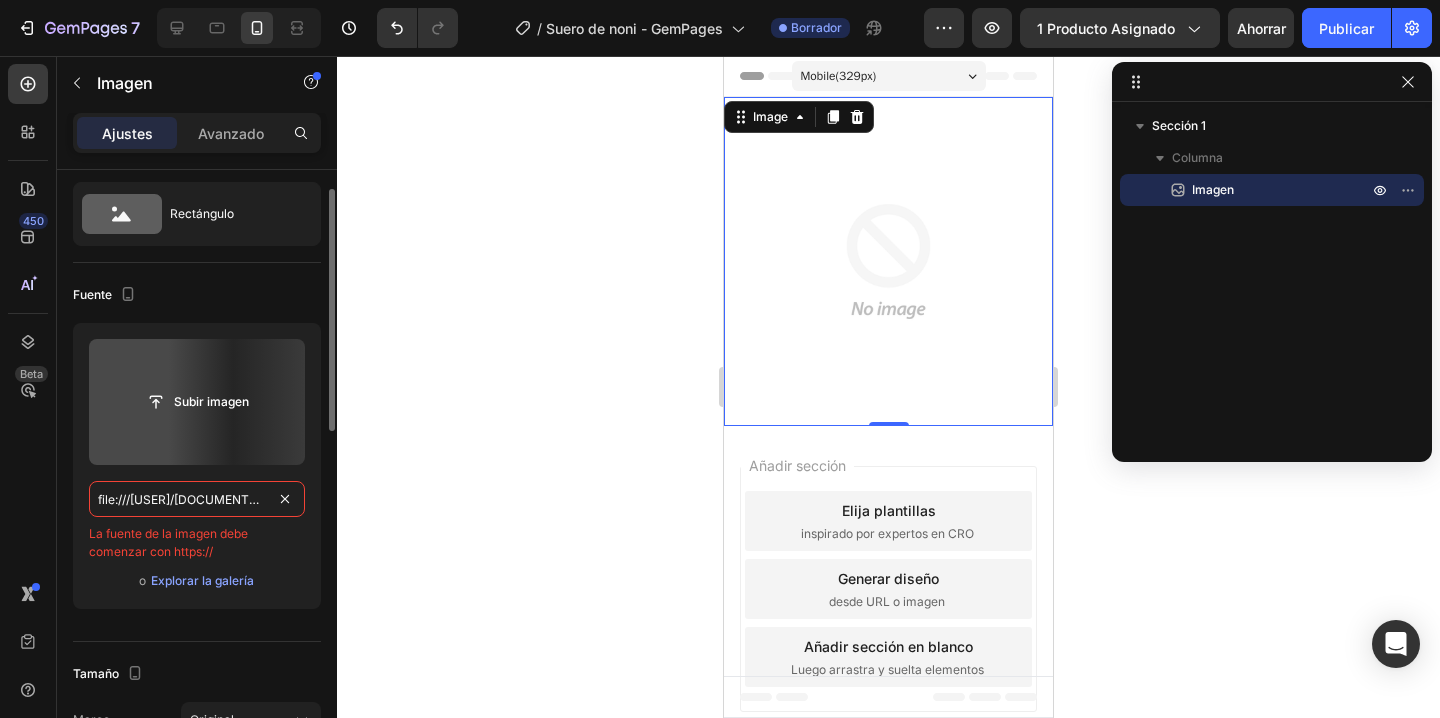 click on "file:///[USER]/[DOCUMENTS]/Landing%20Page%20-%20Serum%20Noni/1.webp" at bounding box center [197, 499] 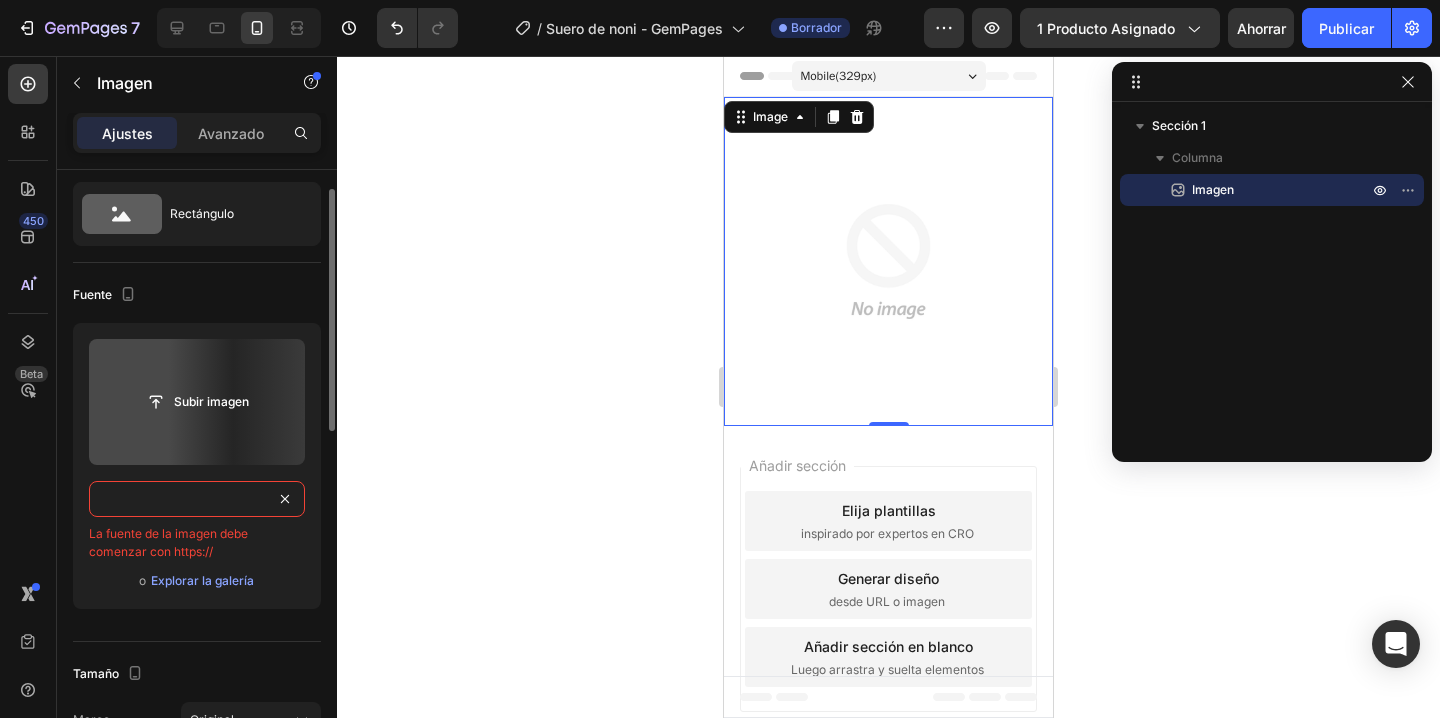 click on "file:///[USER]/[DOCUMENTS]/Landing%20Page%20-%20Serum%20Noni/1.webpk/Downloads/Landing%20Page%20-%20Serum%20Noni/1.webp" at bounding box center [197, 499] 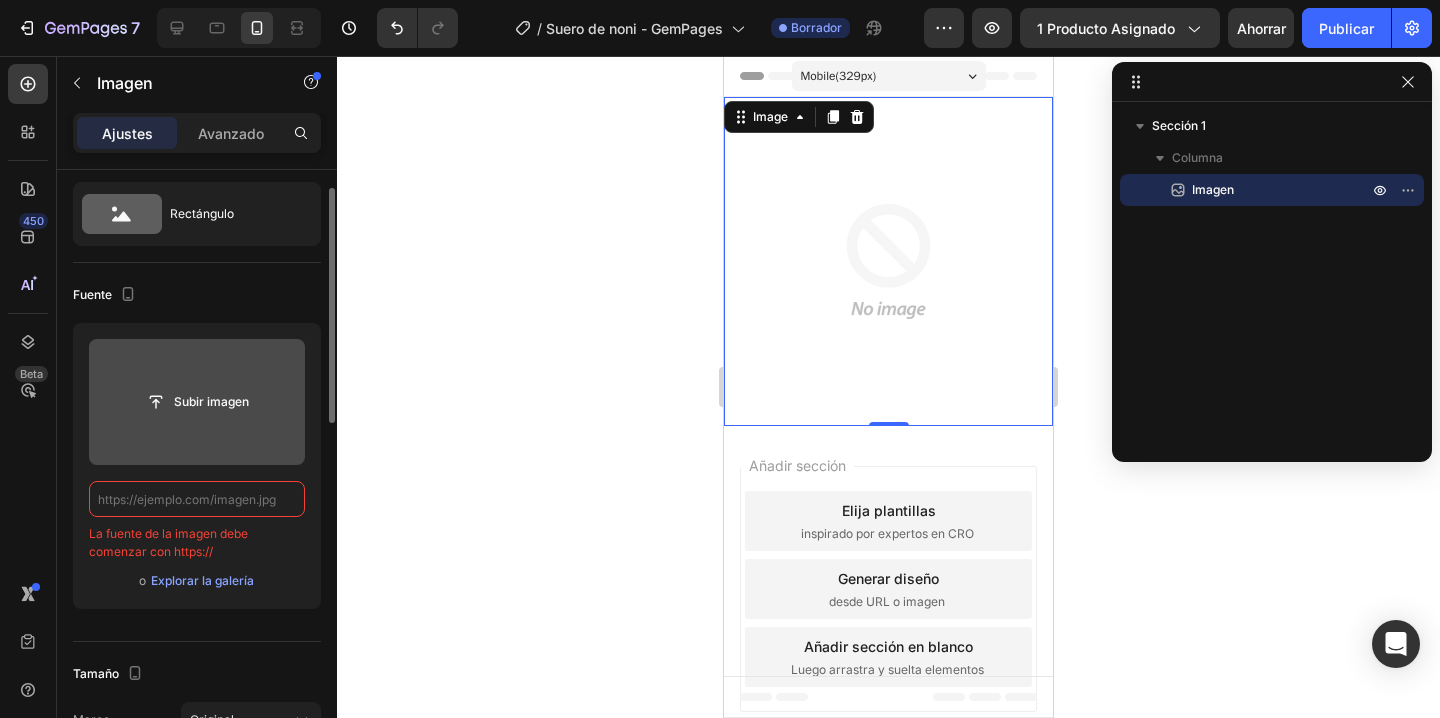 scroll, scrollTop: 0, scrollLeft: 0, axis: both 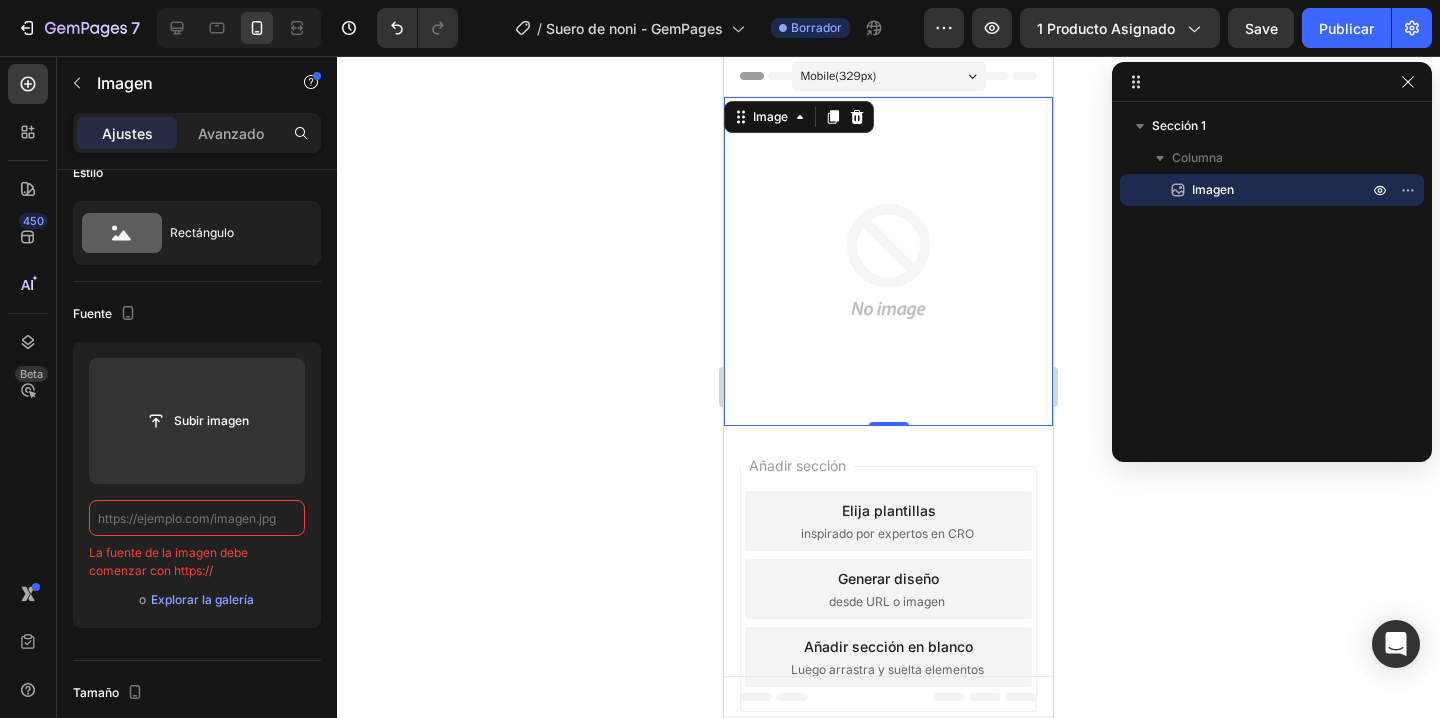 paste on "file:///[USER]/[DOCUMENTS]/Landing%20Page%20-%20Serum%20Noni/1.webp" 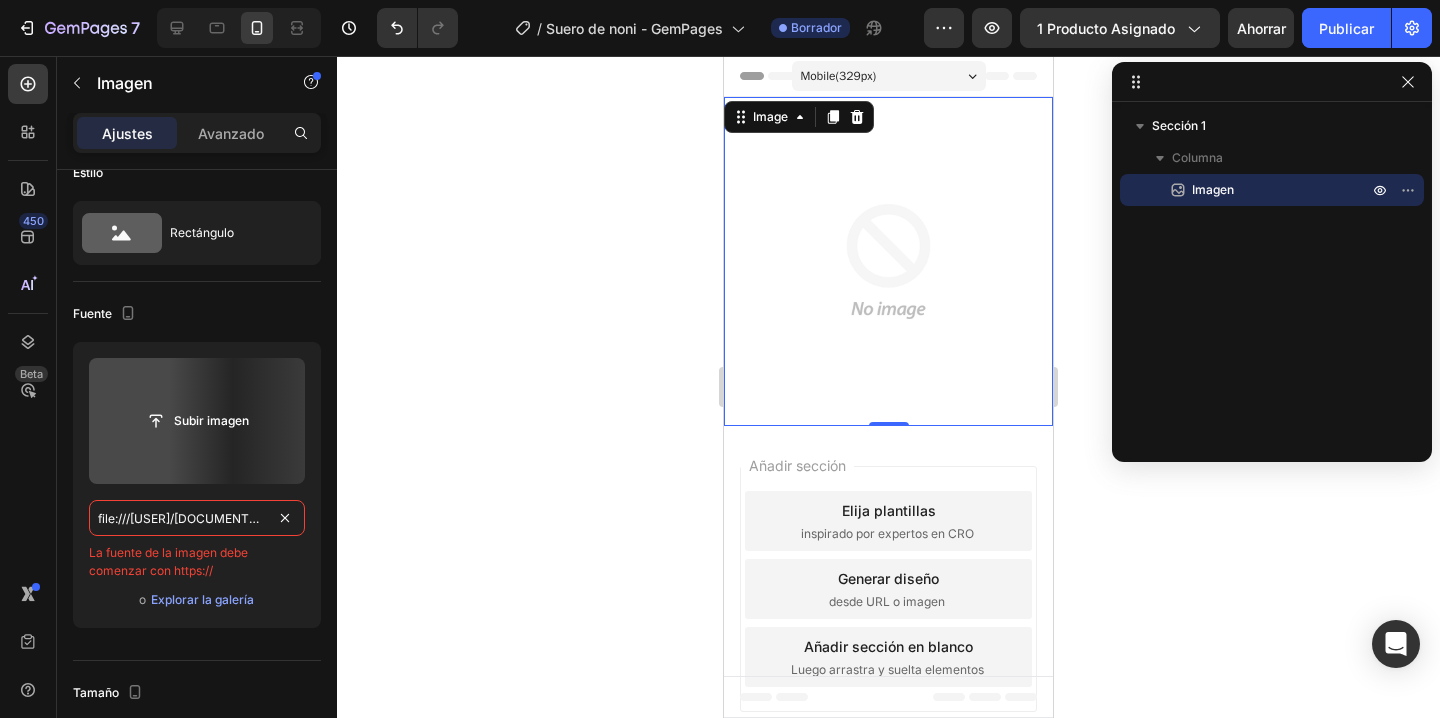 scroll, scrollTop: 0, scrollLeft: 322, axis: horizontal 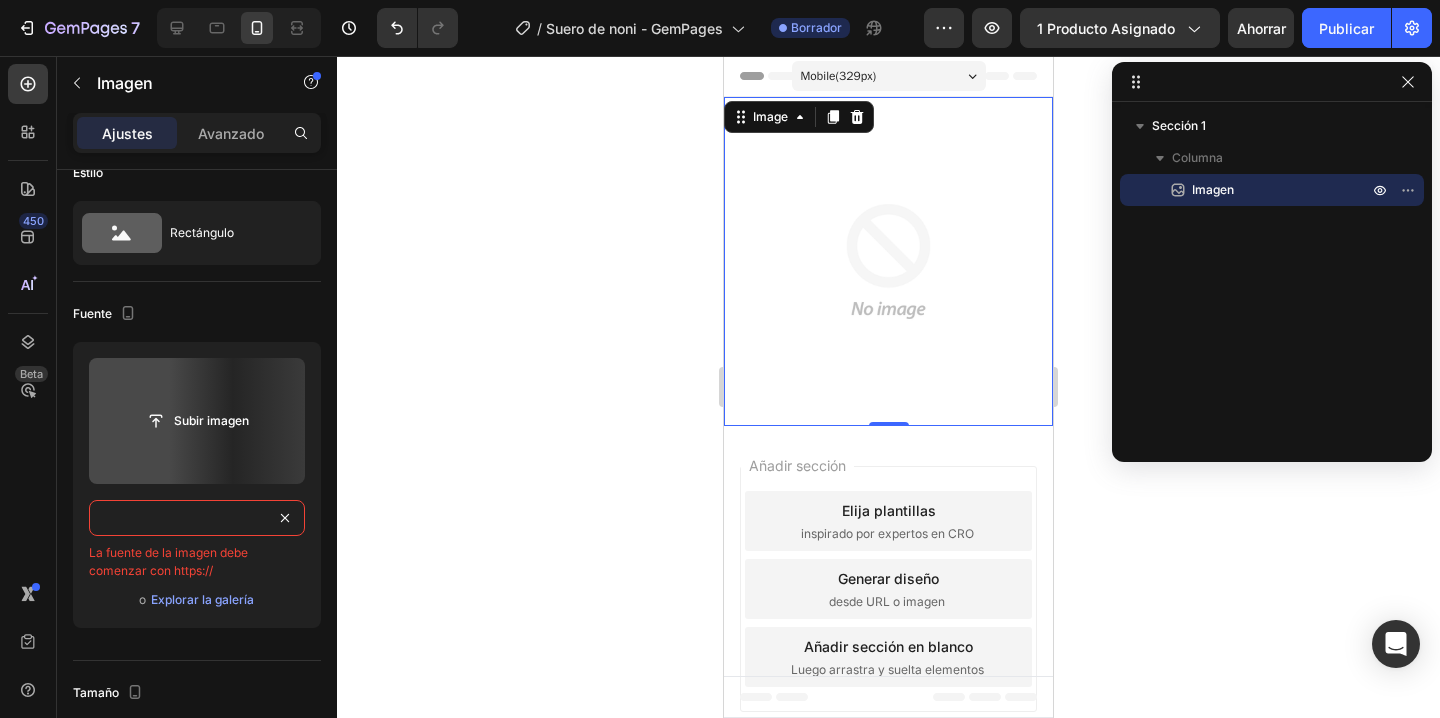 type on "file:///[USER]/[DOCUMENTS]/Landing%20Page%20-%20Serum%20Noni/1.webp" 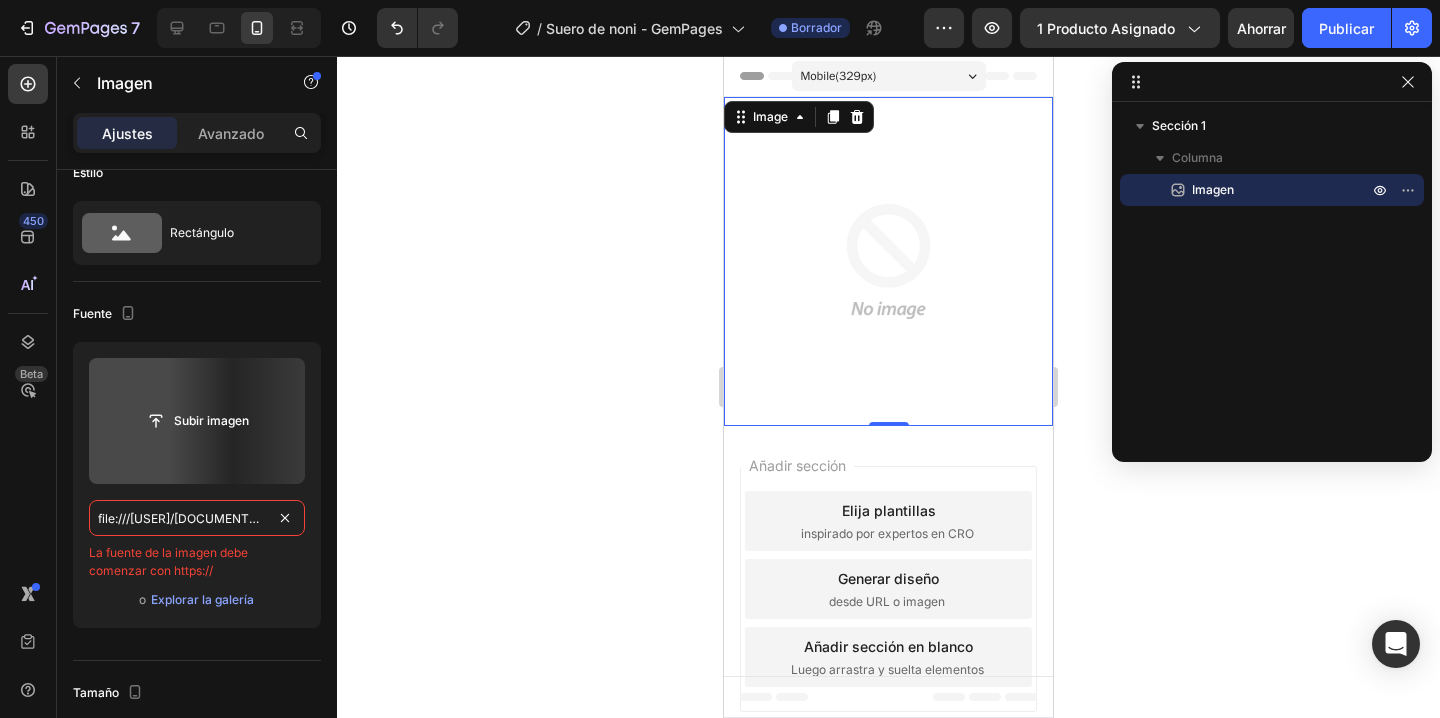 click 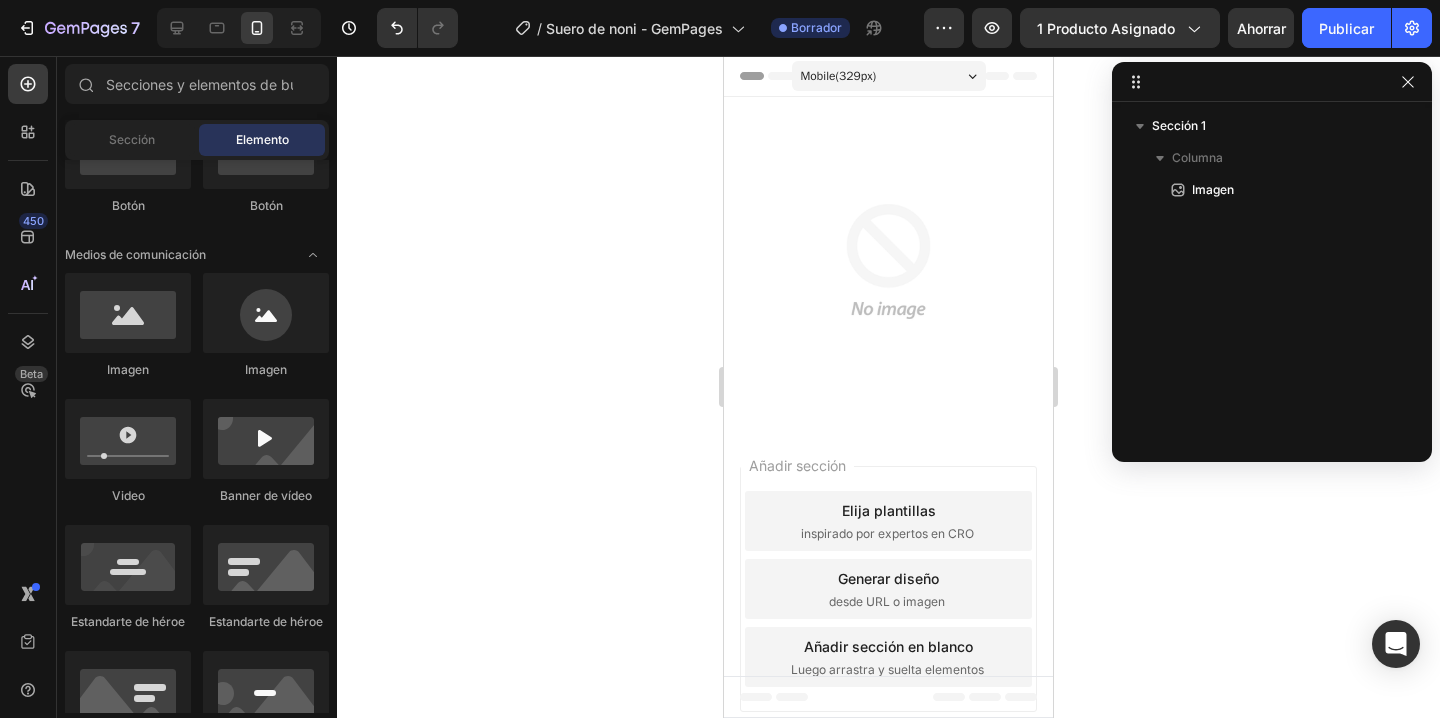 scroll, scrollTop: 0, scrollLeft: 0, axis: both 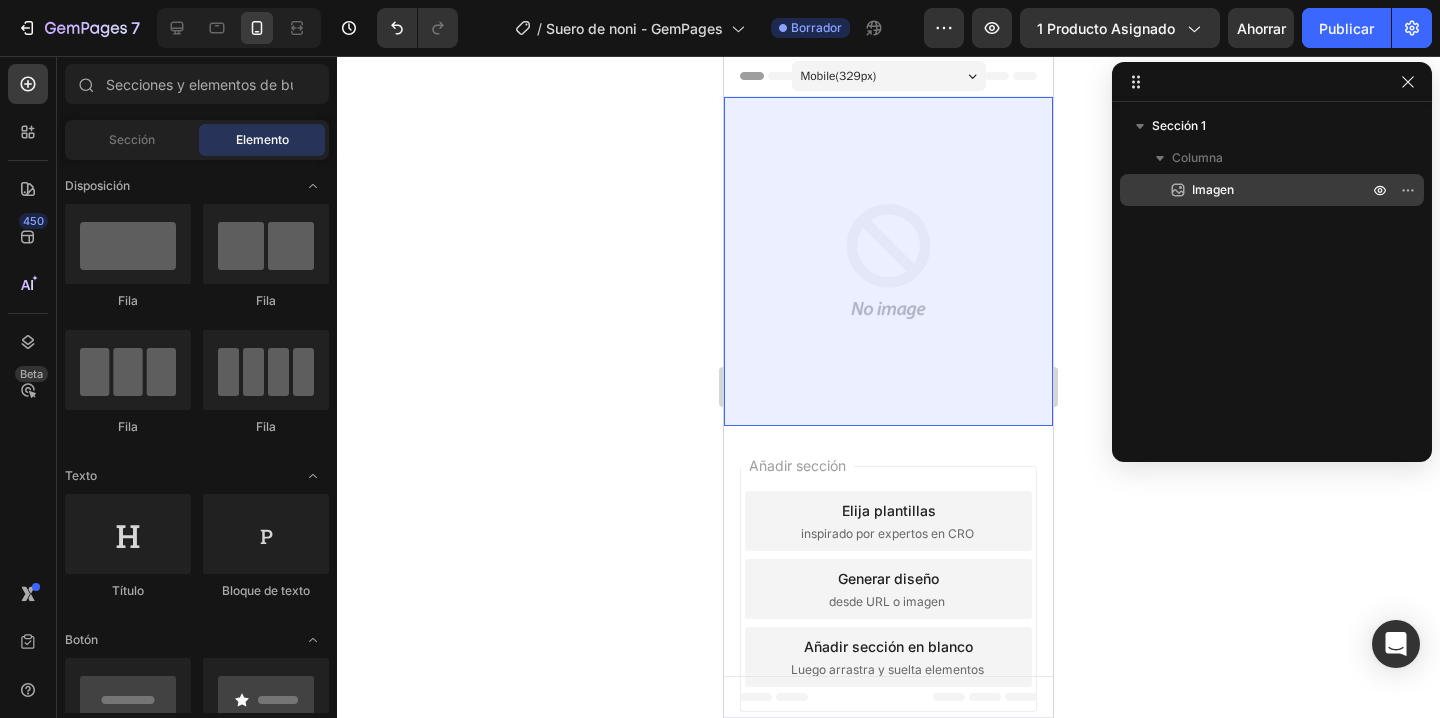 click on "Imagen" at bounding box center [1272, 190] 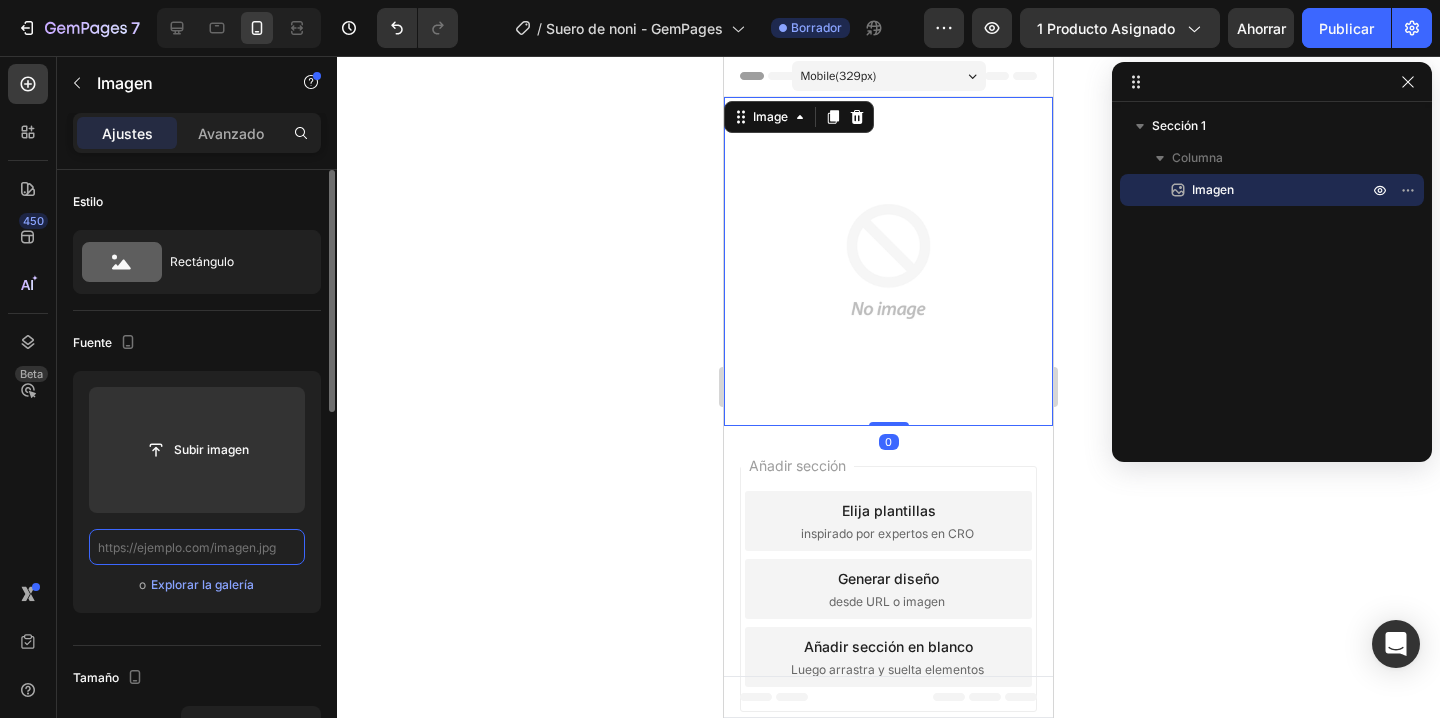 click at bounding box center [197, 547] 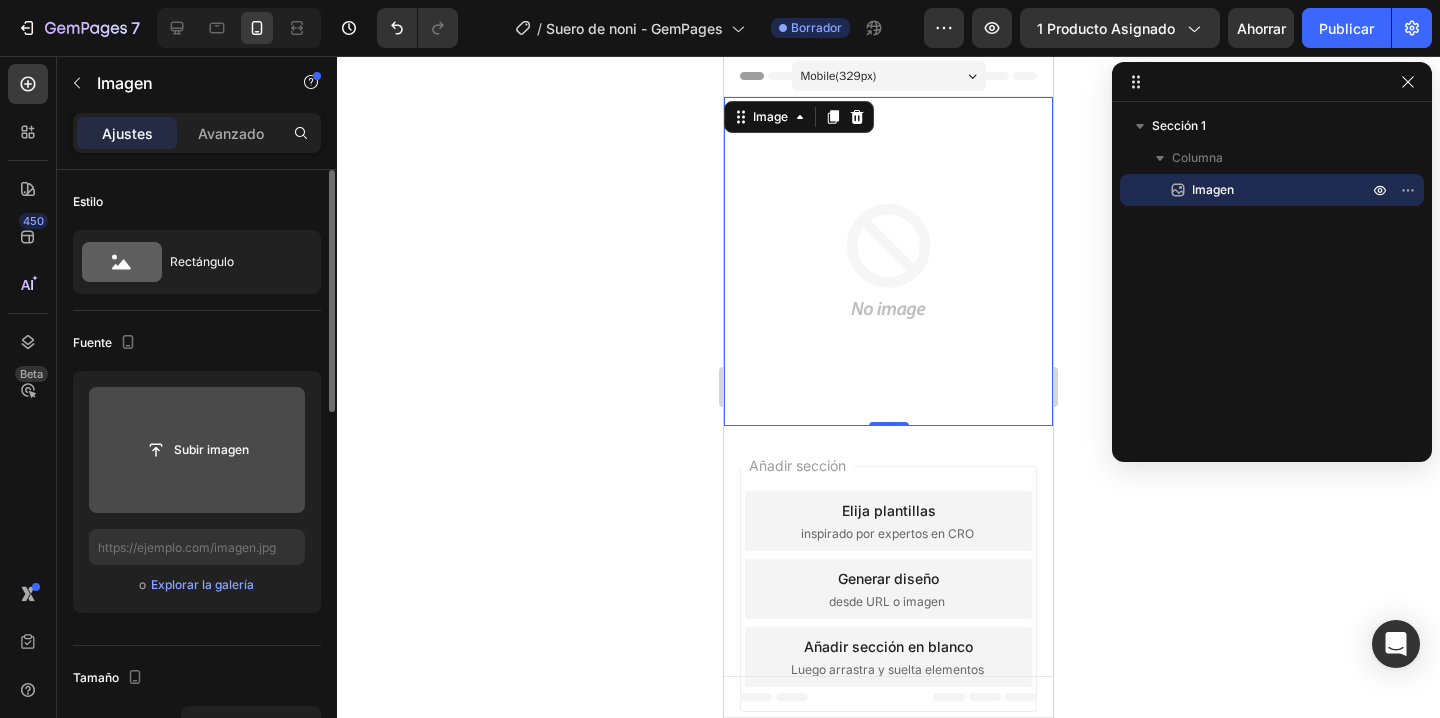 click 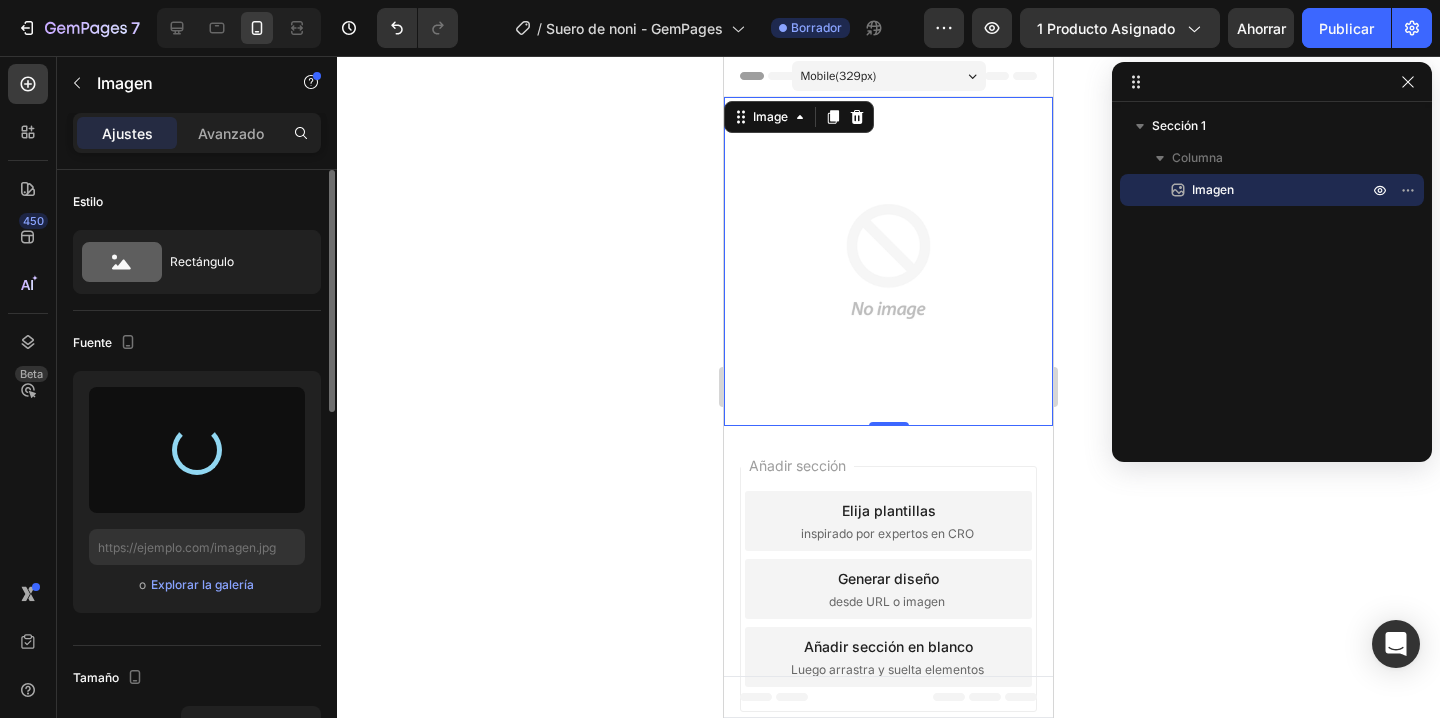 type on "https://cdn.shopify.com/s/files/1/0876/7016/1686/files/gempages_531694651707491141-c8f37607-cbed-4b82-85cc-4e0c4d94db1b.webp" 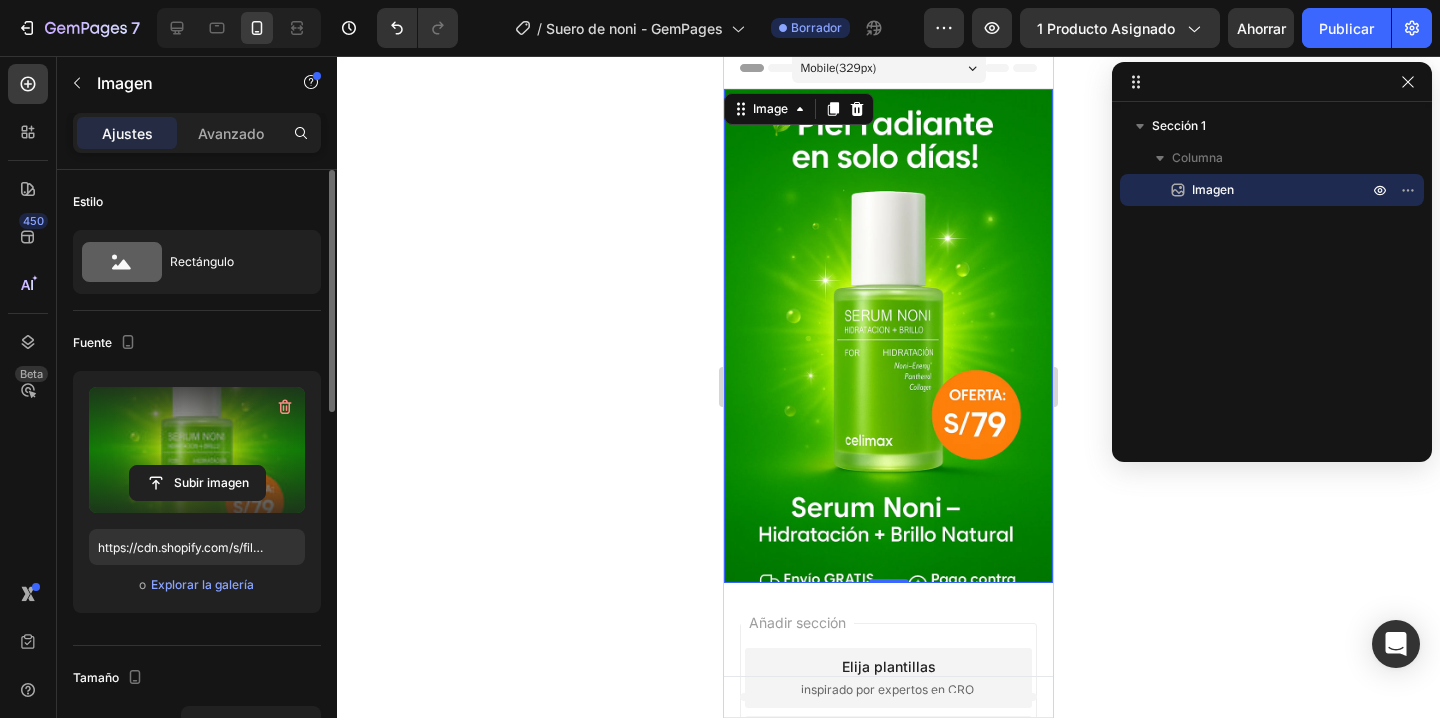 scroll, scrollTop: 0, scrollLeft: 0, axis: both 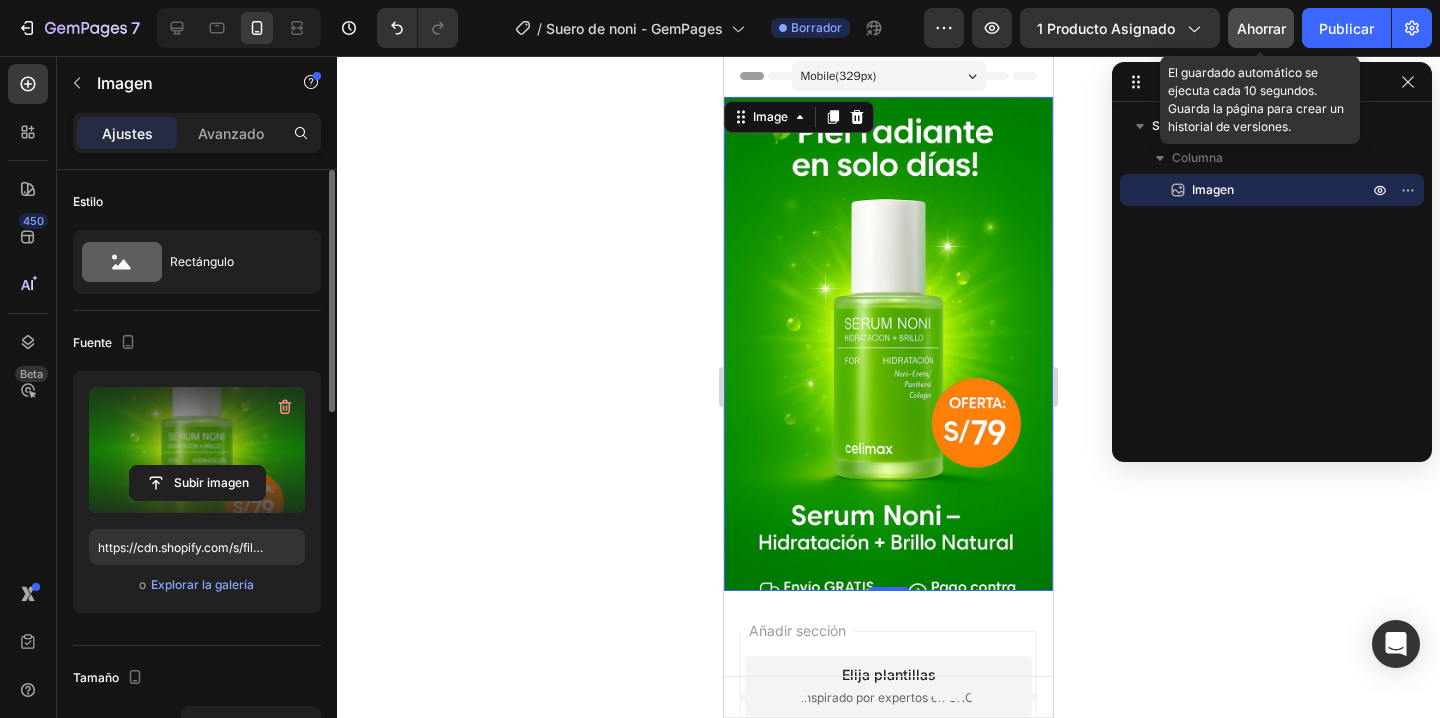 click on "Ahorrar" at bounding box center [1261, 28] 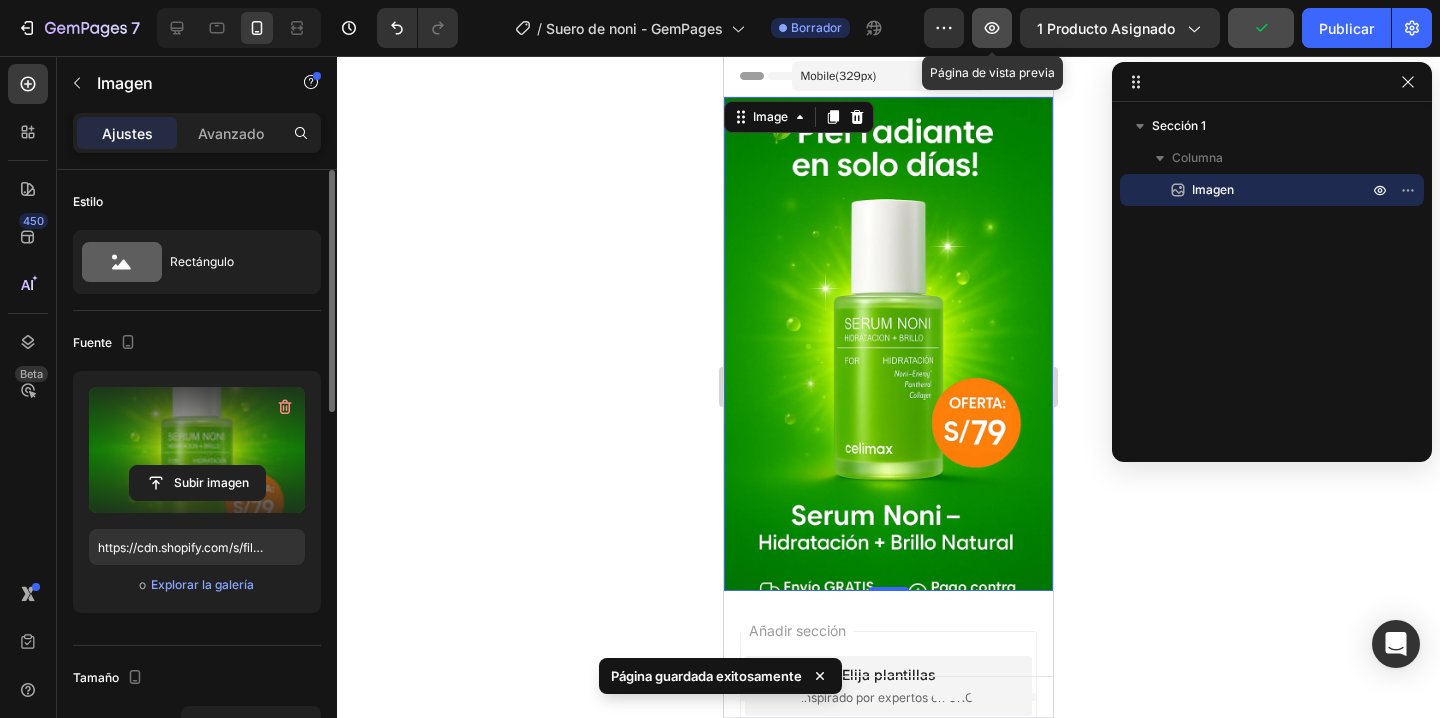 click 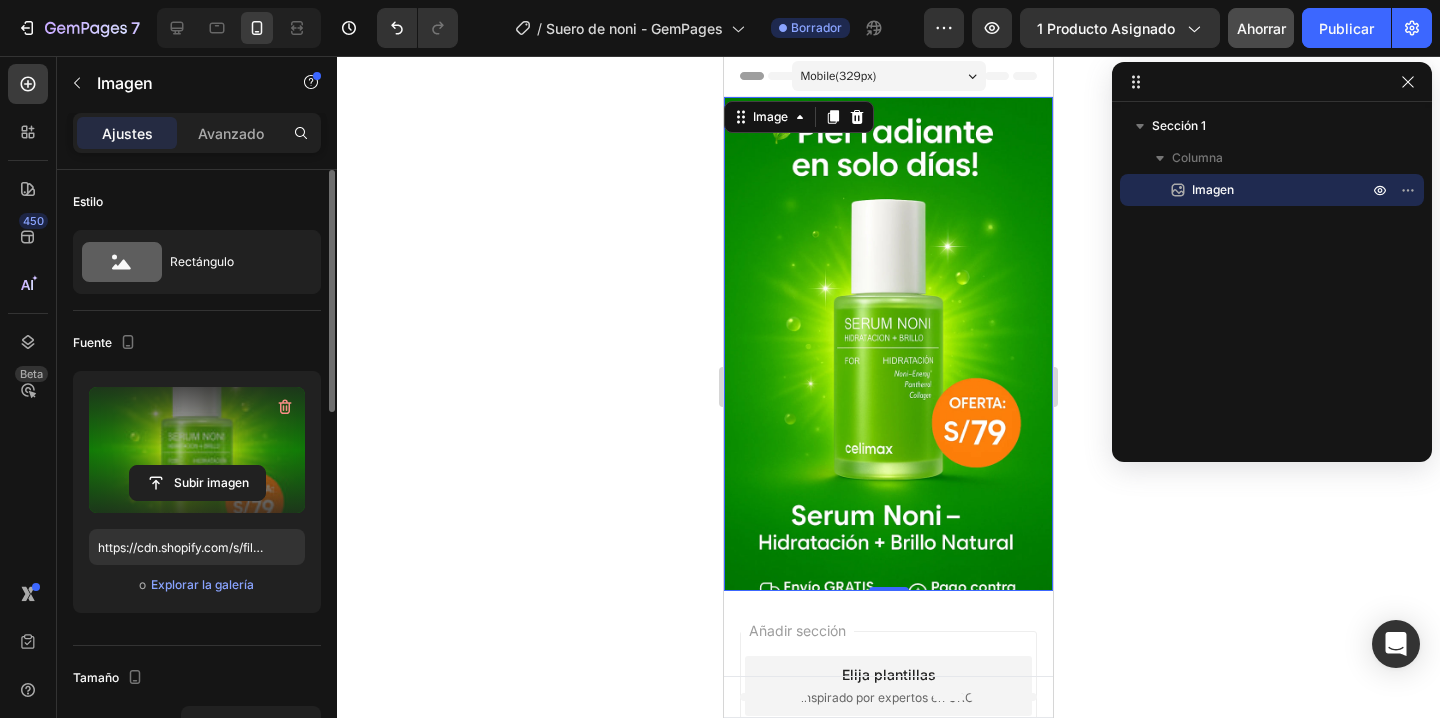 click on "Ajustes Avanzado" at bounding box center [197, 133] 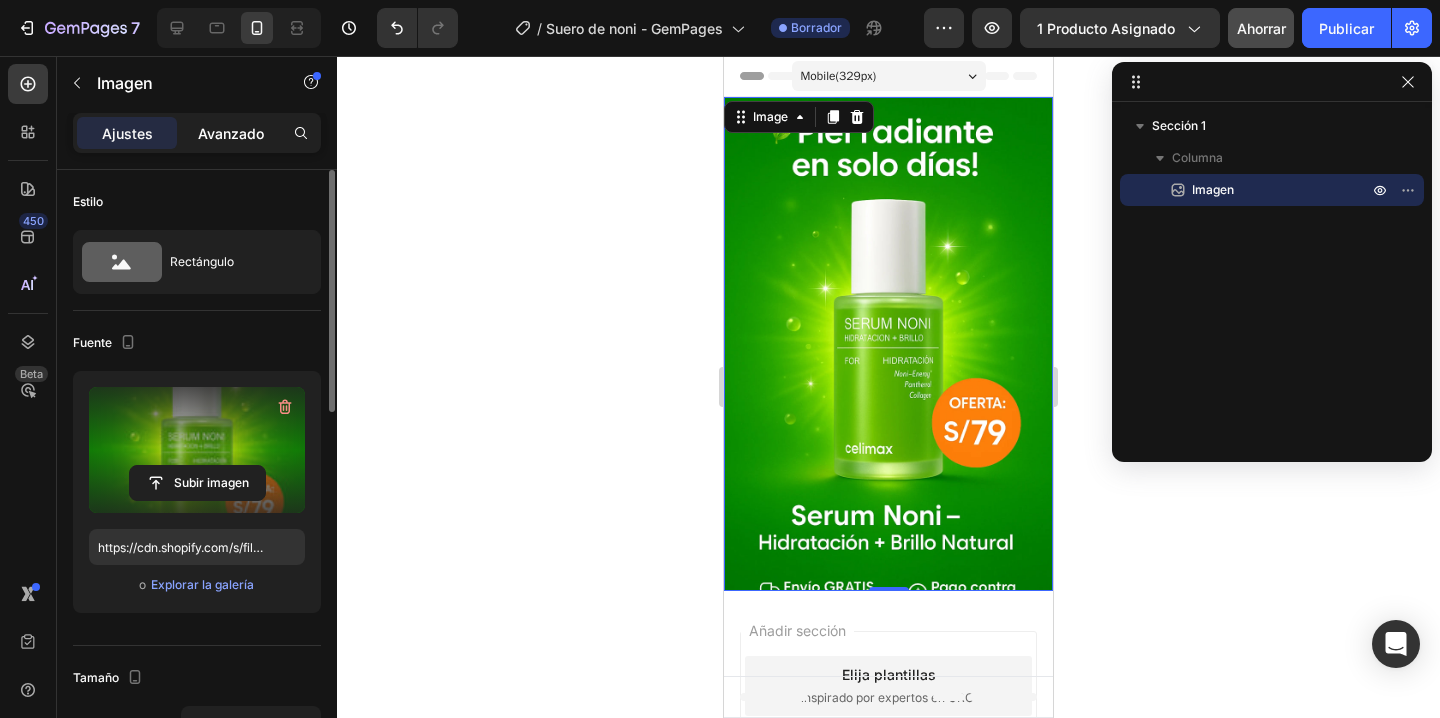 click on "Avanzado" at bounding box center (231, 133) 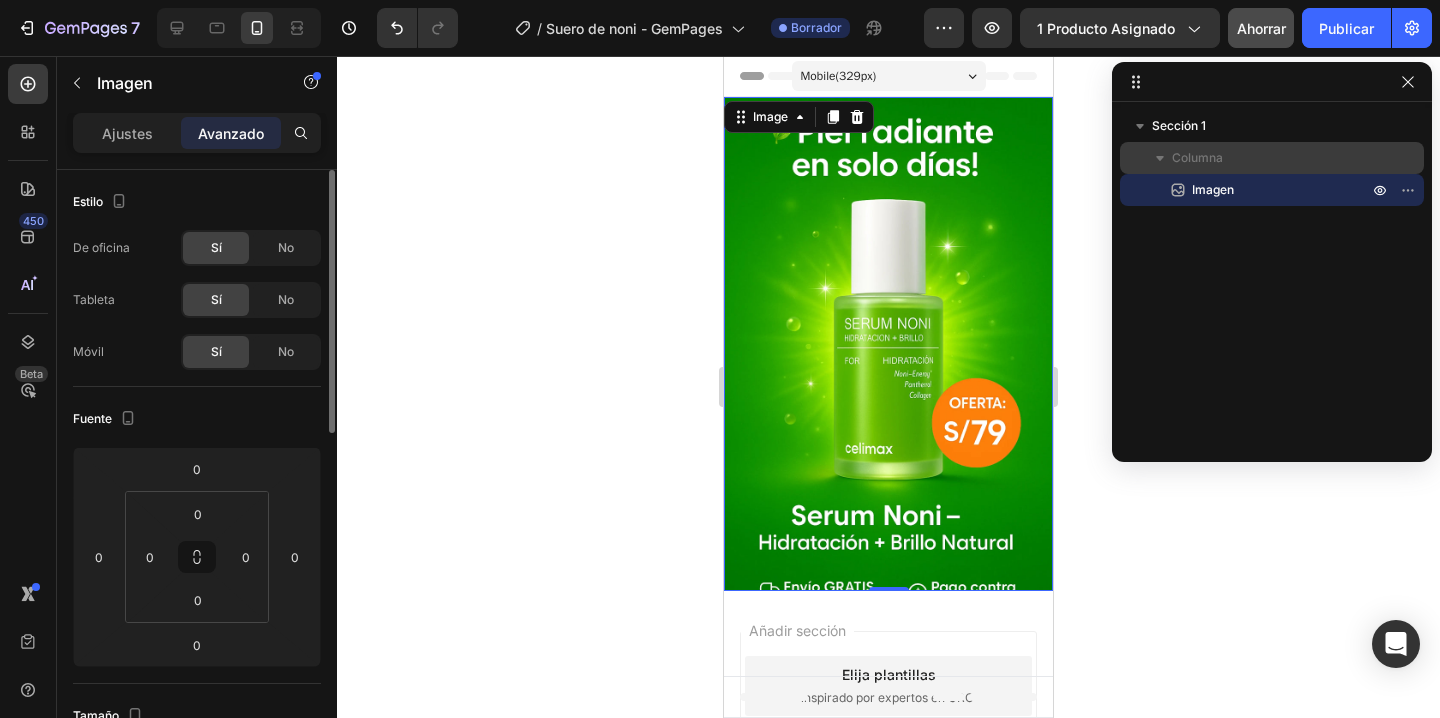 click on "Columna" at bounding box center (1272, 158) 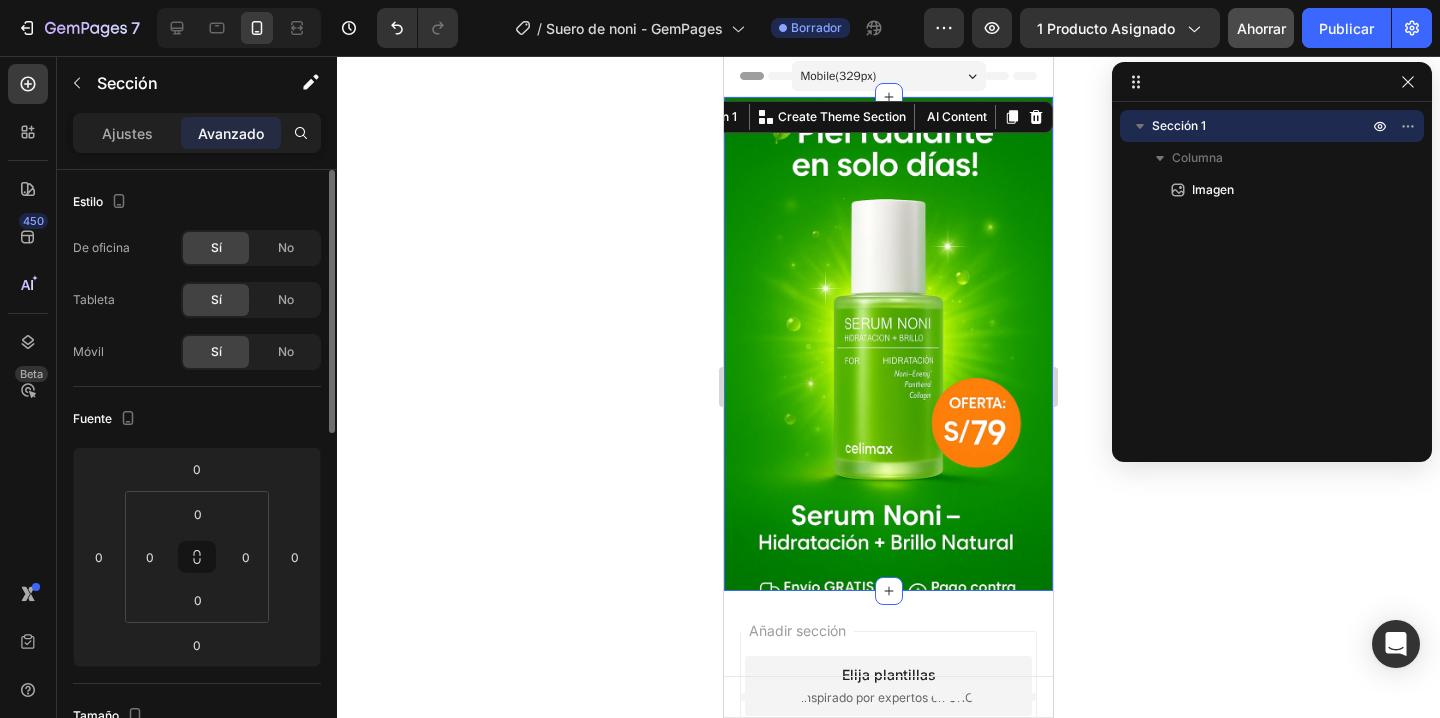 click on "Sección 1" at bounding box center (1262, 126) 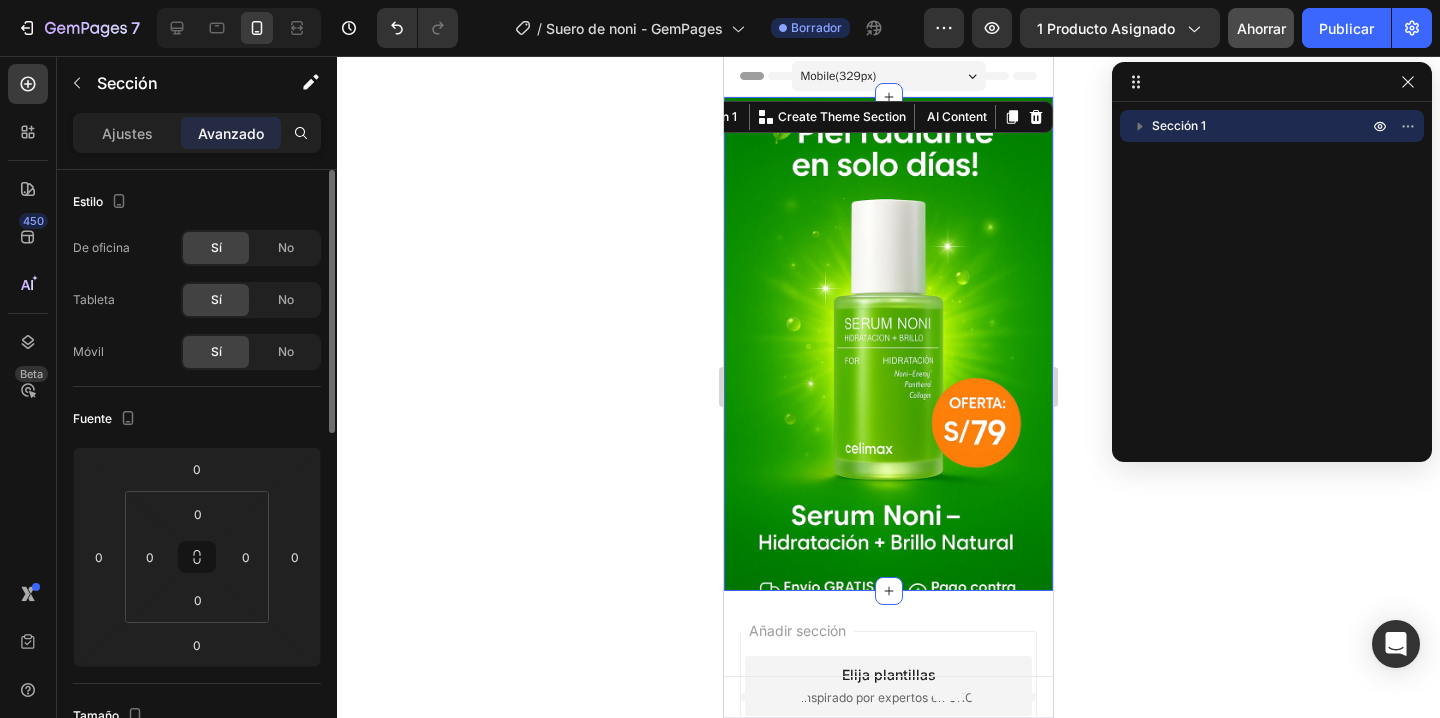 click on "Sección 1" at bounding box center (1272, 275) 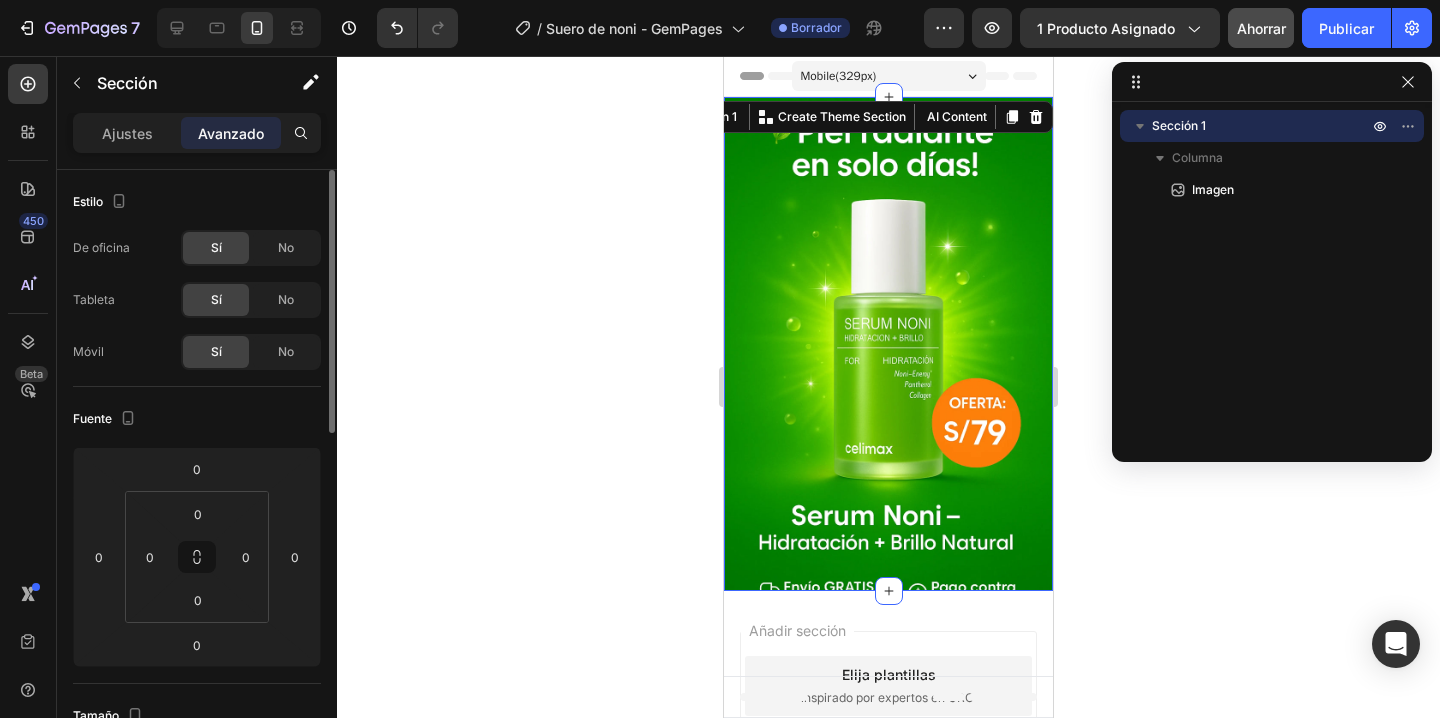 click on "Columna" at bounding box center (1272, 158) 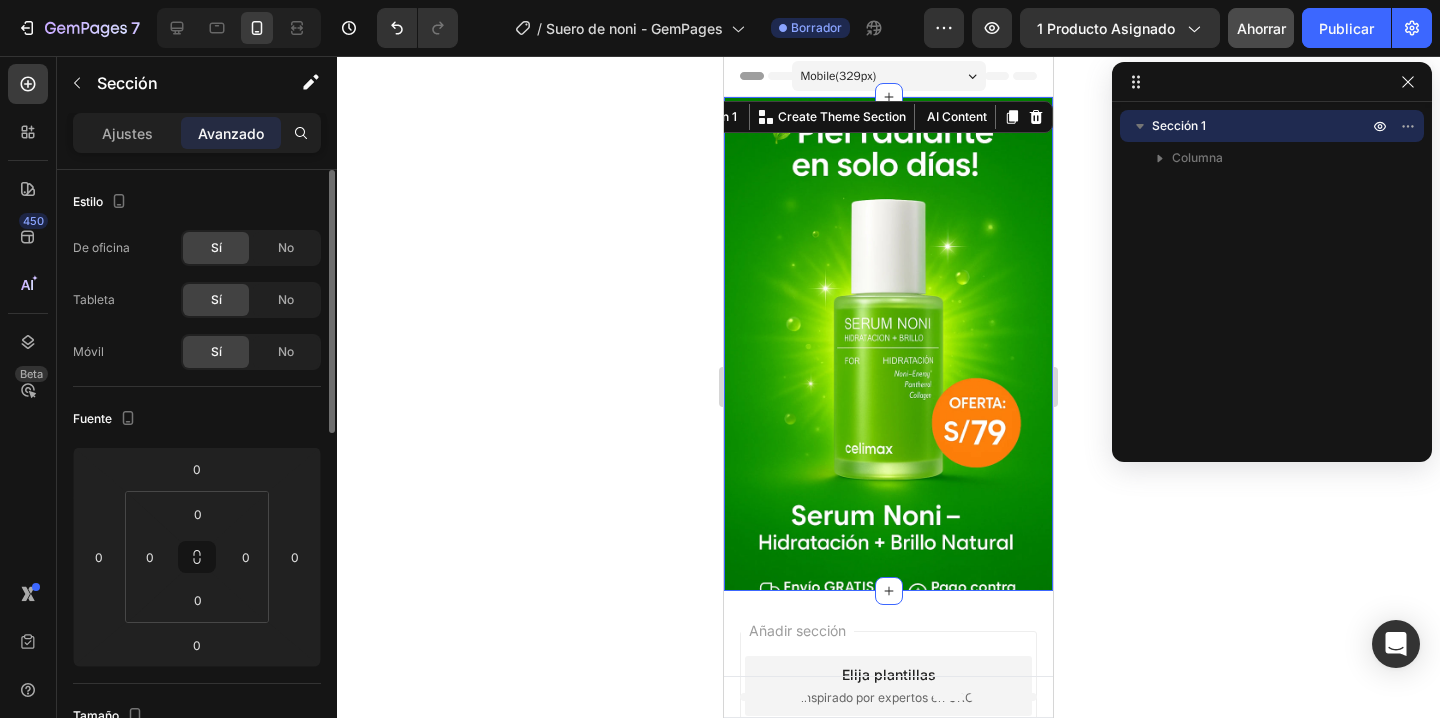 click on "Columna" at bounding box center [1272, 158] 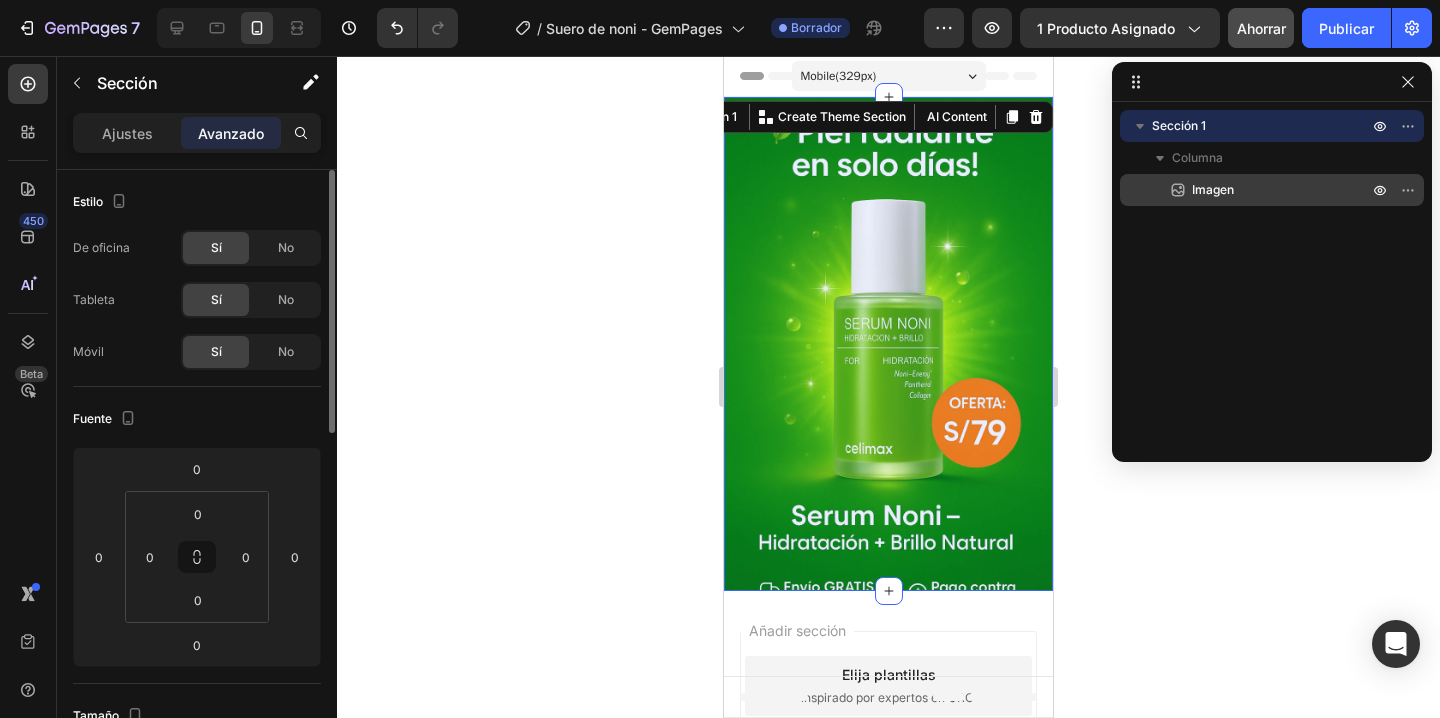 click on "Imagen" at bounding box center (1272, 190) 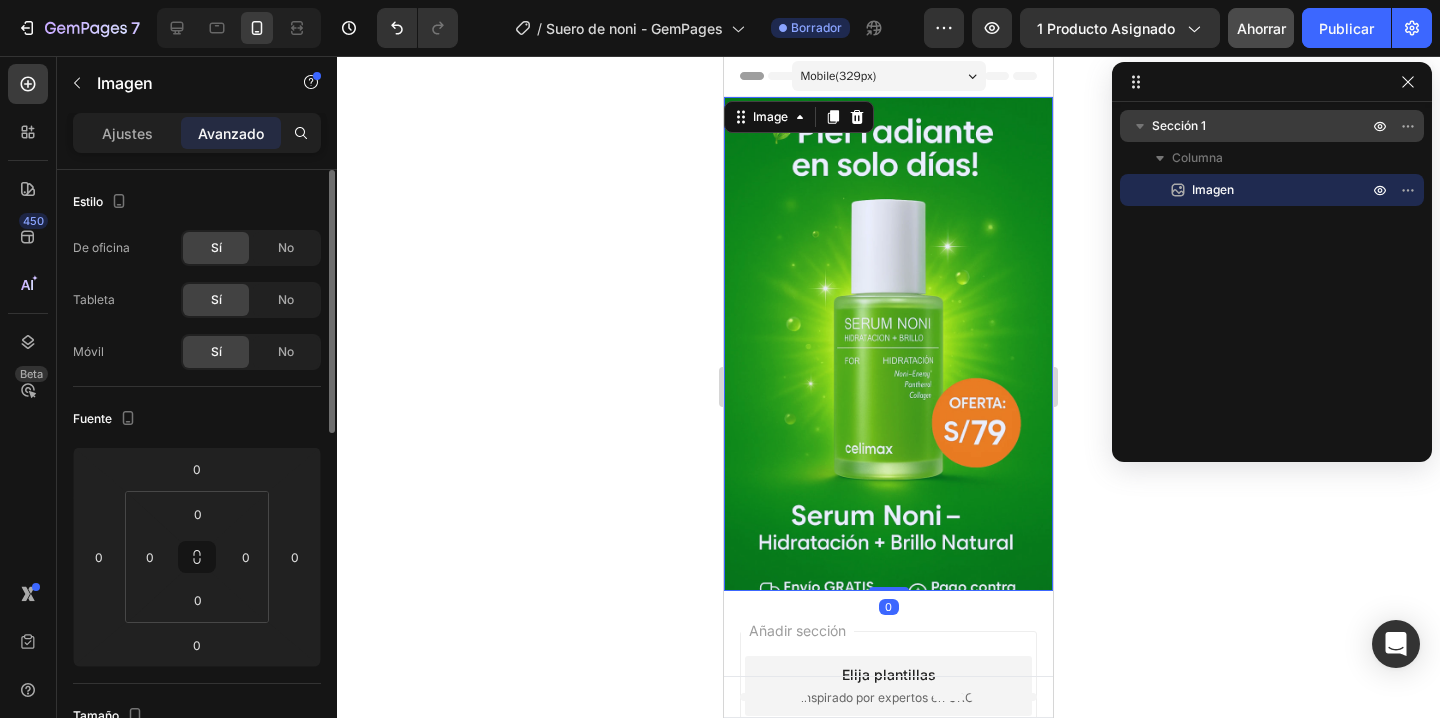 click on "Sección 1" at bounding box center [1262, 126] 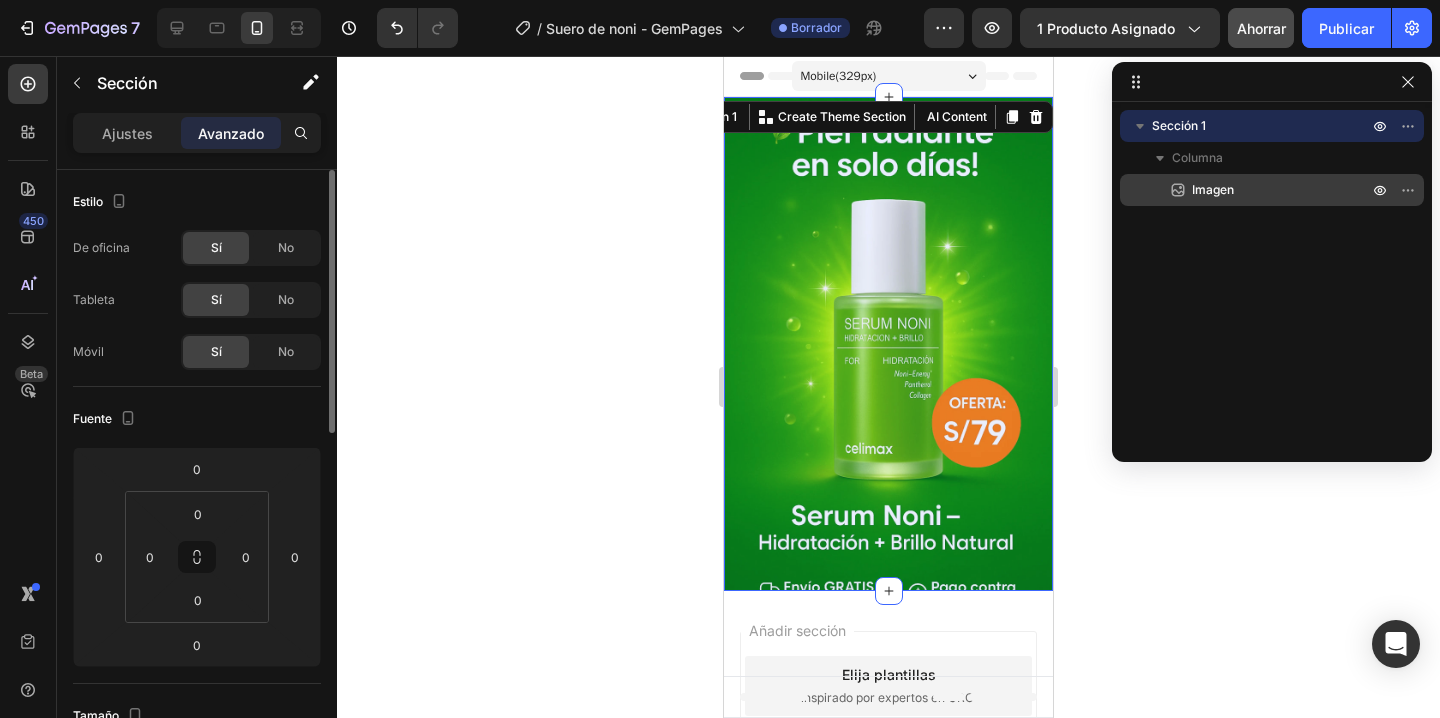 click on "Imagen" at bounding box center [1258, 190] 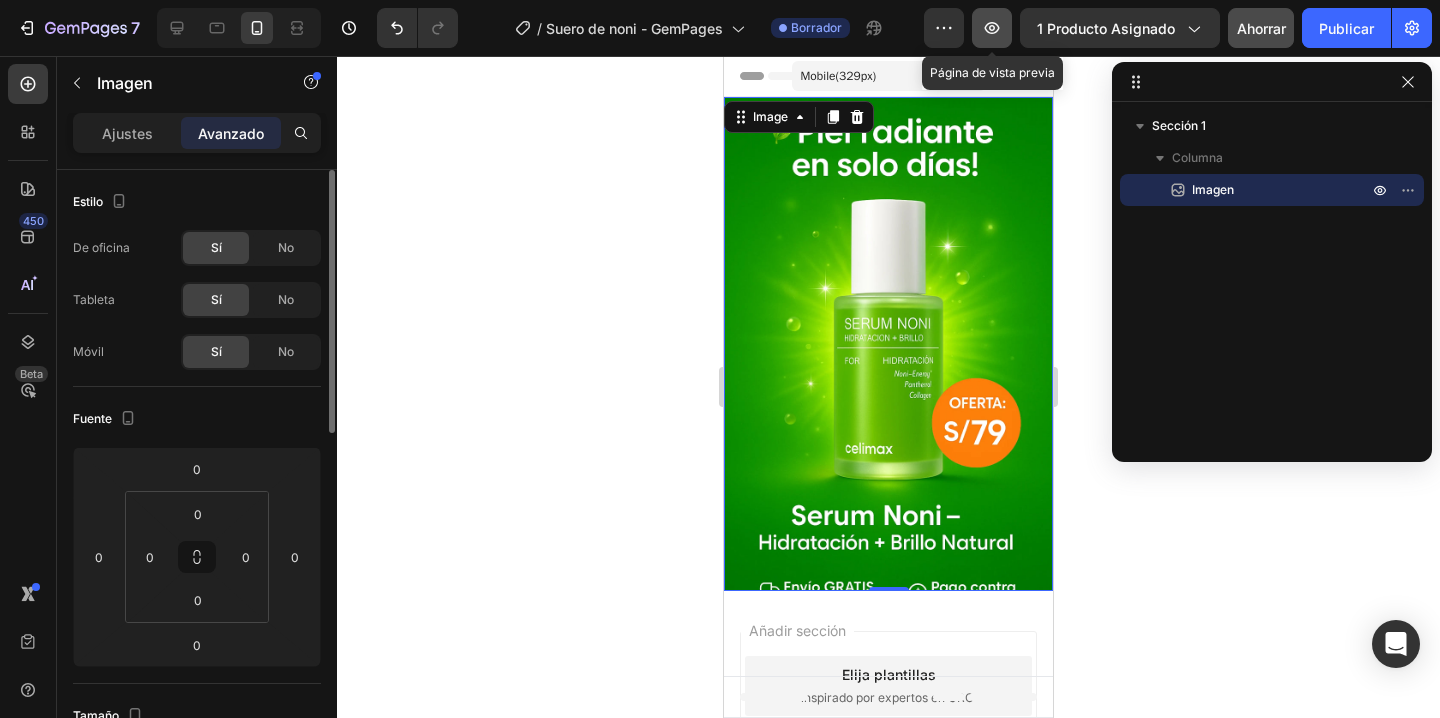 click 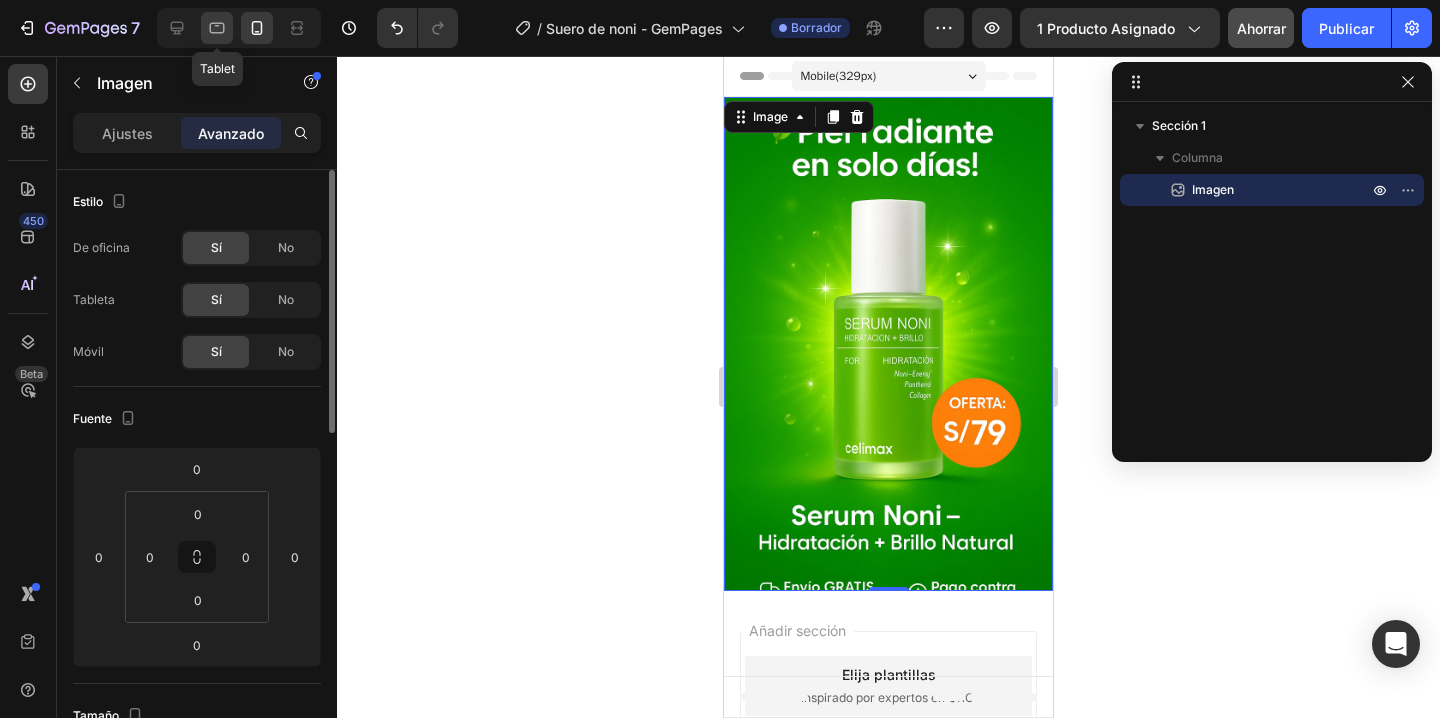 click 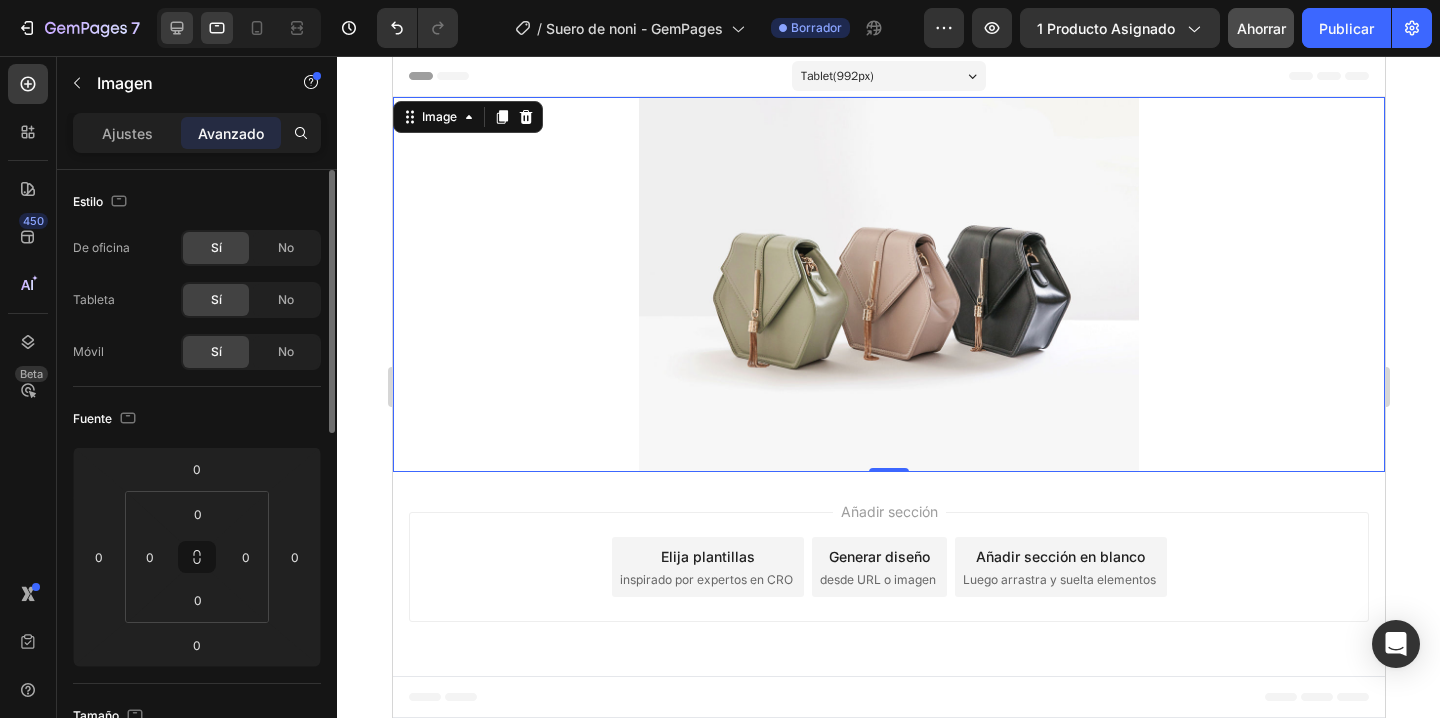 click 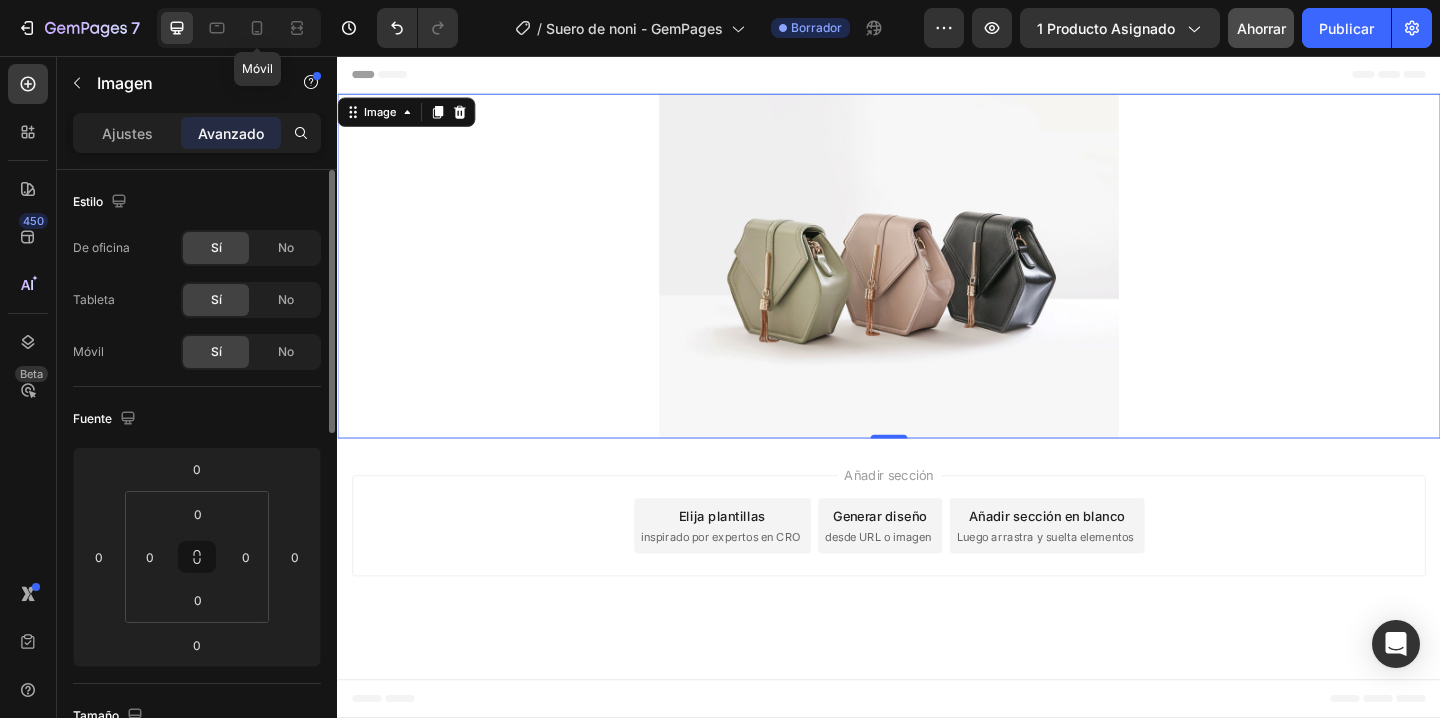drag, startPoint x: 260, startPoint y: 35, endPoint x: 235, endPoint y: 25, distance: 26.925823 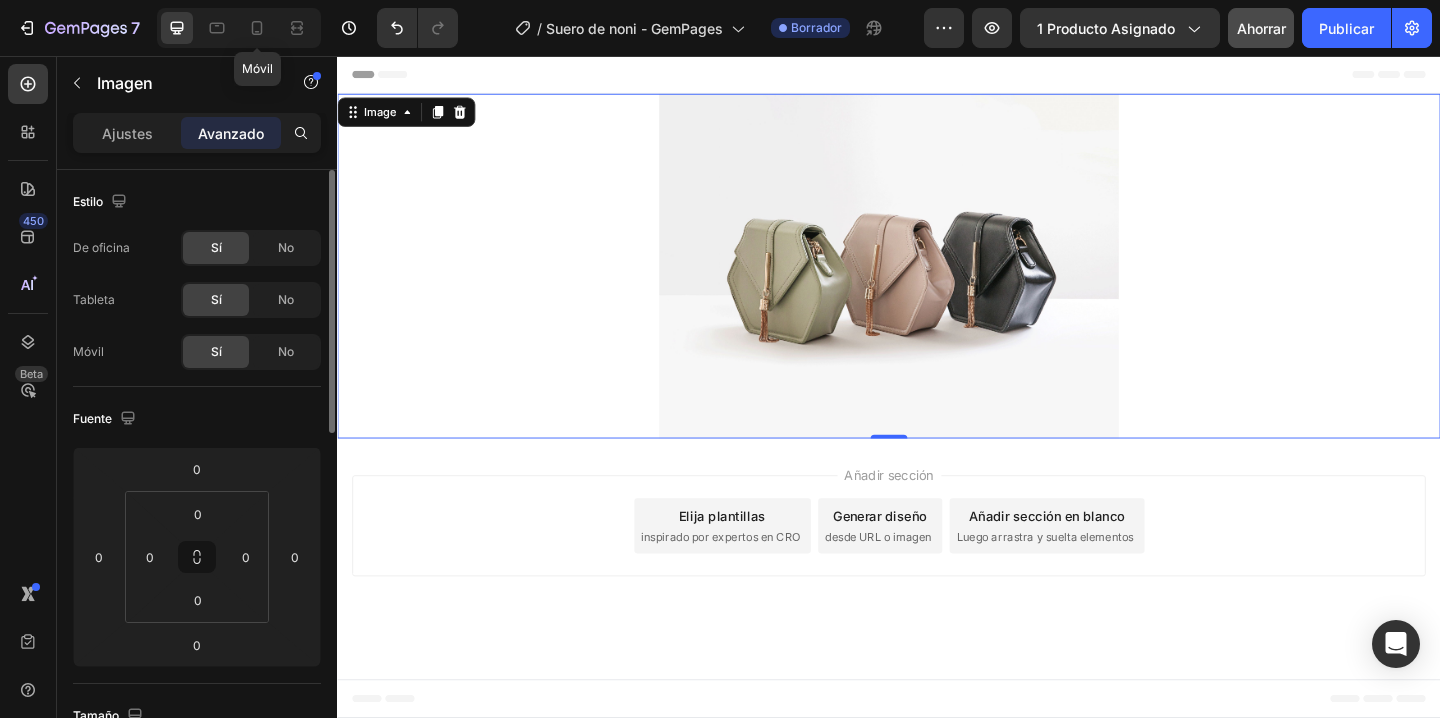 click on "Móvil" at bounding box center [239, 28] 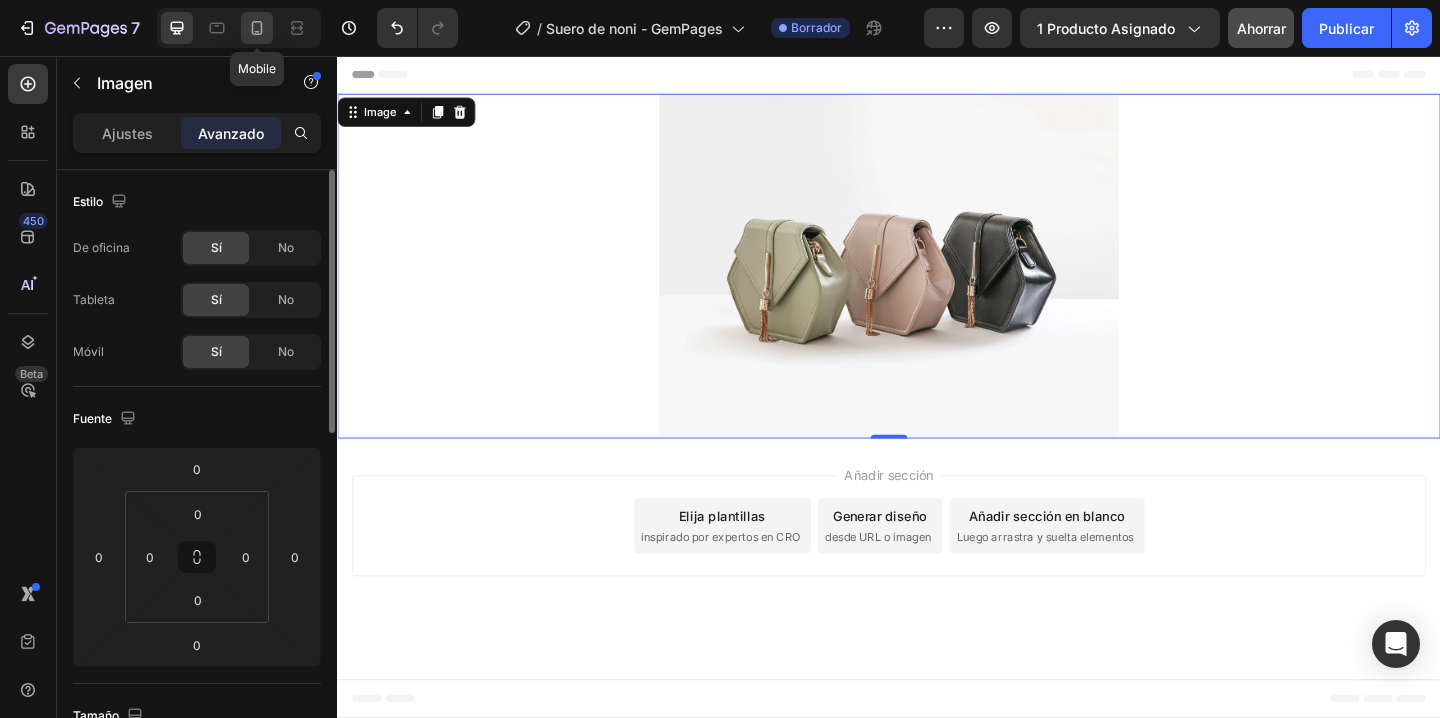 click 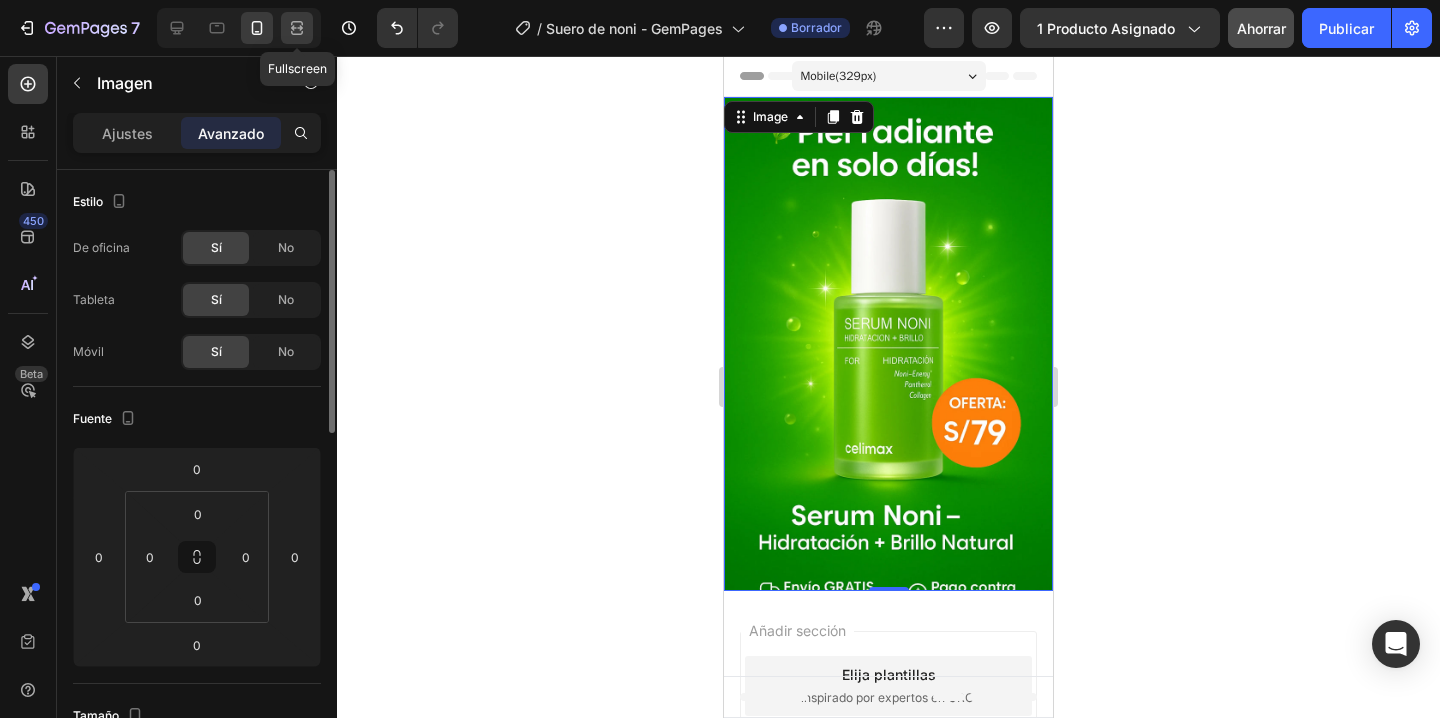 click 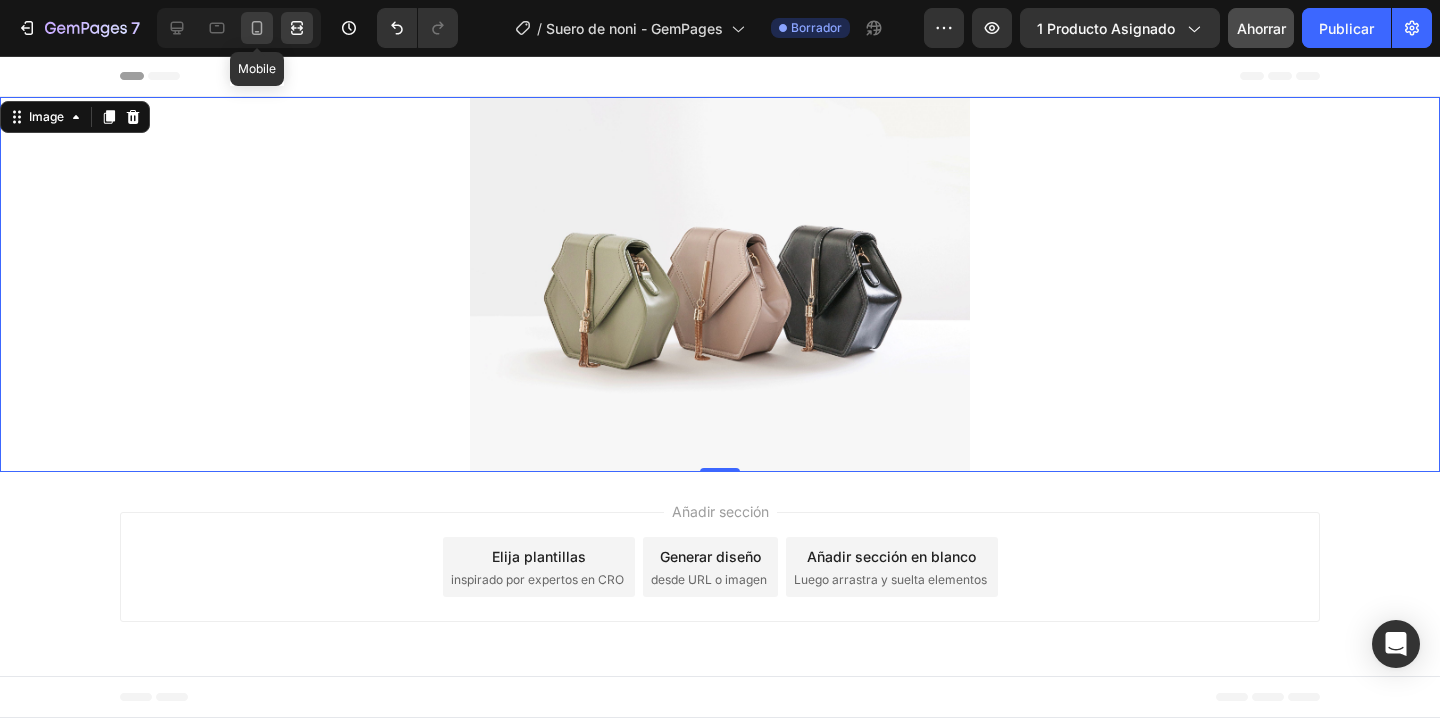click 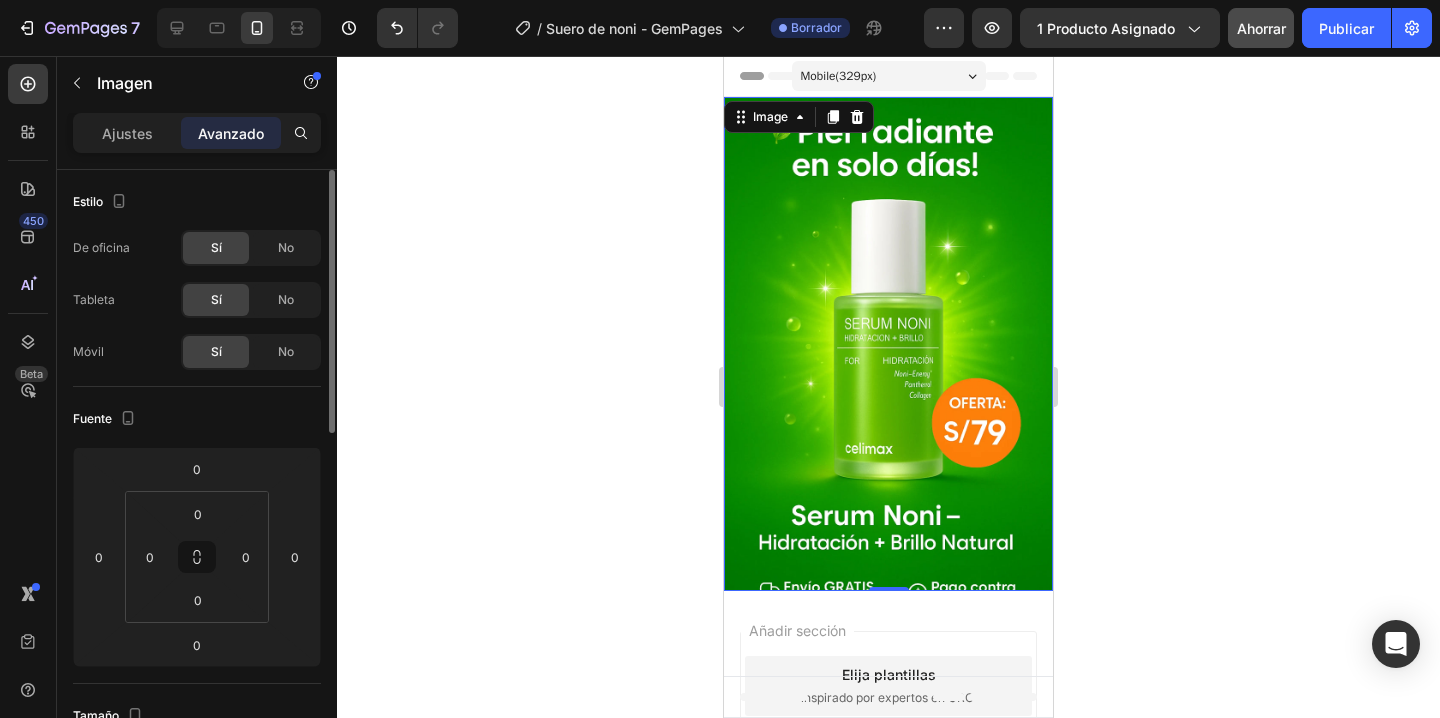 click at bounding box center (239, 28) 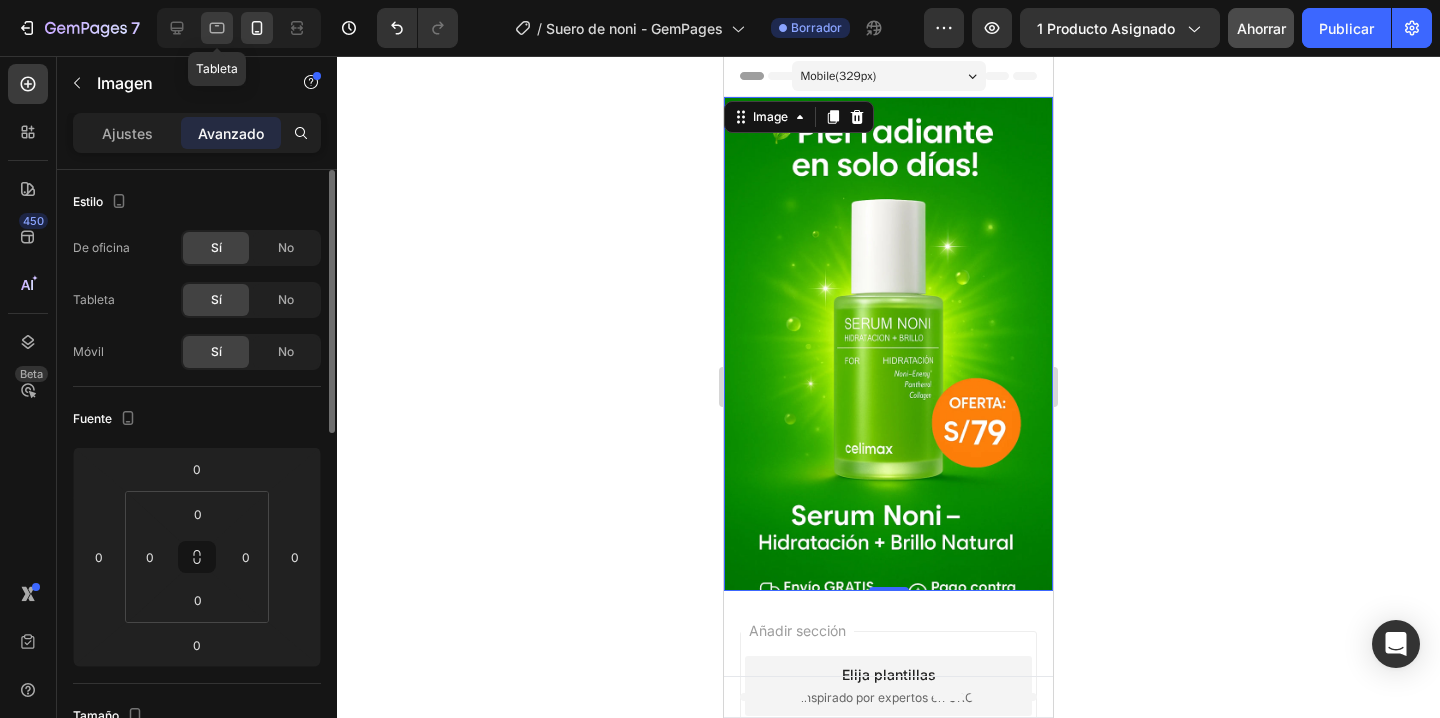 click 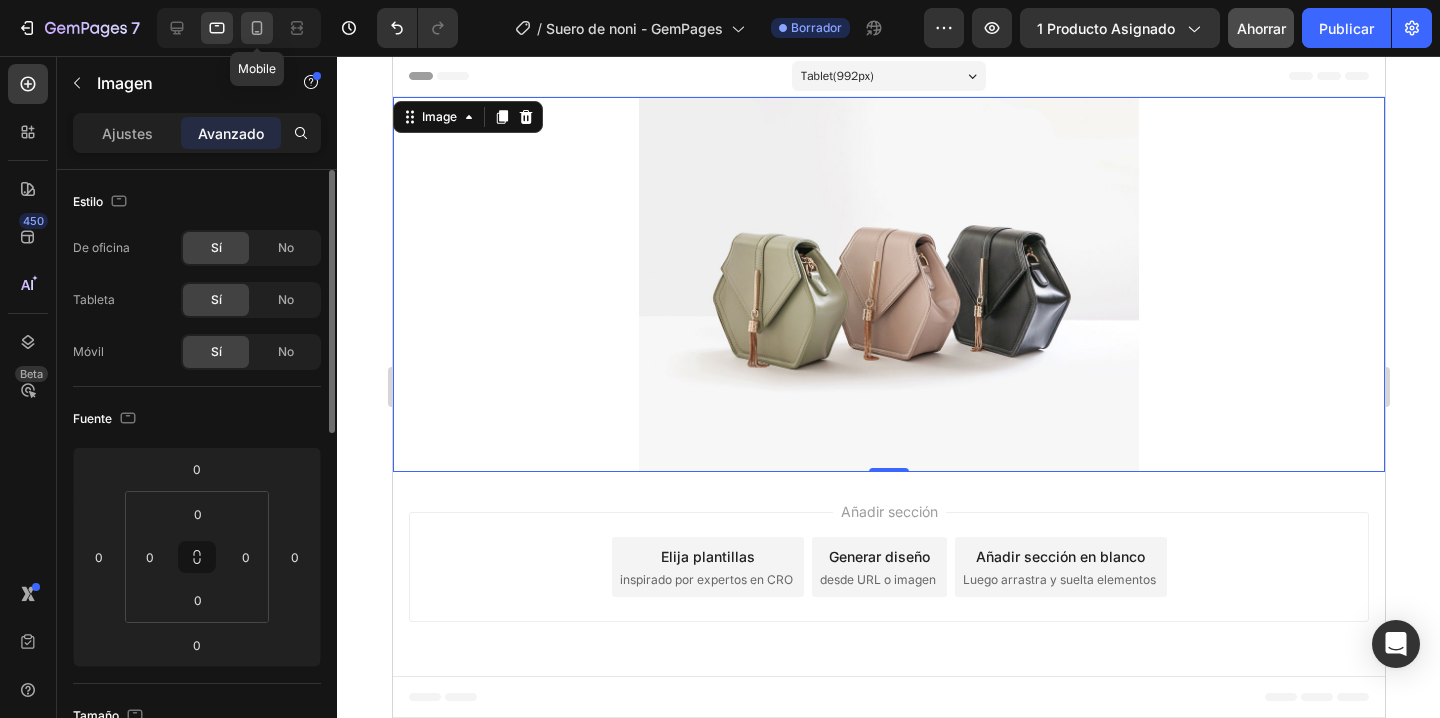 click 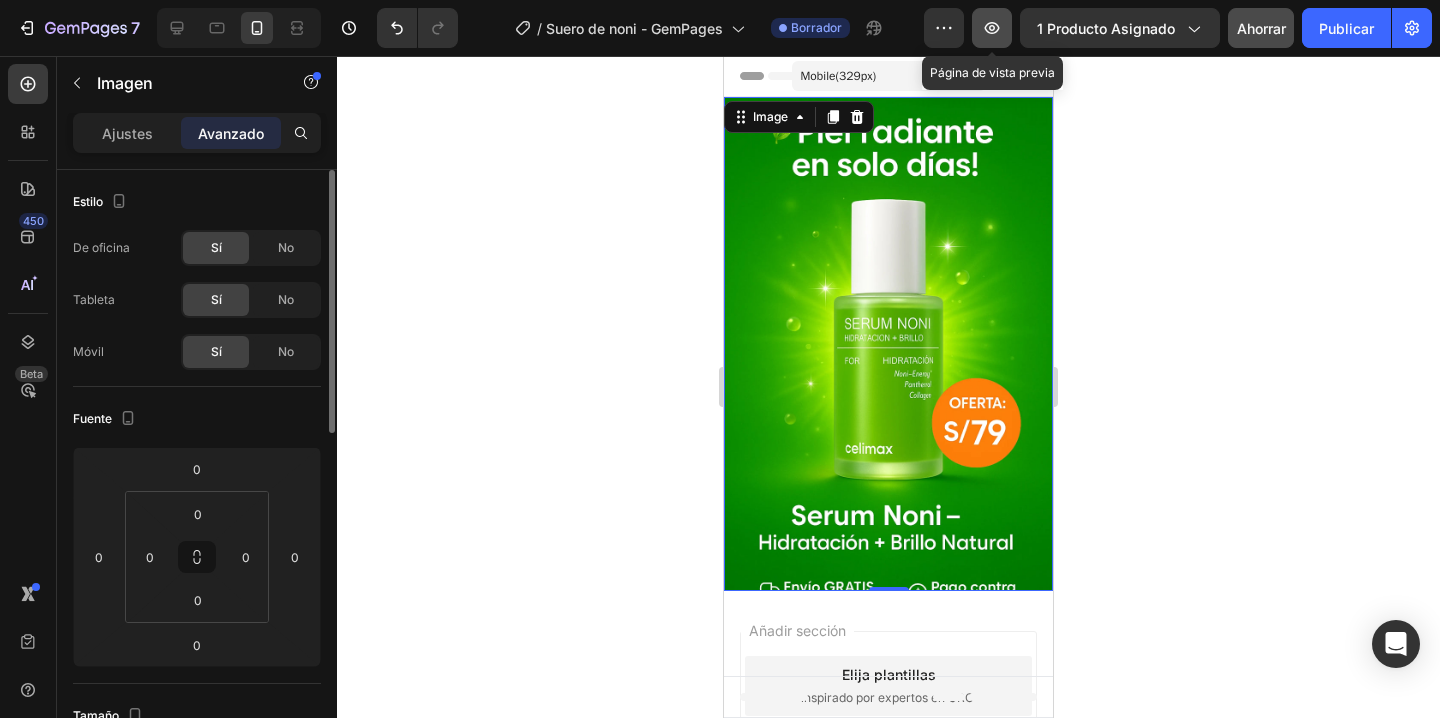 click 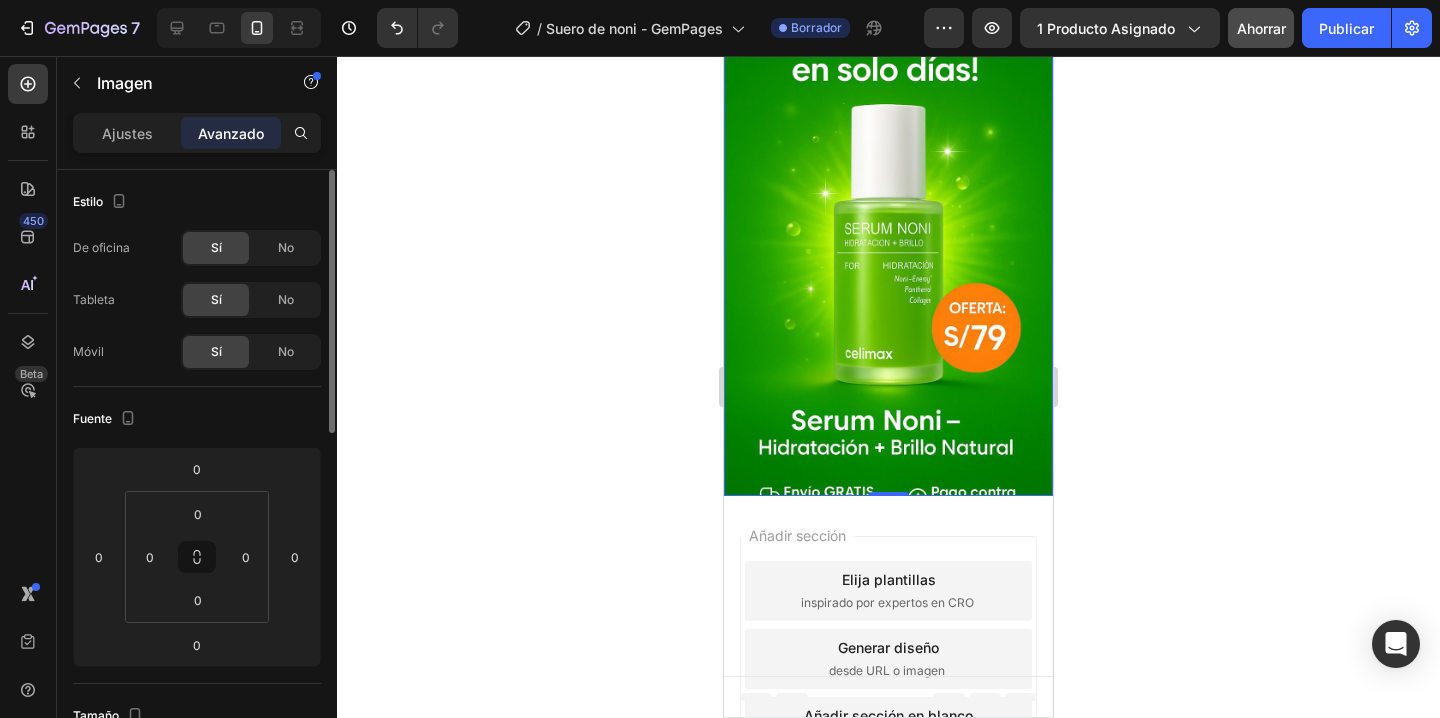 scroll, scrollTop: 184, scrollLeft: 0, axis: vertical 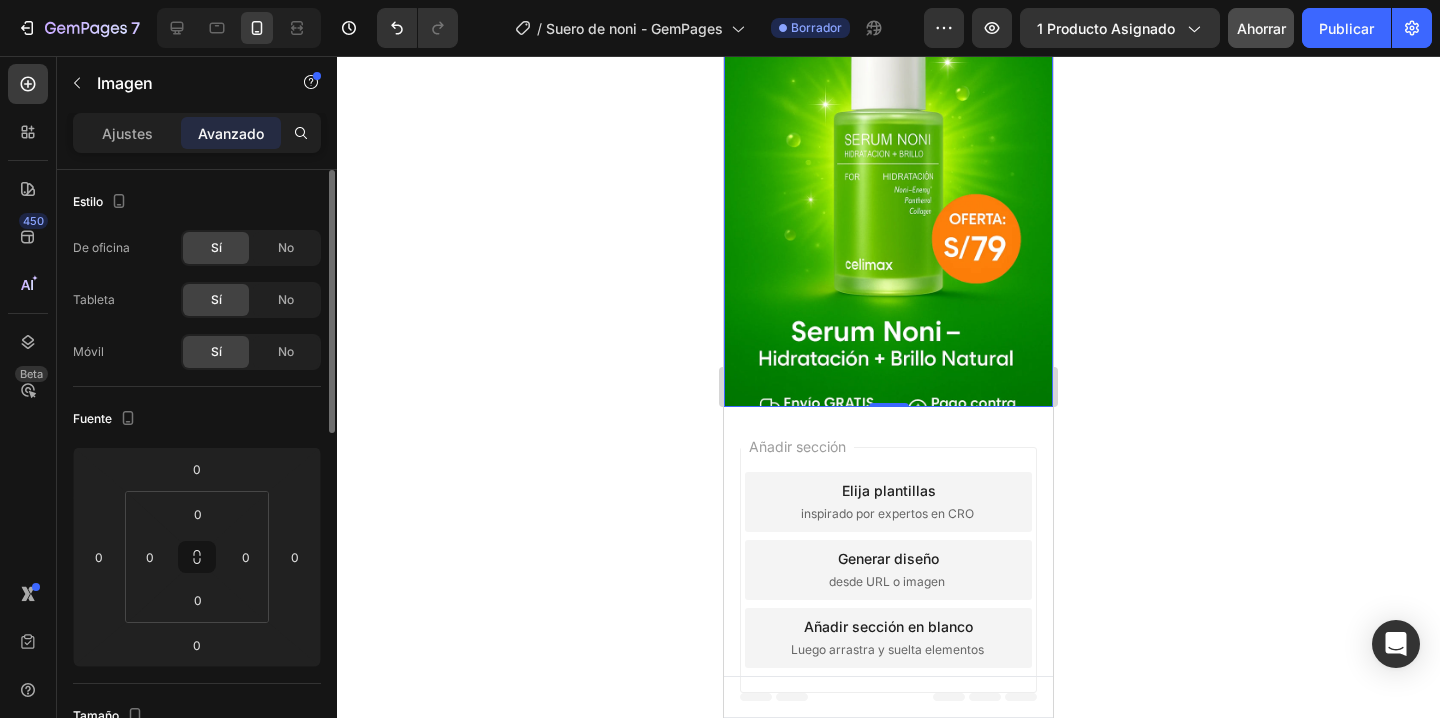 click on "Añadir sección Elija plantillas inspirado por expertos en CRO Generar diseño desde URL o imagen Añadir sección en blanco Luego arrastra y suelta elementos" at bounding box center (888, 574) 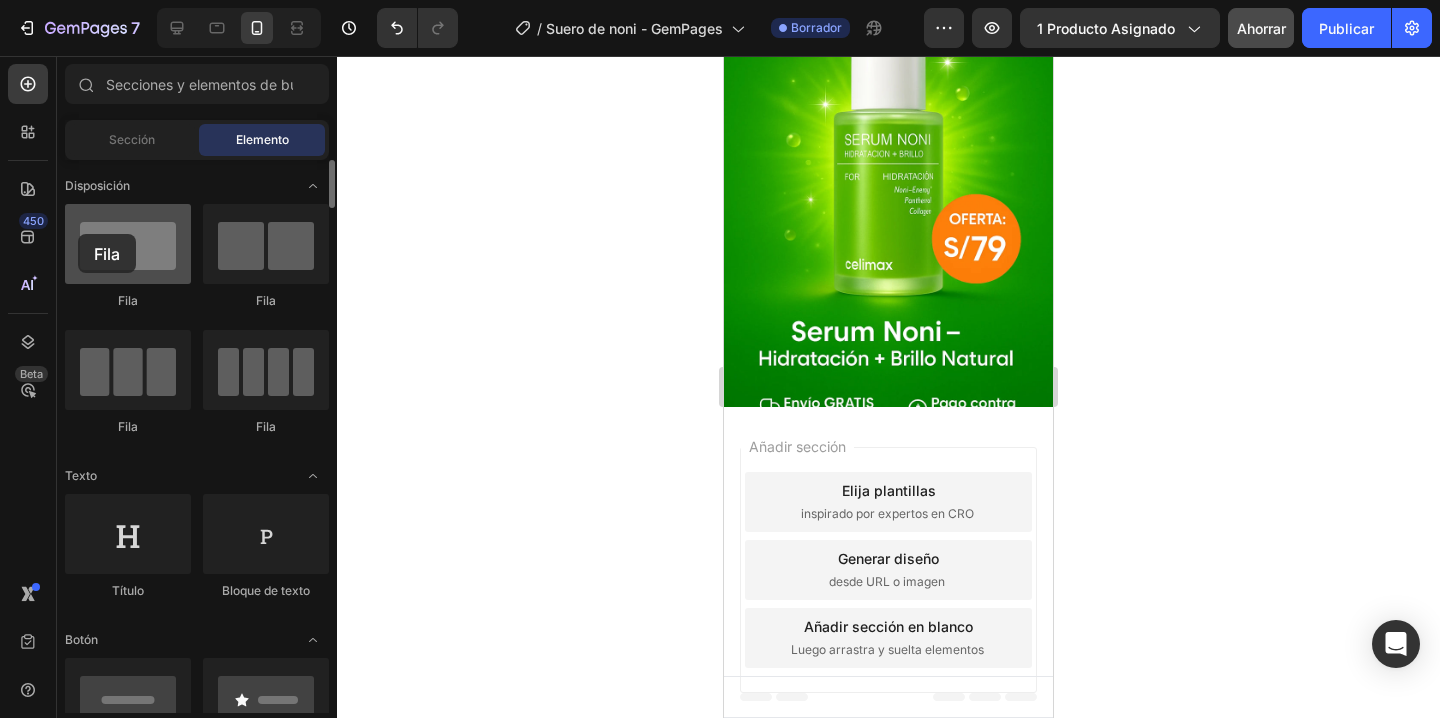 drag, startPoint x: 106, startPoint y: 266, endPoint x: 94, endPoint y: 236, distance: 32.31099 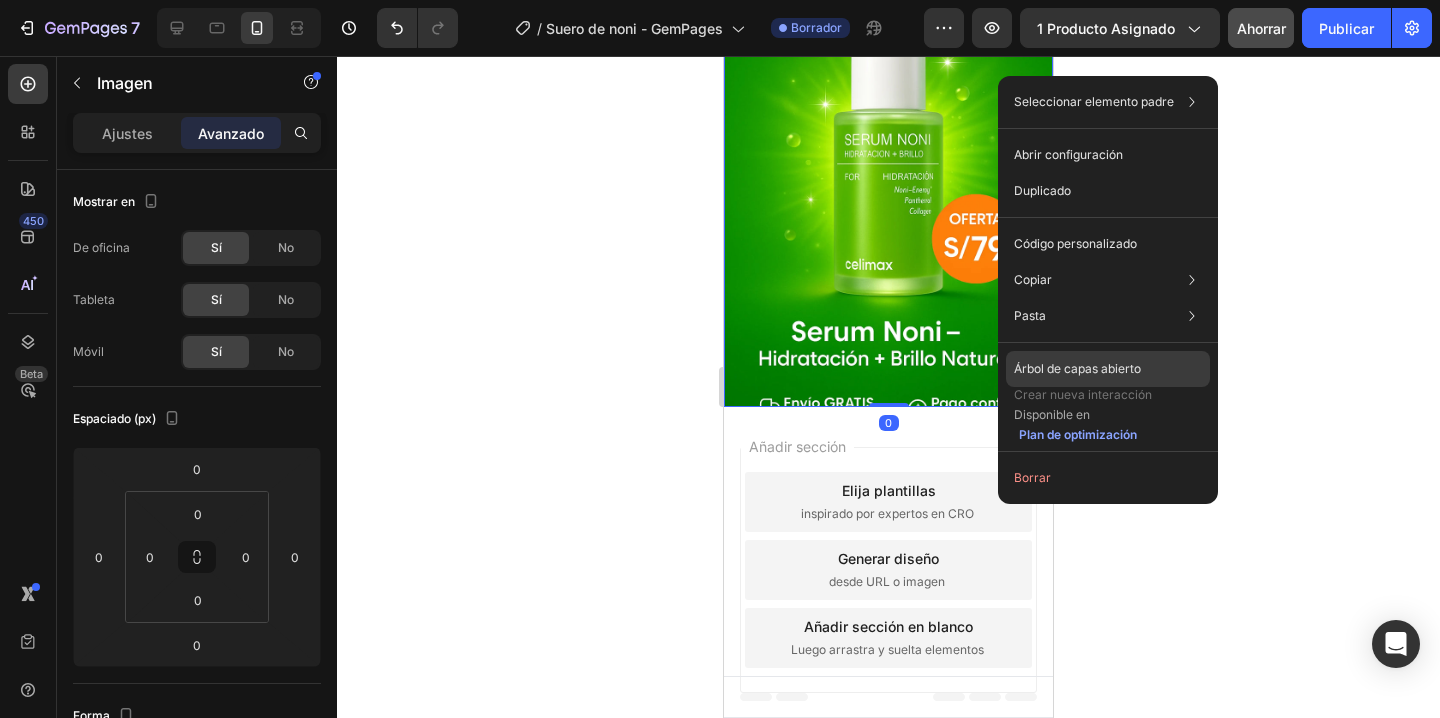 click on "Árbol de capas abierto" 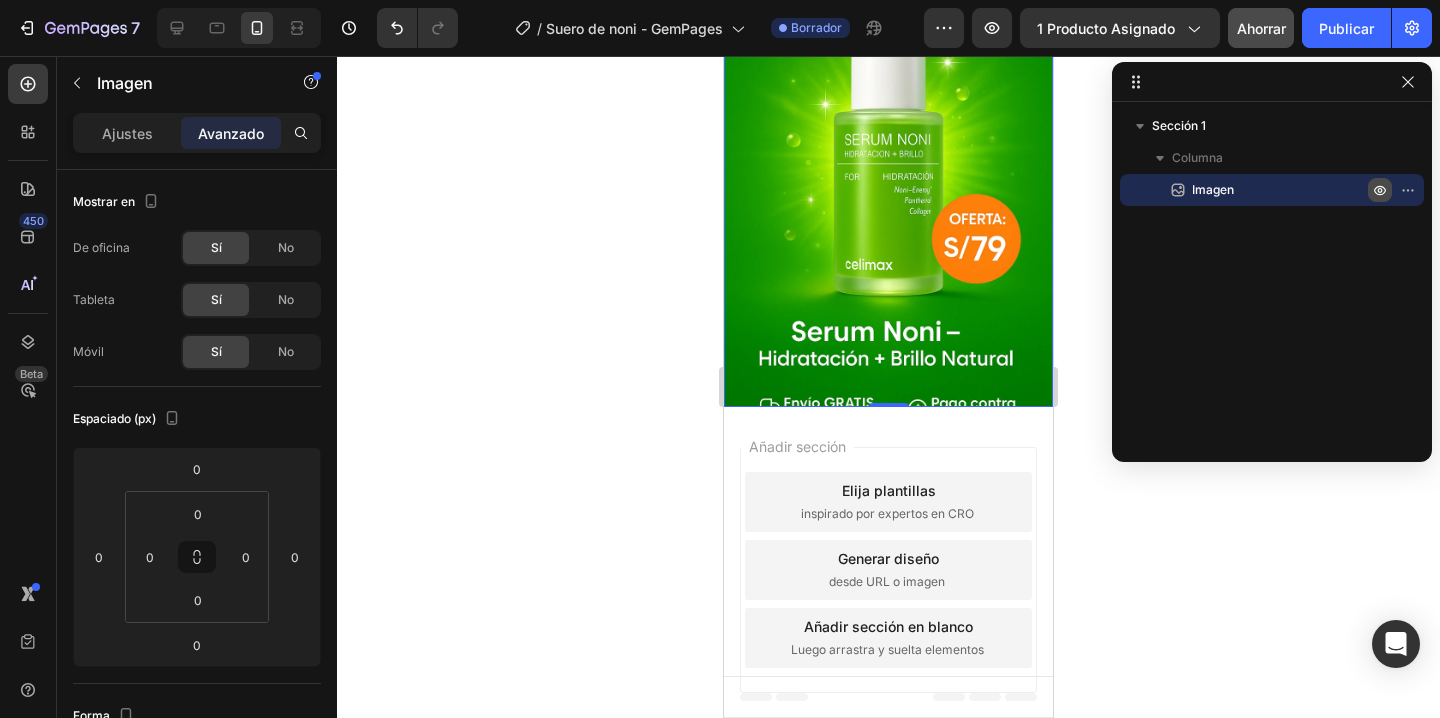 click at bounding box center [1380, 190] 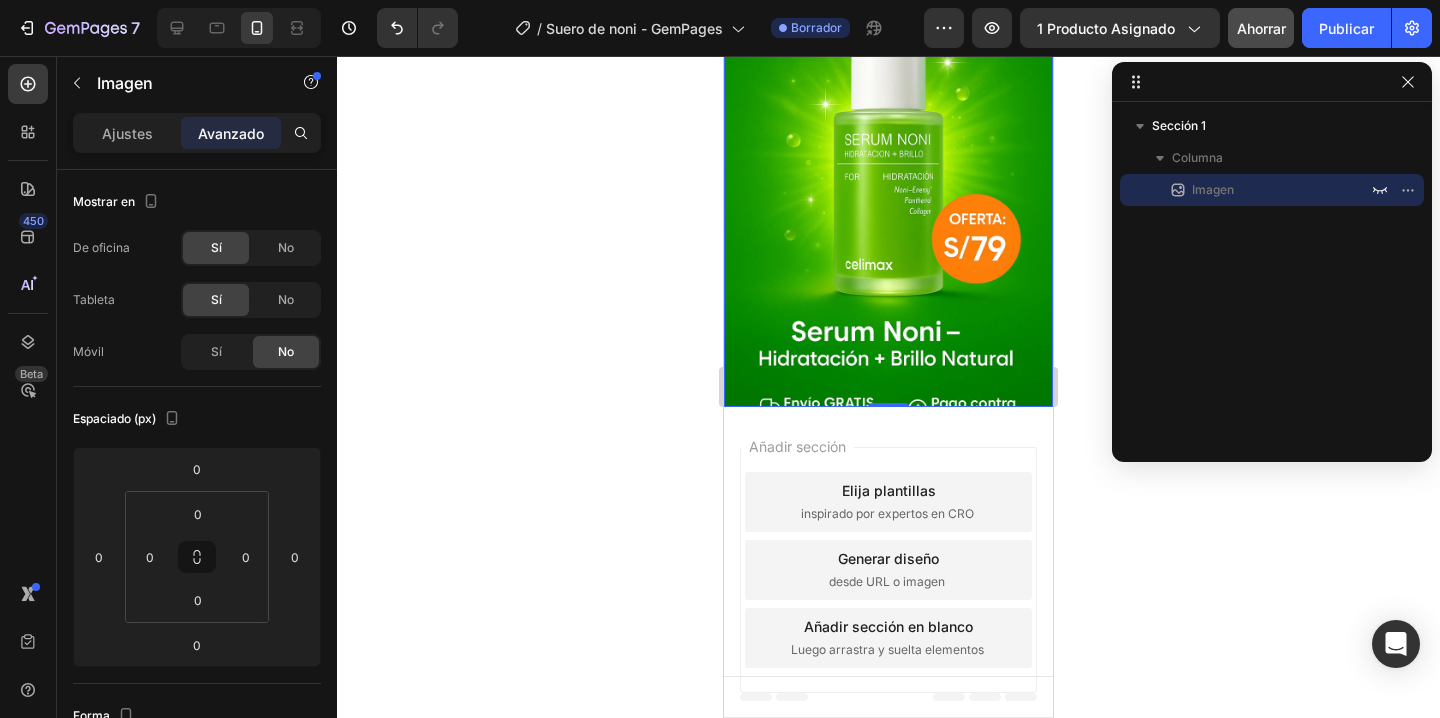 scroll, scrollTop: 0, scrollLeft: 0, axis: both 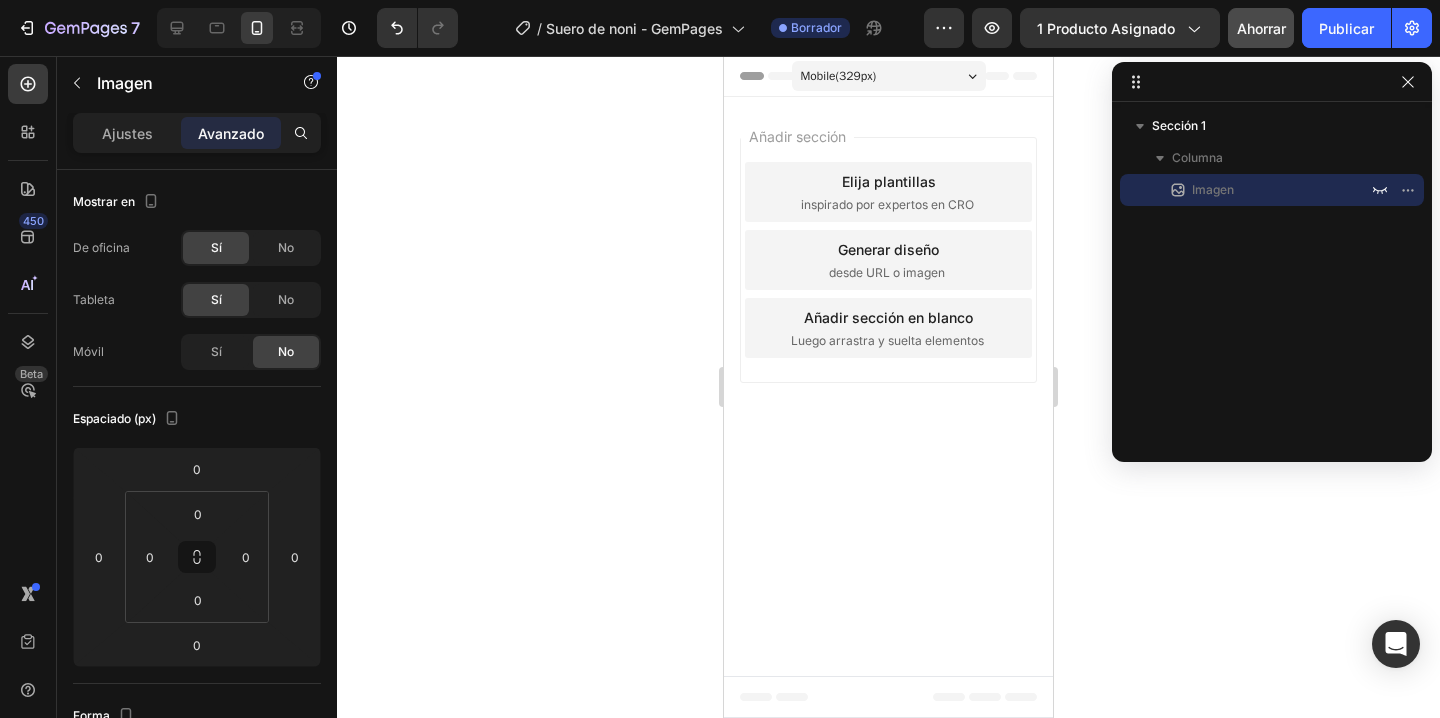 click on "Imagen" at bounding box center [1213, 189] 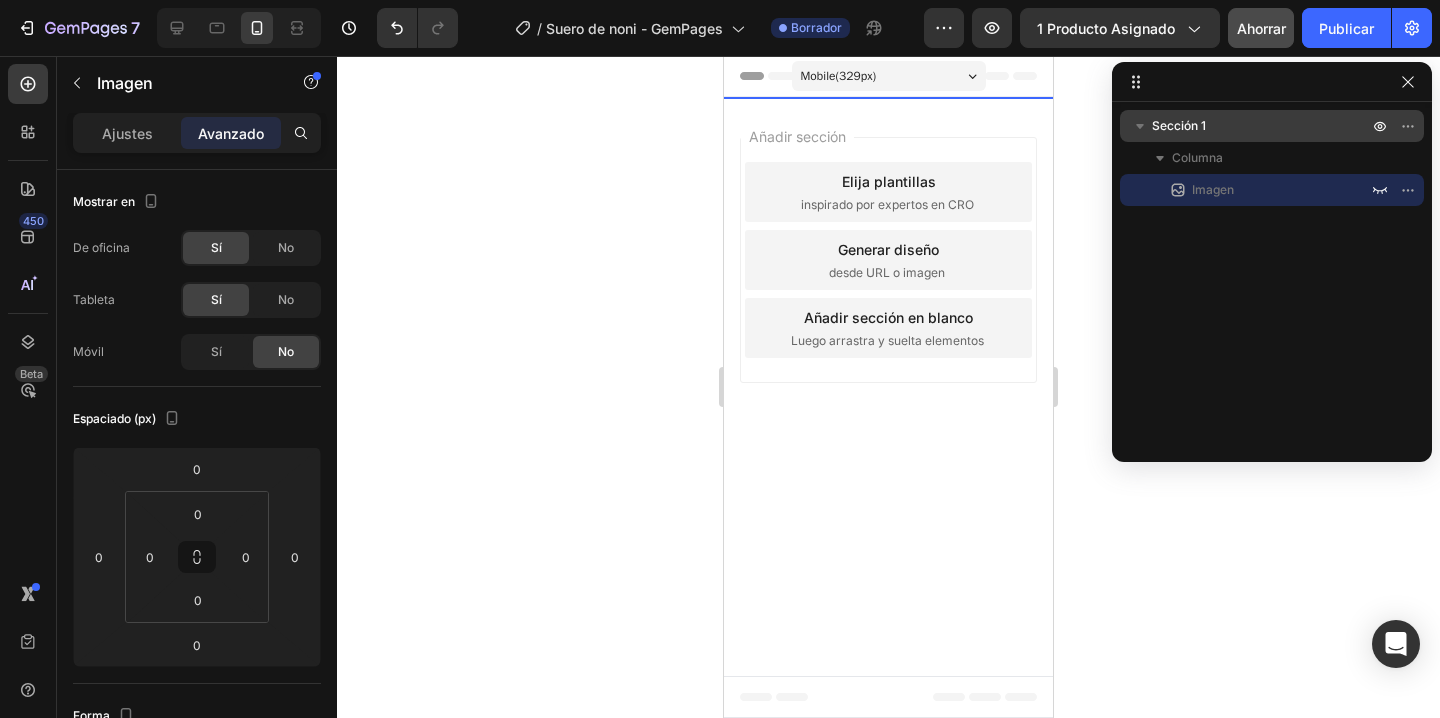 click on "Sección 1" at bounding box center [1179, 125] 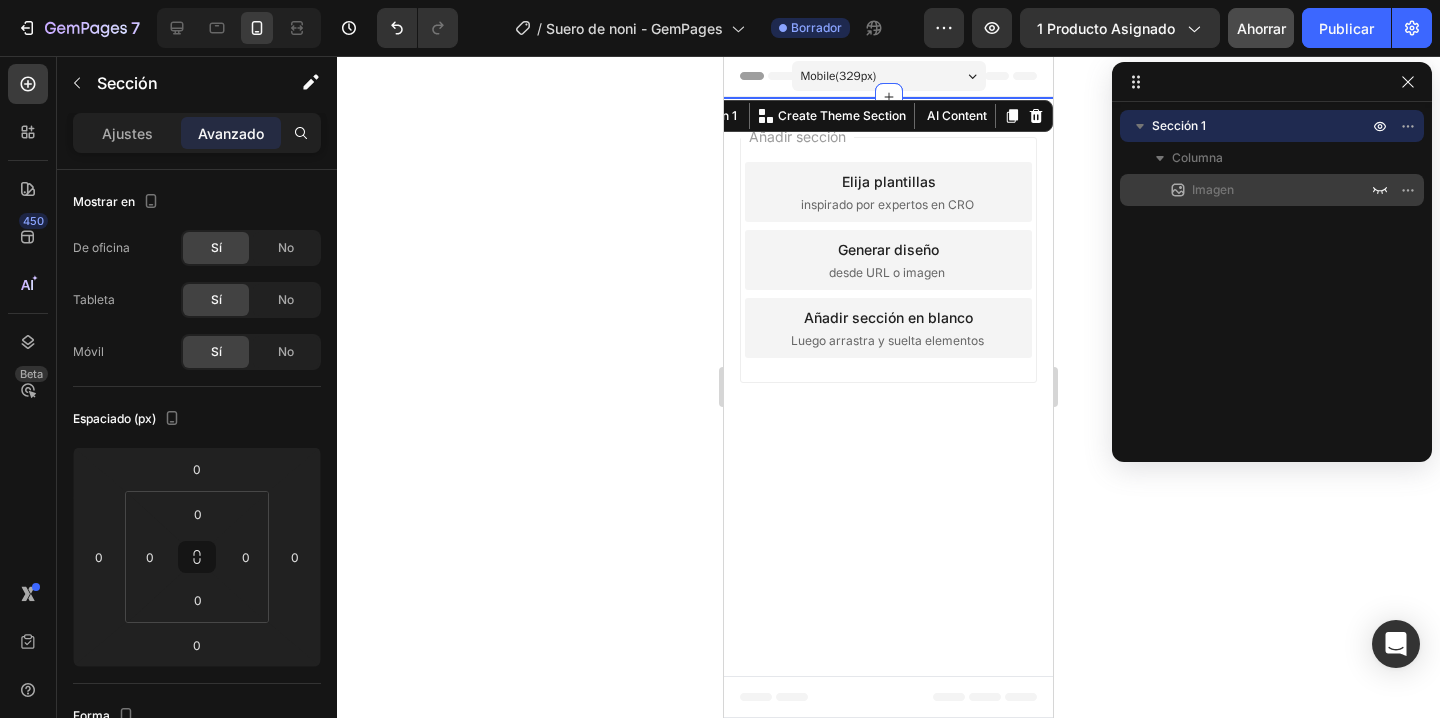 click on "Imagen" at bounding box center (1272, 190) 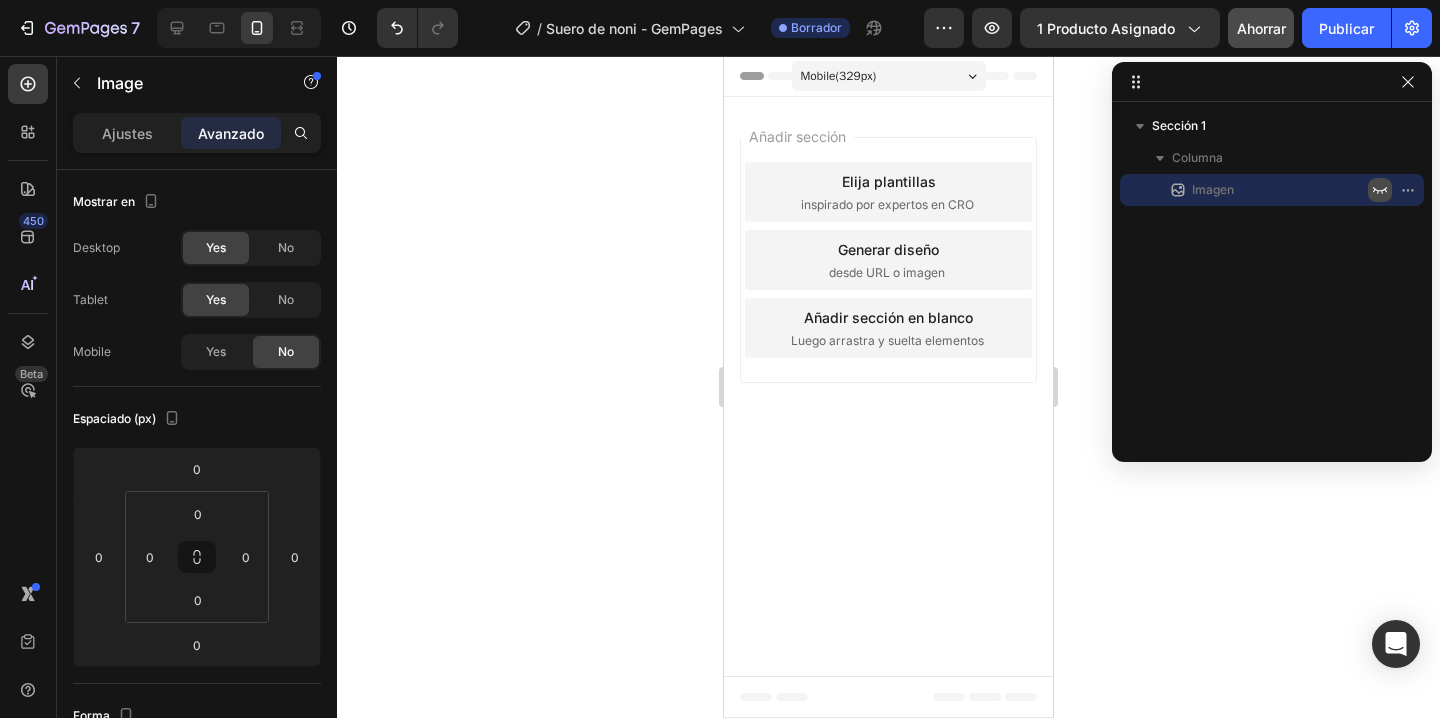 click 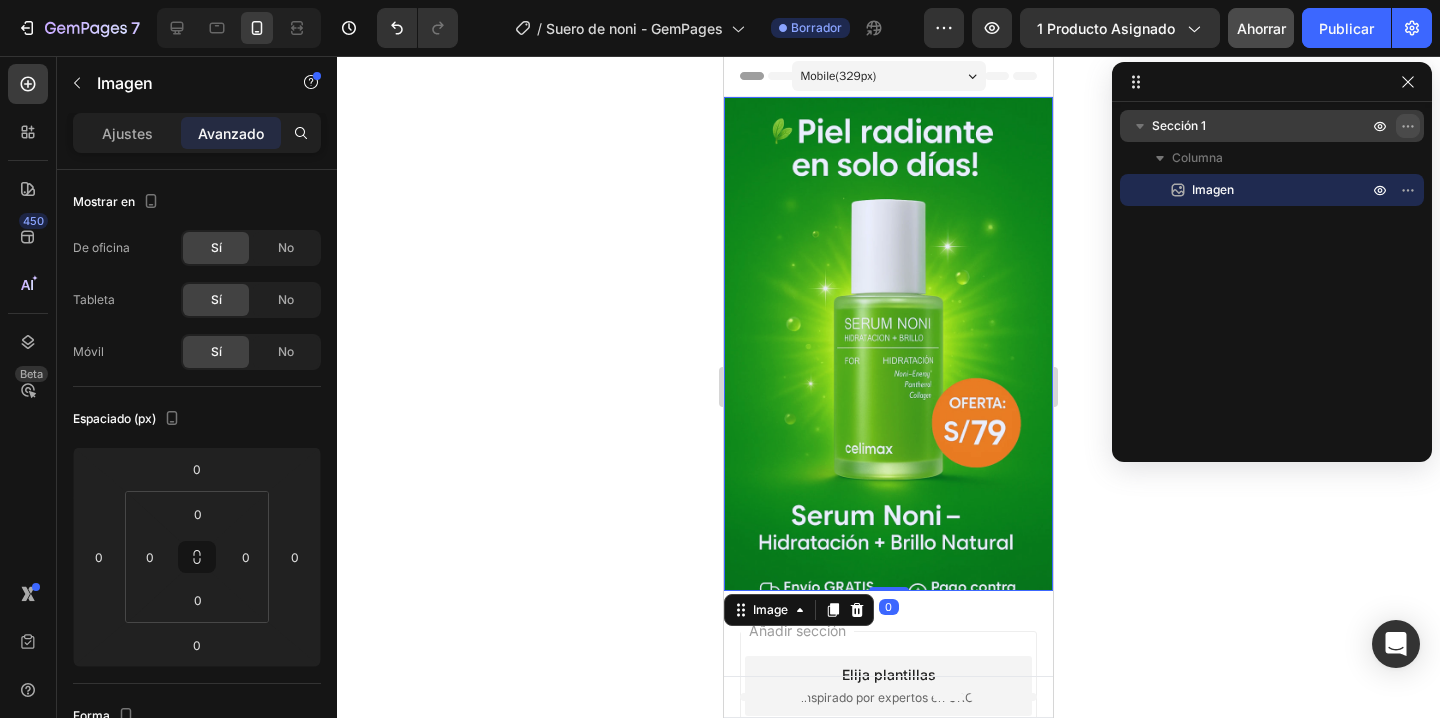 click at bounding box center (1408, 126) 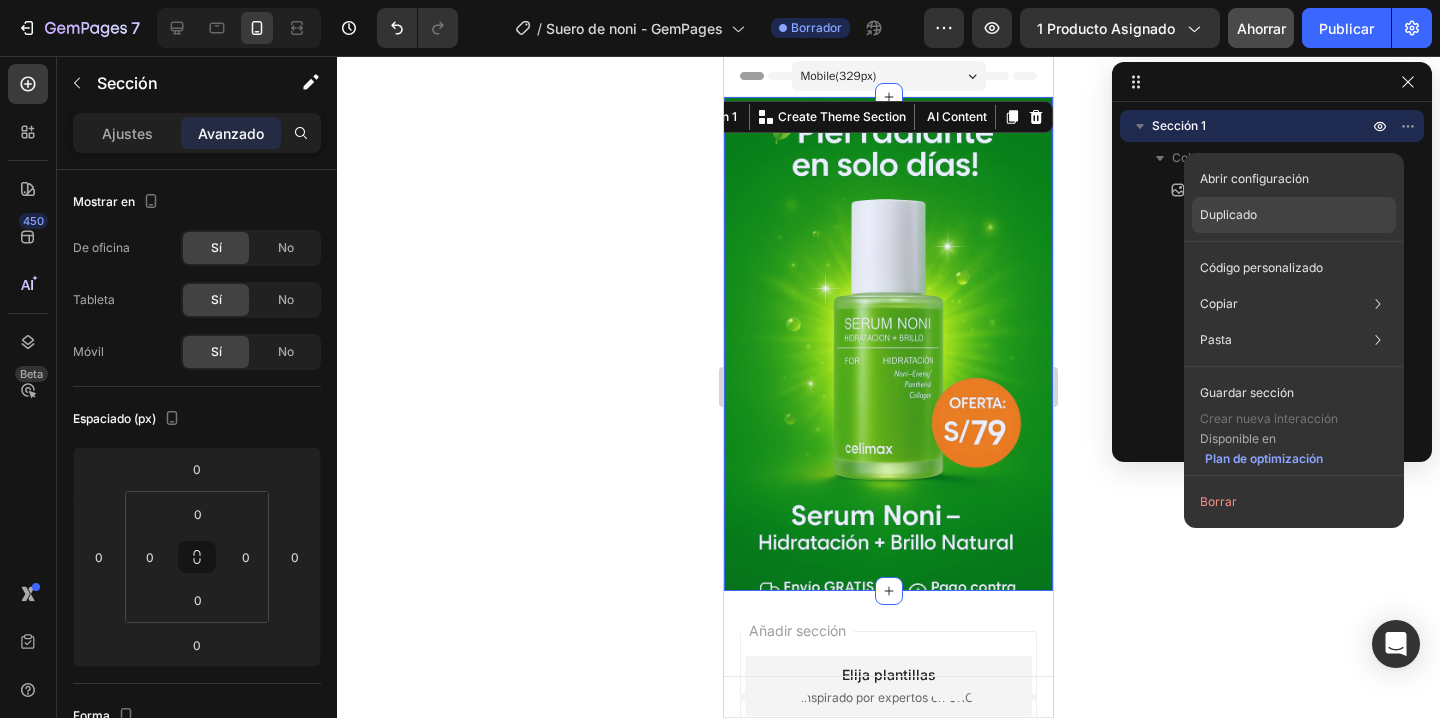 click on "Duplicado" at bounding box center (1228, 214) 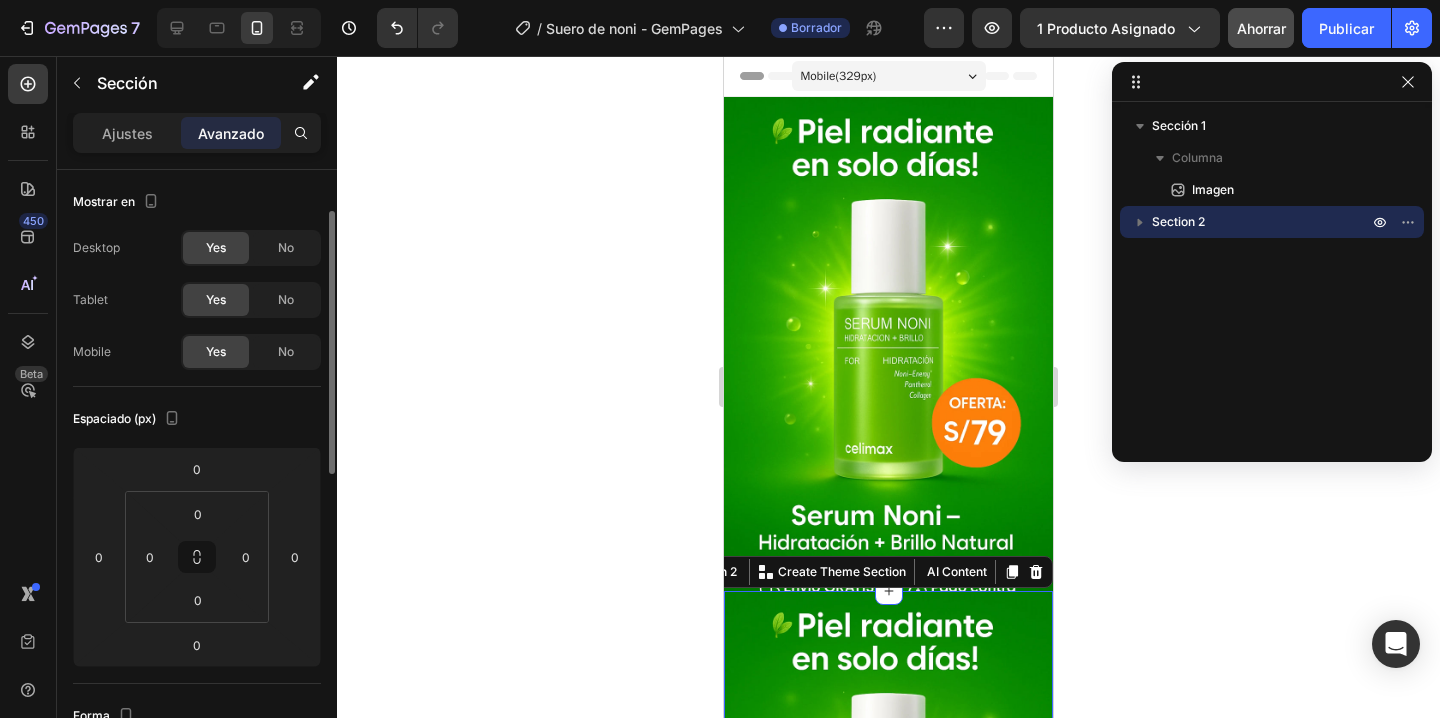 scroll, scrollTop: 29, scrollLeft: 0, axis: vertical 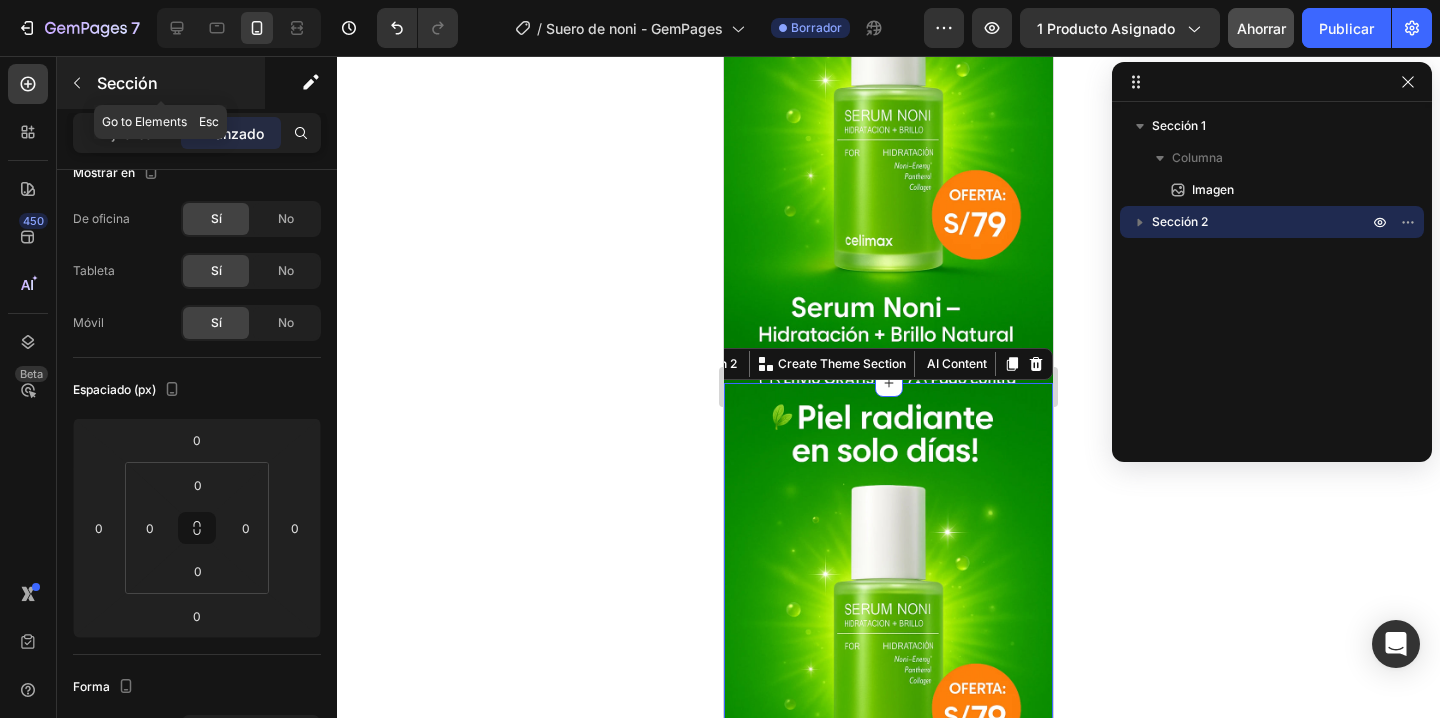 click at bounding box center (77, 83) 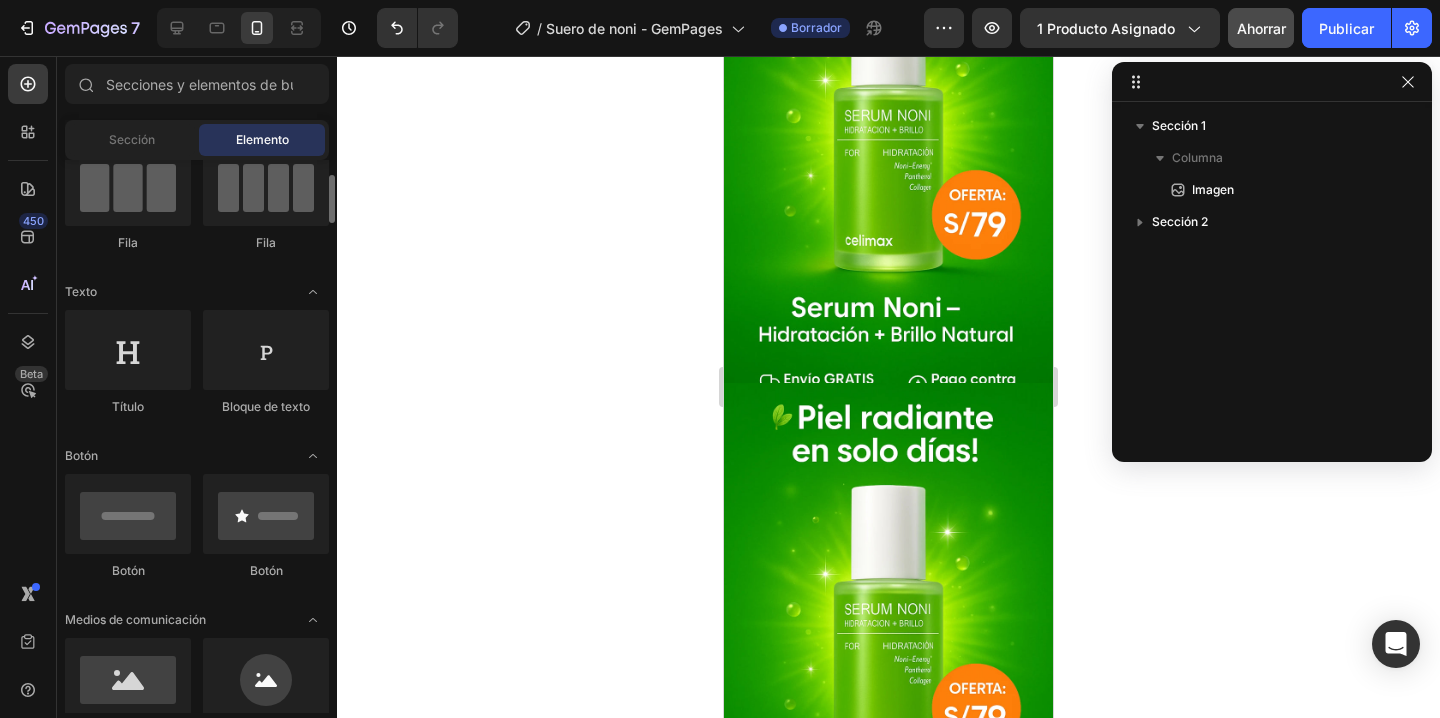 scroll, scrollTop: 228, scrollLeft: 0, axis: vertical 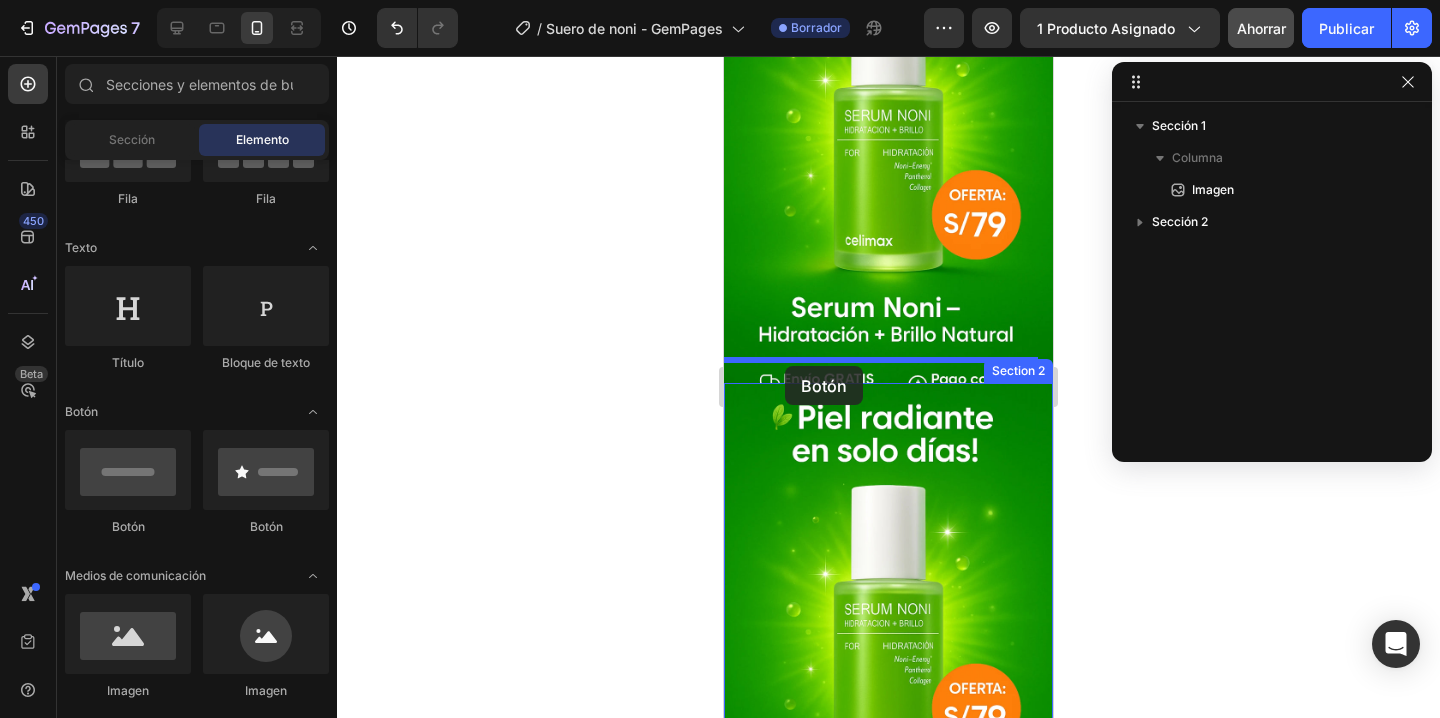 drag, startPoint x: 1010, startPoint y: 535, endPoint x: 785, endPoint y: 366, distance: 281.4001 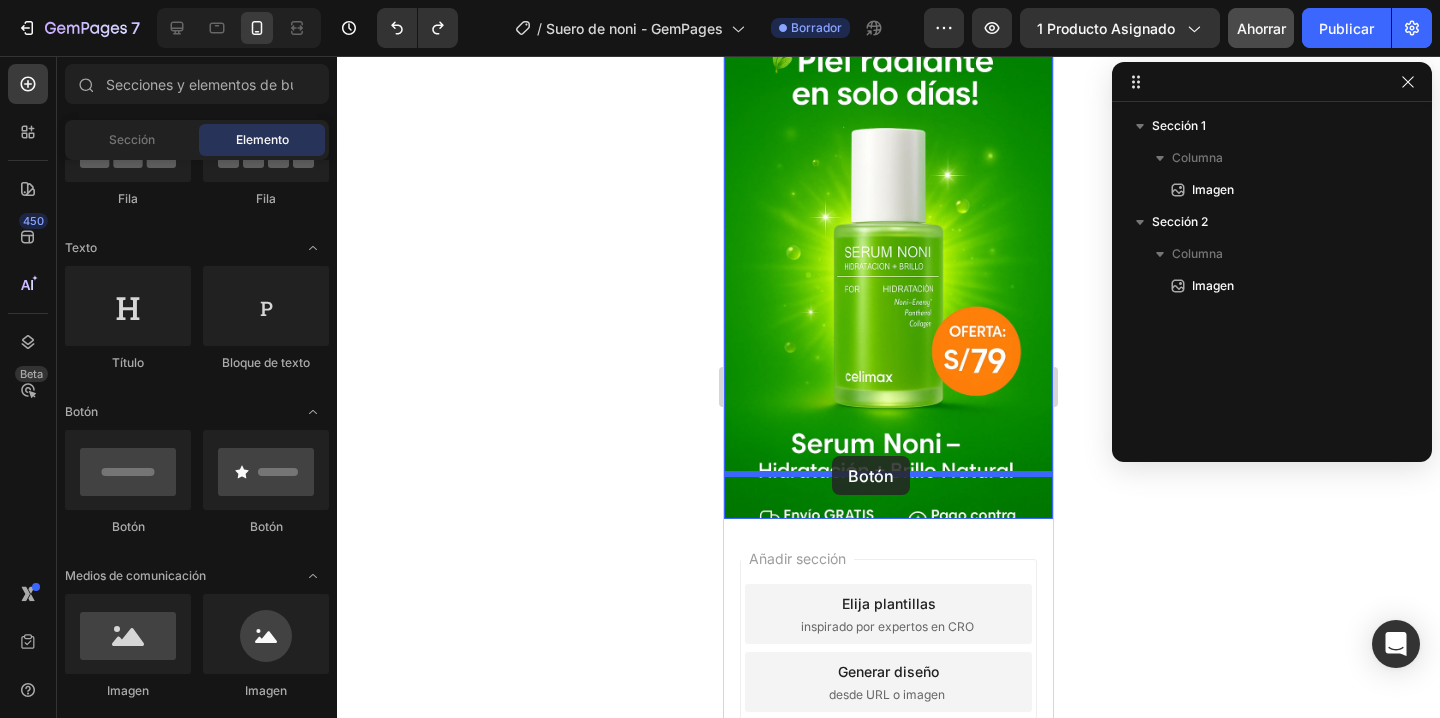 scroll, scrollTop: 312, scrollLeft: 0, axis: vertical 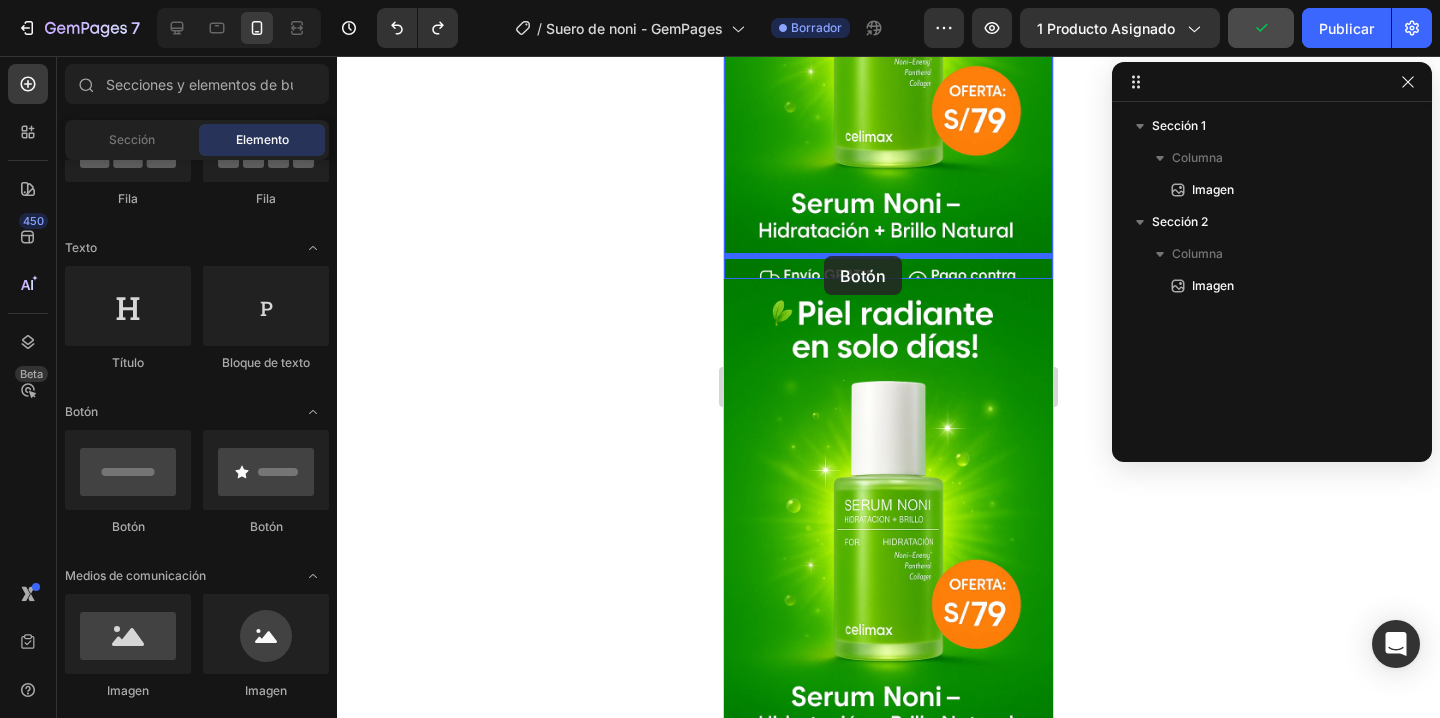 drag, startPoint x: 875, startPoint y: 553, endPoint x: 824, endPoint y: 256, distance: 301.347 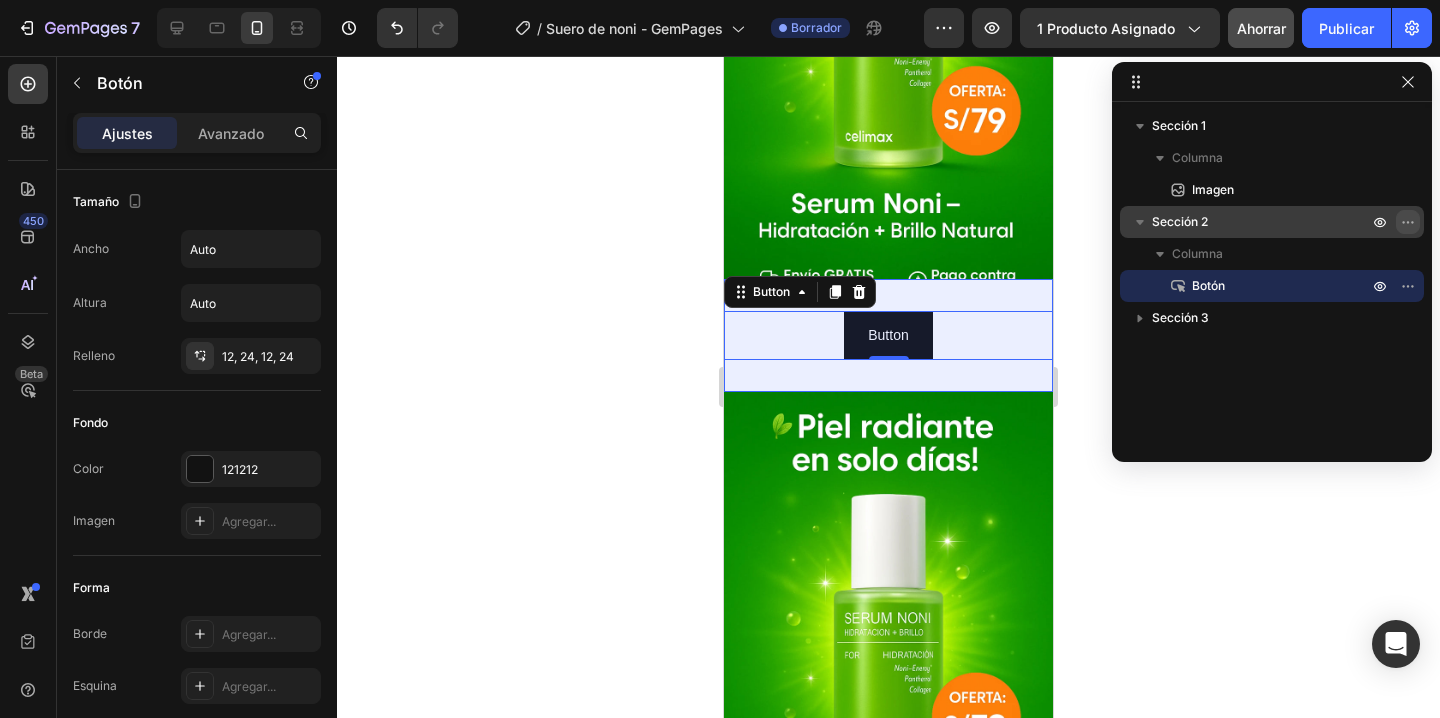 click 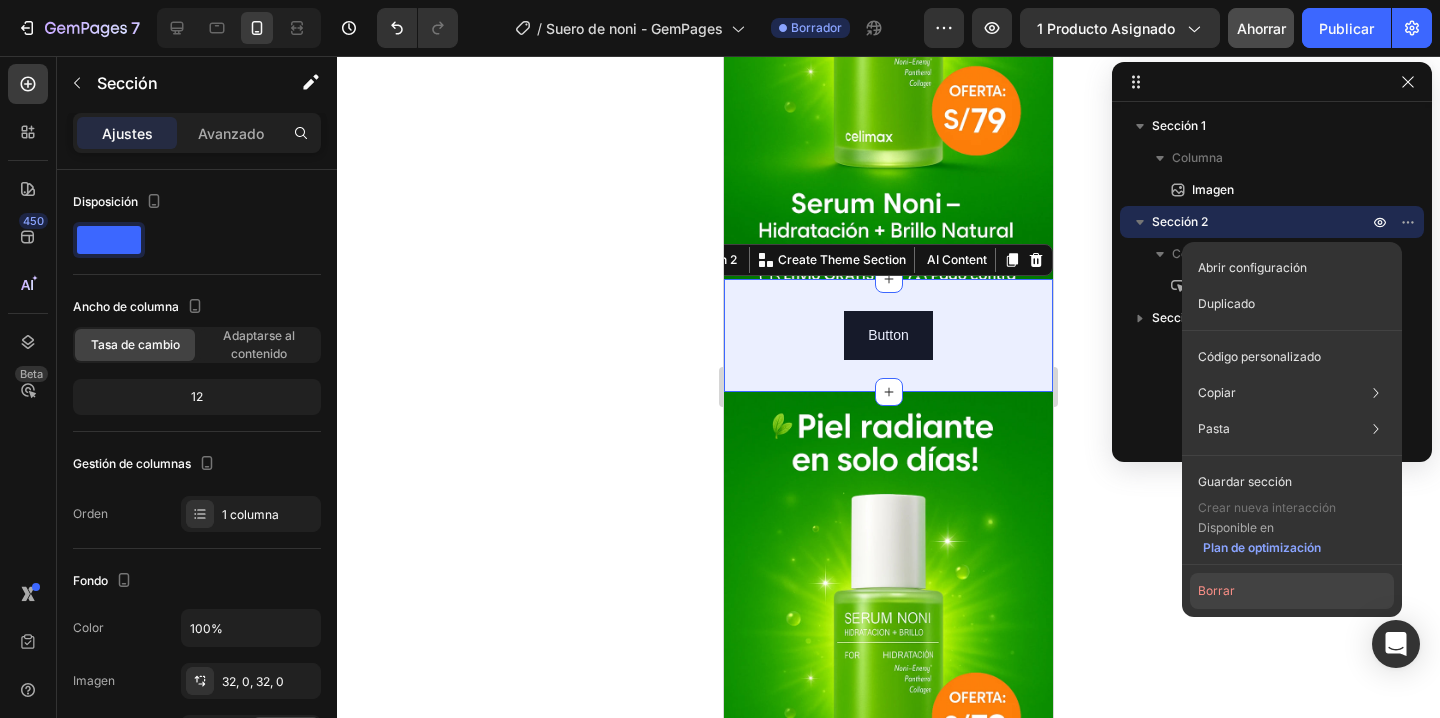click on "Borrar" 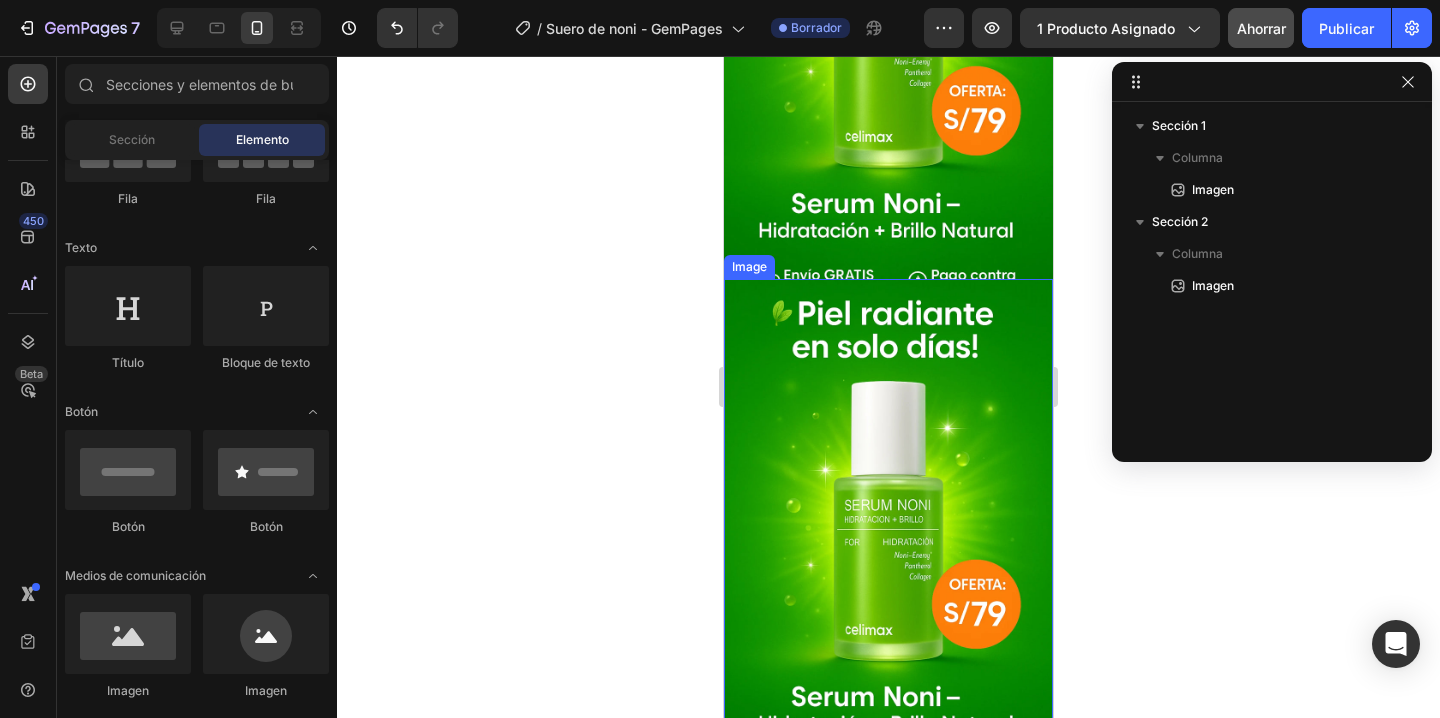 click at bounding box center (888, 526) 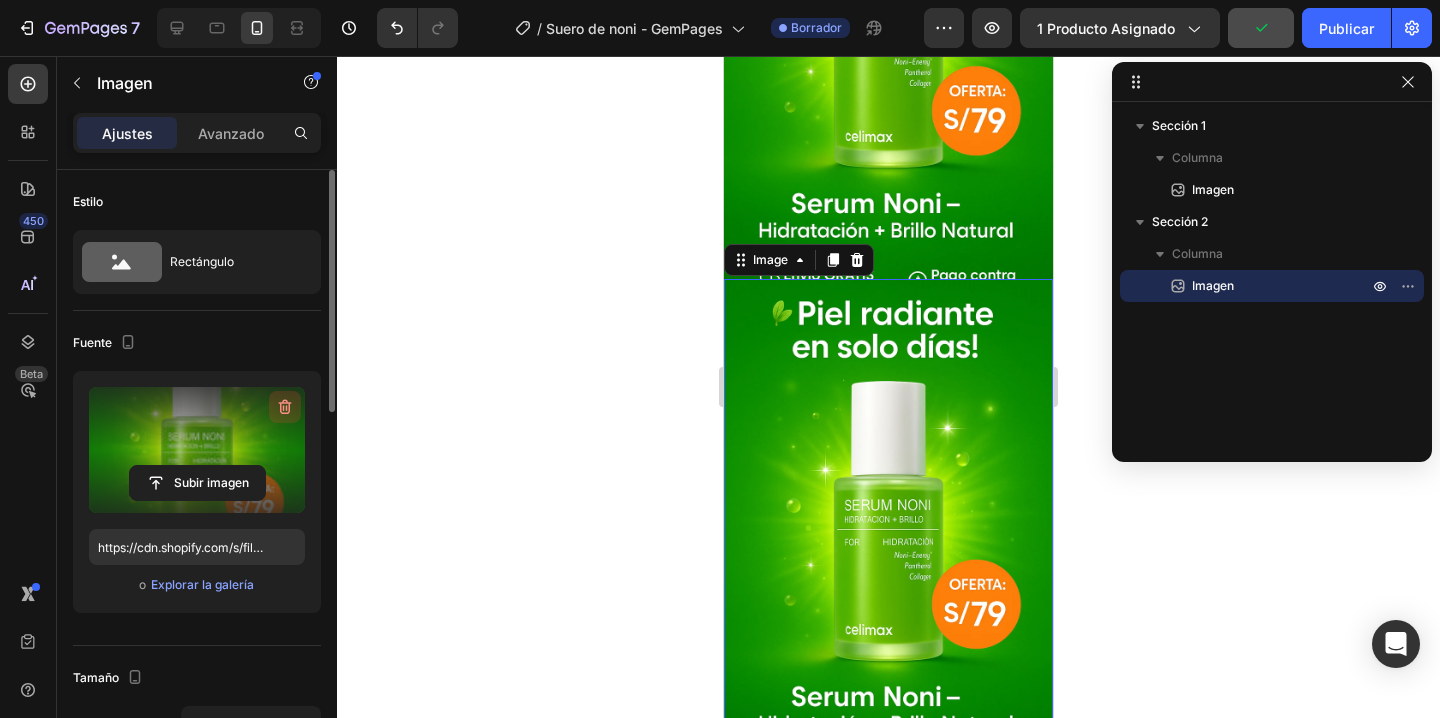 click 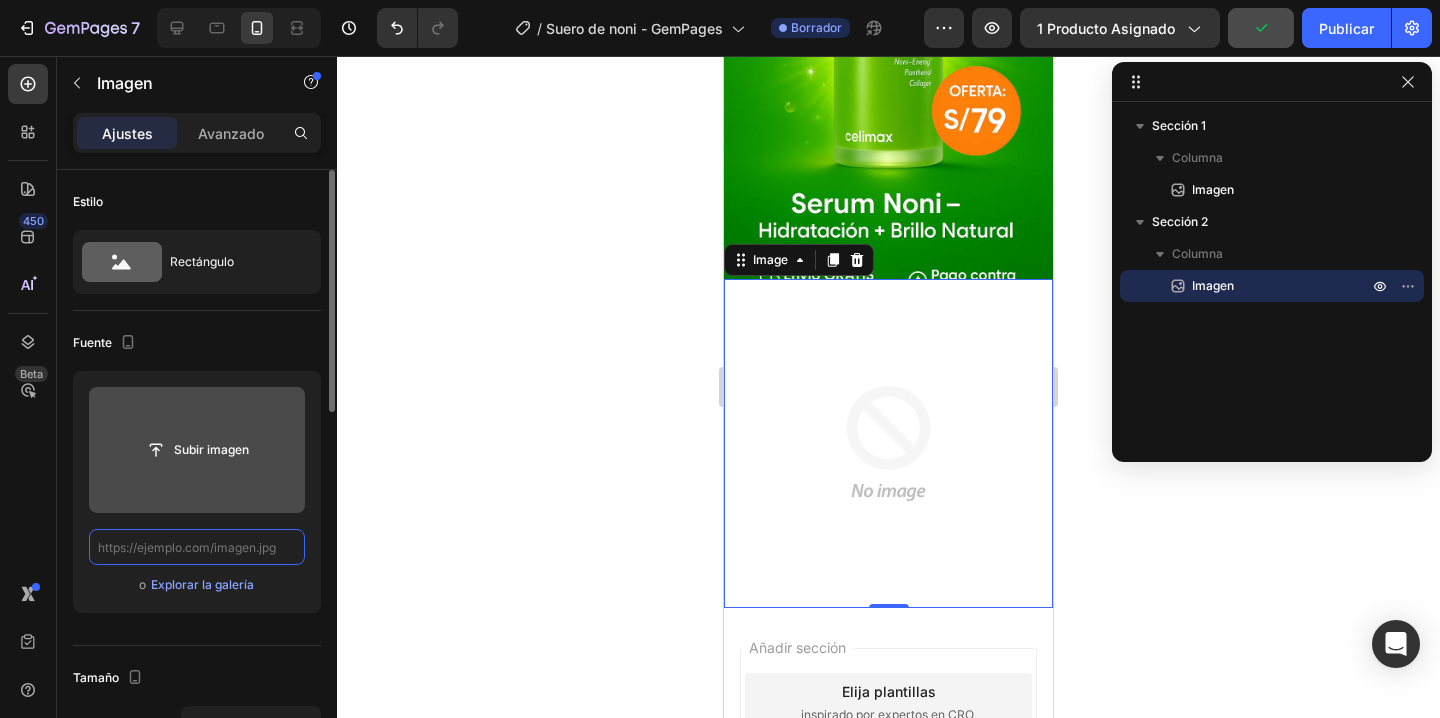 click at bounding box center [197, 547] 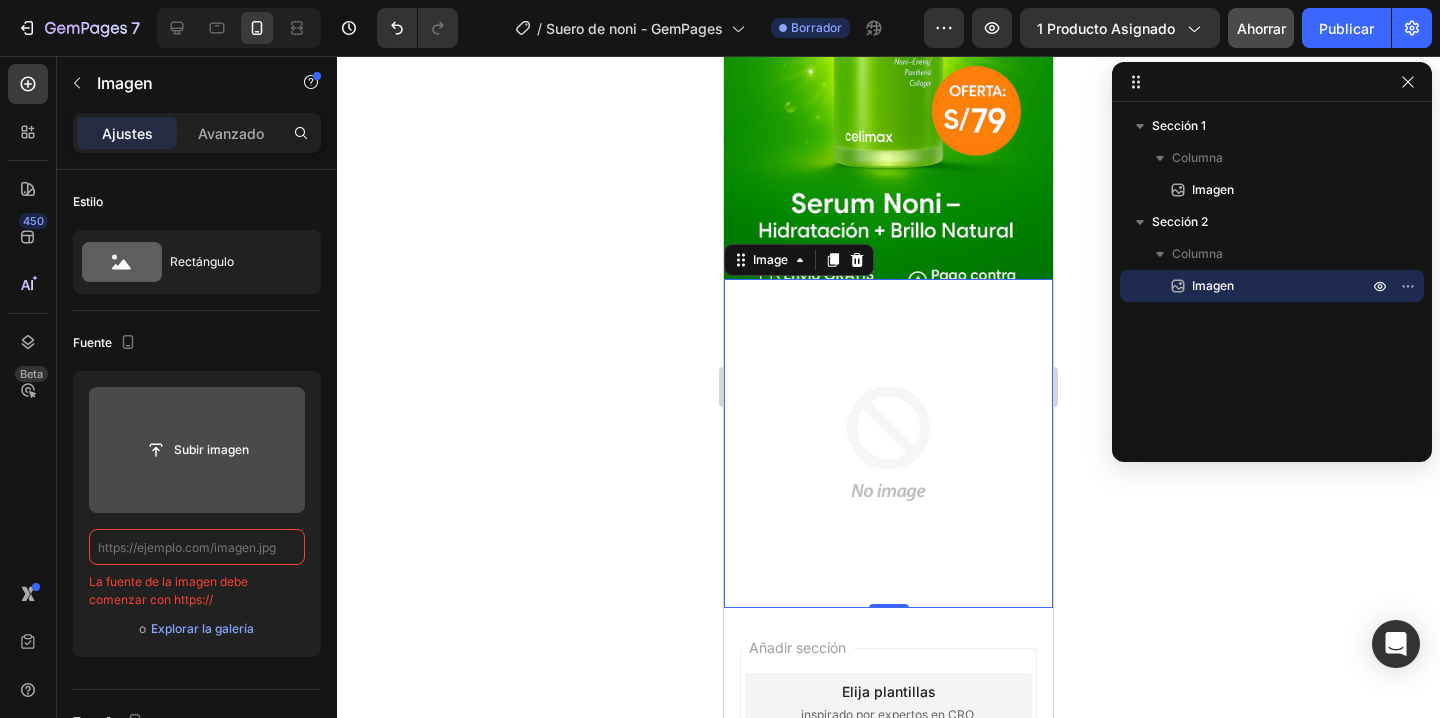 scroll, scrollTop: 0, scrollLeft: 0, axis: both 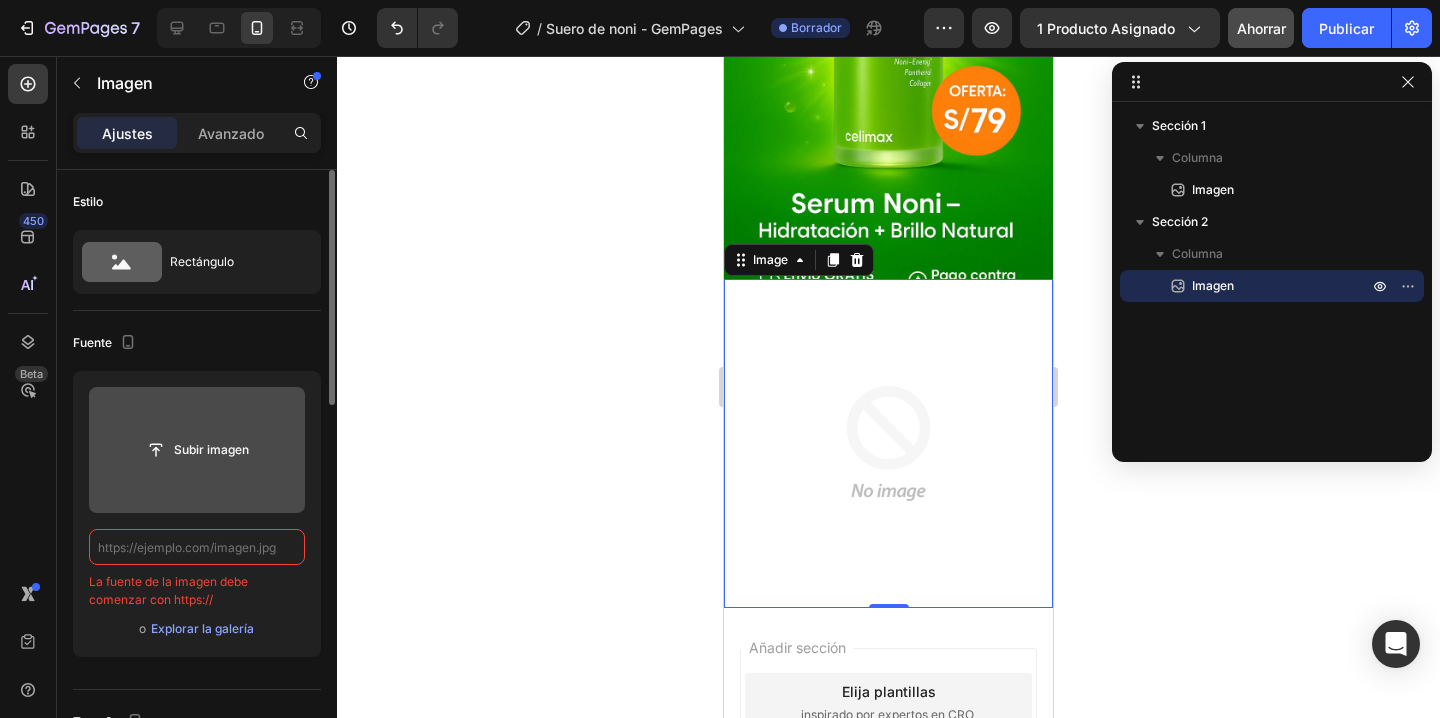 click at bounding box center [197, 547] 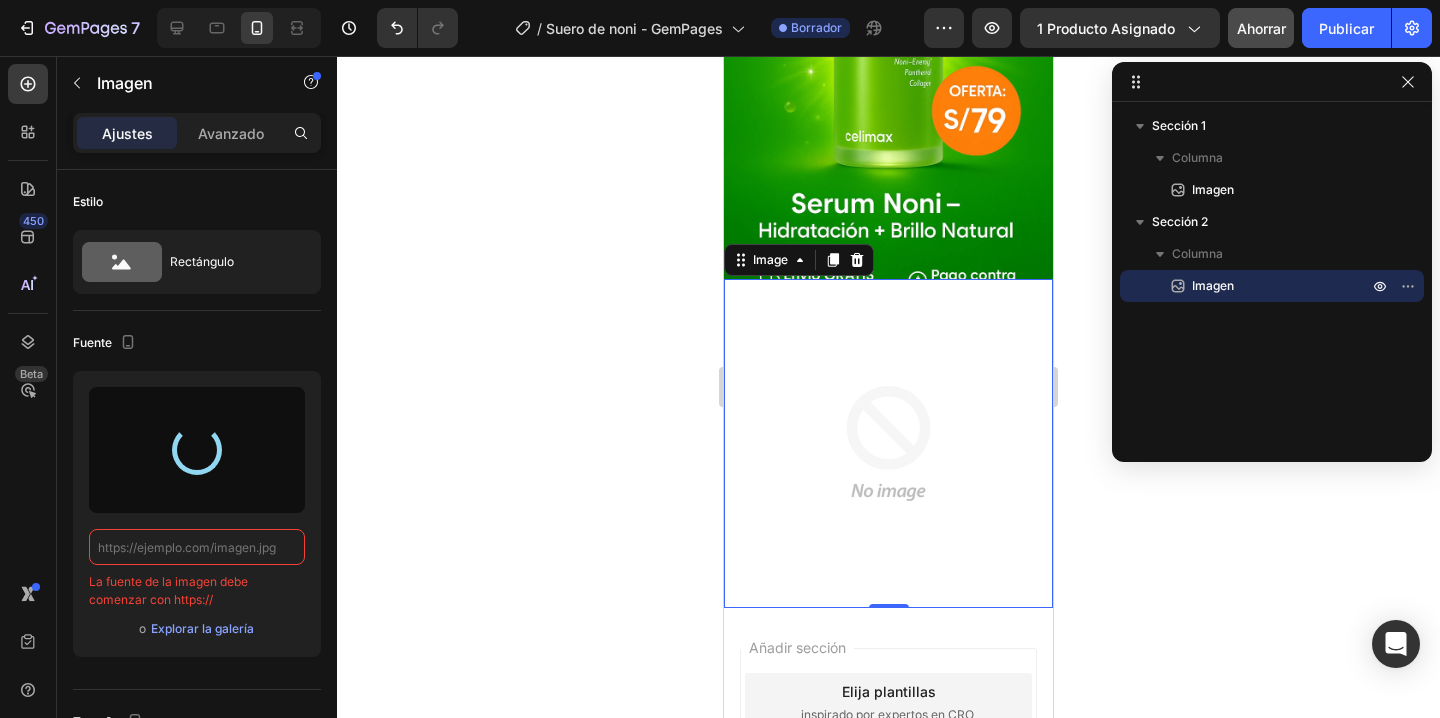 type on "https://cdn.shopify.com/s/files/1/0876/7016/1686/files/gempages_531694651707491141-3083439a-5ddd-472e-a1fe-5325f29345d8.webp" 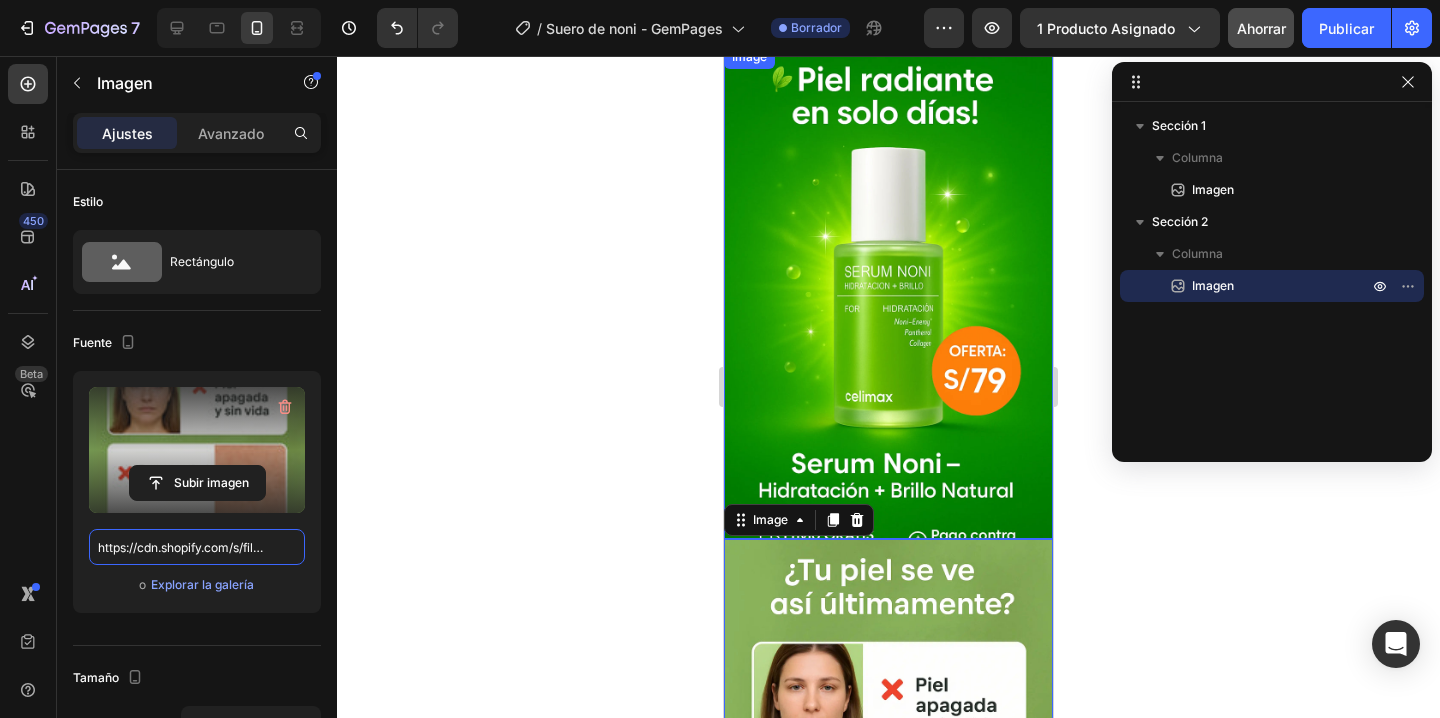 scroll, scrollTop: 0, scrollLeft: 0, axis: both 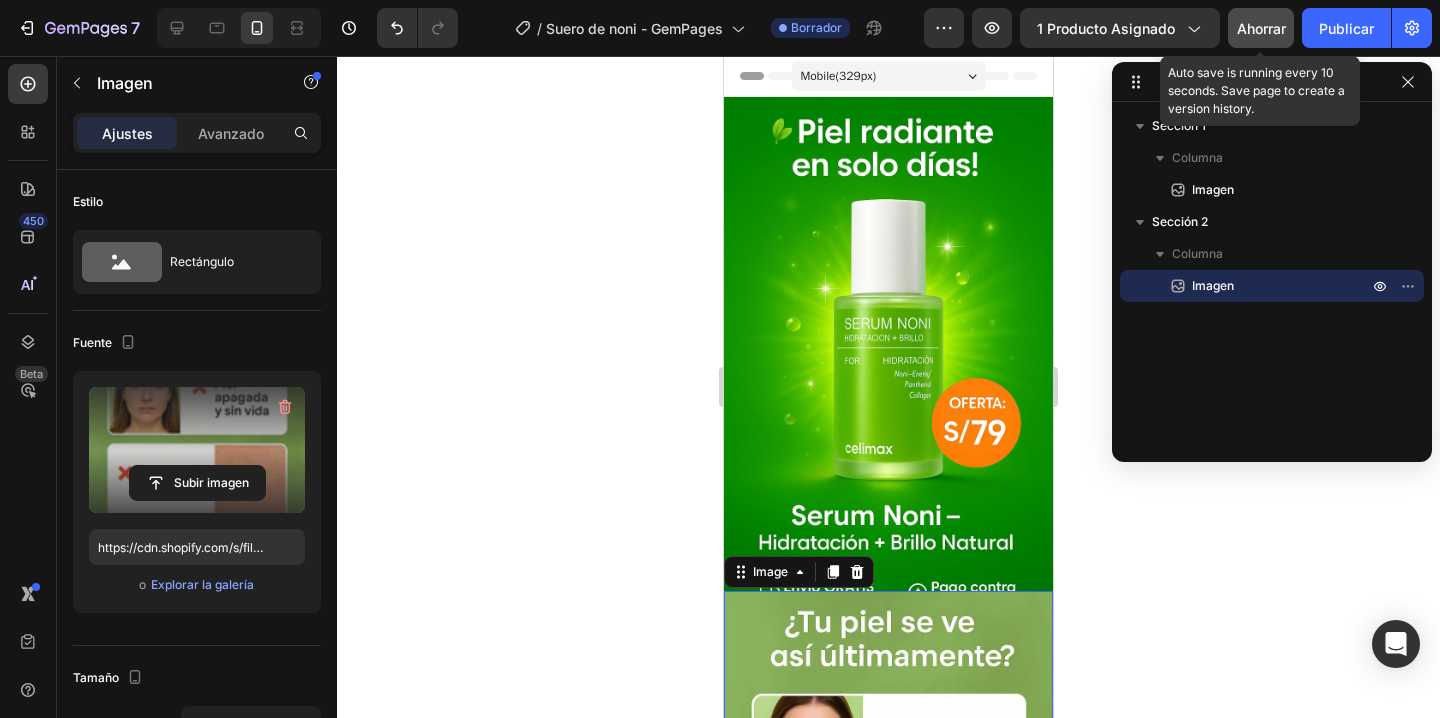 click on "Ahorrar" 